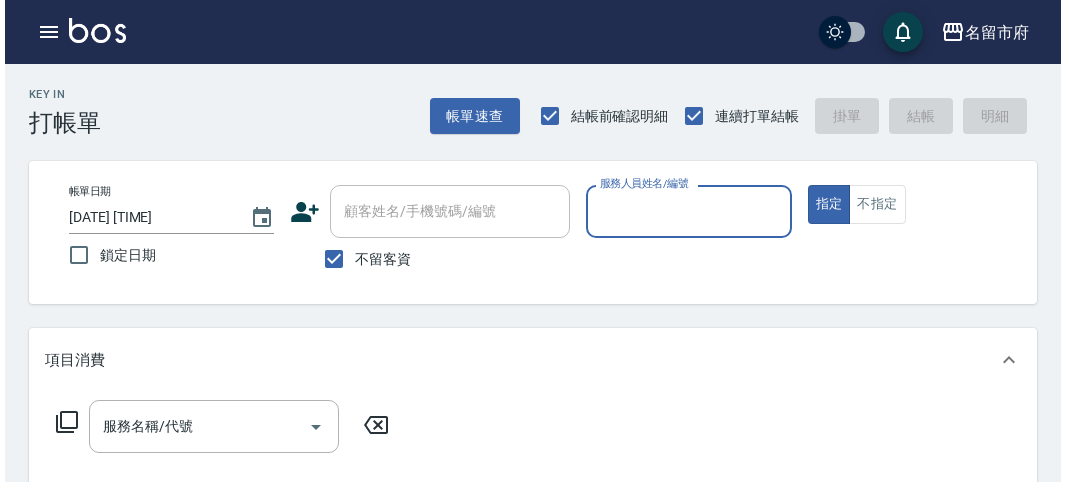 scroll, scrollTop: 0, scrollLeft: 0, axis: both 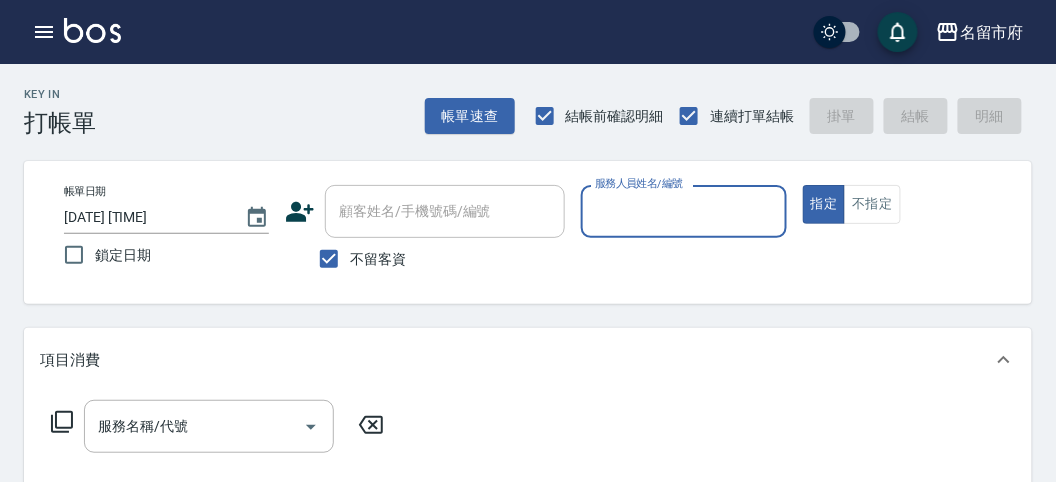 click on "服務人員姓名/編號" at bounding box center (683, 211) 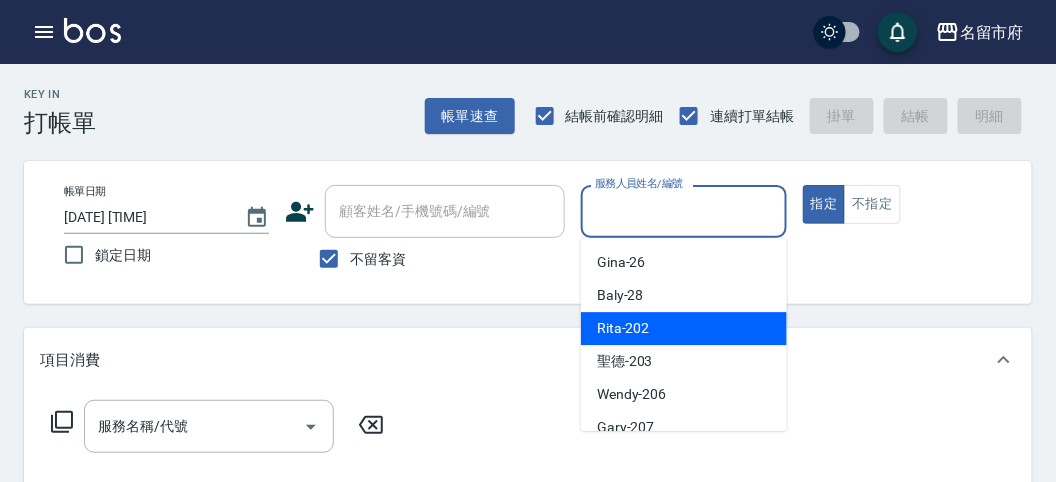 drag, startPoint x: 690, startPoint y: 335, endPoint x: 666, endPoint y: 323, distance: 26.832815 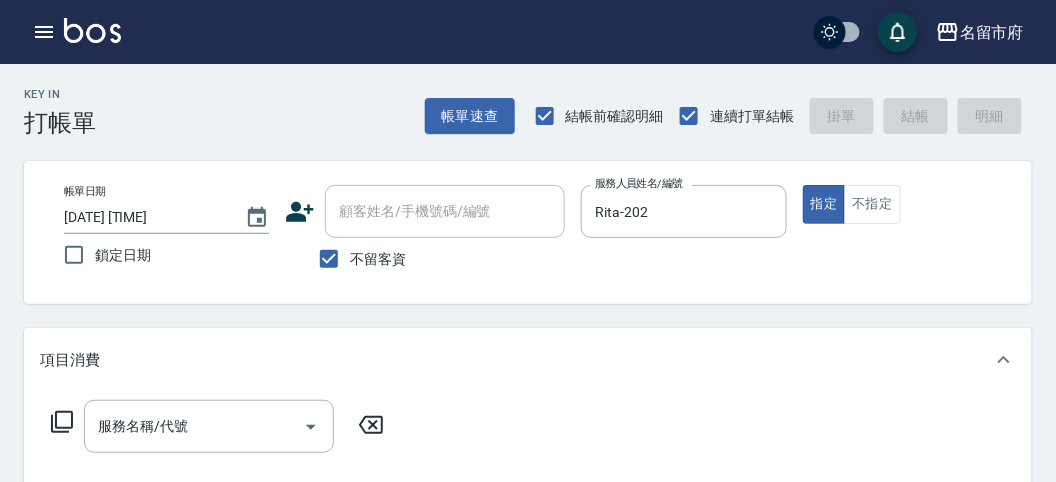 click 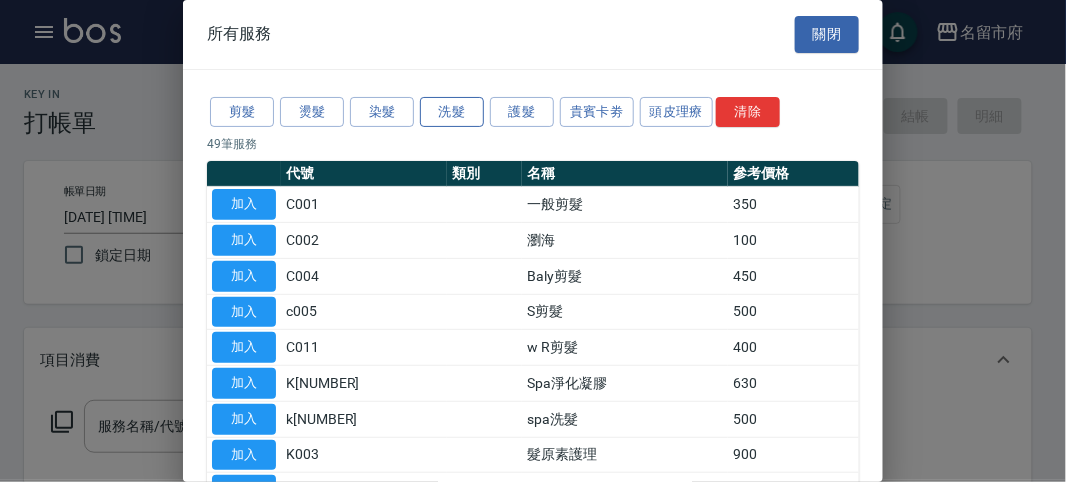 click on "洗髮" at bounding box center [452, 112] 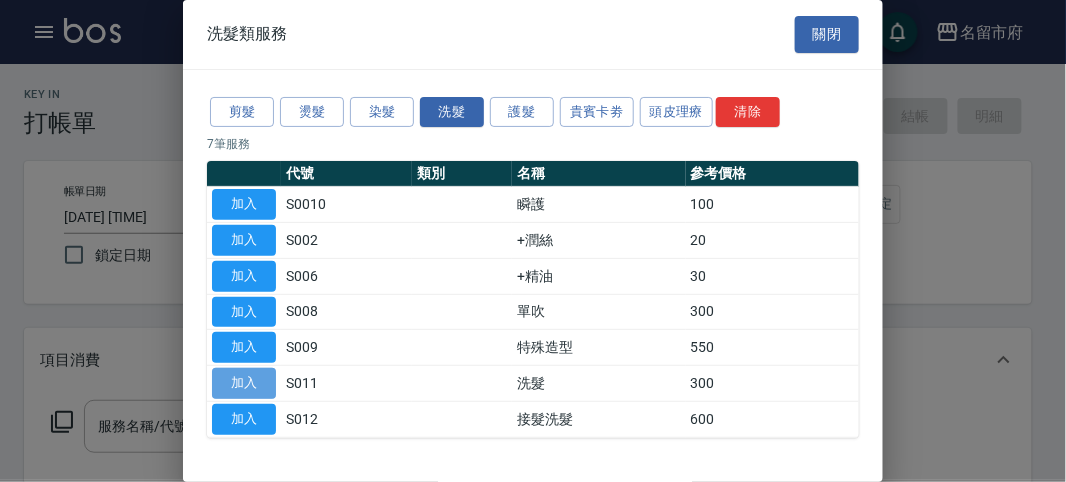 click on "加入" at bounding box center (244, 383) 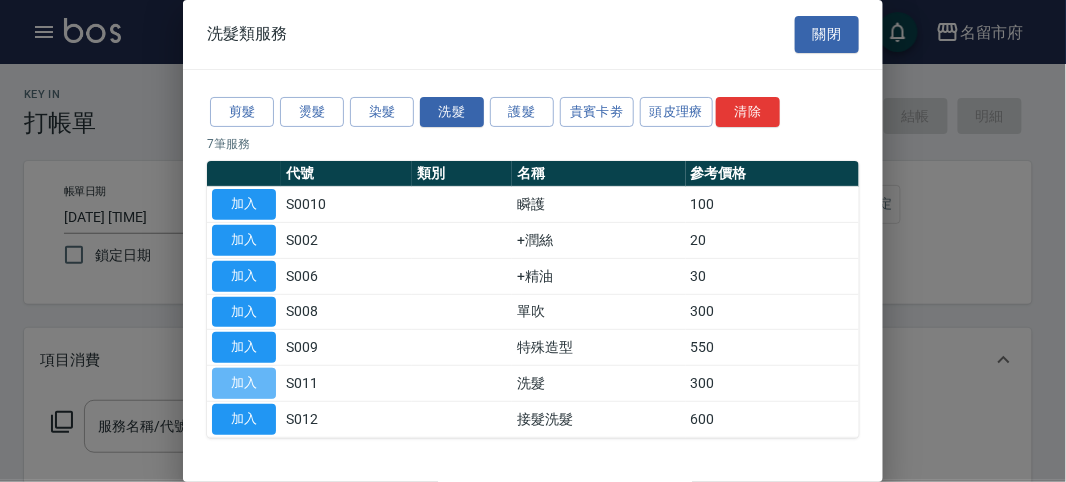 type on "洗髮(S011)" 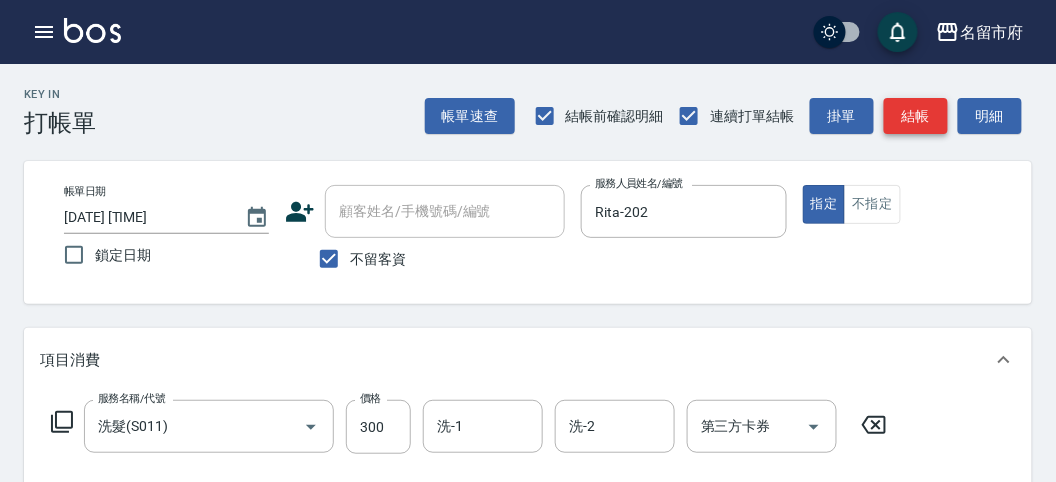click on "結帳" at bounding box center [916, 116] 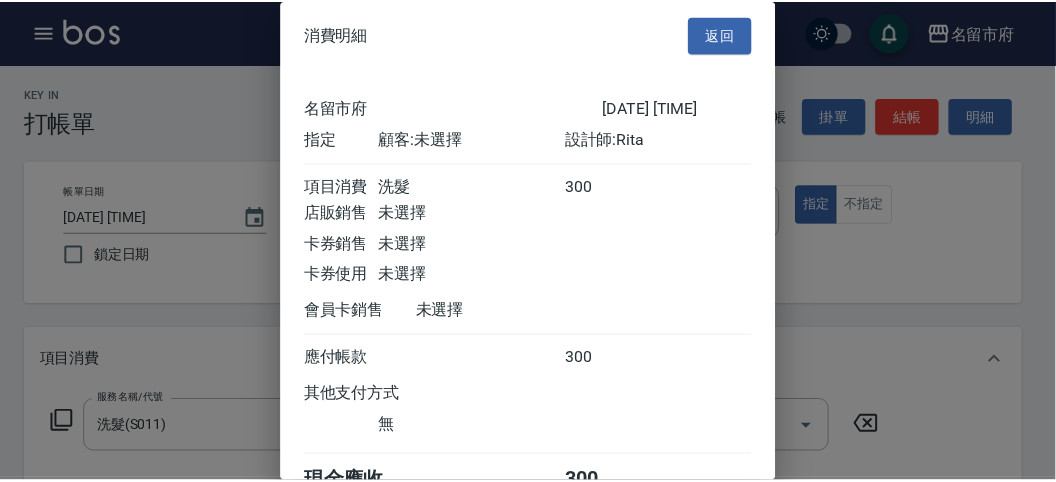 scroll, scrollTop: 111, scrollLeft: 0, axis: vertical 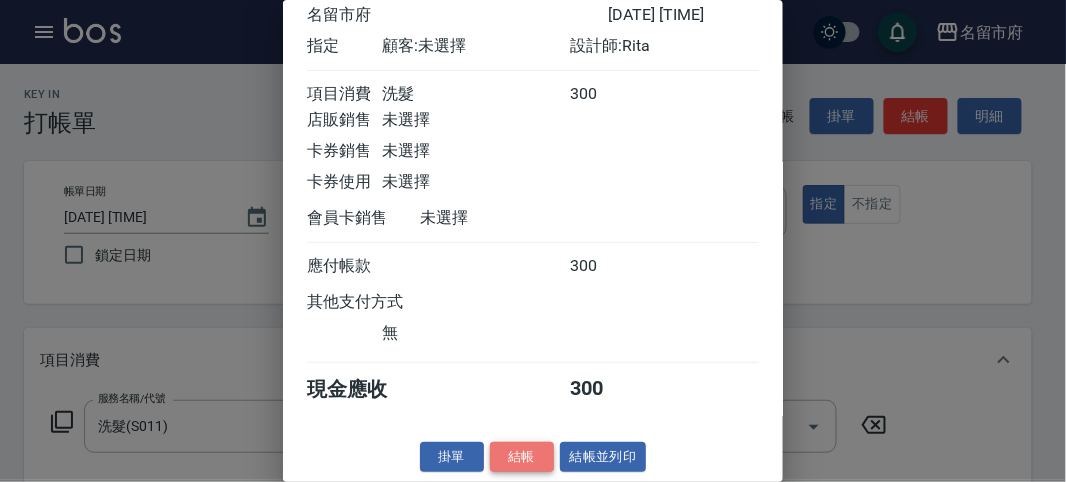 drag, startPoint x: 540, startPoint y: 454, endPoint x: 686, endPoint y: 437, distance: 146.98639 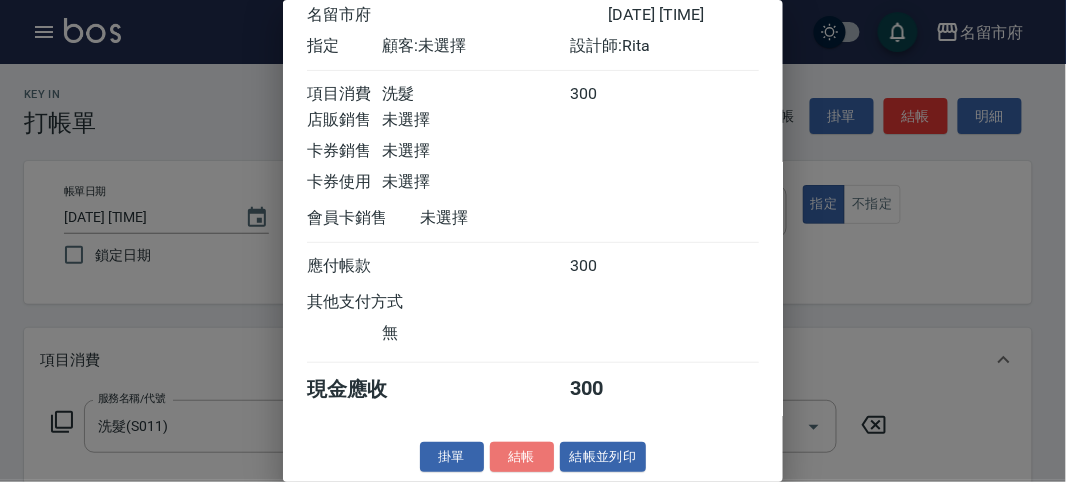 click on "結帳" at bounding box center [522, 457] 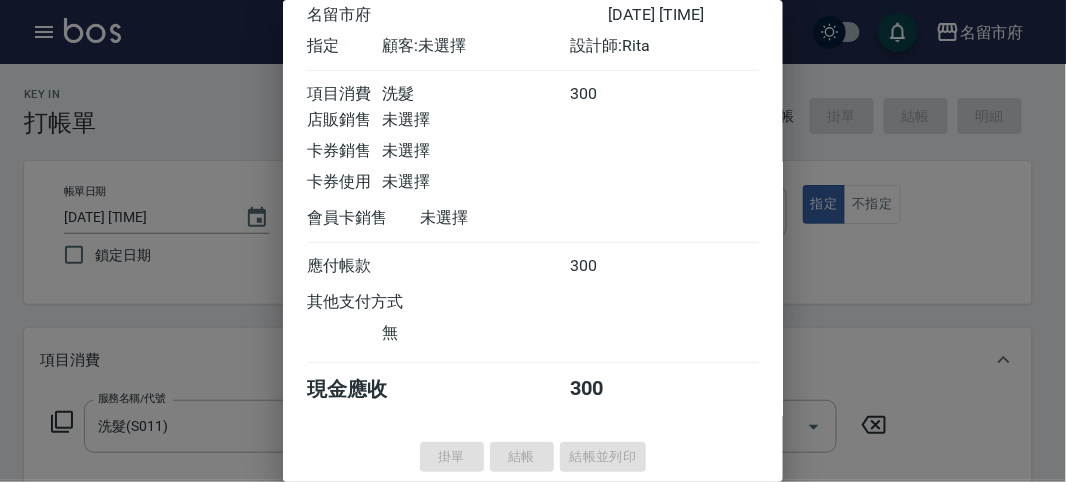 type on "2025/08/08 12:15" 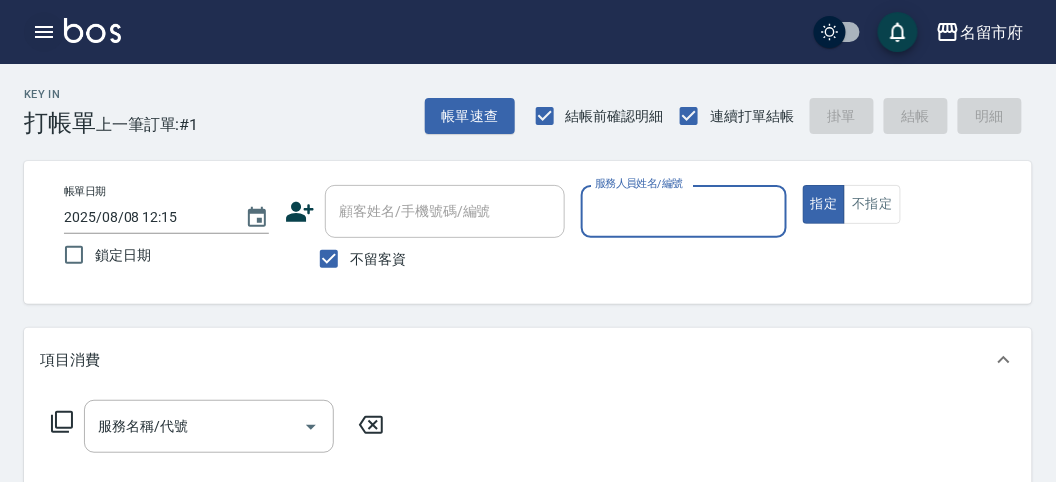 click 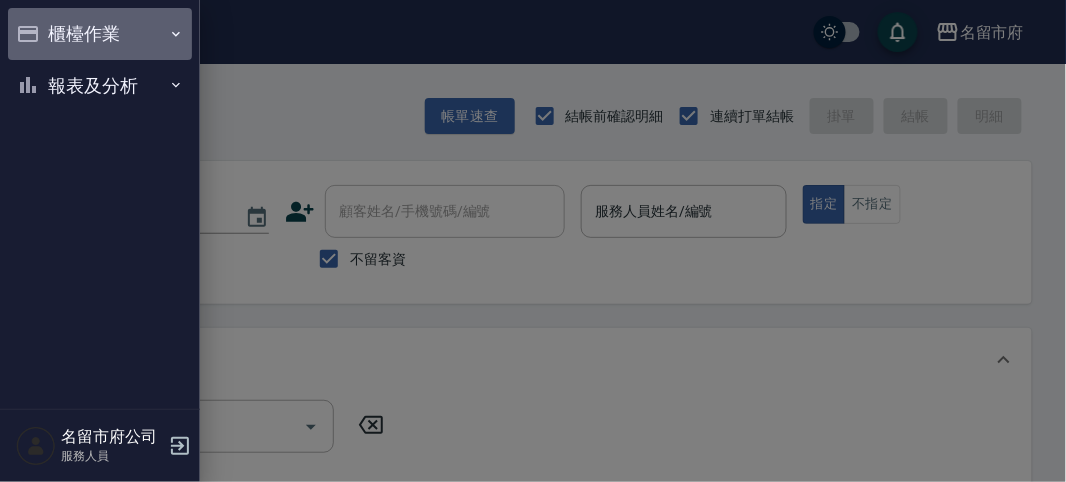 click on "櫃檯作業" at bounding box center [100, 34] 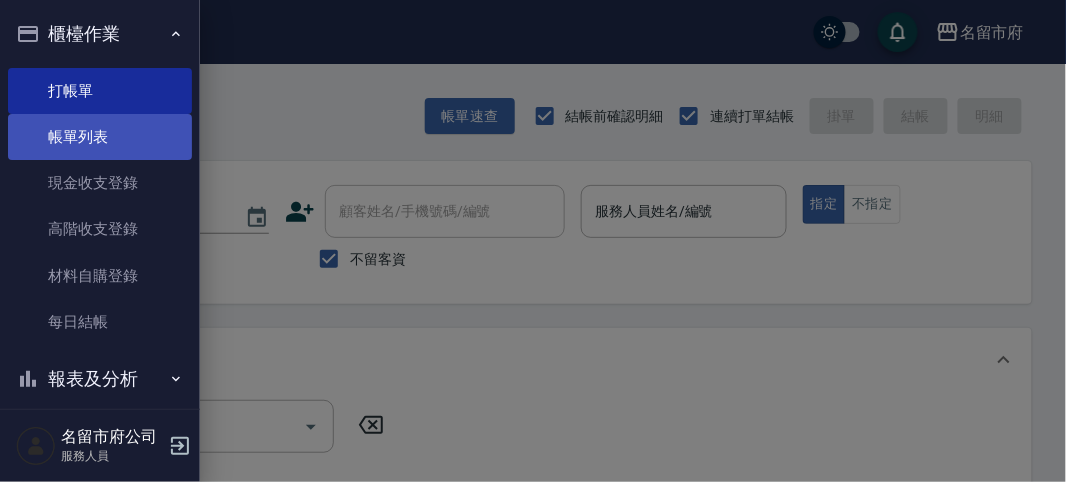 click on "帳單列表" at bounding box center (100, 137) 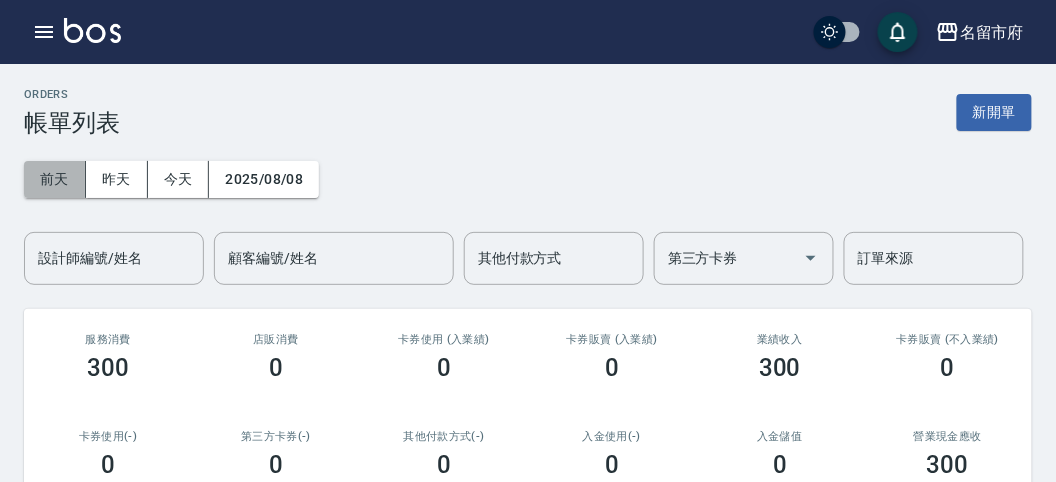 click on "前天" at bounding box center [55, 179] 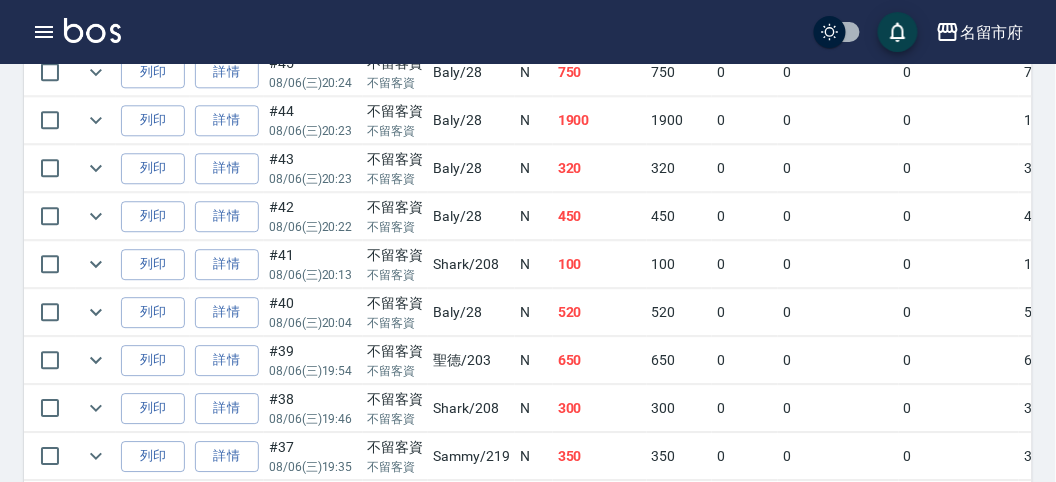 scroll, scrollTop: 1555, scrollLeft: 0, axis: vertical 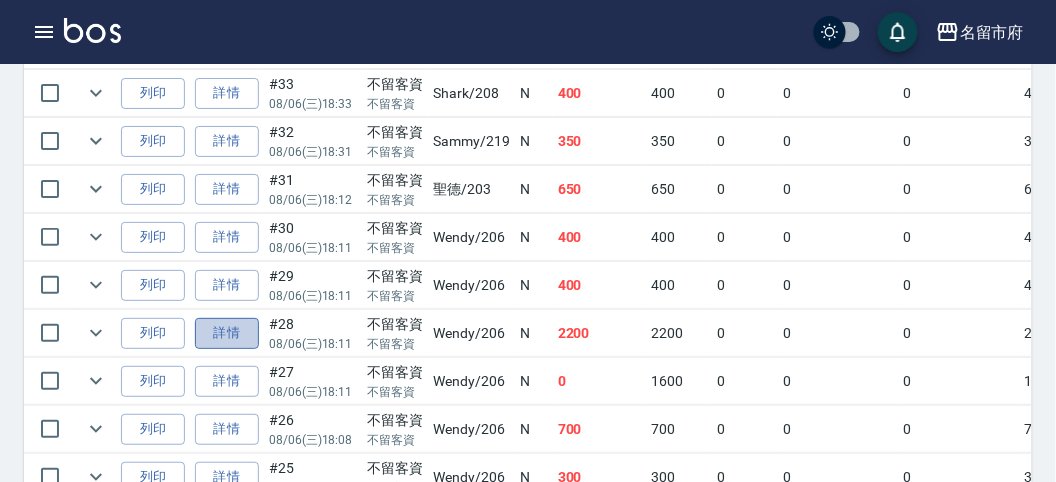 click on "詳情" at bounding box center [227, 333] 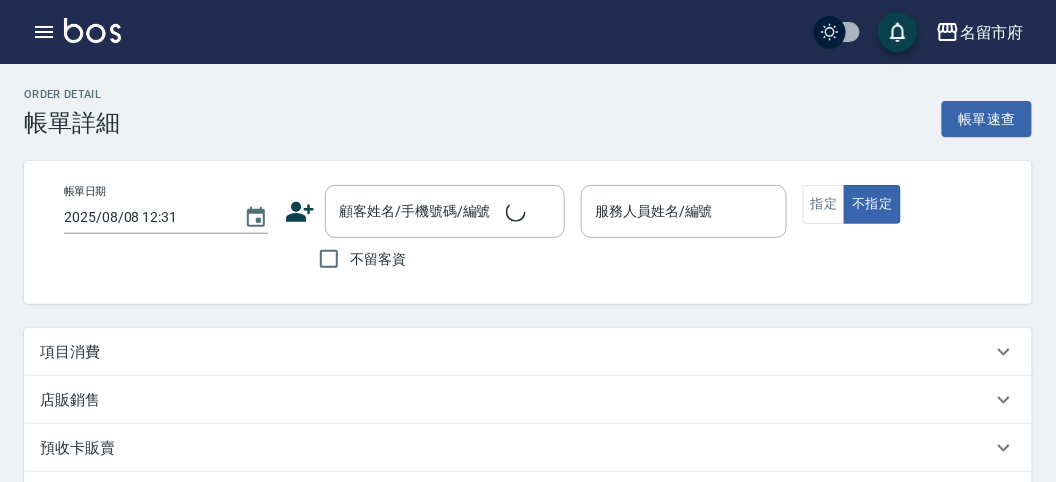type on "2025/08/06 18:11" 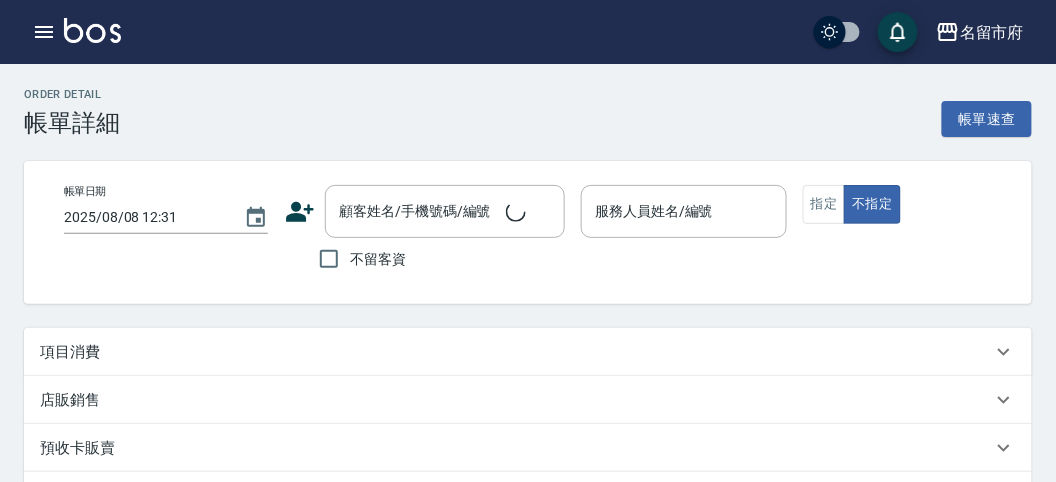 checkbox on "true" 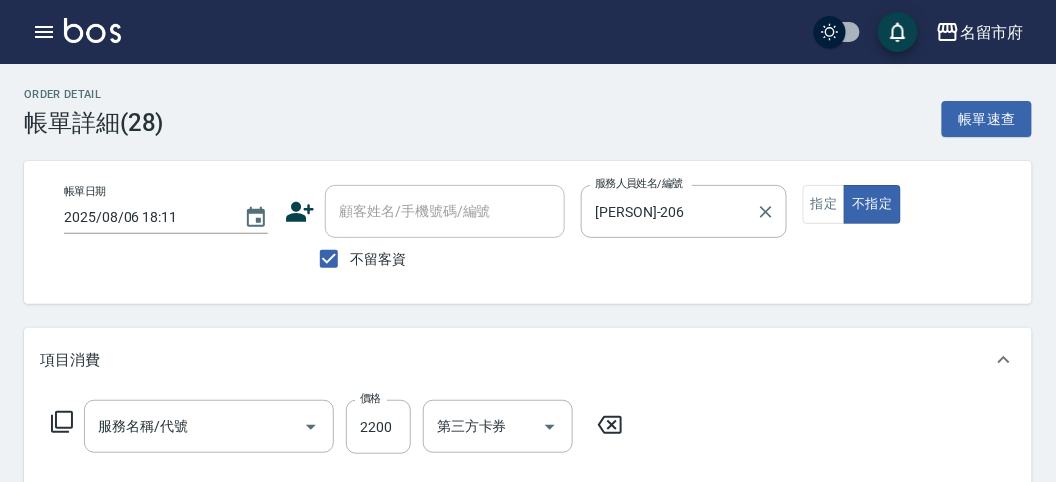 type on "短髮(P001)" 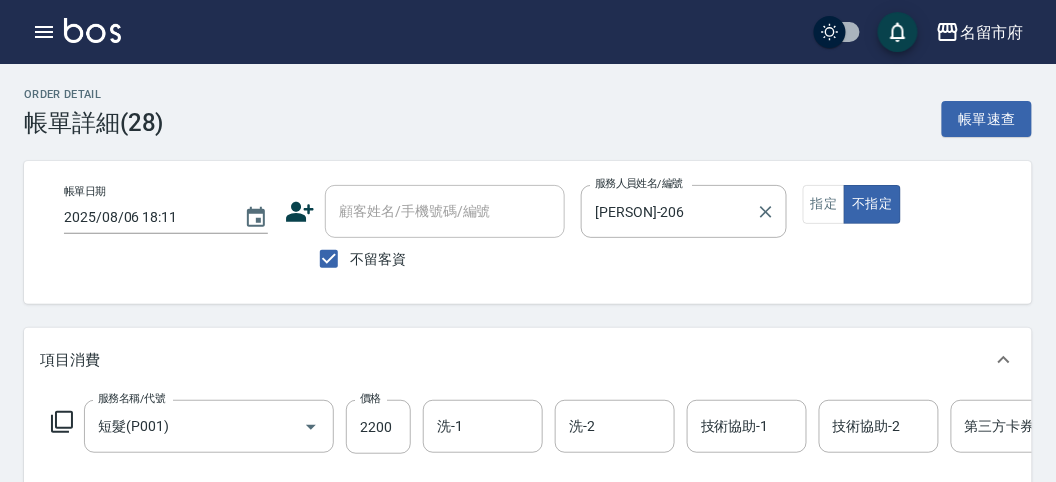 scroll, scrollTop: 444, scrollLeft: 0, axis: vertical 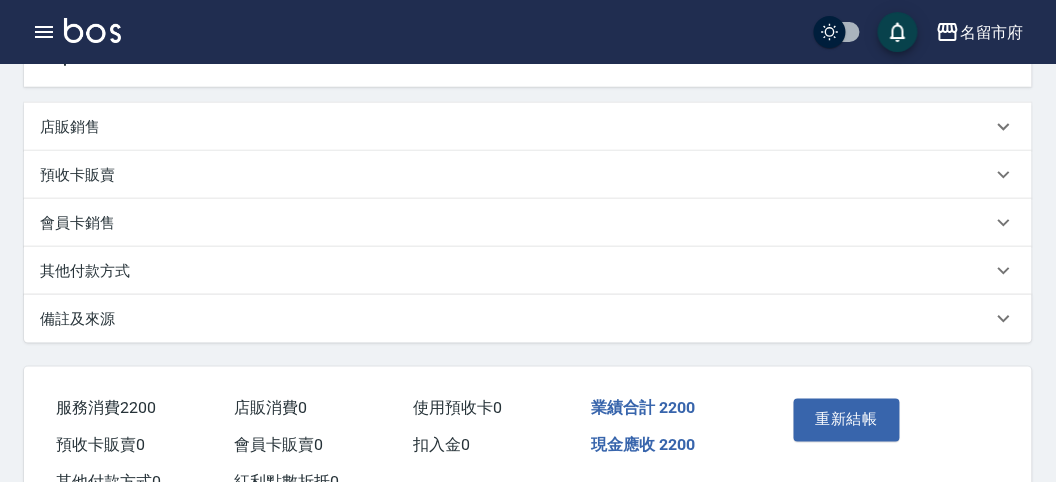 click on "其他付款方式" at bounding box center (85, 271) 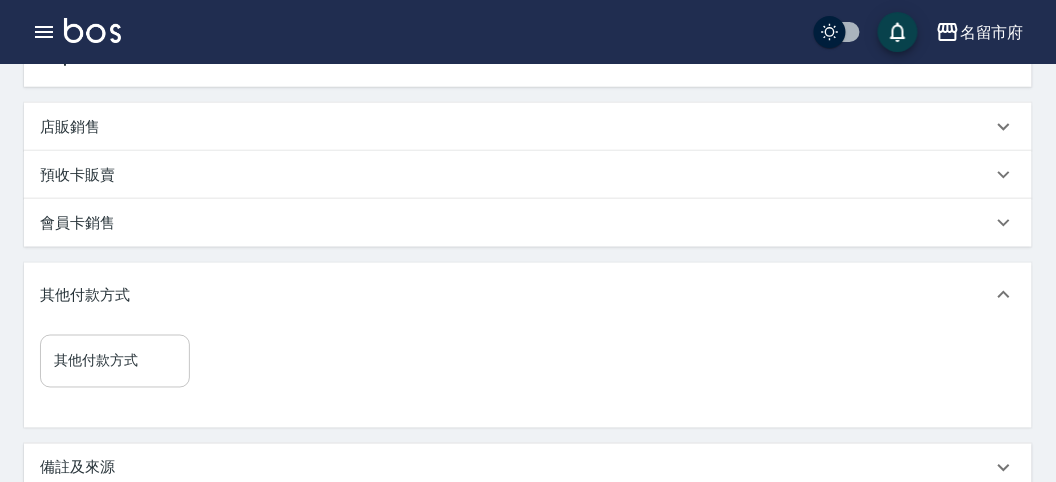 click on "其他付款方式" at bounding box center (115, 361) 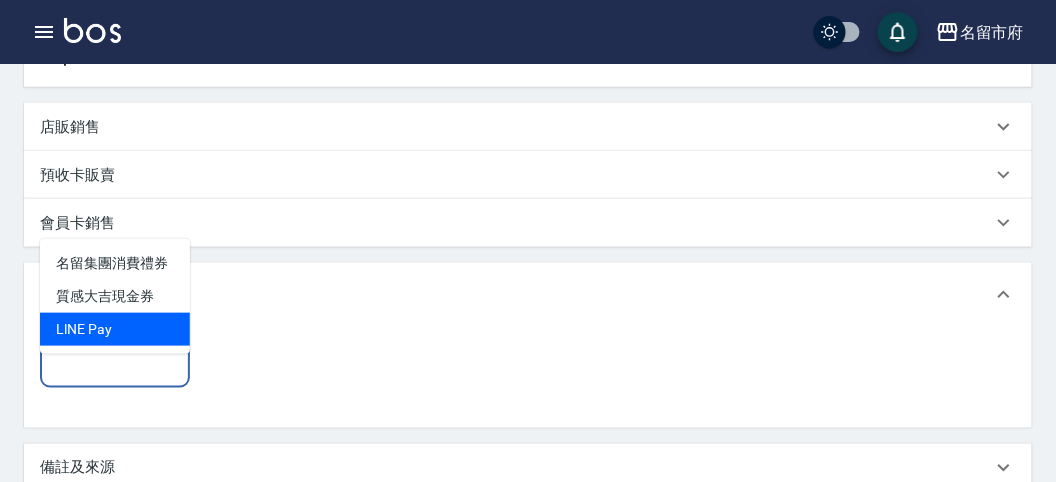 click on "LlNE Pay" at bounding box center [115, 329] 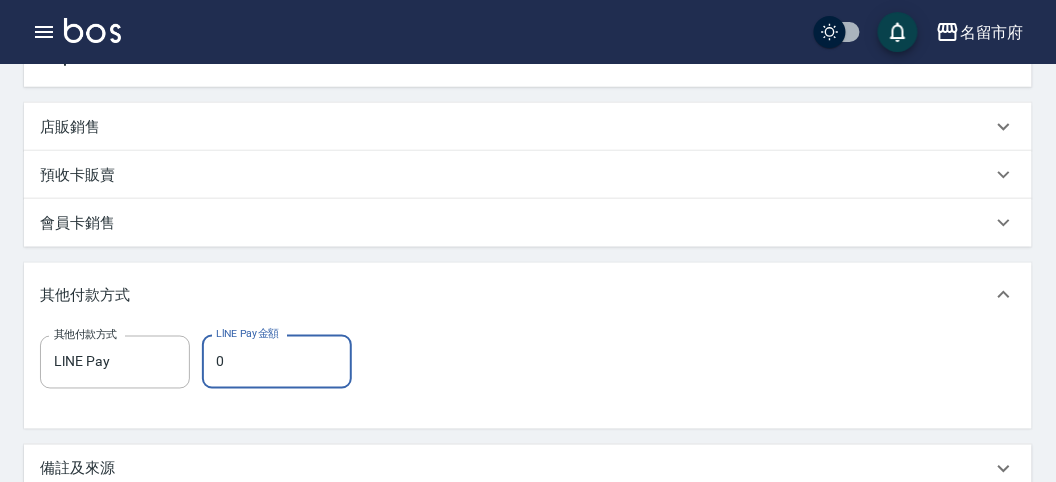 click on "0" at bounding box center [277, 362] 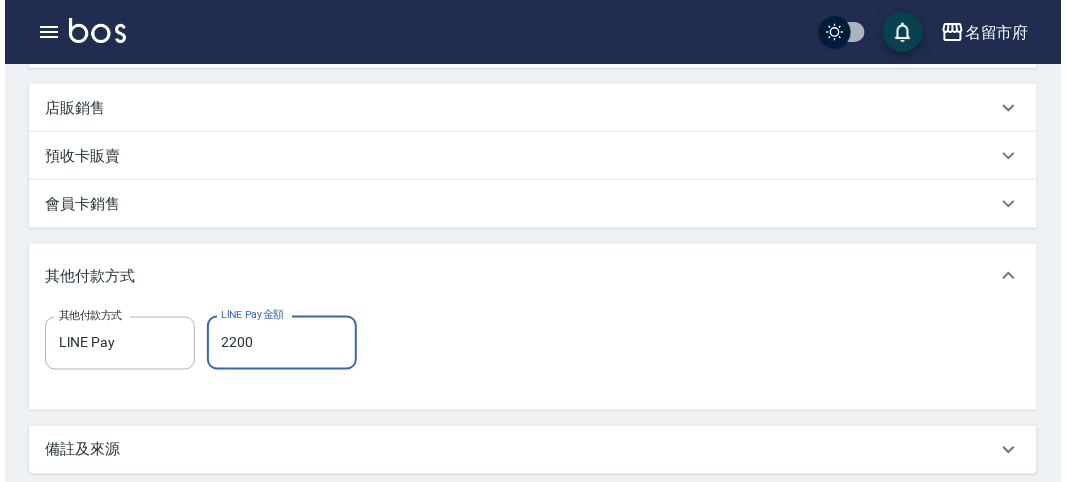 scroll, scrollTop: 686, scrollLeft: 0, axis: vertical 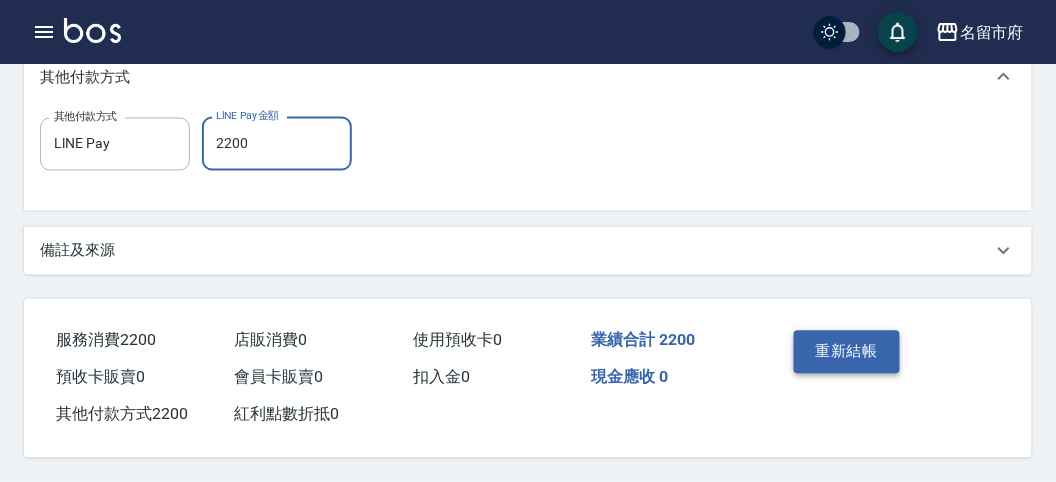type on "2200" 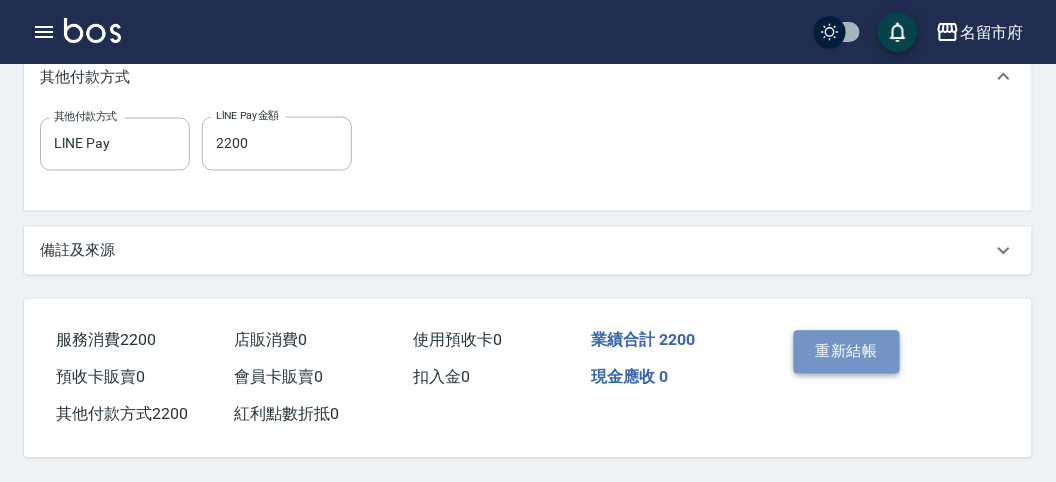 click on "重新結帳" at bounding box center [847, 352] 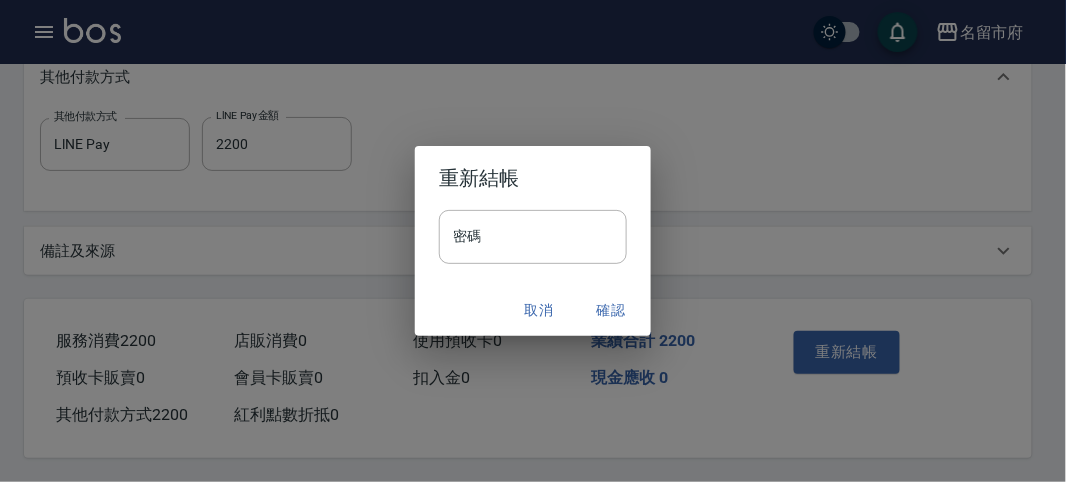 type 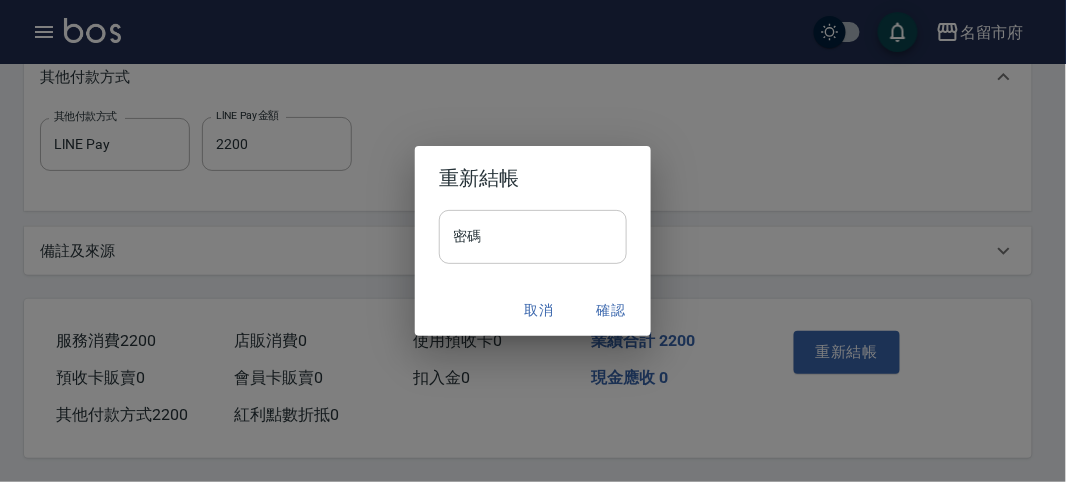 click on "密碼" at bounding box center [533, 237] 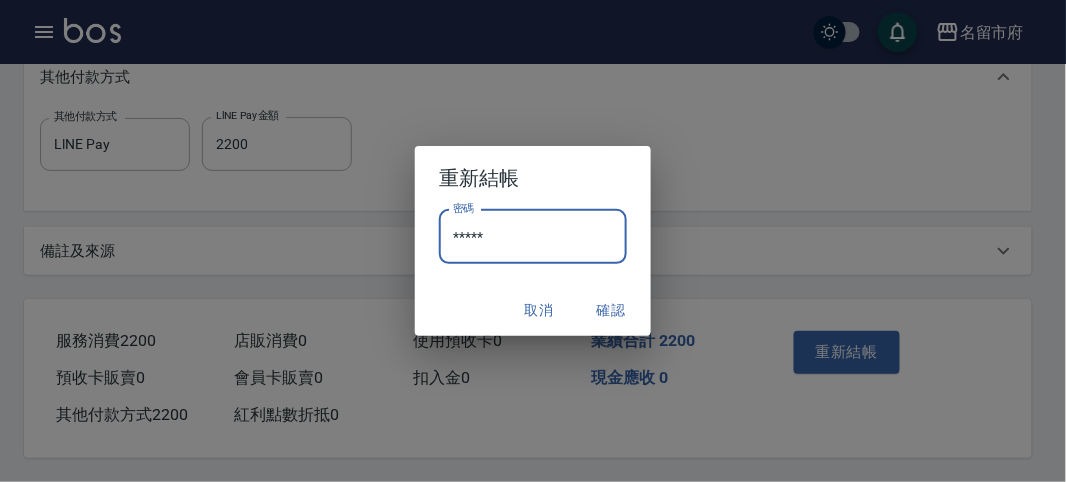 type on "*****" 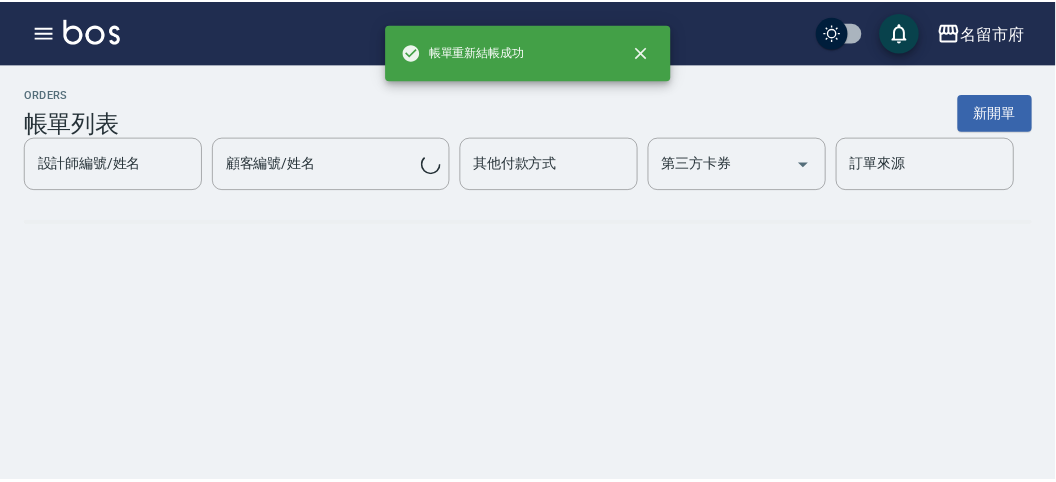 scroll, scrollTop: 0, scrollLeft: 0, axis: both 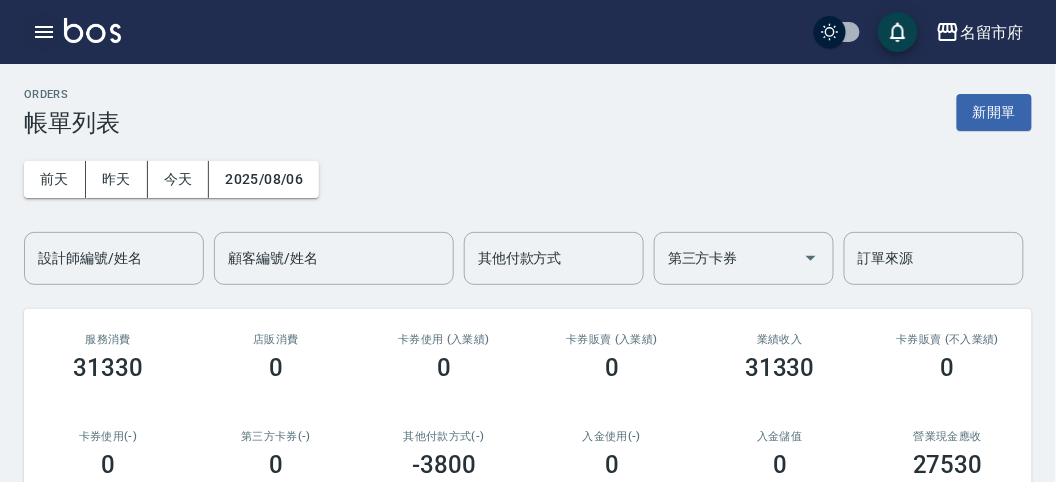 click 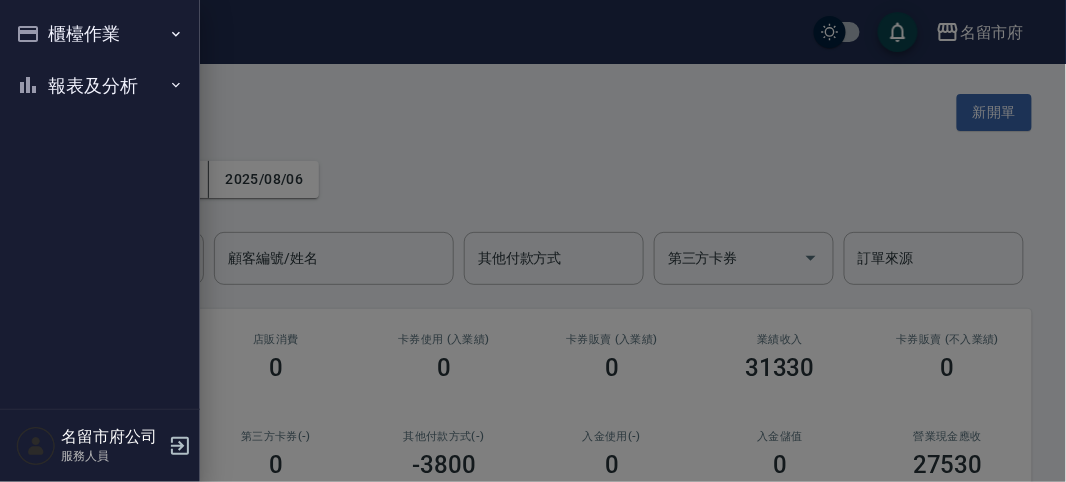 click on "櫃檯作業" at bounding box center [100, 34] 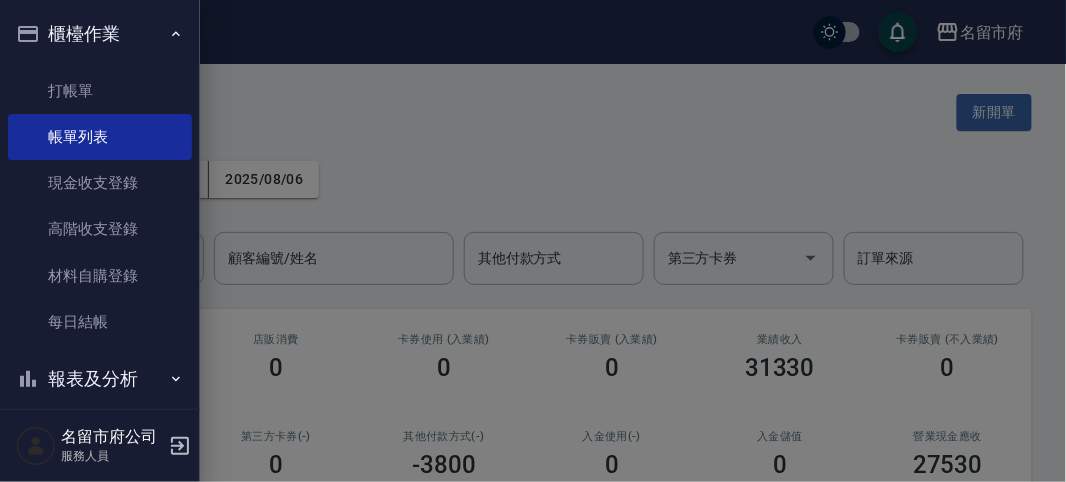 drag, startPoint x: 491, startPoint y: 139, endPoint x: 456, endPoint y: 157, distance: 39.357338 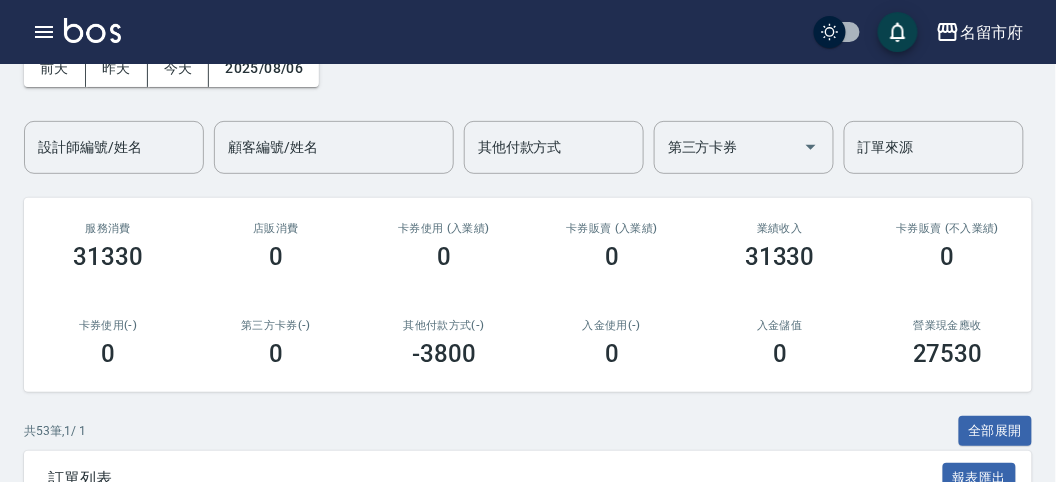 scroll, scrollTop: 0, scrollLeft: 0, axis: both 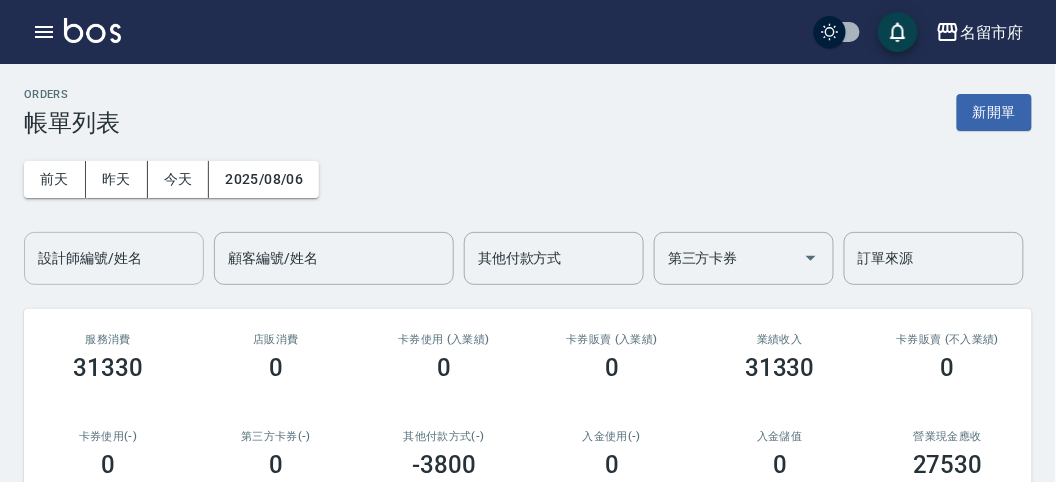 click on "設計師編號/姓名" at bounding box center [114, 258] 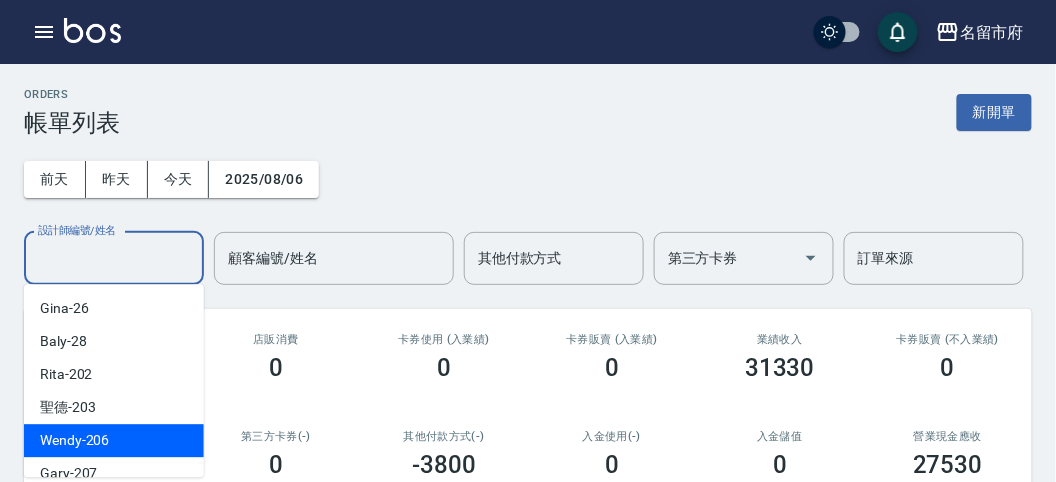 scroll, scrollTop: 153, scrollLeft: 0, axis: vertical 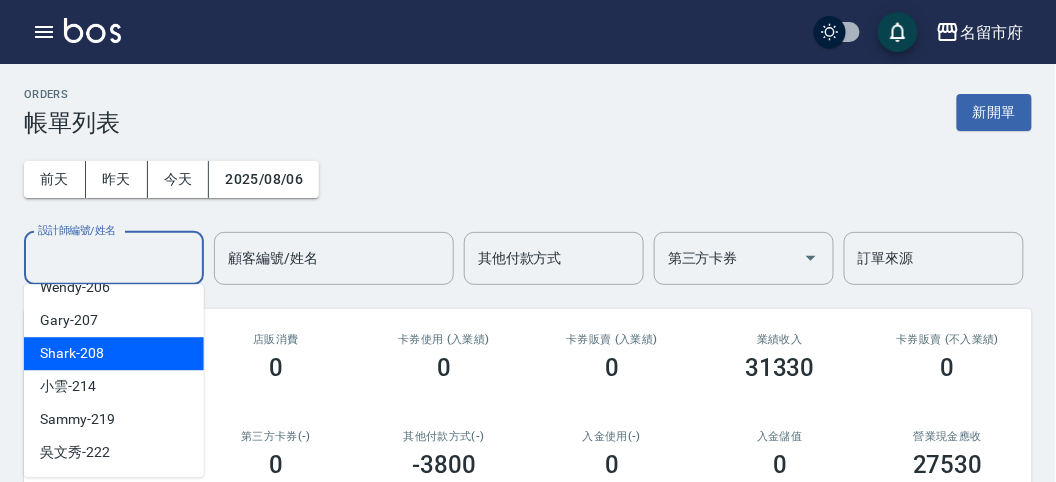 click on "Shark -208" at bounding box center [114, 353] 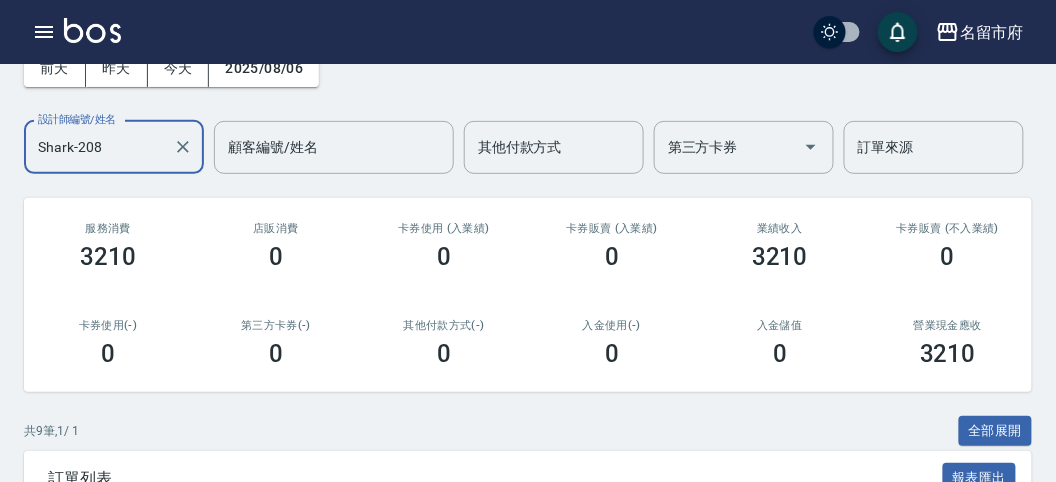 scroll, scrollTop: 0, scrollLeft: 0, axis: both 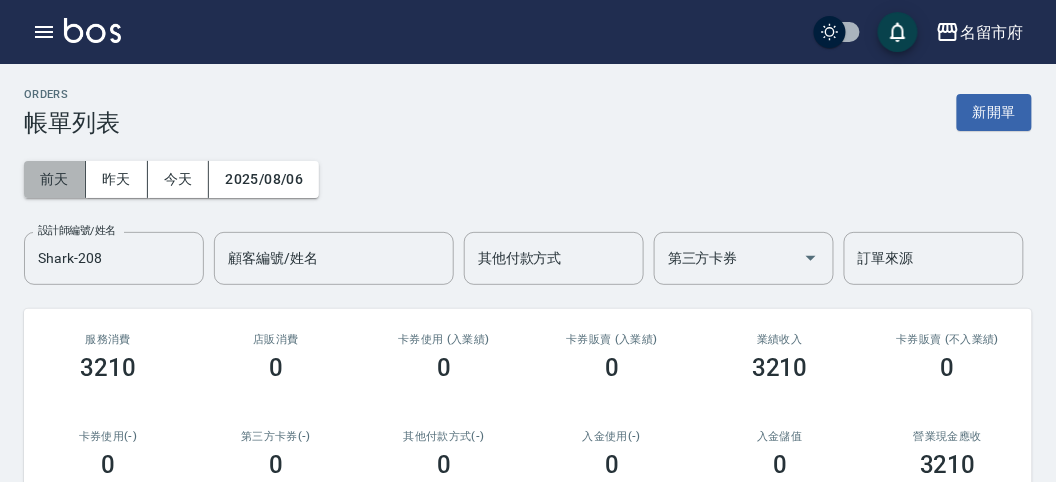 click on "前天" at bounding box center [55, 179] 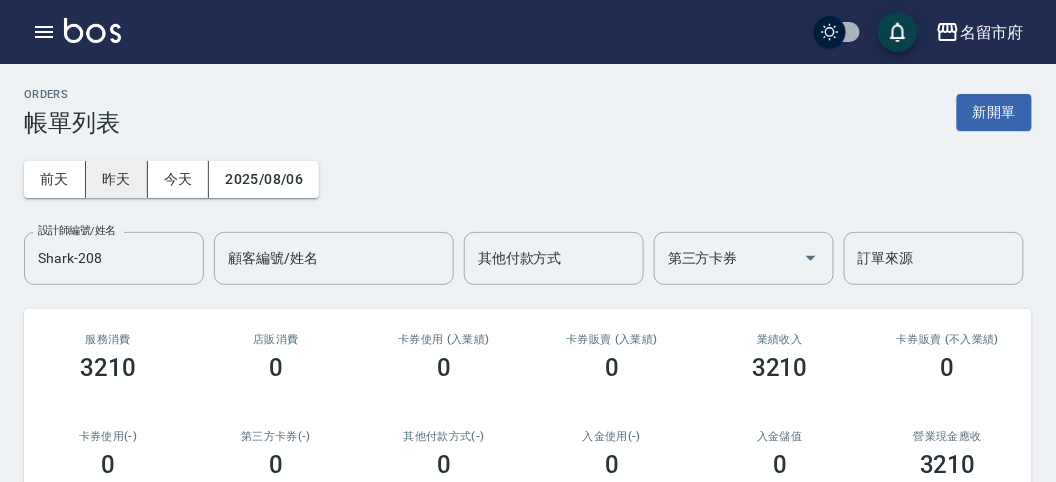 click on "昨天" at bounding box center [117, 179] 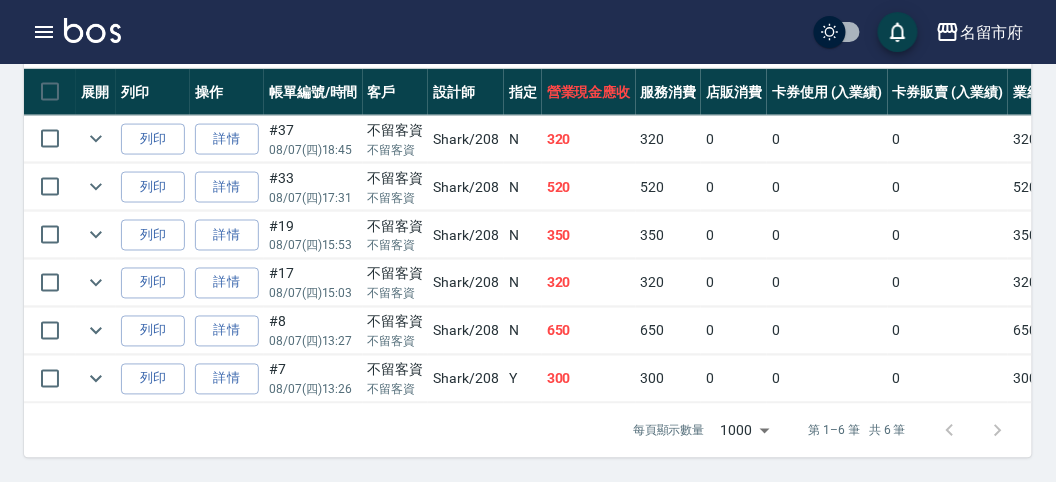 scroll, scrollTop: 5, scrollLeft: 0, axis: vertical 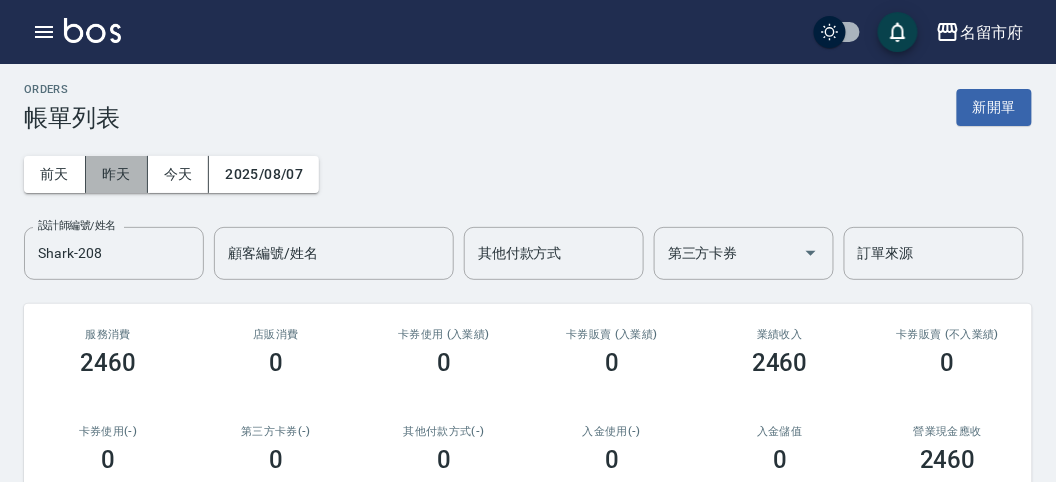click on "昨天" at bounding box center [117, 174] 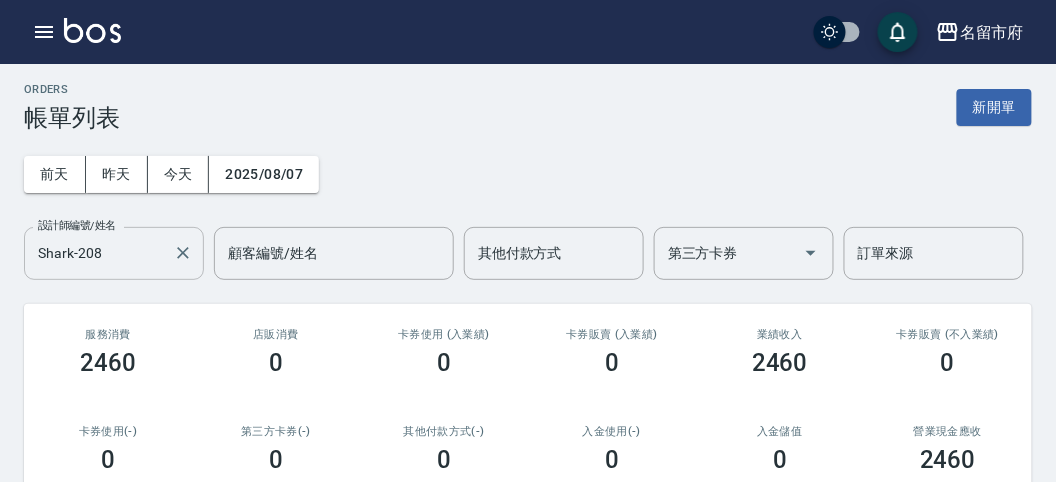 click on "Shark-208" at bounding box center (99, 253) 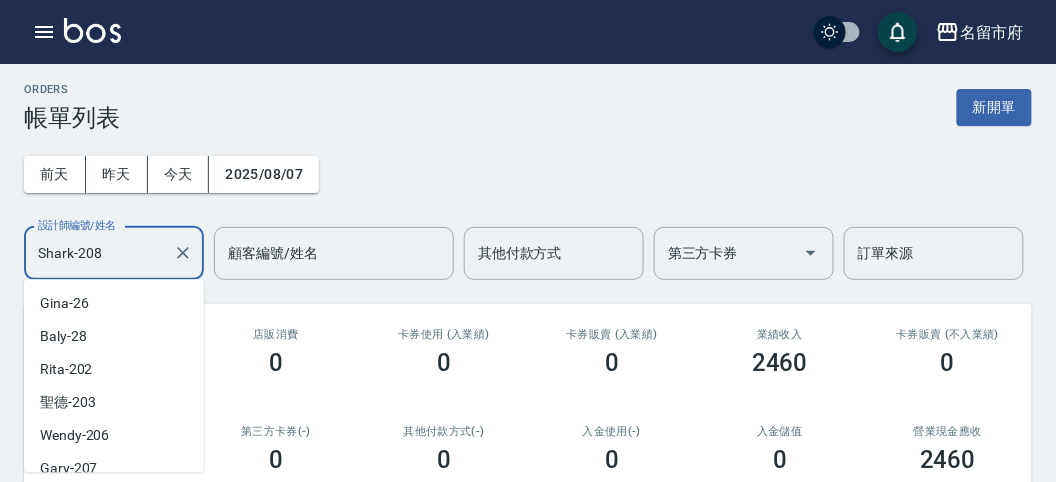 scroll, scrollTop: 45, scrollLeft: 0, axis: vertical 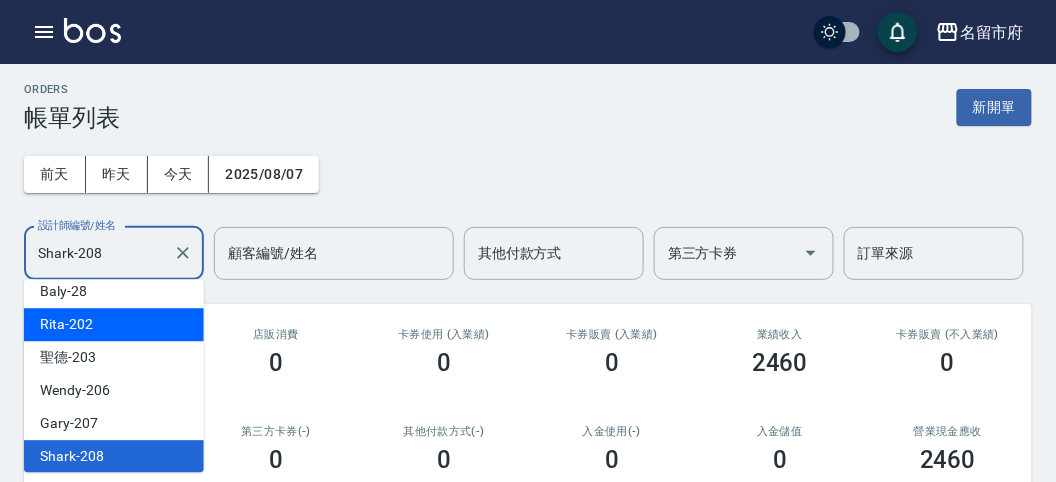 click on "Rita -202" at bounding box center [114, 324] 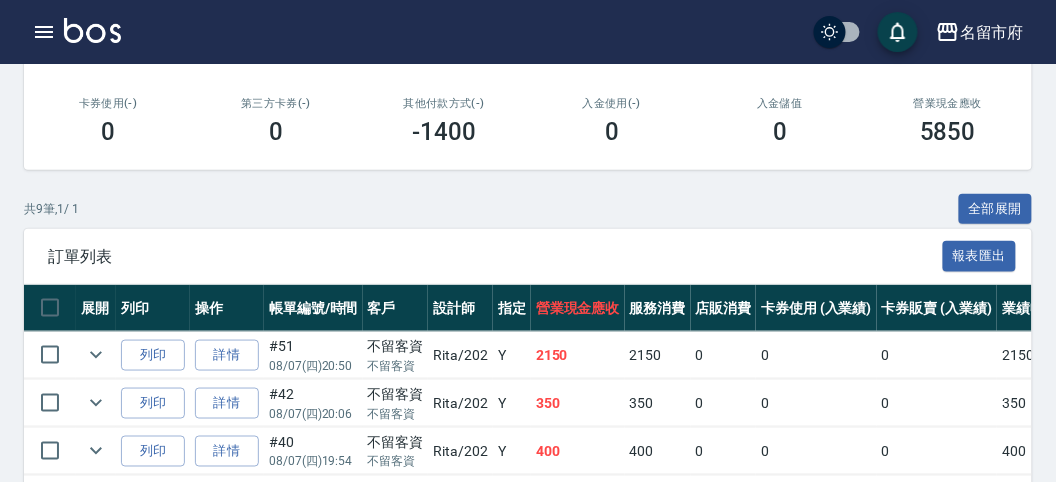 scroll, scrollTop: 111, scrollLeft: 0, axis: vertical 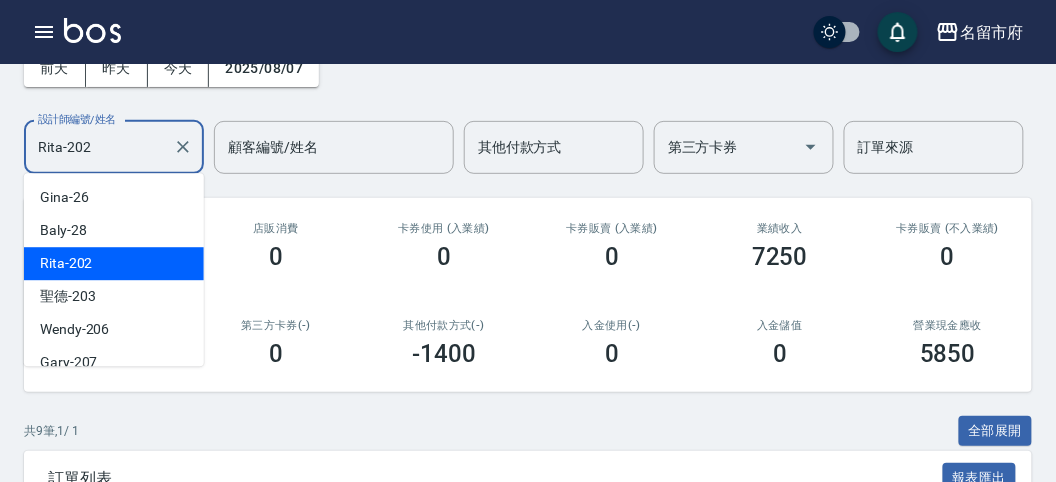 click on "Rita-202" at bounding box center [99, 147] 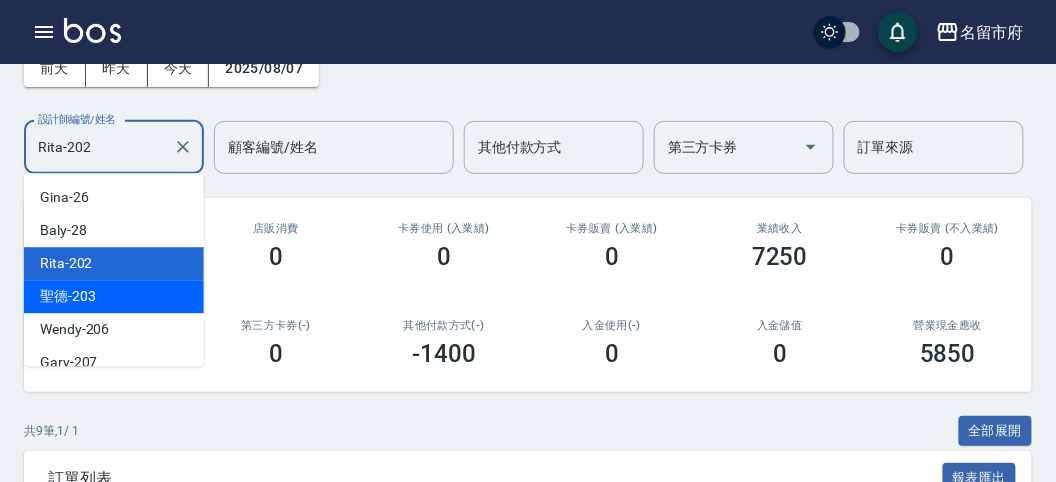 click on "聖德 -203" at bounding box center [114, 296] 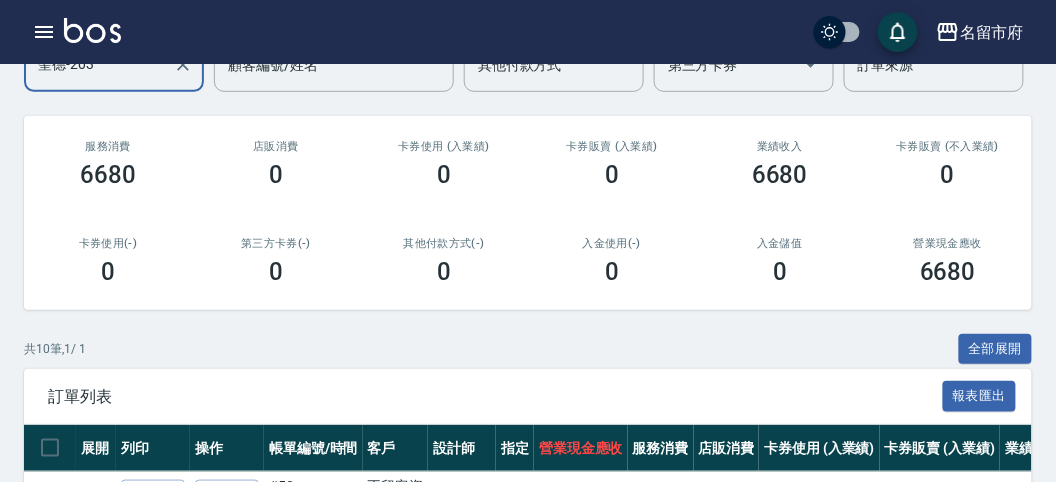 scroll, scrollTop: 82, scrollLeft: 0, axis: vertical 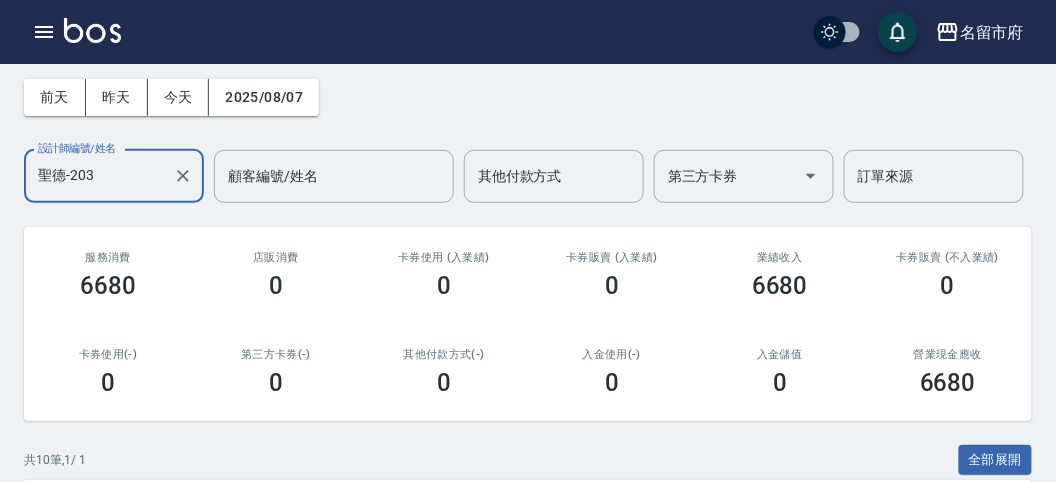 click on "聖德-203" at bounding box center [99, 176] 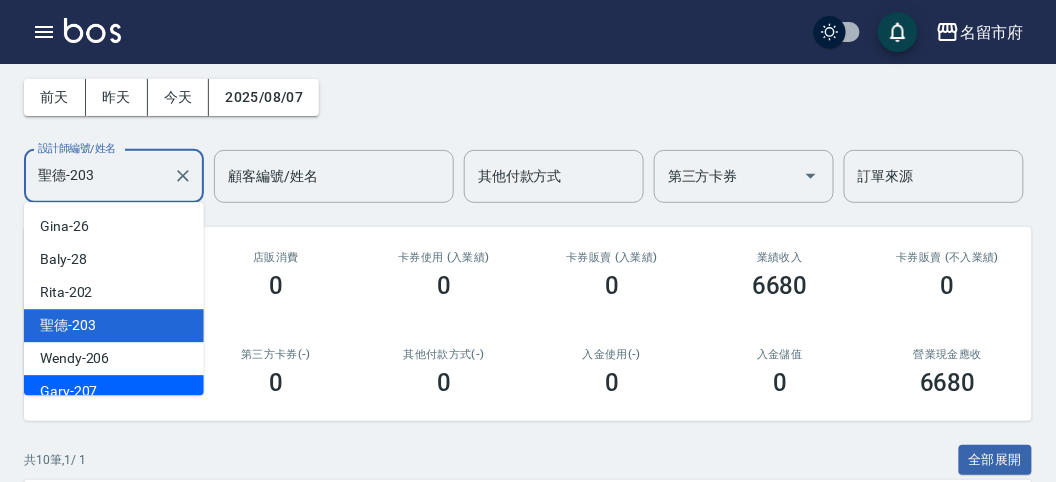 click on "Gary -207" at bounding box center (114, 391) 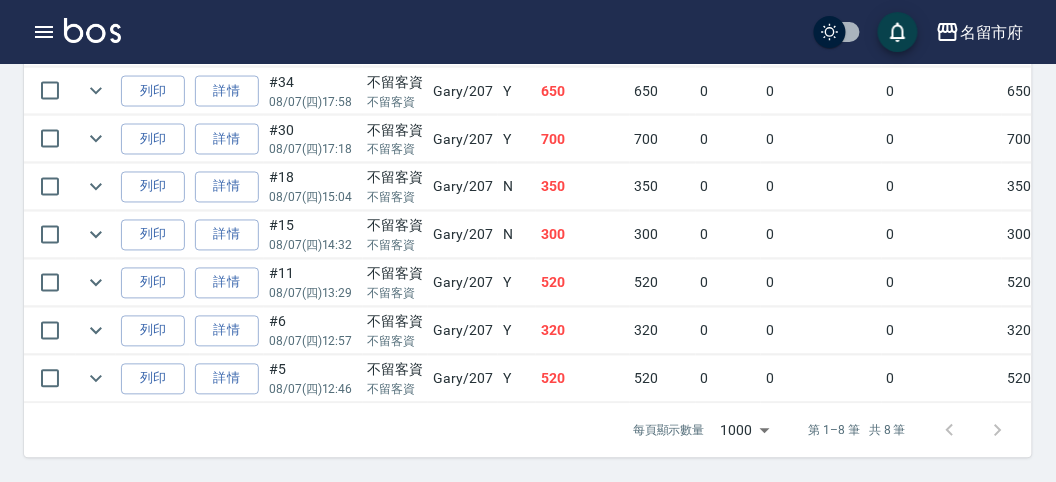 scroll, scrollTop: 0, scrollLeft: 0, axis: both 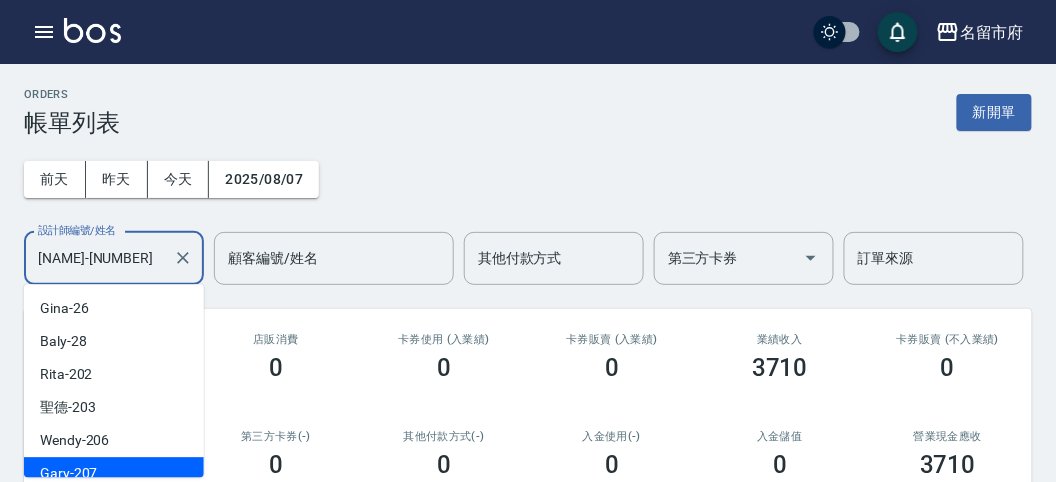 click on "[NAME]-[NUMBER]" at bounding box center (99, 258) 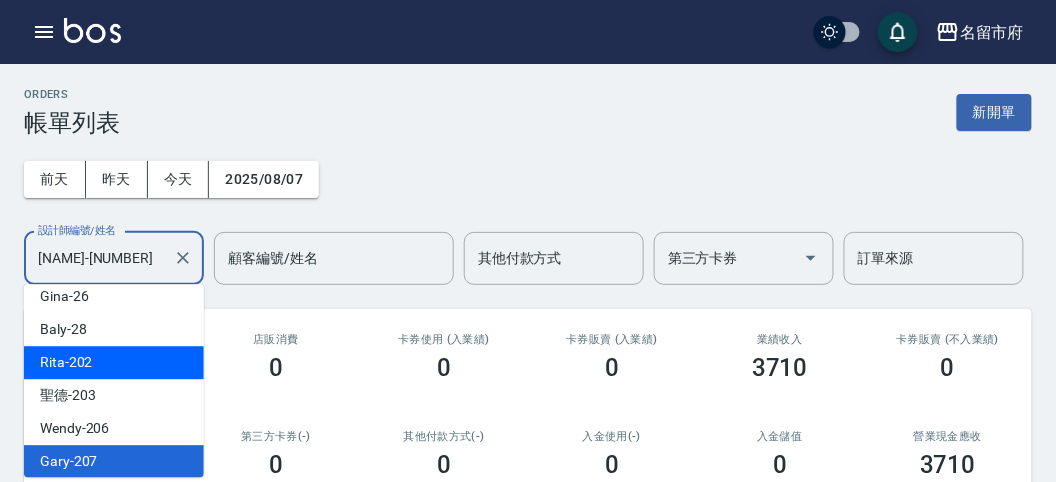 scroll, scrollTop: 153, scrollLeft: 0, axis: vertical 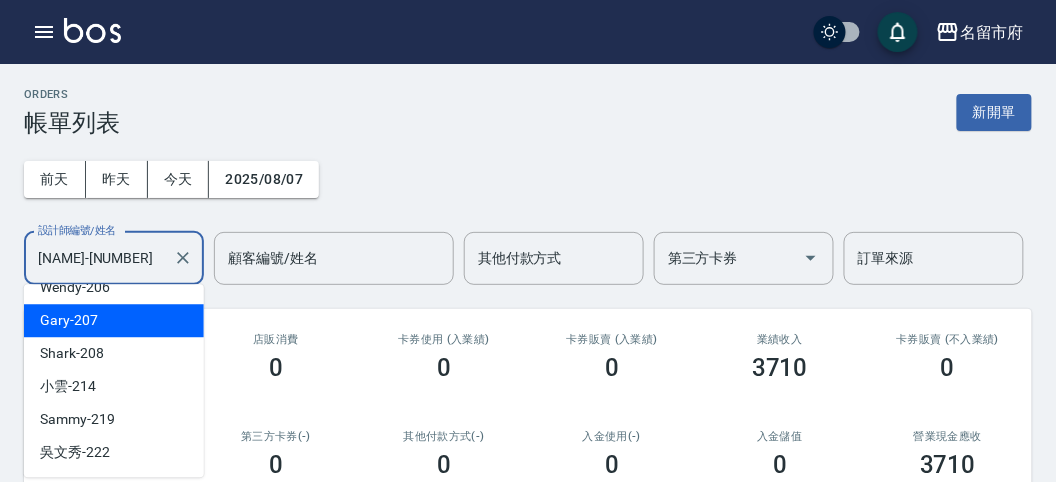 click on "前天 昨天 今天 [DATE] 設計師編號/姓名 [NAME]-[NUMBER] 設計師編號/姓名 顧客編號/姓名 顧客編號/姓名 其他付款方式 其他付款方式 第三方卡券 第三方卡券 訂單來源 訂單來源" at bounding box center [528, 211] 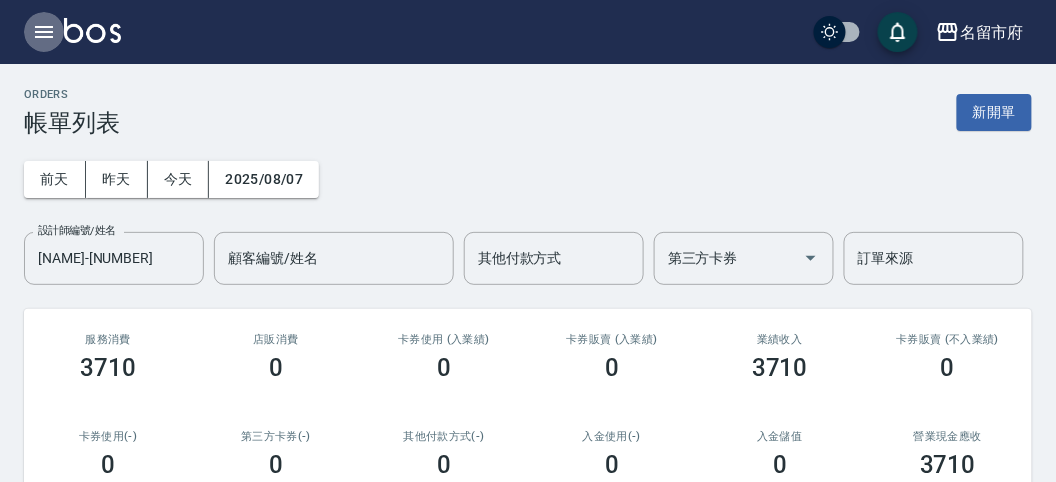 click 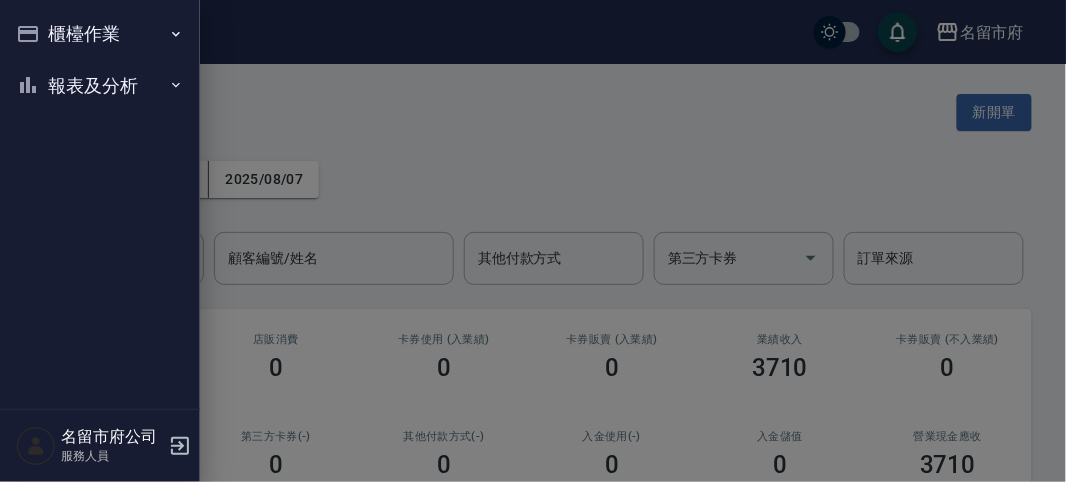 click on "櫃檯作業" at bounding box center [100, 34] 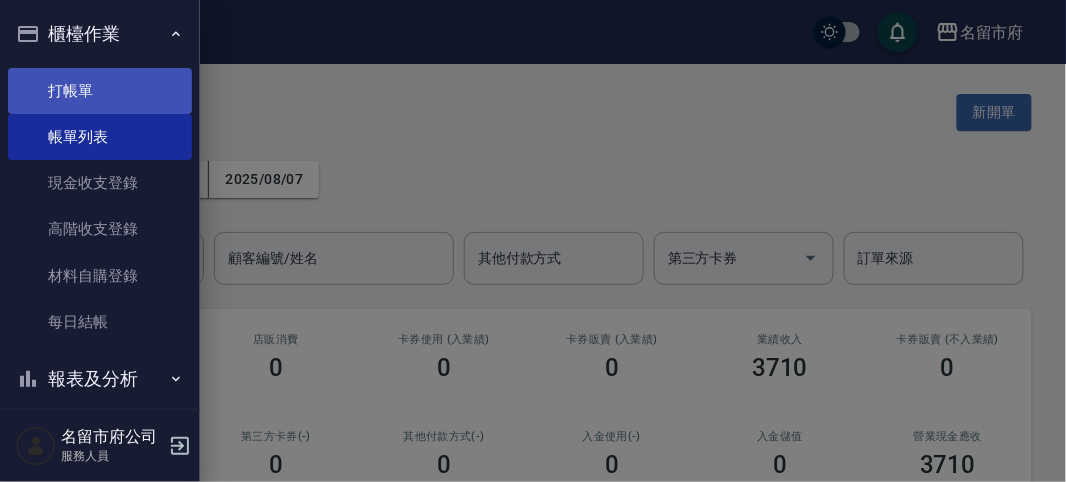 click on "打帳單" at bounding box center (100, 91) 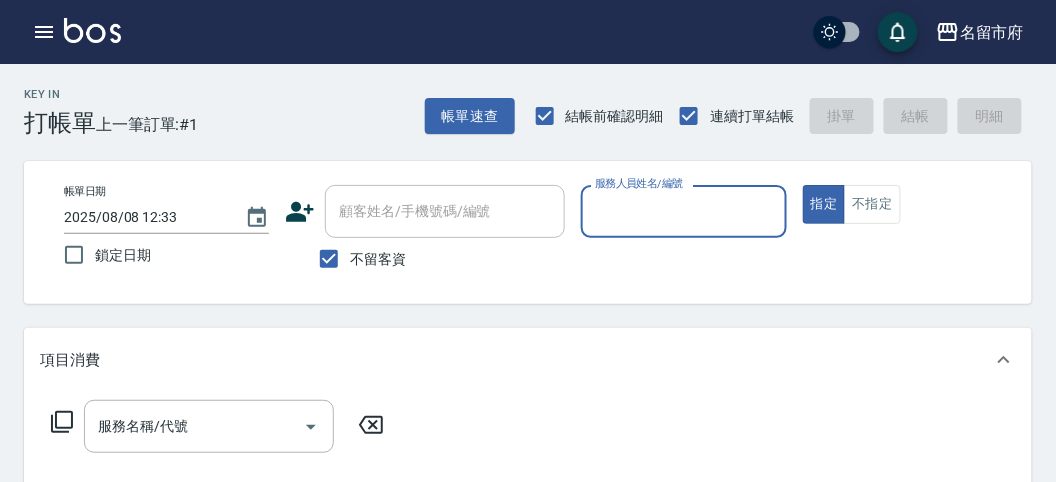 click on "Key In 打帳單 上一筆訂單:#1 帳單速查 結帳前確認明細 連續打單結帳 掛單 結帳 明細" at bounding box center (516, 100) 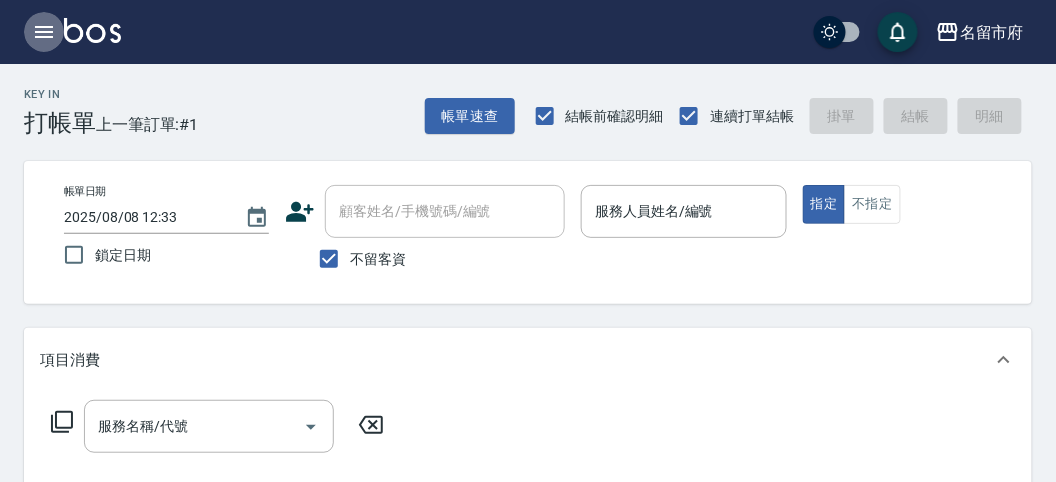click 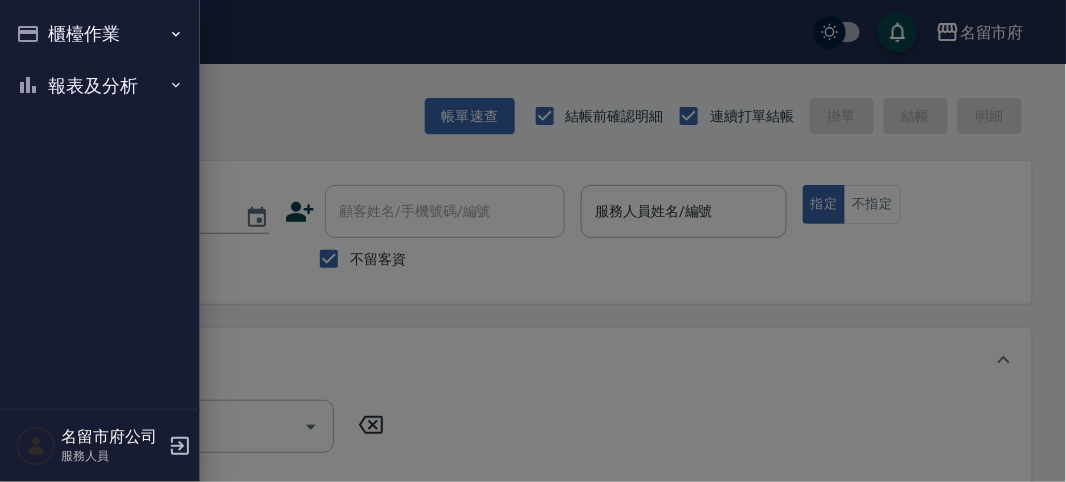 click at bounding box center [533, 241] 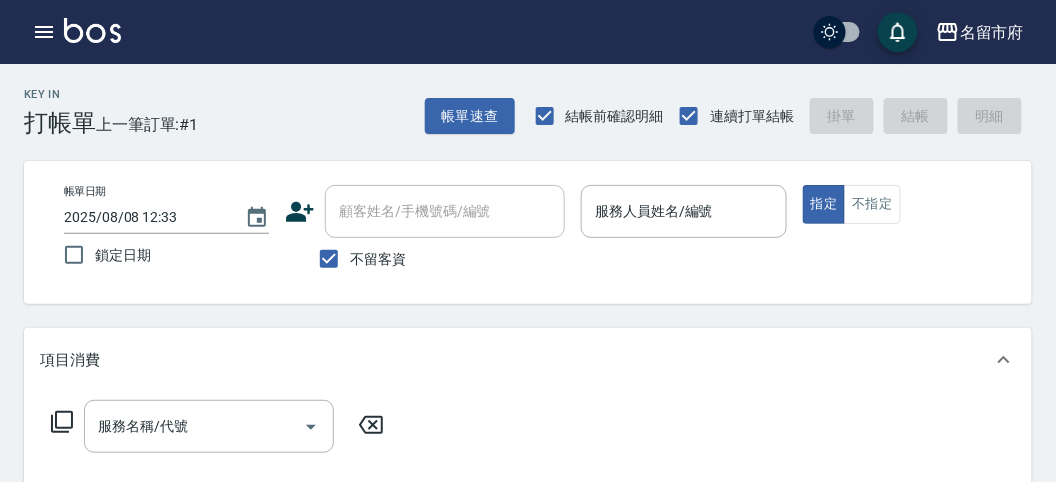 click on "Key In 打帳單 上一筆訂單:#[NUMBER] 帳單速查 結帳前確認明細 連續打單結帳 掛單 結帳 明細 帳單日期 [DATE] [TIME] 鎖定日期 顧客姓名/手機號碼/編號 顧客姓名/手機號碼/編號 不留客資 服務人員姓名/編號 服務人員姓名/編號 指定 不指定 項目消費 服務名稱/代號 服務名稱/代號 店販銷售 服務人員姓名/編號 服務人員姓名/編號 商品代號/名稱 商品代號/名稱 預收卡販賣 卡券名稱/代號 卡券名稱/代號 其他付款方式 其他付款方式 其他付款方式 備註及來源 備註 備註 訂單來源 ​ 訂單來源 隱藏業績明細 服務消費  0 店販消費  0 使用預收卡  0 業績合計   0 預收卡販賣  0 會員卡販賣  0 扣入金  0 現金應收   0 其他付款方式  0 紅利點數折抵  0 掛單 結帳 明細" at bounding box center (528, 563) 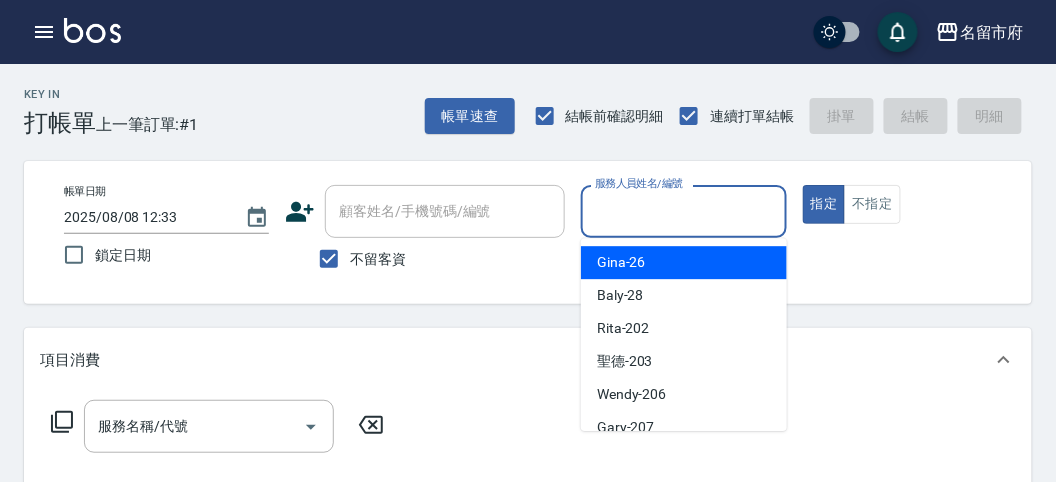 click on "服務人員姓名/編號" at bounding box center [683, 211] 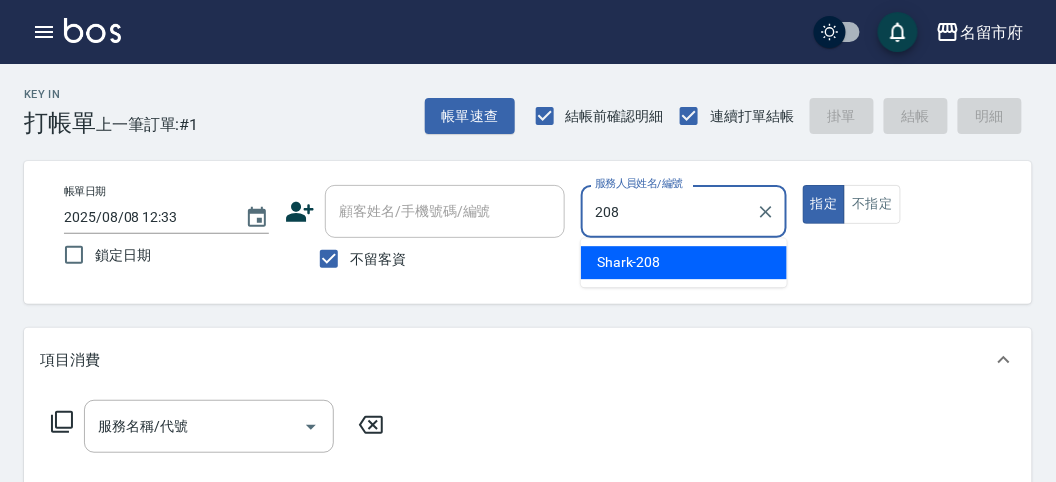 click on "Shark -208" at bounding box center (684, 262) 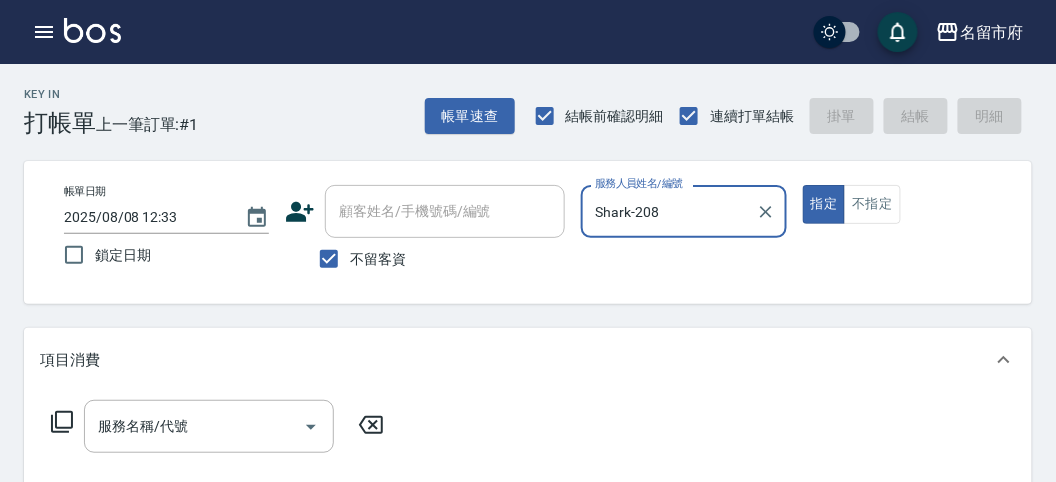type on "Shark-208" 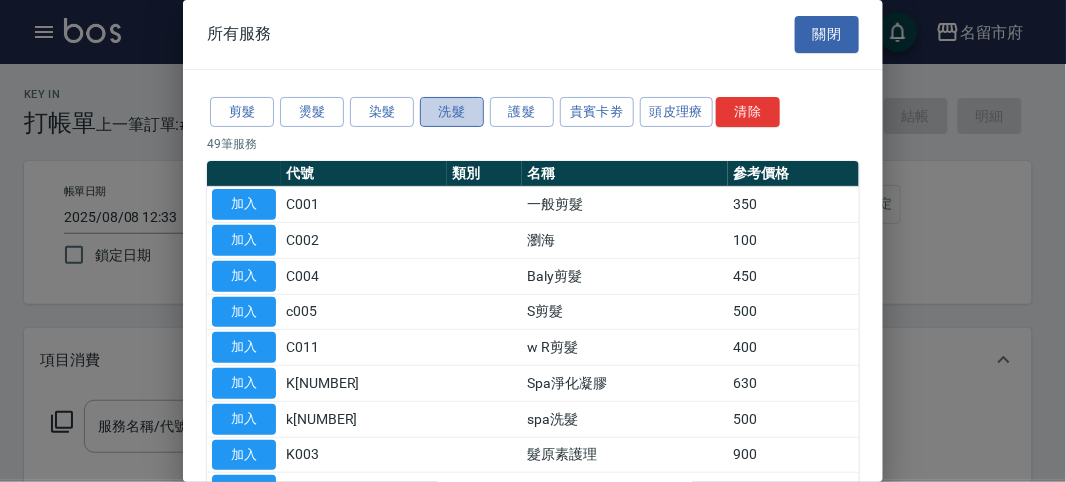 click on "洗髮" at bounding box center (452, 112) 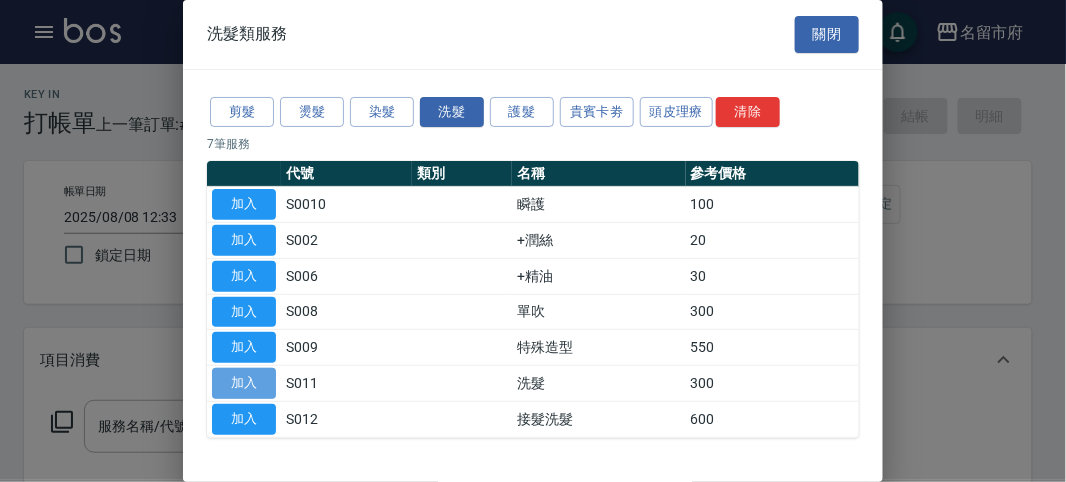 click on "加入" at bounding box center (244, 383) 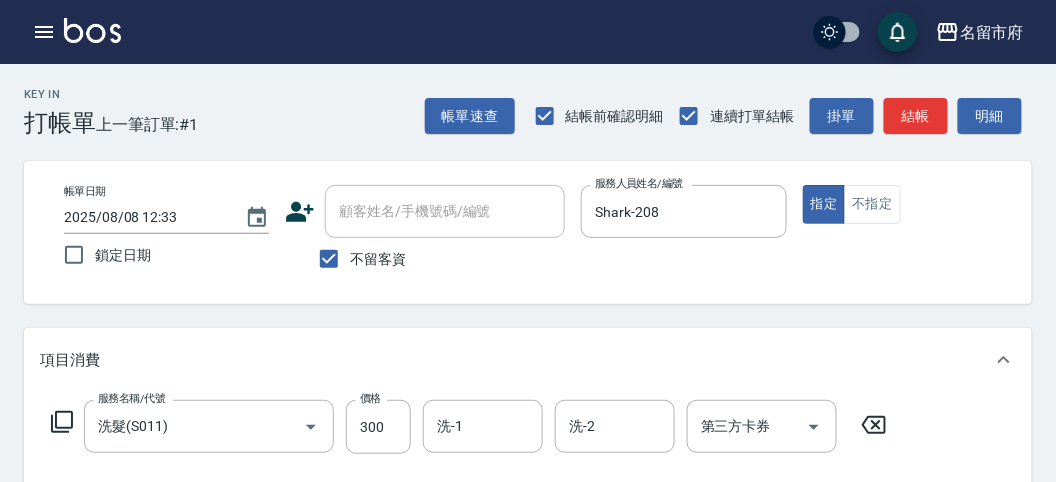 click 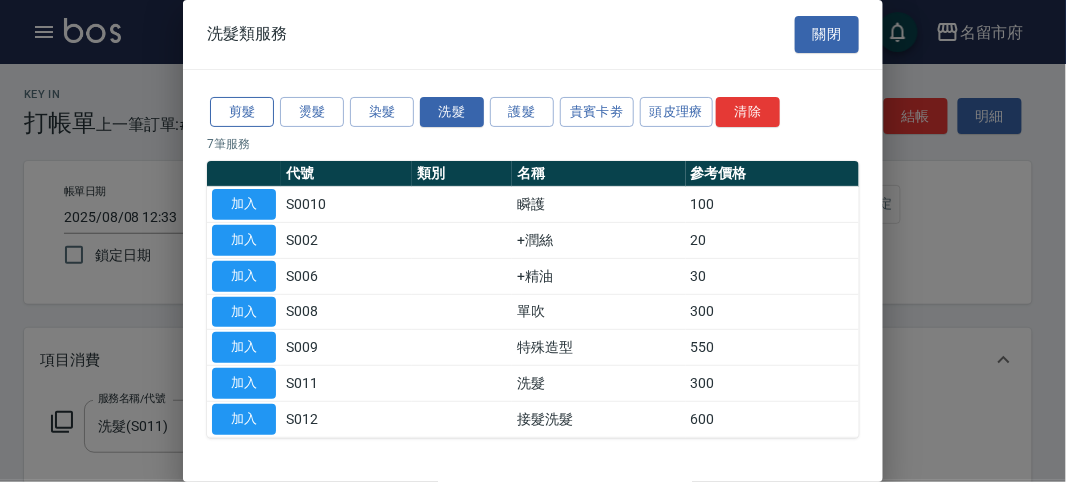 click on "剪髮" at bounding box center [242, 112] 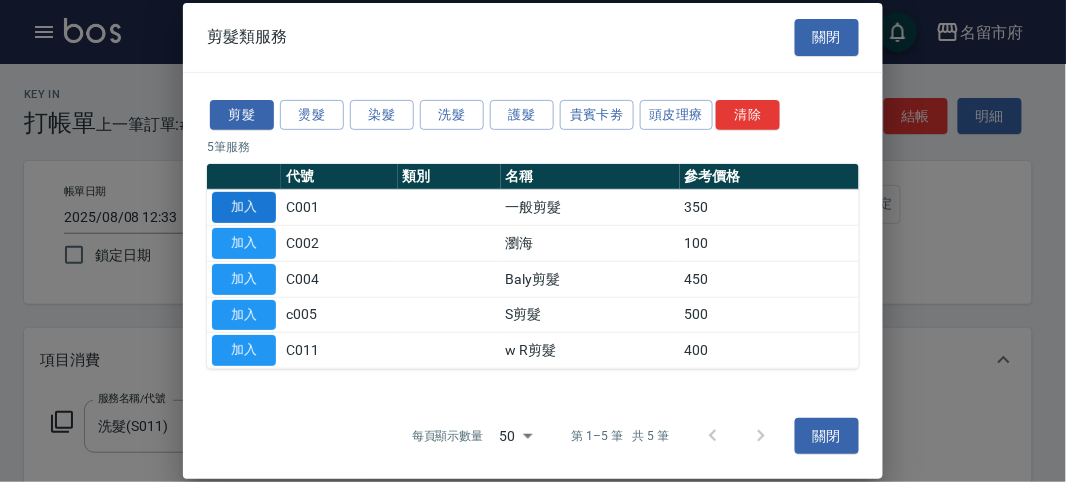 click on "加入" at bounding box center [244, 207] 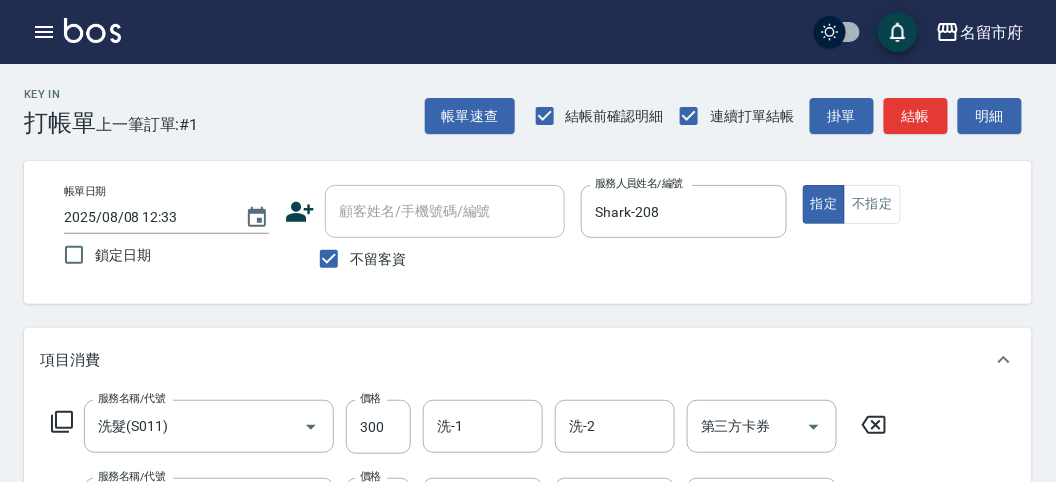 click 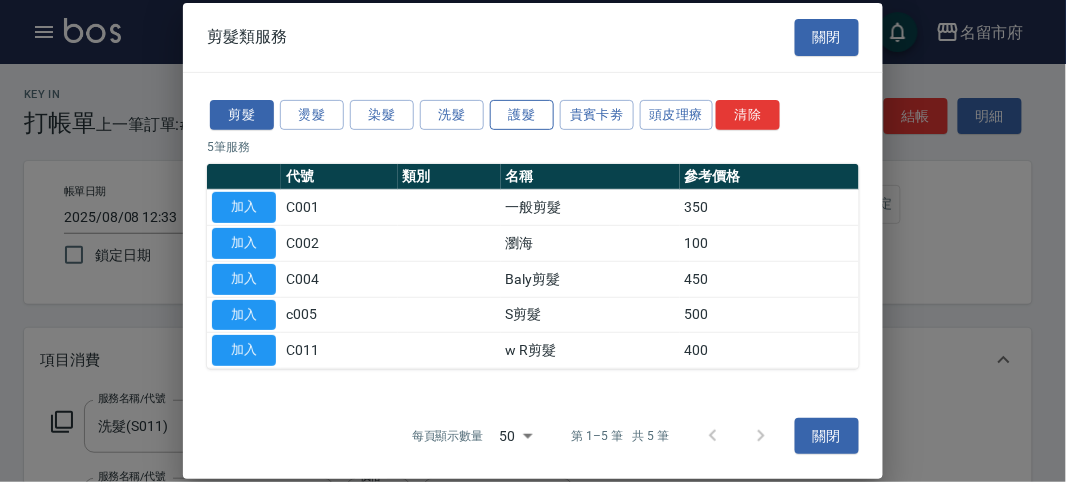 click on "護髮" at bounding box center [522, 114] 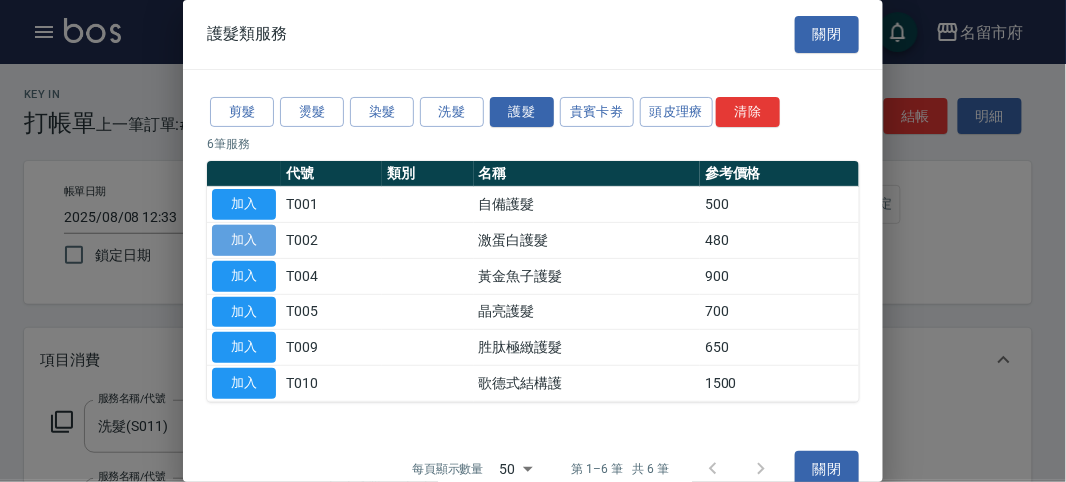 click on "加入" at bounding box center [244, 240] 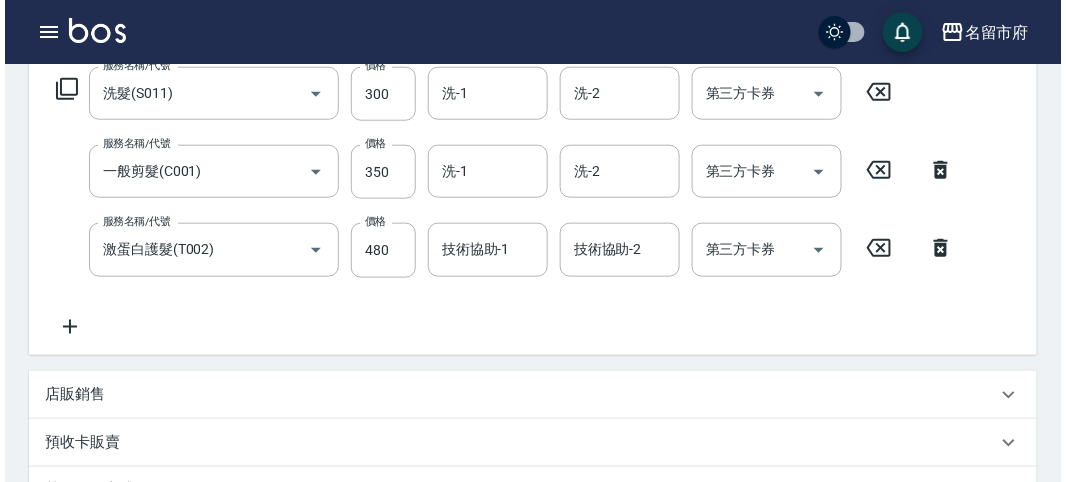 scroll, scrollTop: 741, scrollLeft: 0, axis: vertical 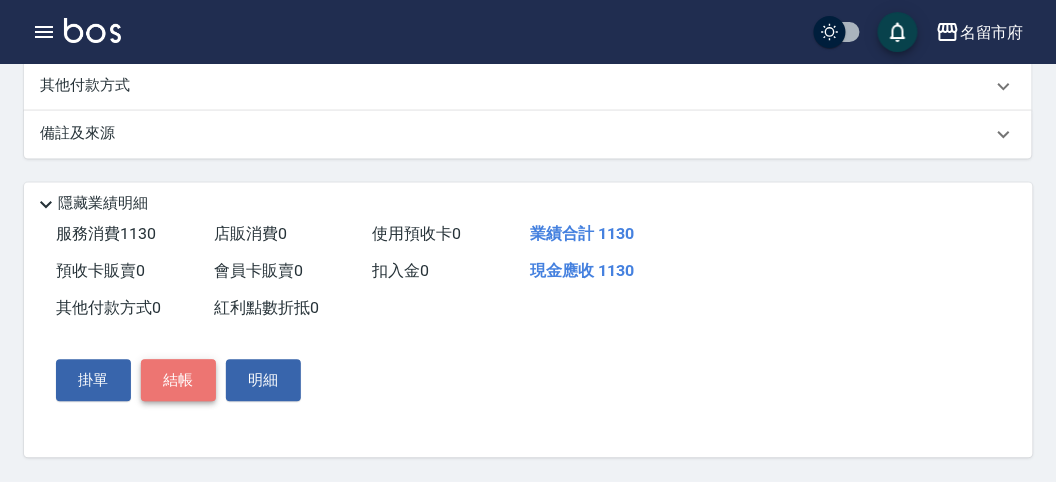click on "結帳" at bounding box center [178, 381] 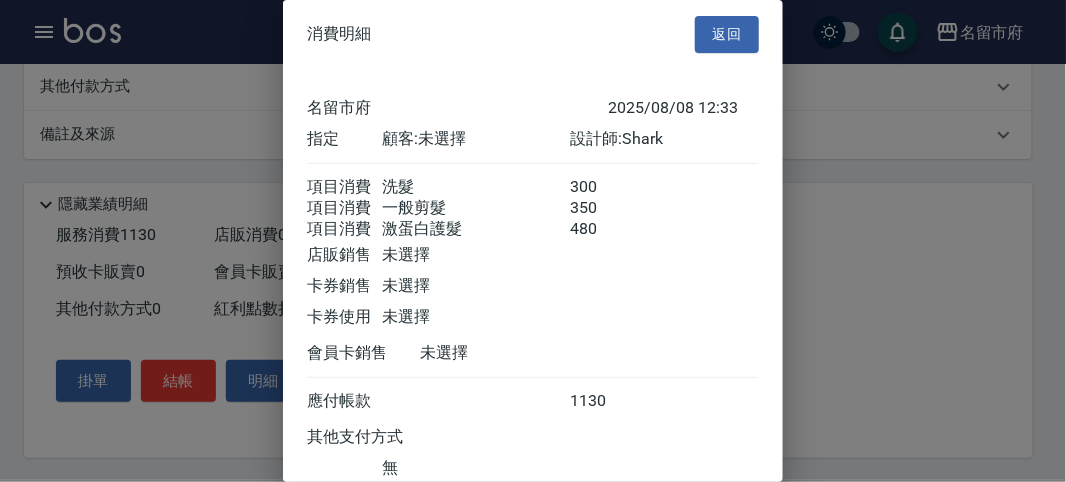 scroll, scrollTop: 156, scrollLeft: 0, axis: vertical 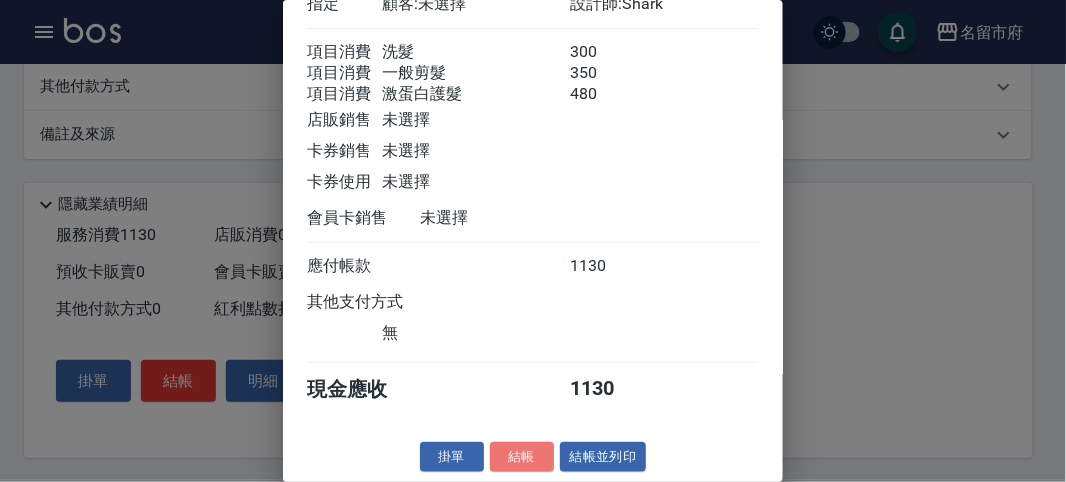 click on "結帳" at bounding box center [522, 457] 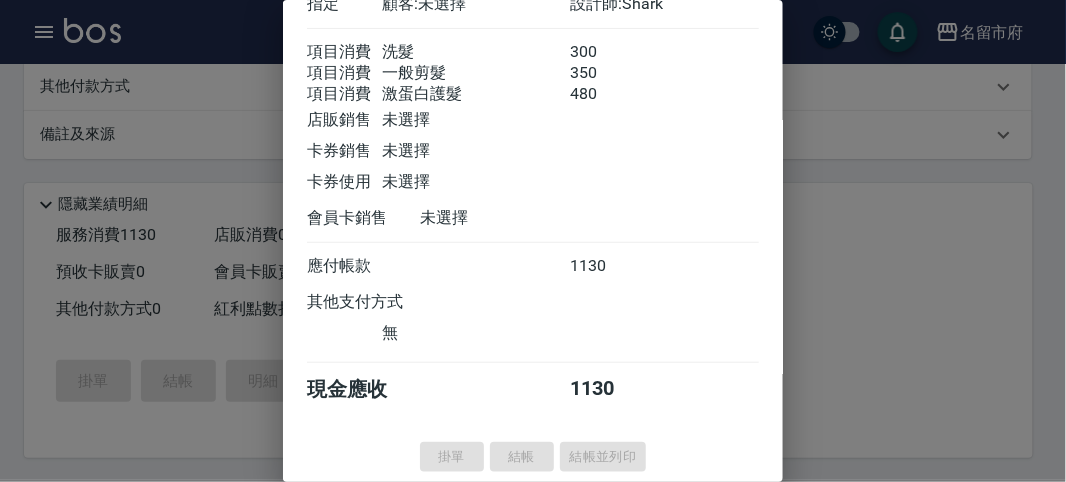 type on "2025/08/08 12:36" 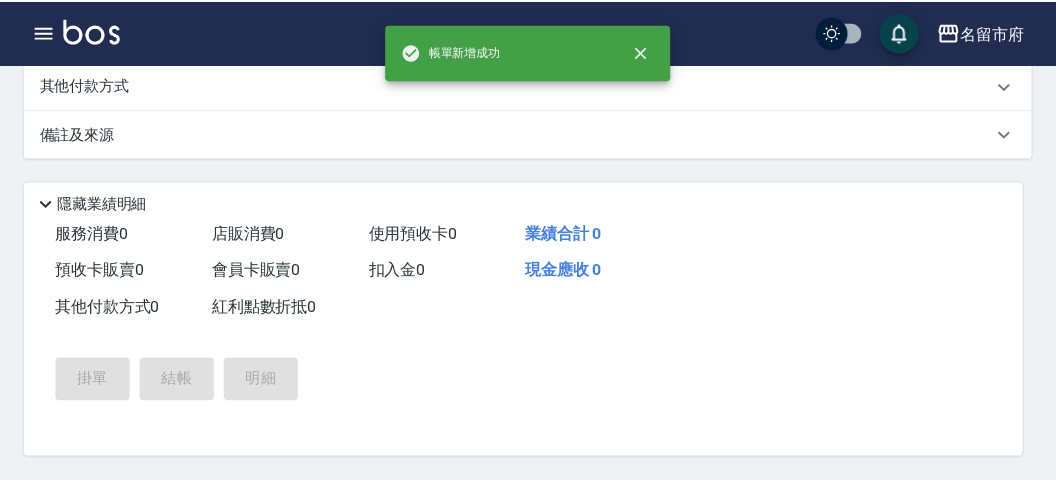 scroll, scrollTop: 0, scrollLeft: 0, axis: both 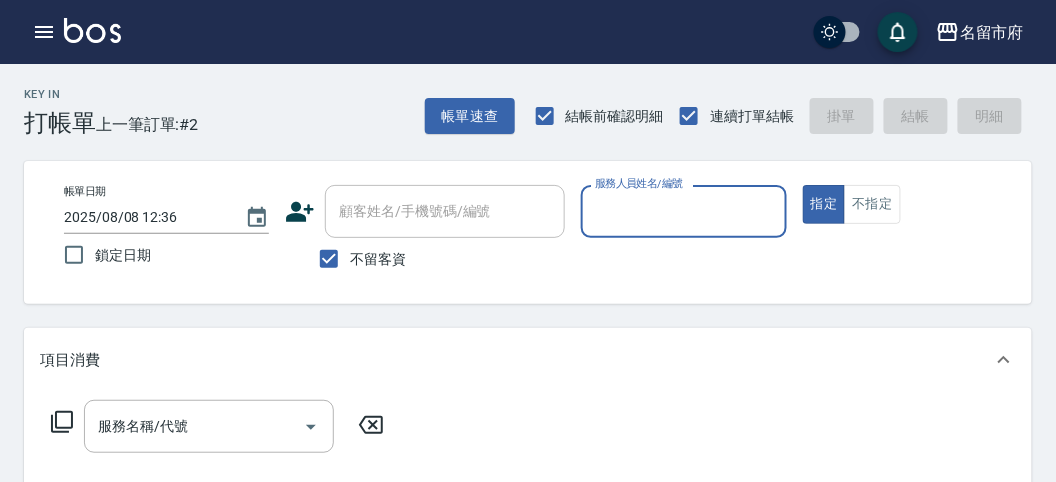 click on "服務人員姓名/編號" at bounding box center (683, 211) 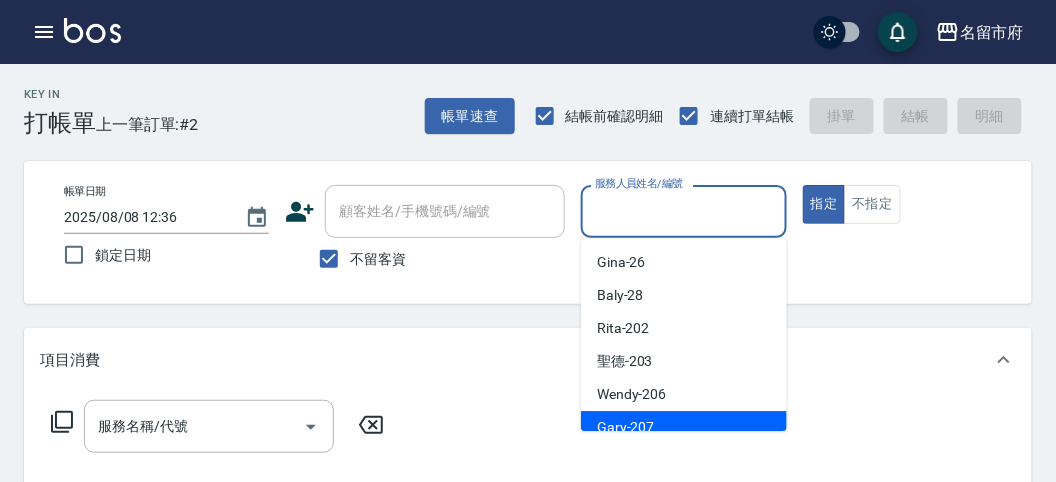 drag, startPoint x: 682, startPoint y: 421, endPoint x: 709, endPoint y: 381, distance: 48.259712 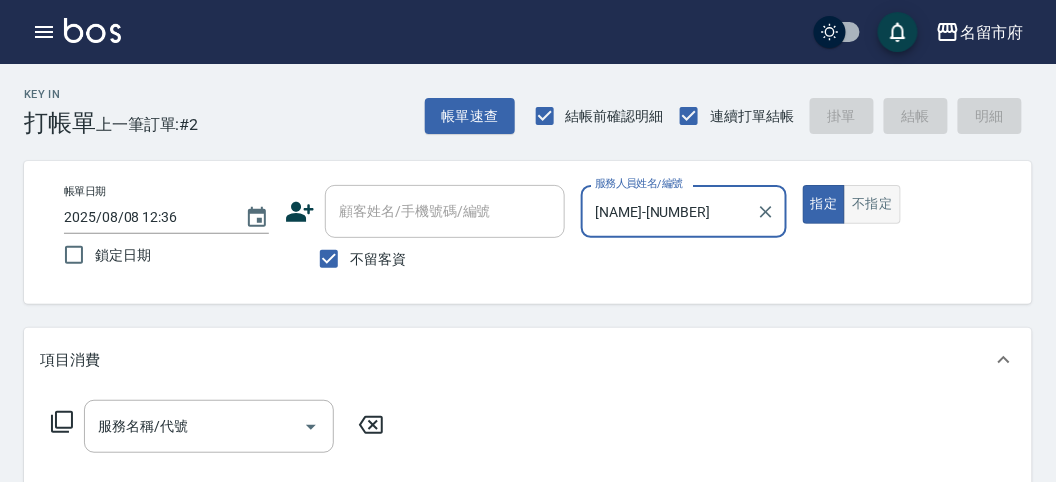 click on "不指定" at bounding box center (872, 204) 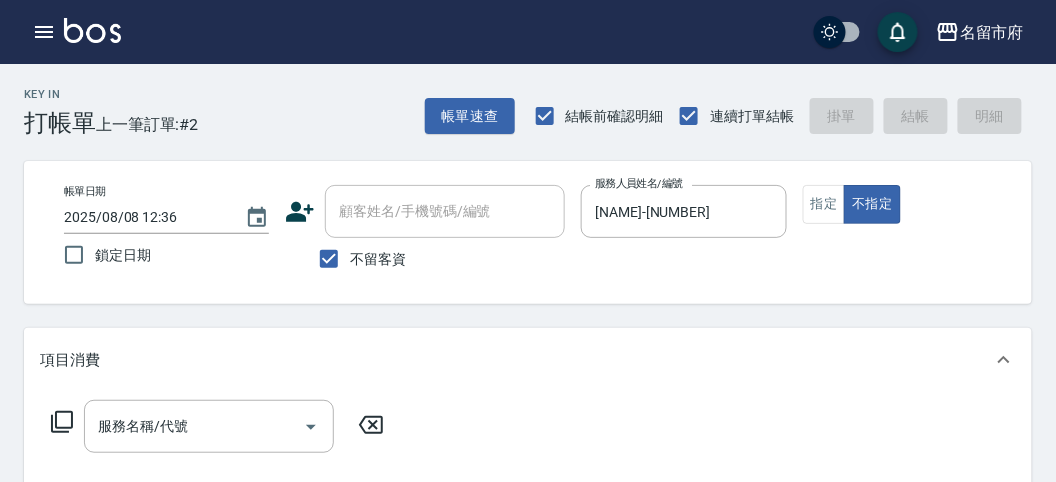click 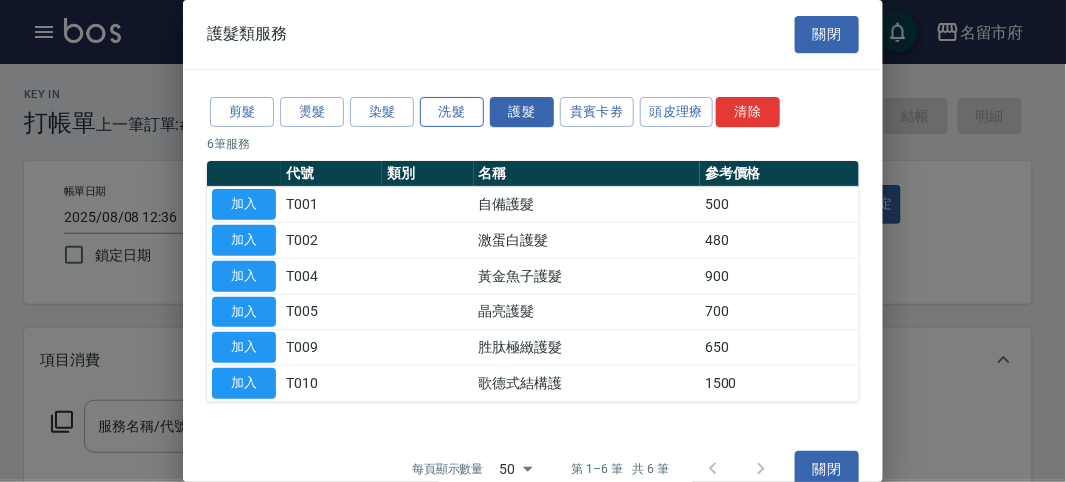 click on "洗髮" at bounding box center [452, 112] 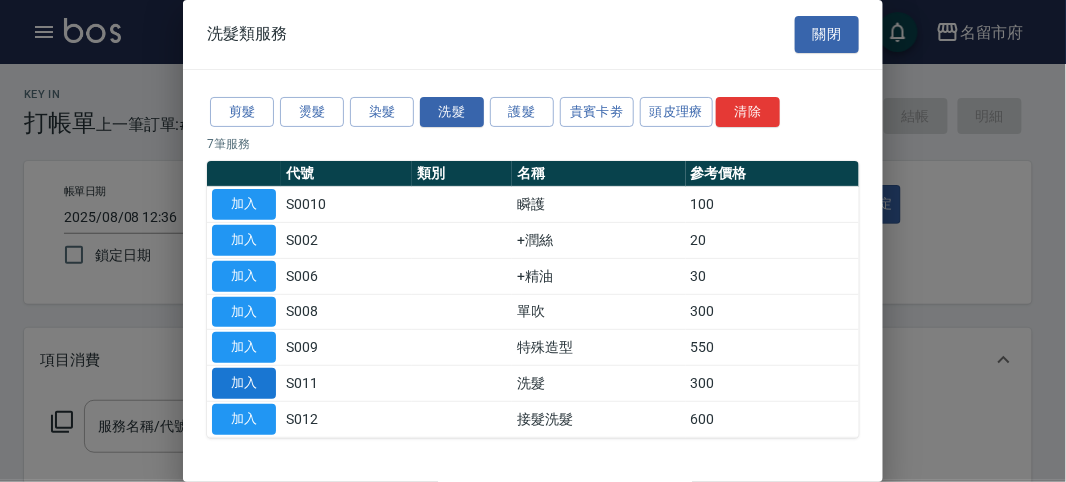 click on "加入" at bounding box center (244, 383) 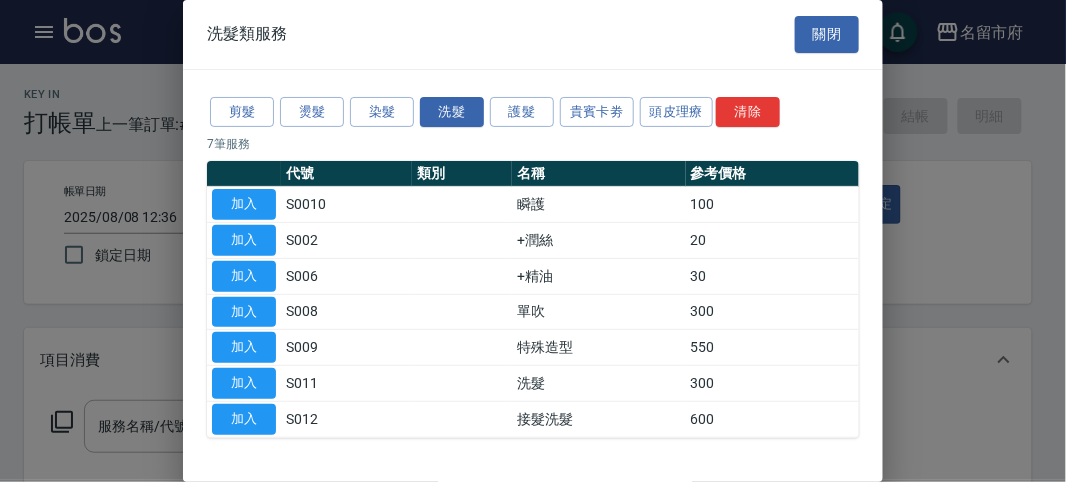 type on "洗髮(S011)" 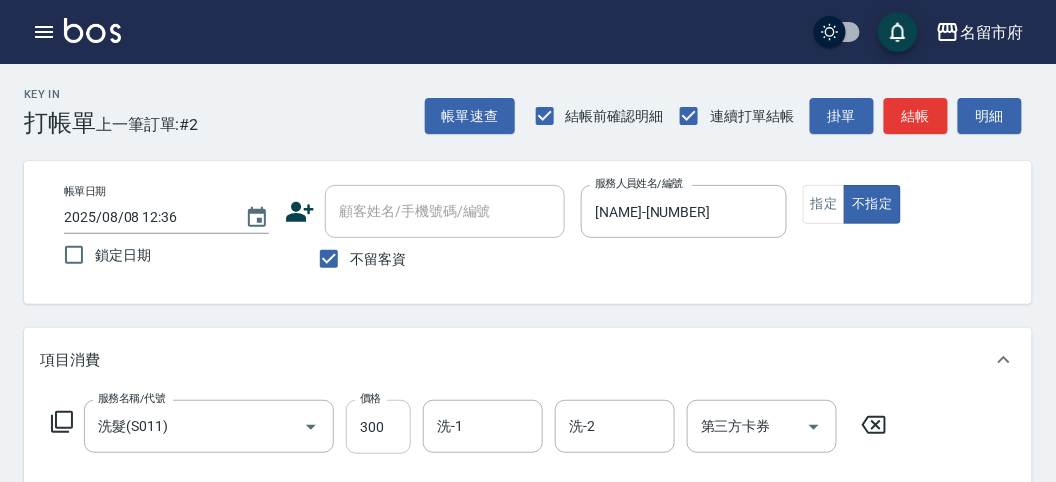click on "300" at bounding box center (378, 427) 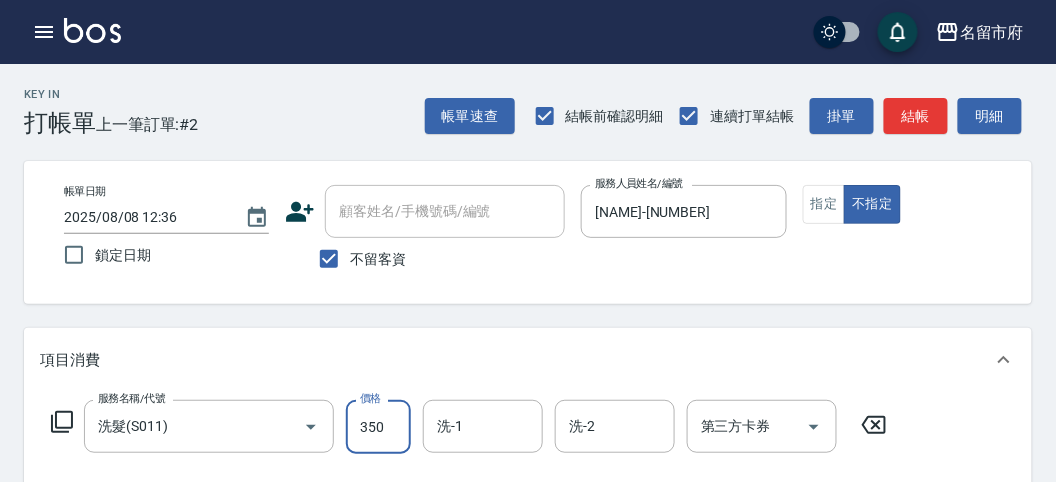 type on "350" 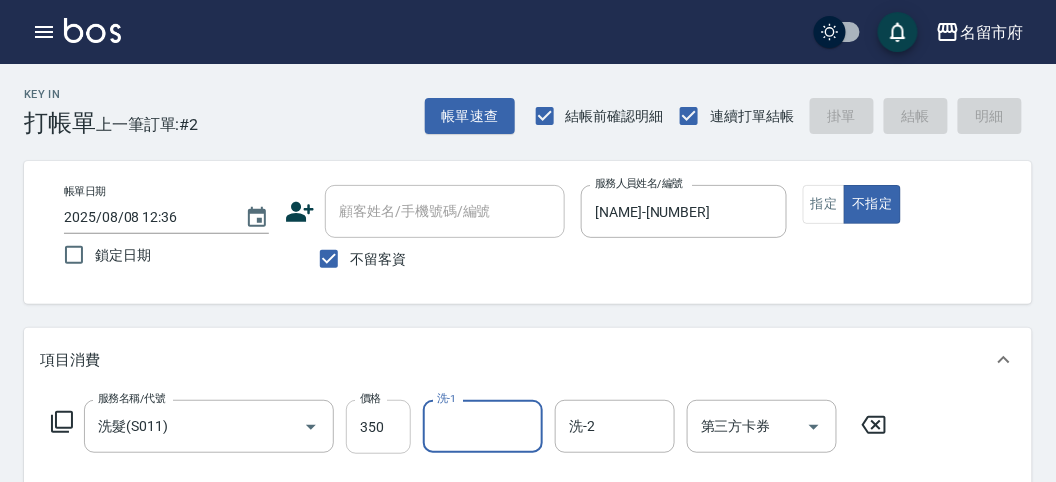 type on "[DATE] [TIME]" 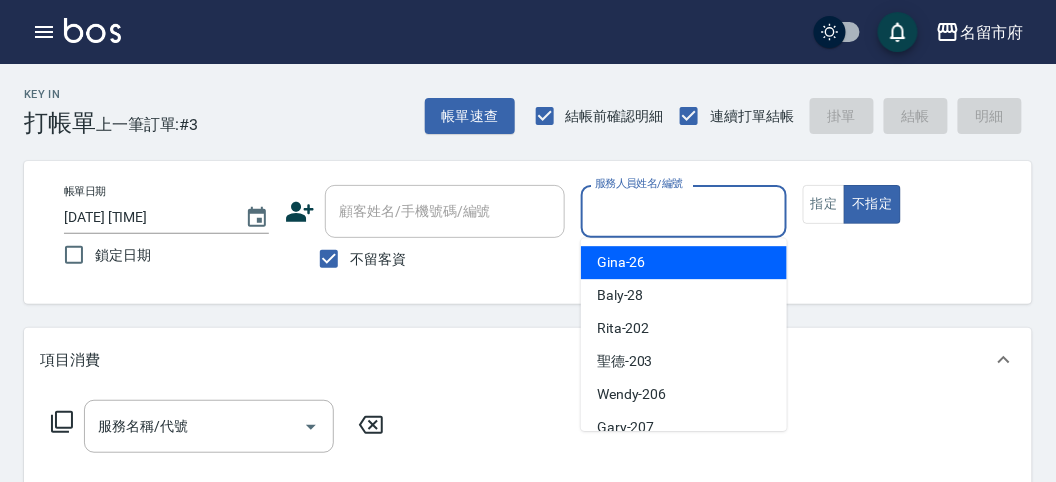 click on "服務人員姓名/編號" at bounding box center [683, 211] 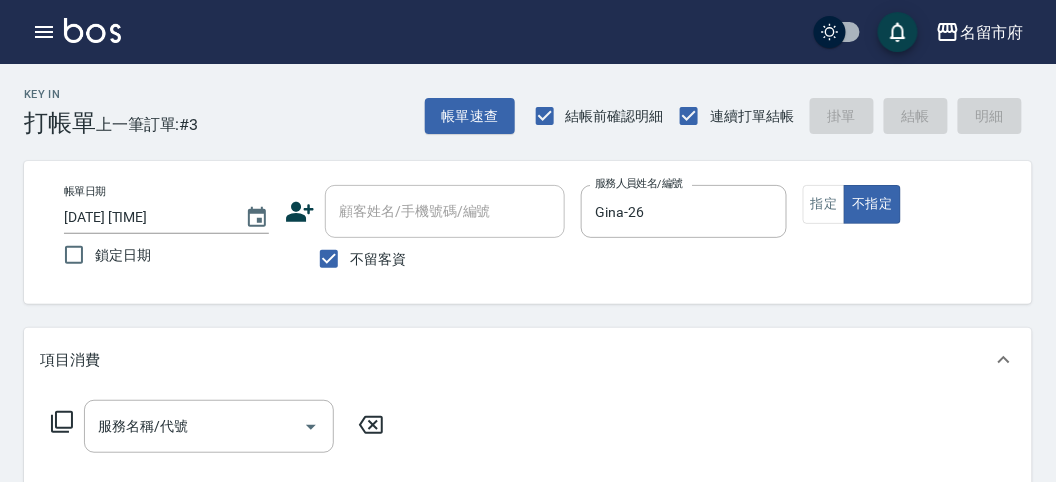 click 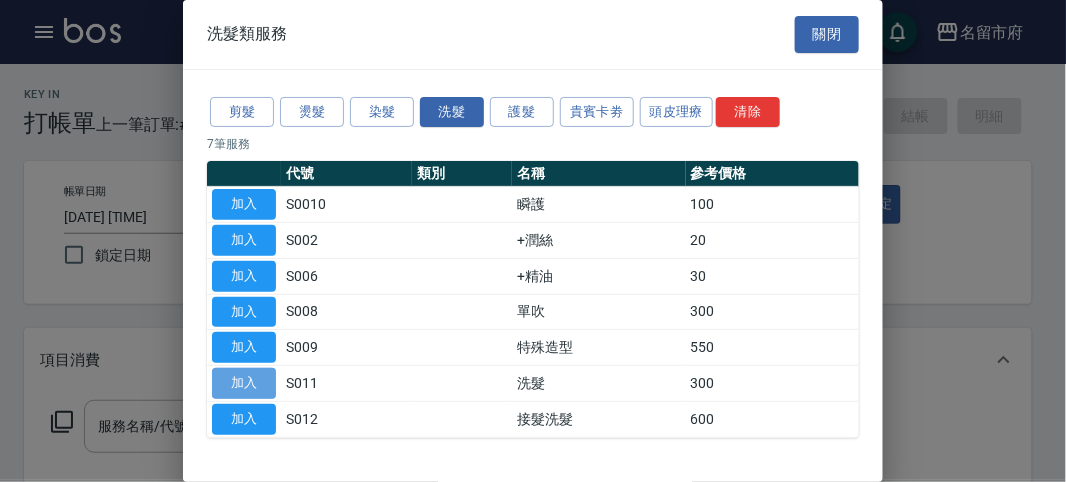 click on "加入" at bounding box center (244, 383) 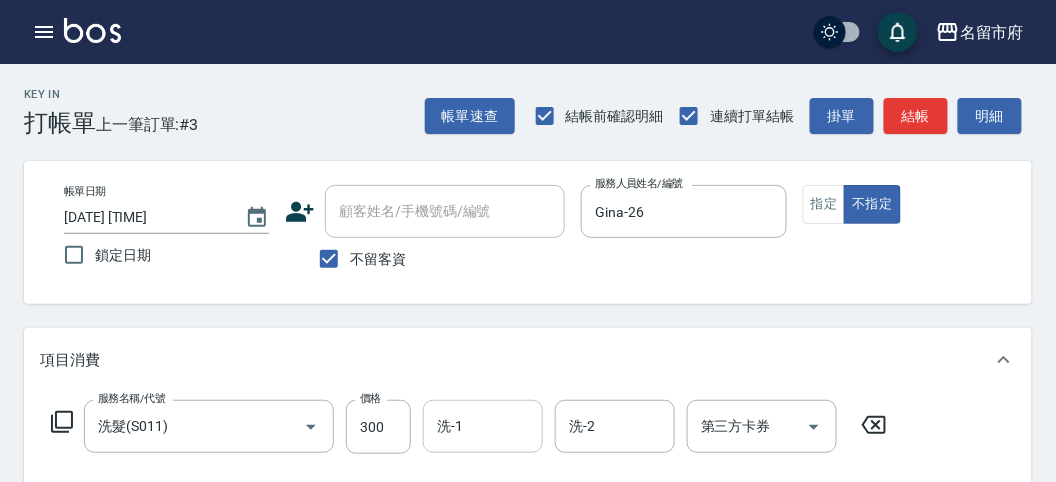 click on "洗-1" at bounding box center [483, 426] 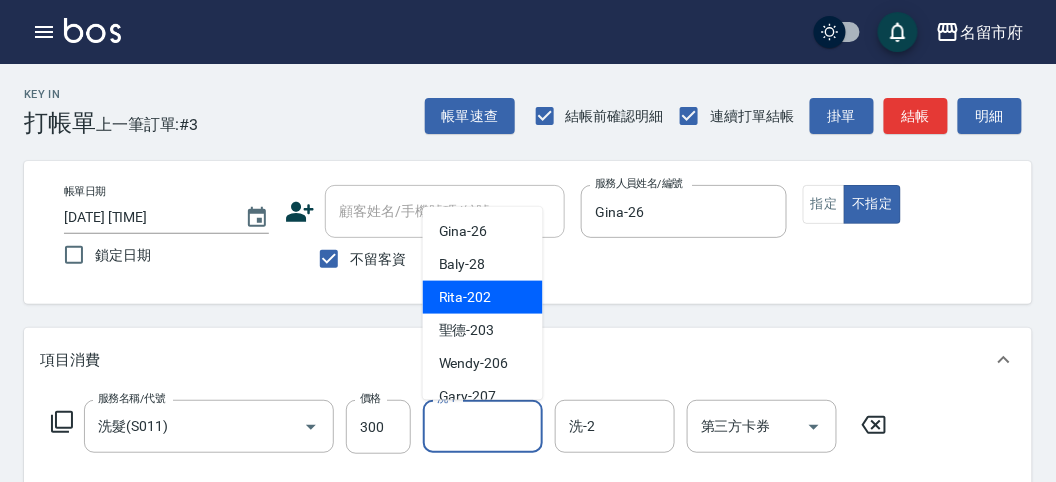 scroll, scrollTop: 111, scrollLeft: 0, axis: vertical 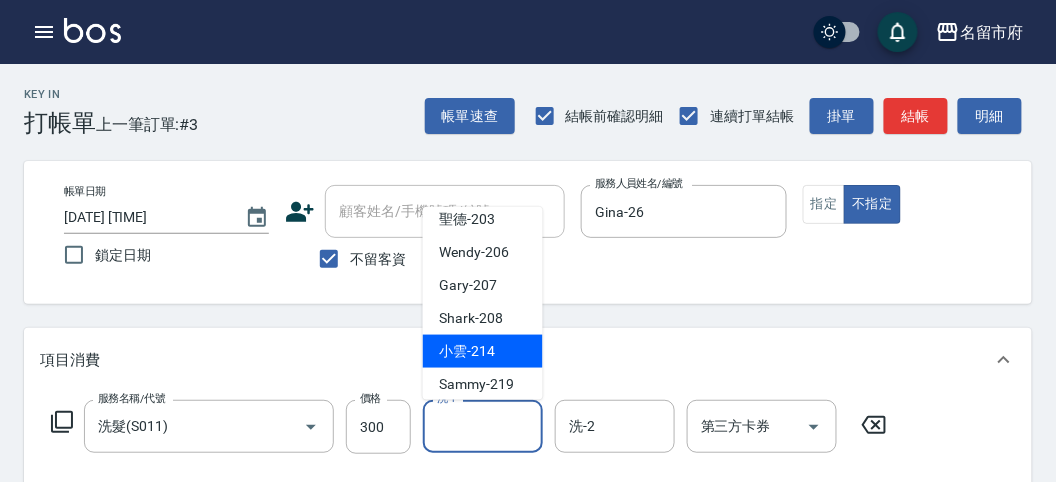 click on "小雲 -214" at bounding box center (467, 351) 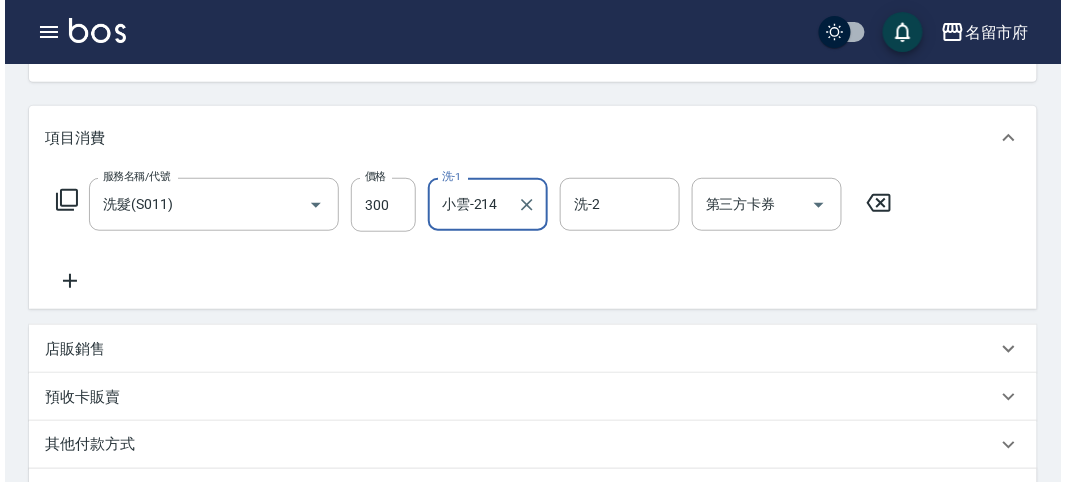 scroll, scrollTop: 585, scrollLeft: 0, axis: vertical 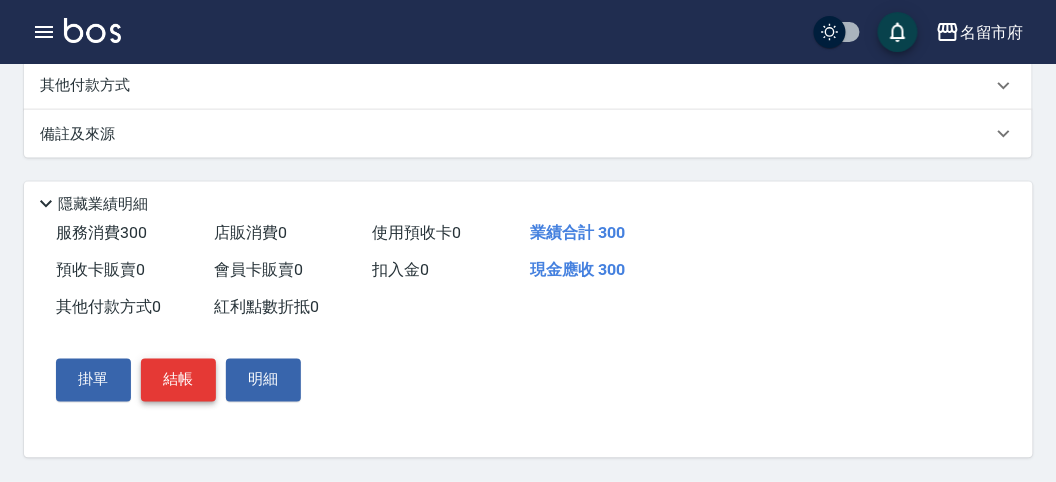 click on "結帳" at bounding box center [178, 380] 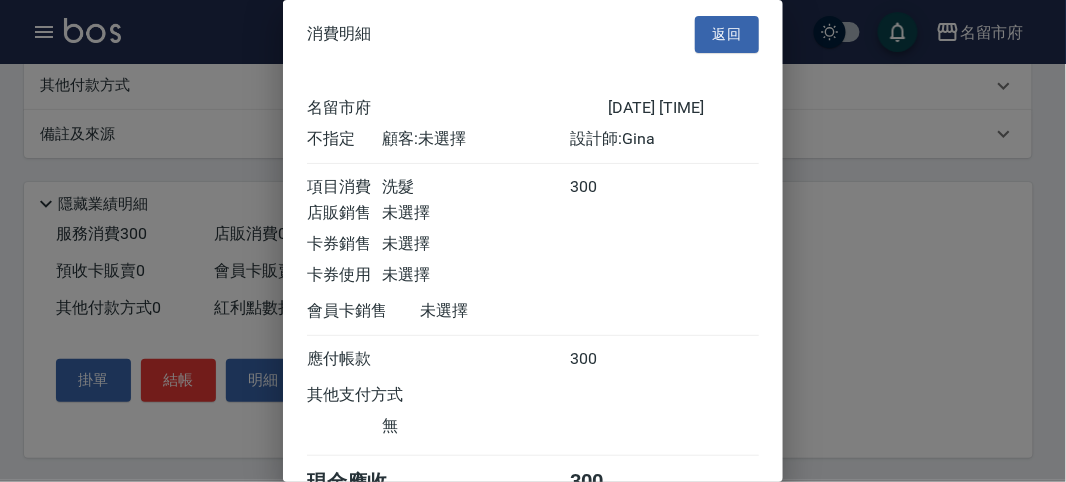 scroll, scrollTop: 111, scrollLeft: 0, axis: vertical 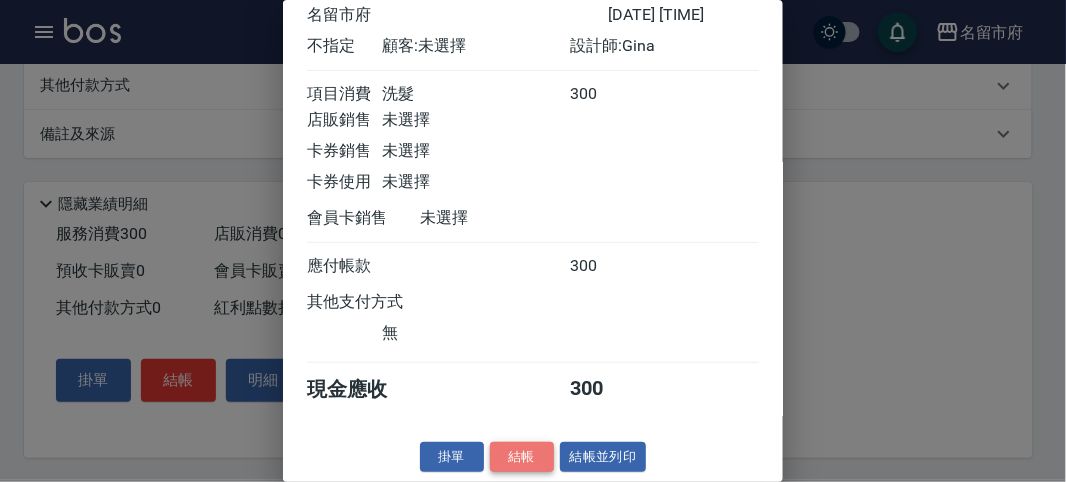 click on "結帳" at bounding box center (522, 457) 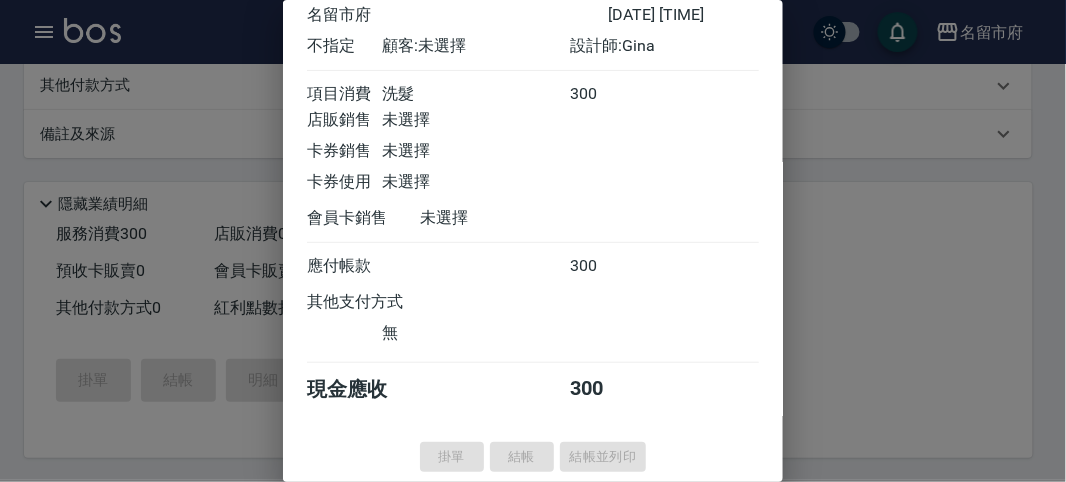 type on "2025/08/08 13:01" 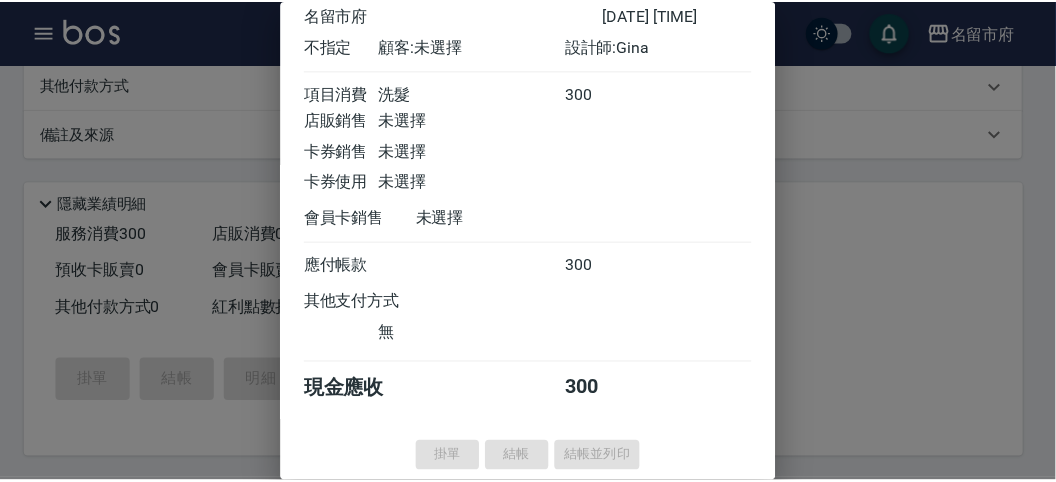 scroll, scrollTop: 0, scrollLeft: 0, axis: both 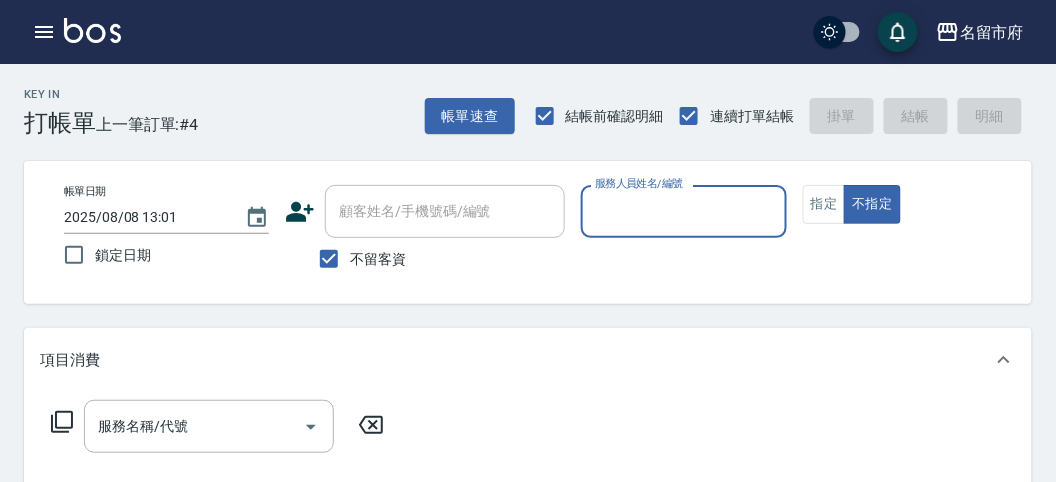 click on "服務人員姓名/編號" at bounding box center [683, 211] 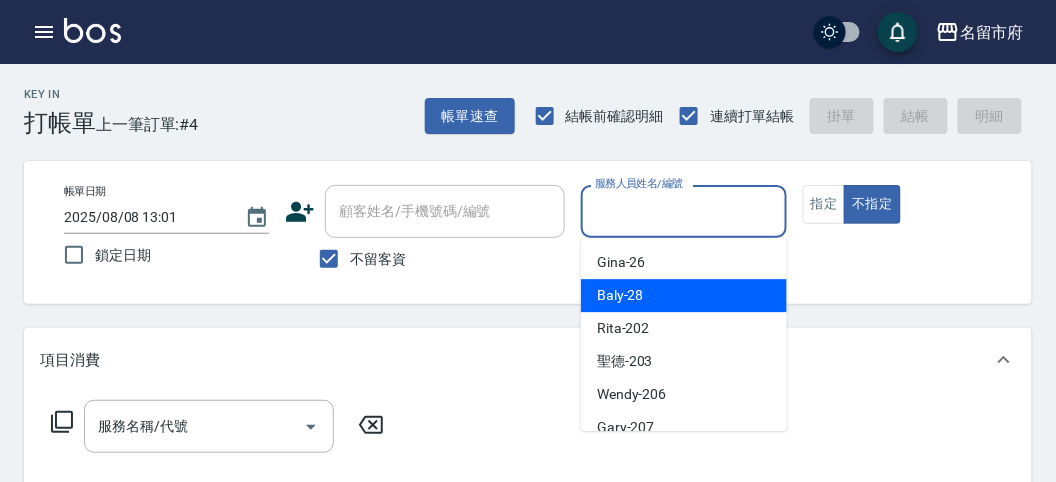 click on "Baly -28" at bounding box center [620, 295] 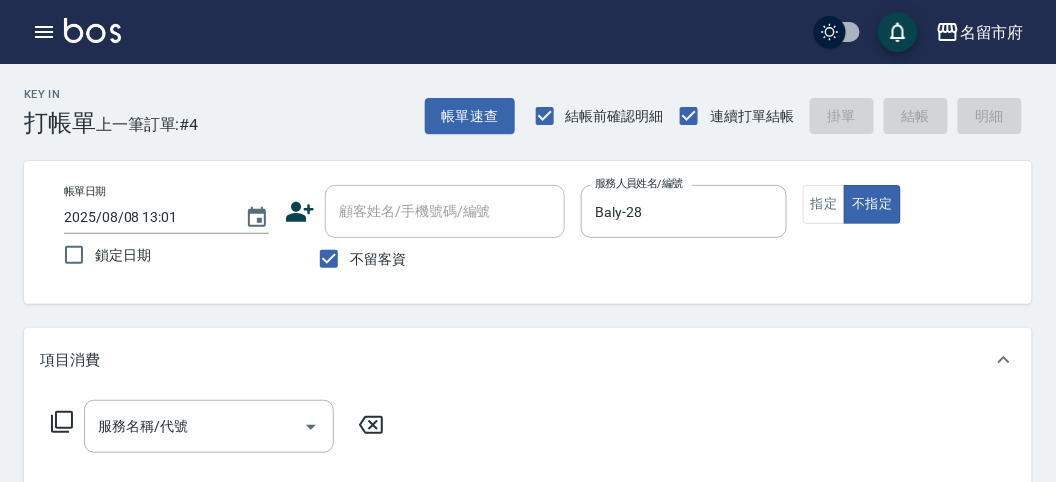 click 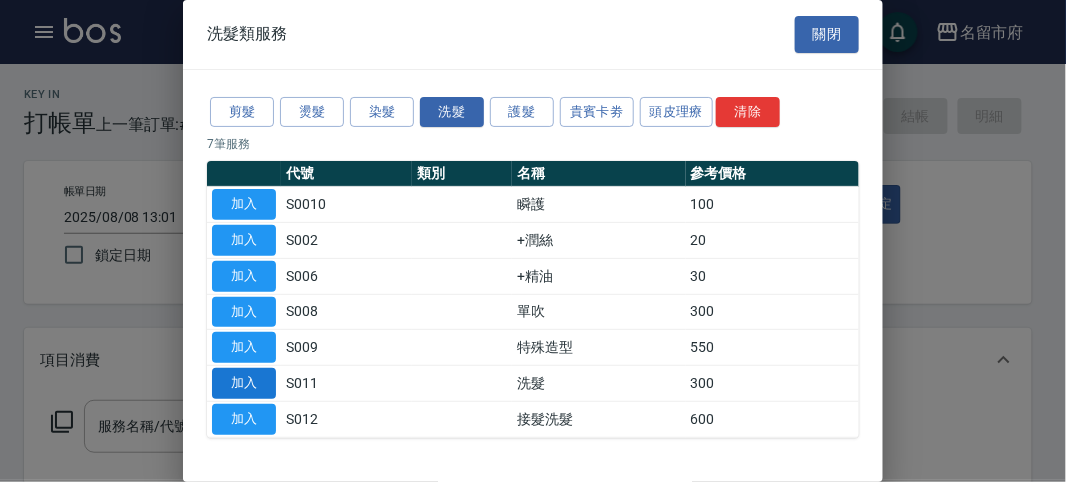 click on "加入" at bounding box center (244, 383) 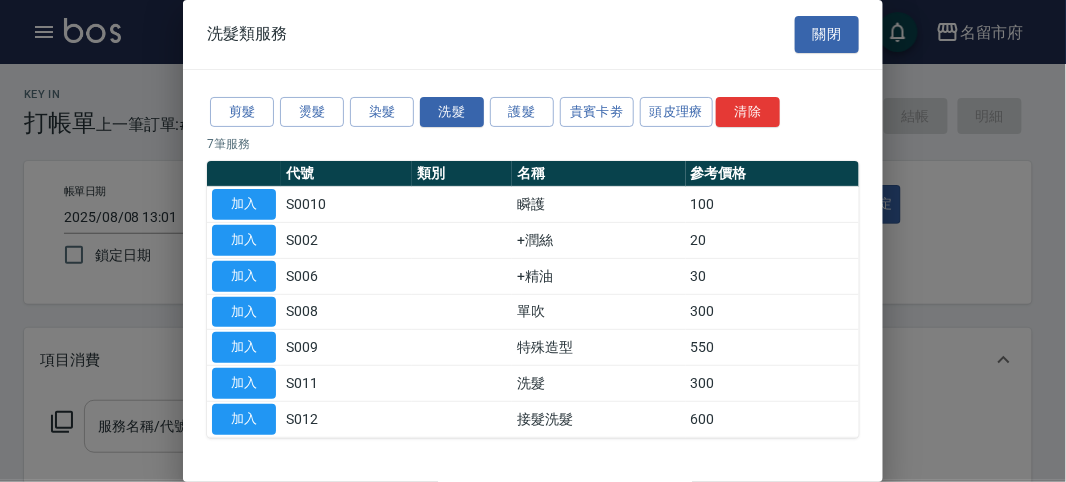 type on "洗髮(S011)" 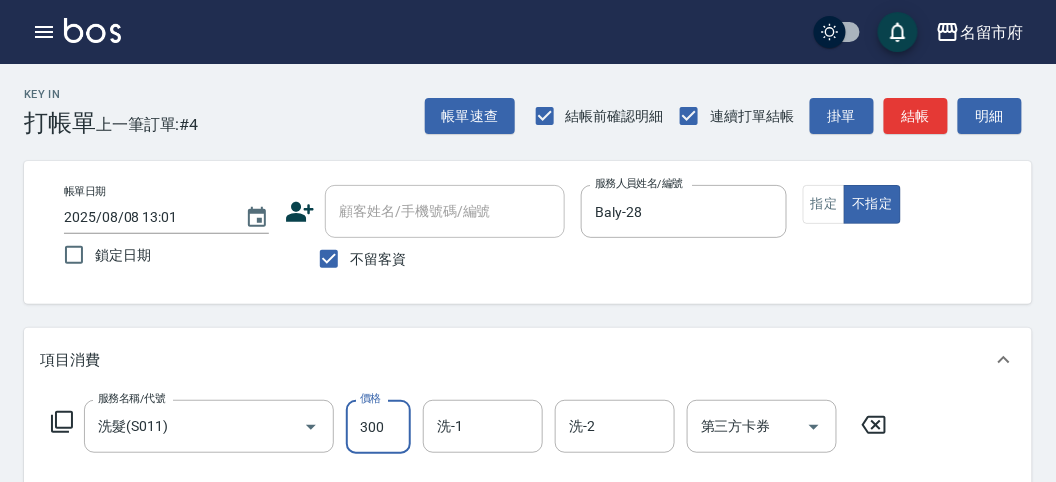 scroll, scrollTop: 0, scrollLeft: 0, axis: both 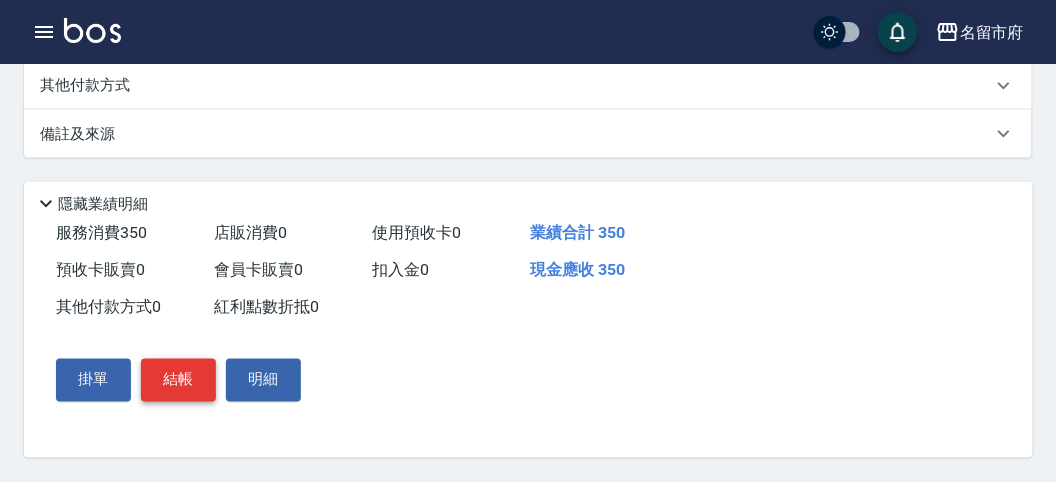 type on "350" 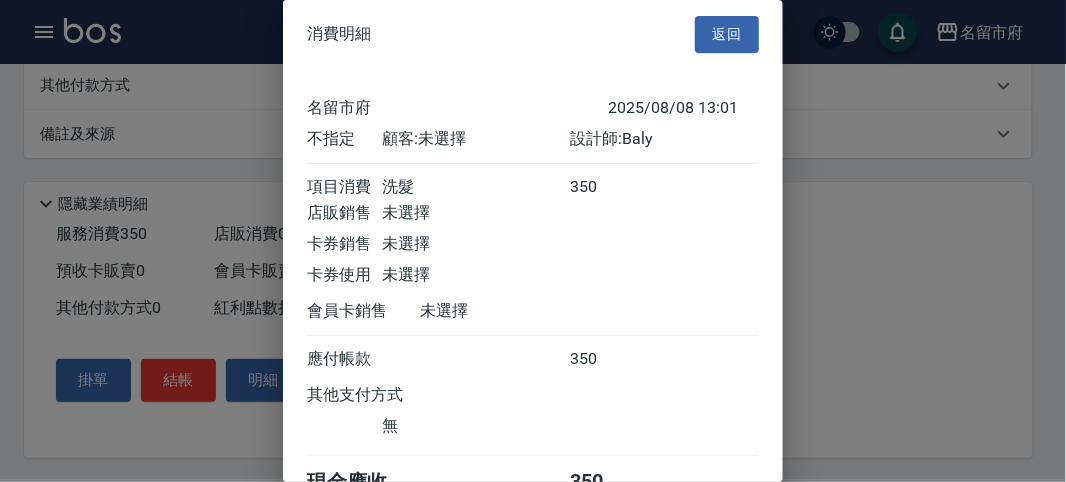 scroll, scrollTop: 111, scrollLeft: 0, axis: vertical 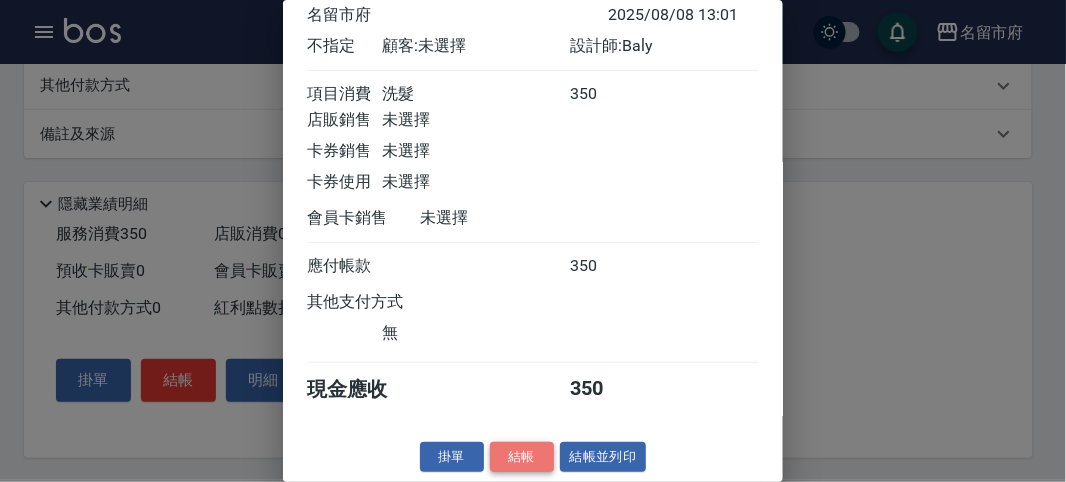click on "結帳" at bounding box center [522, 457] 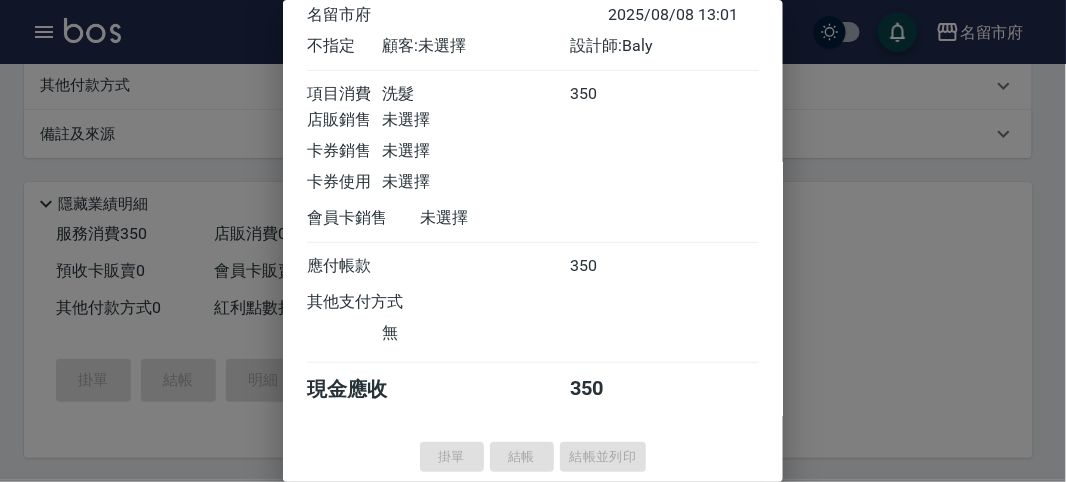 type on "2025/08/08 13:06" 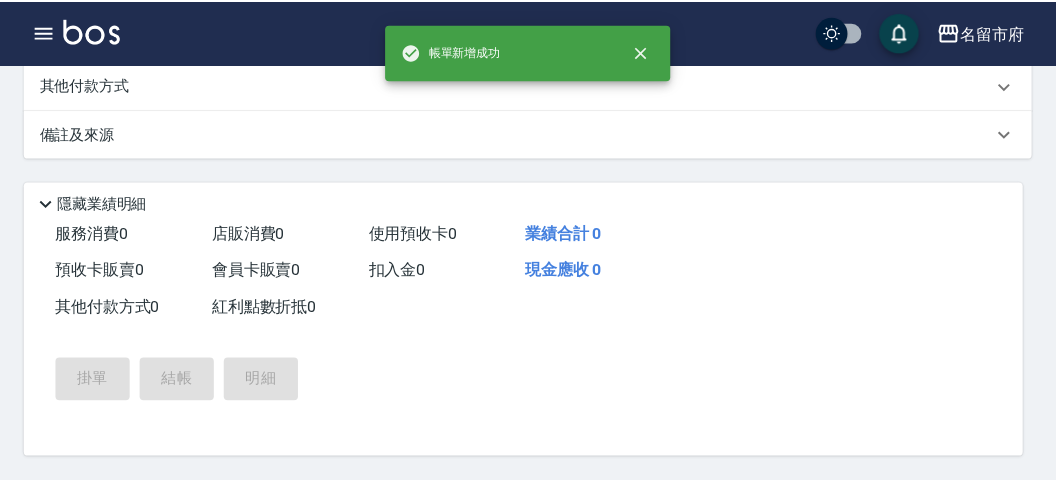 scroll, scrollTop: 0, scrollLeft: 0, axis: both 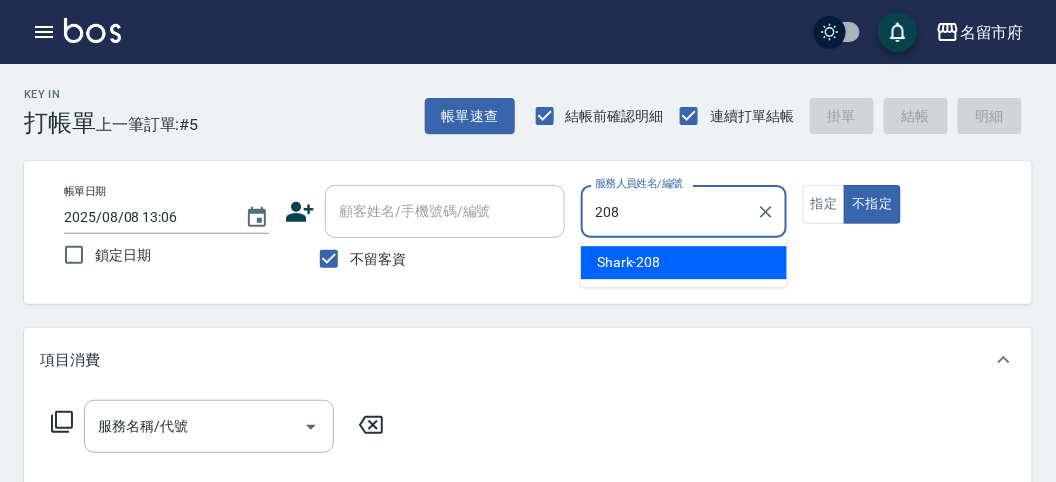 click on "Shark -208" at bounding box center (629, 262) 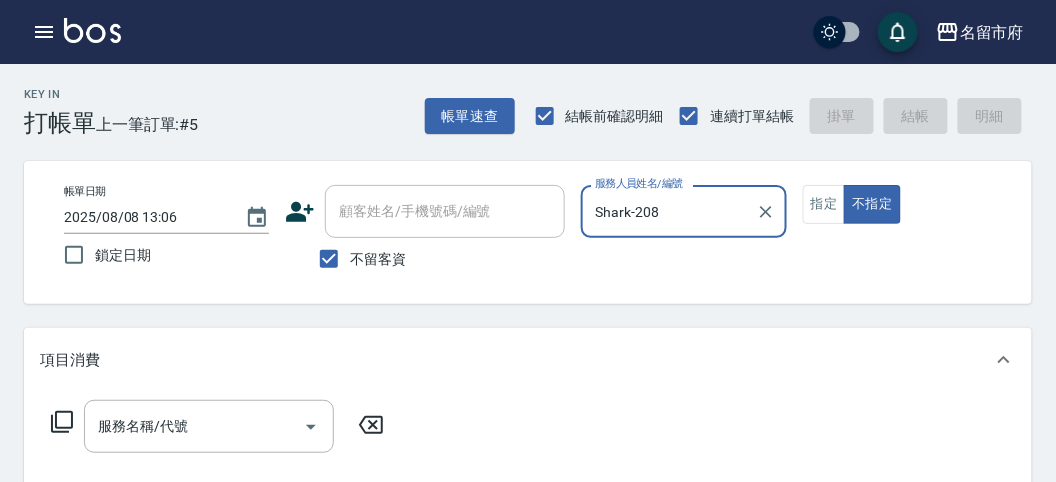 type on "Shark-208" 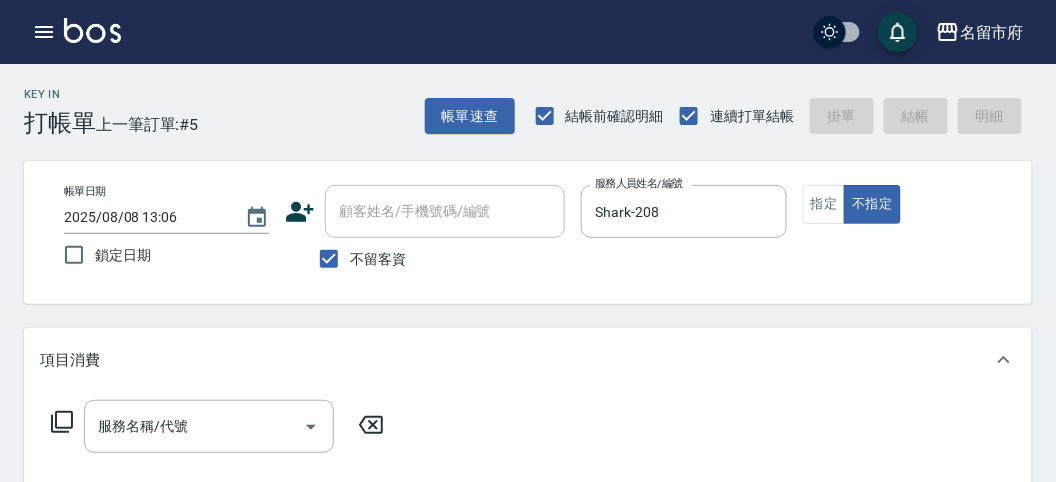 click 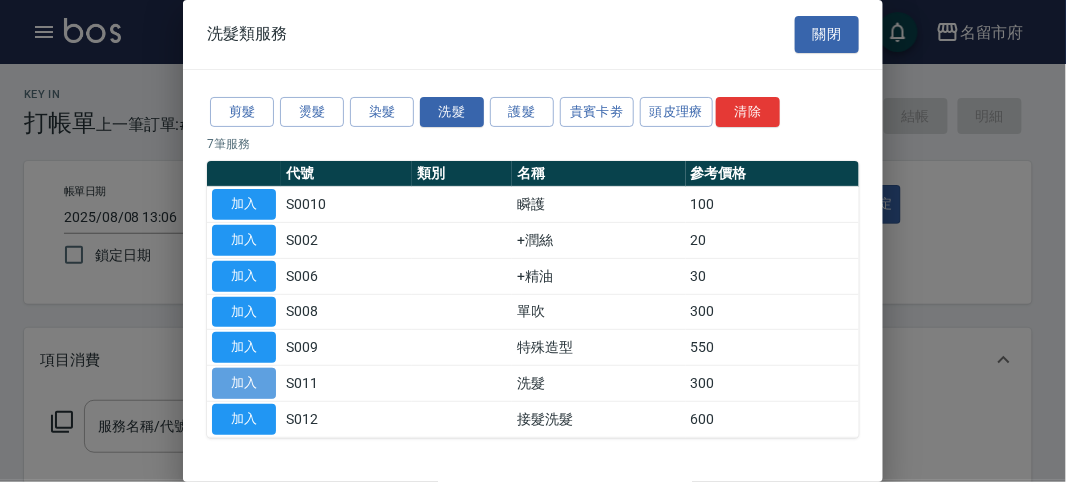 click on "加入" at bounding box center (244, 383) 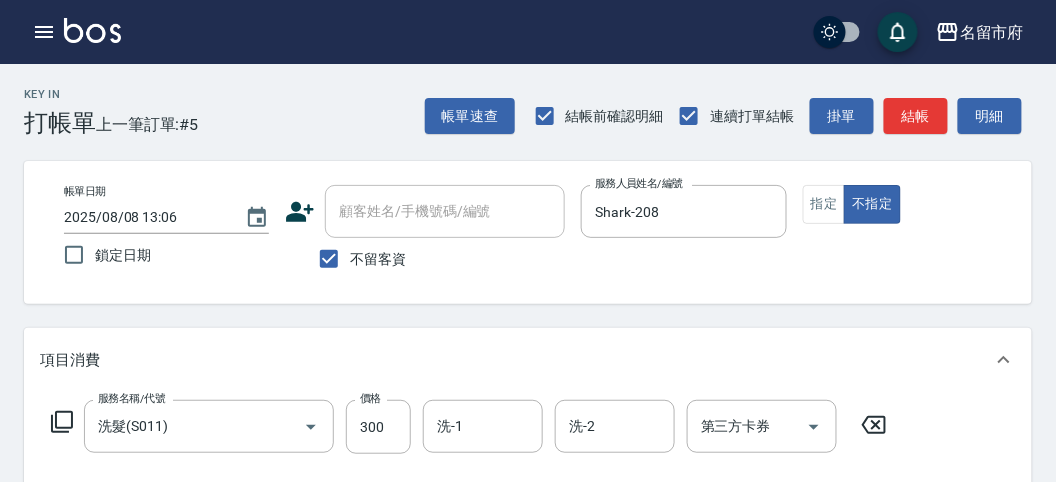 click 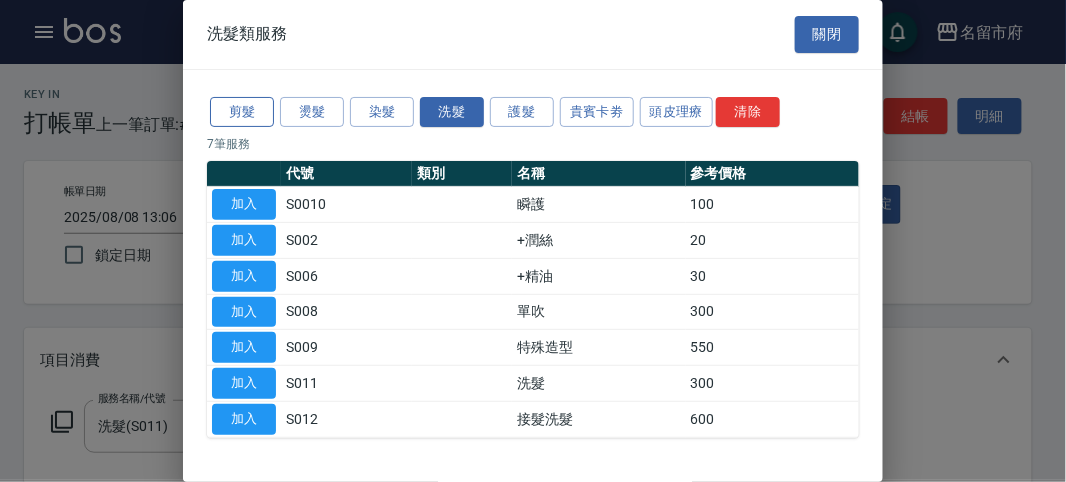 click on "剪髮" at bounding box center (242, 112) 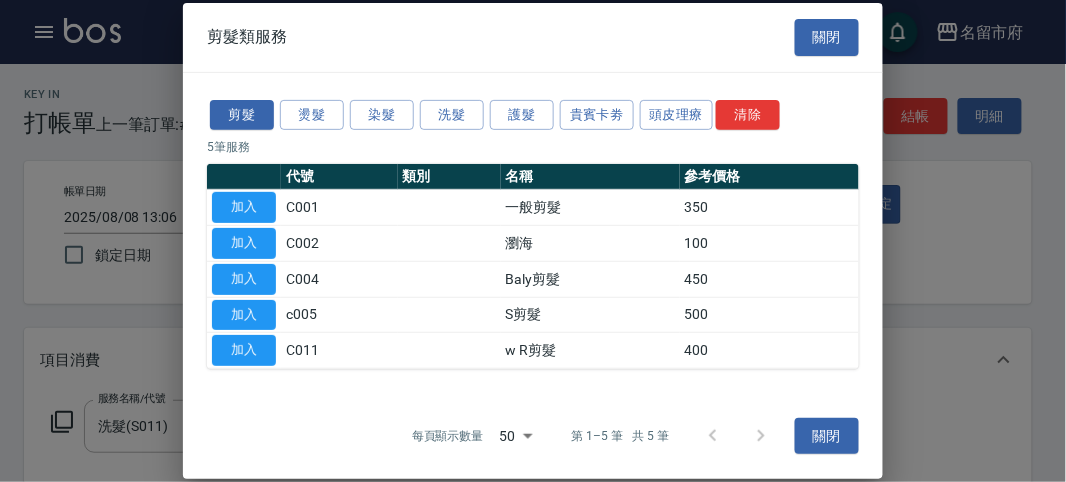 click on "加入" at bounding box center [244, 207] 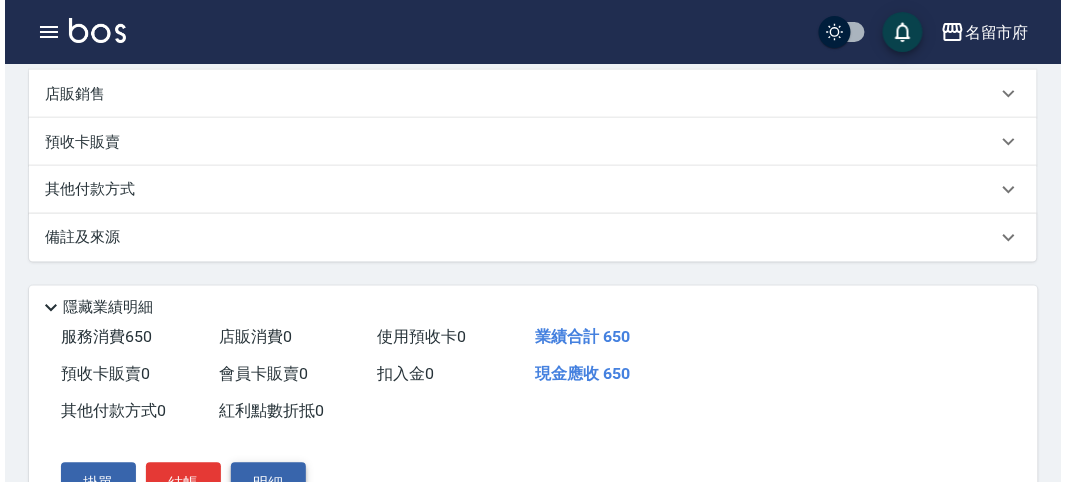 scroll, scrollTop: 663, scrollLeft: 0, axis: vertical 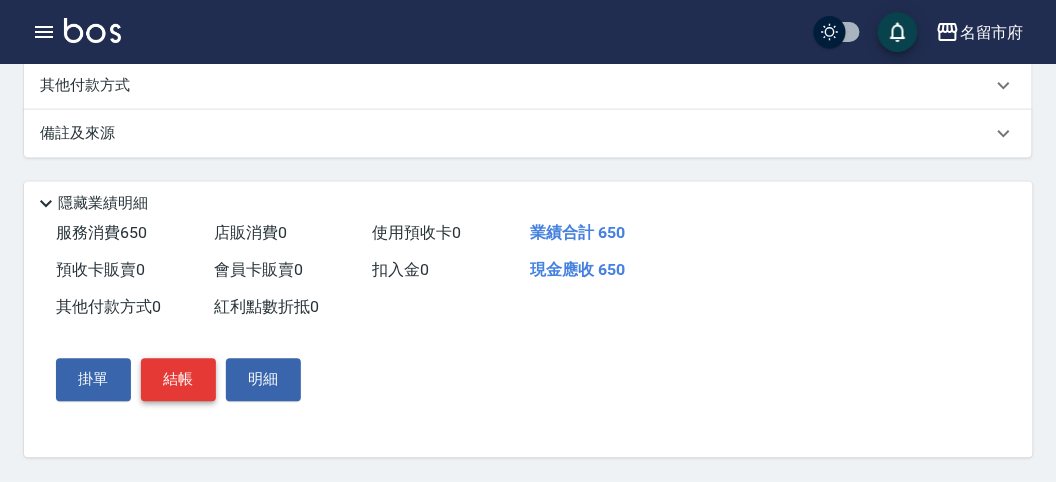 click on "結帳" at bounding box center [178, 380] 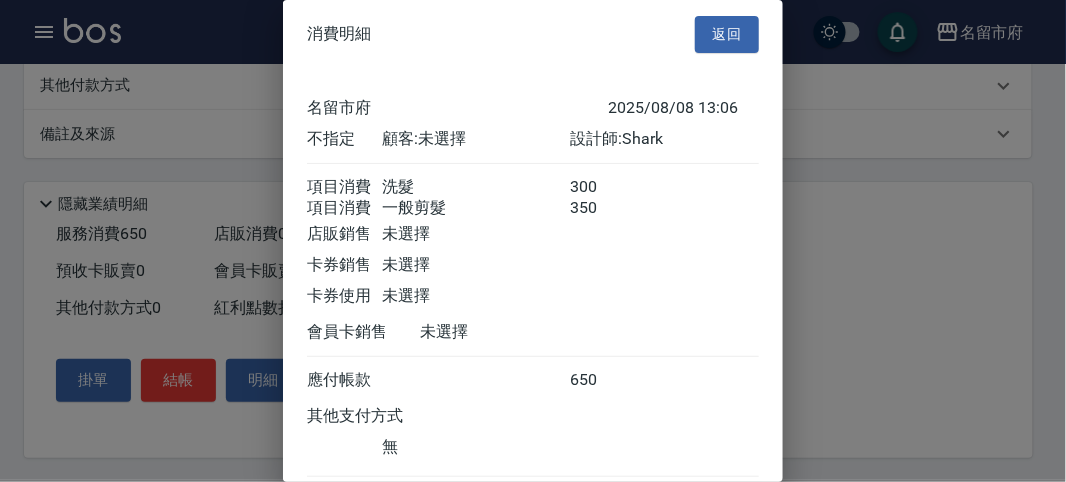 scroll, scrollTop: 133, scrollLeft: 0, axis: vertical 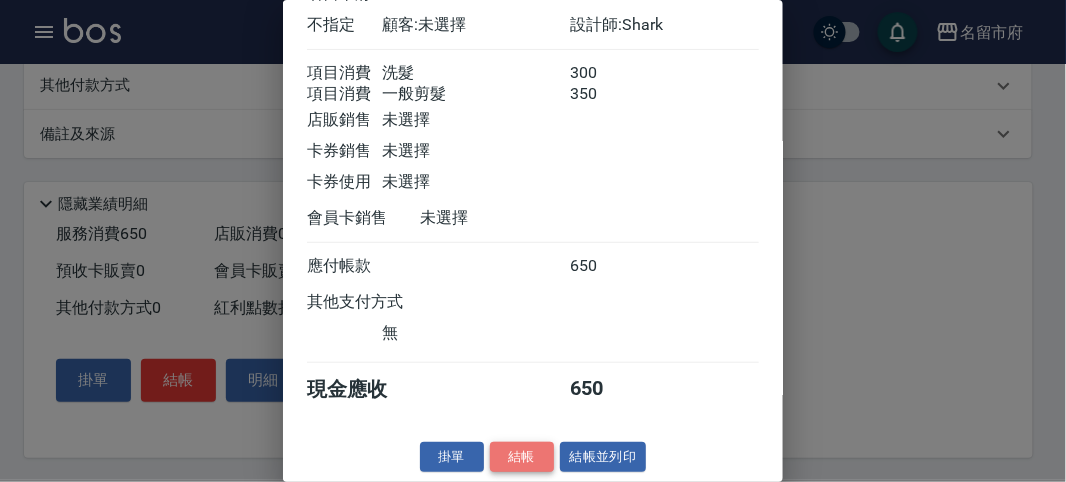 click on "結帳" at bounding box center (522, 457) 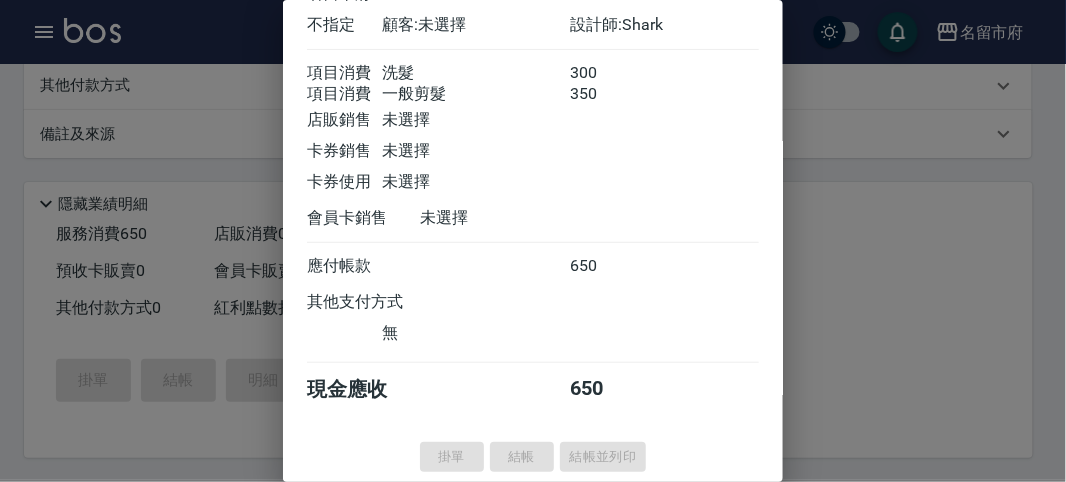 type on "2025/08/08 13:21" 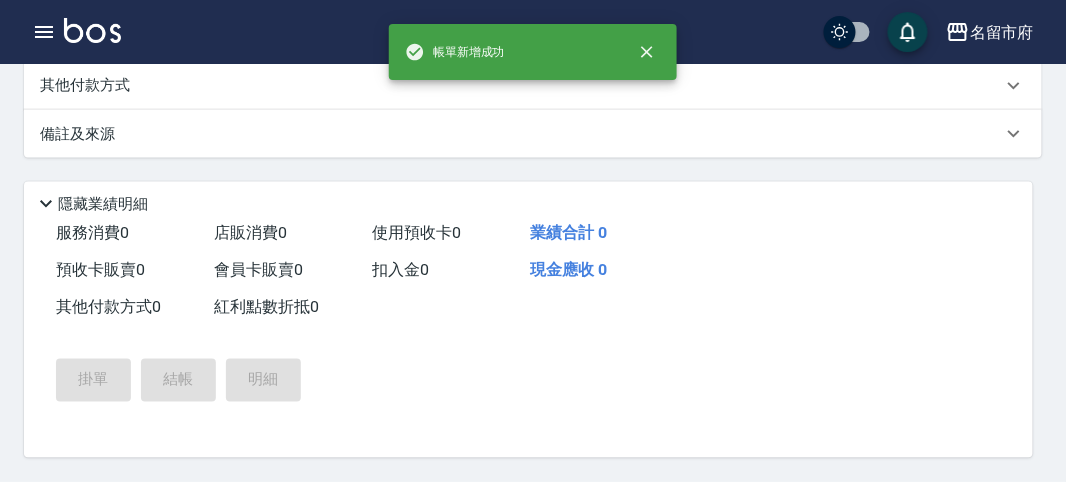 scroll, scrollTop: 0, scrollLeft: 0, axis: both 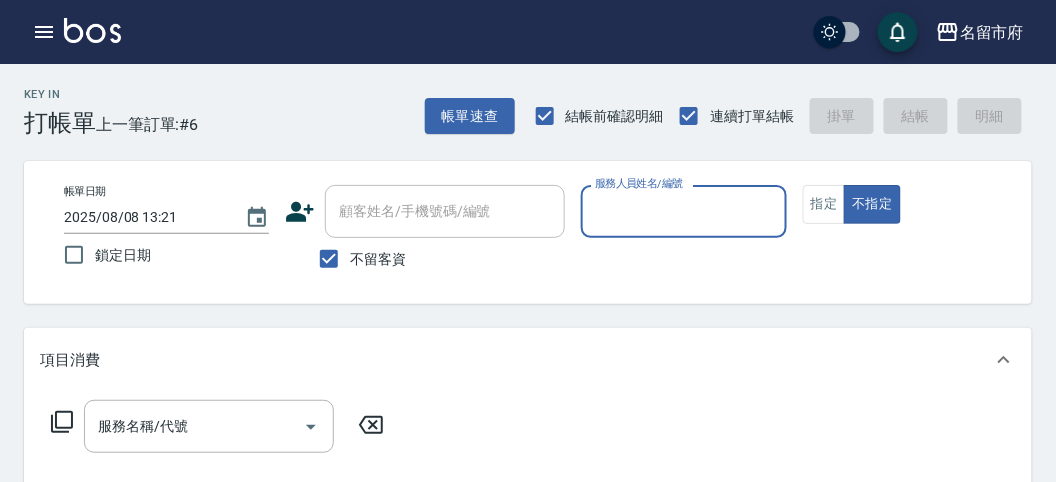 click on "服務人員姓名/編號" at bounding box center (683, 211) 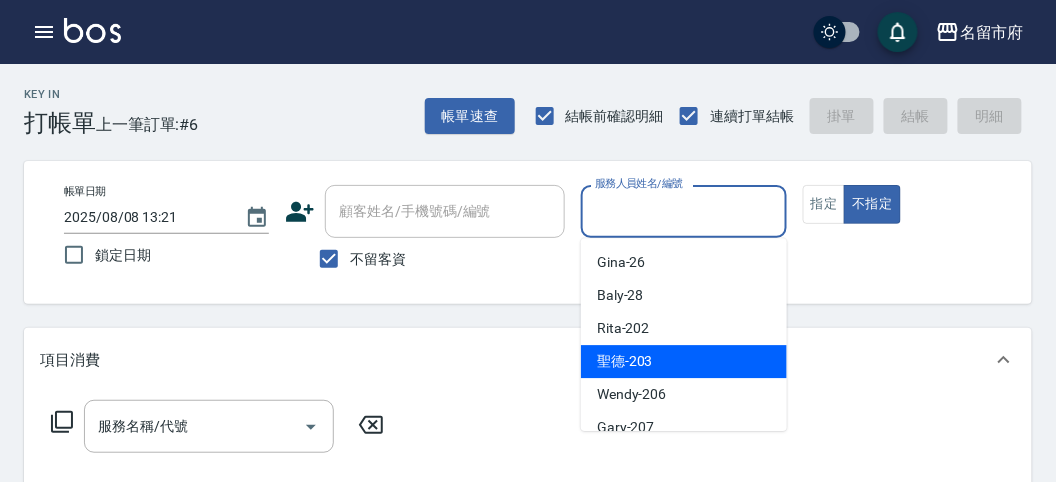 drag, startPoint x: 672, startPoint y: 358, endPoint x: 662, endPoint y: 357, distance: 10.049875 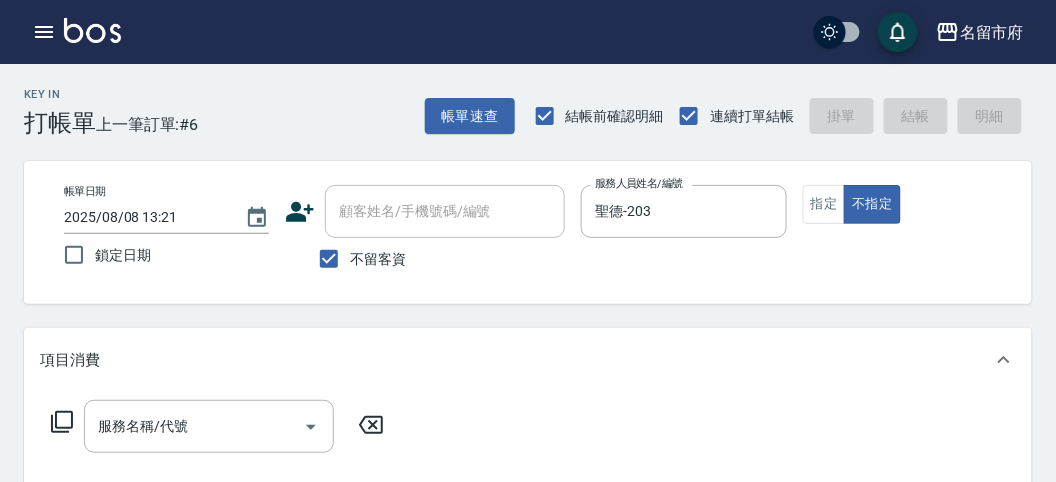 click on "服務名稱/代號 服務名稱/代號" at bounding box center [218, 426] 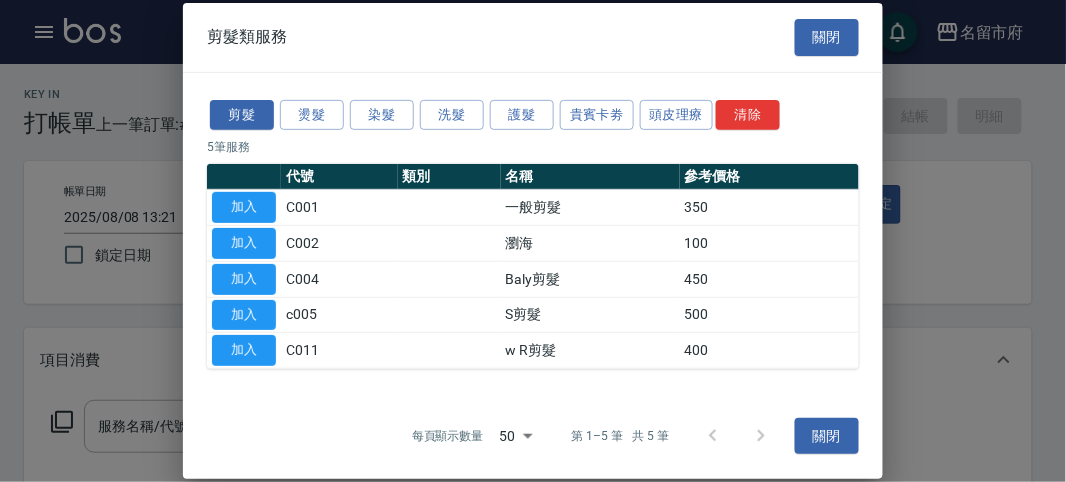 click on "剪髮 燙髮 染髮 洗髮 護髮 貴賓卡劵 頭皮理療 清除 5  筆服務 代號 類別 名稱 參考價格 加入 C001 一般剪髮 350 加入 C002 瀏海 100 加入 C004 Baly剪髮 450 加入 c005 S剪髮 500 加入 C011 w R剪髮 400" at bounding box center [533, 232] 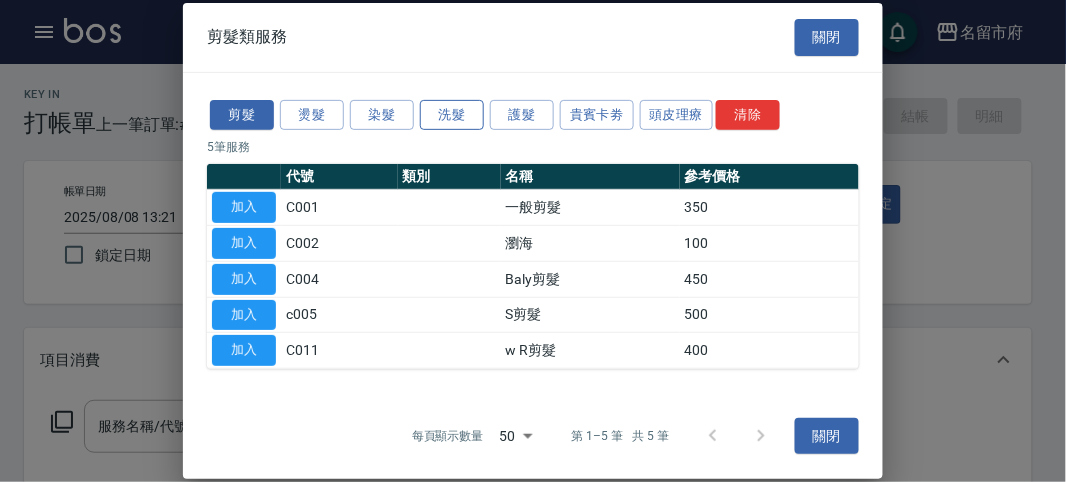 click on "洗髮" at bounding box center (452, 114) 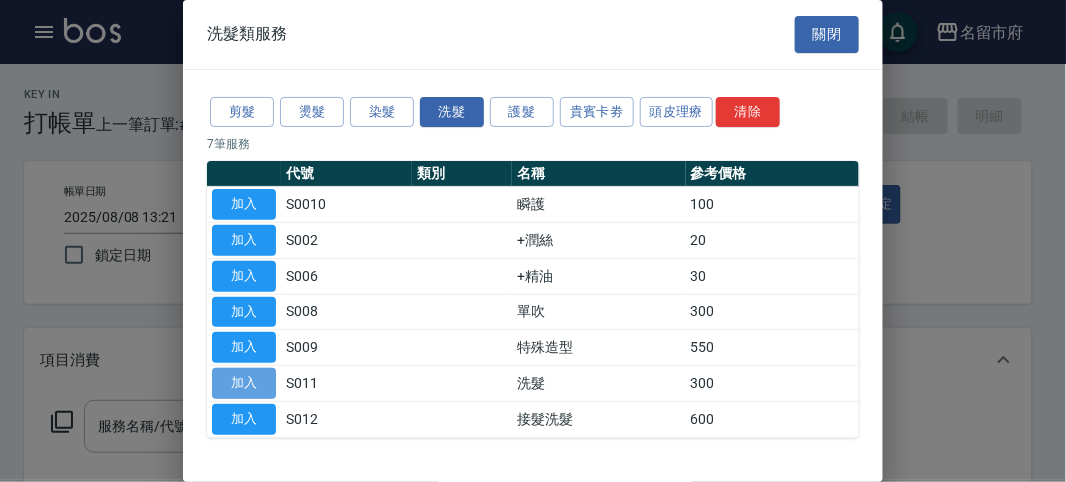click on "加入" at bounding box center (244, 383) 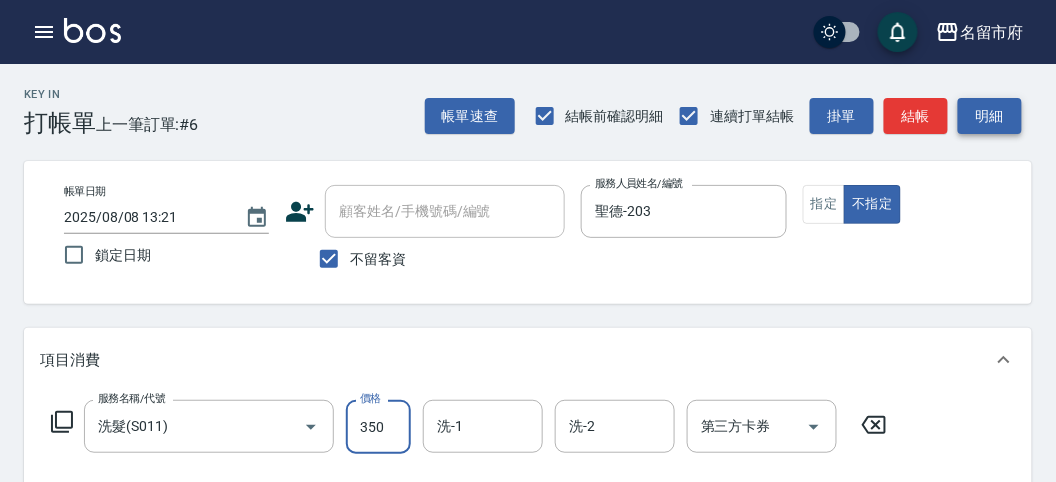 type on "350" 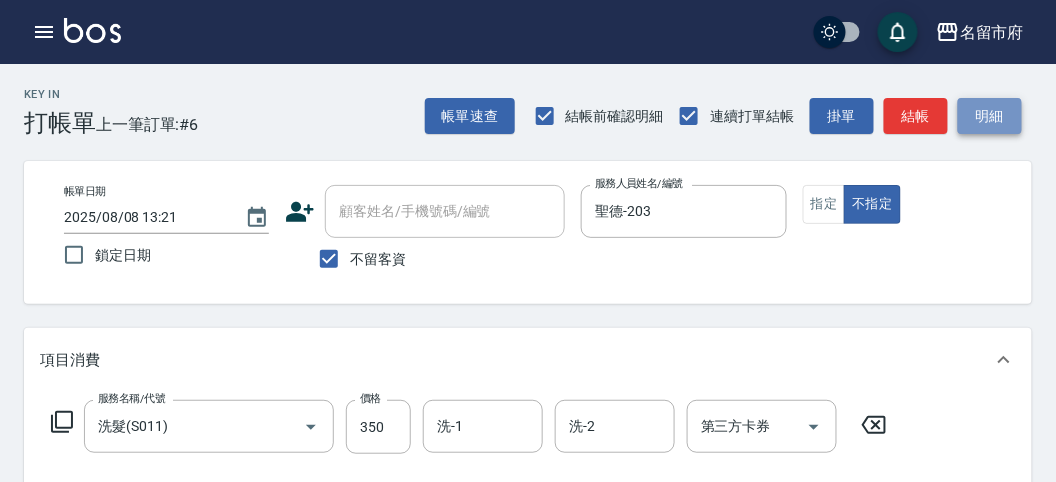 drag, startPoint x: 987, startPoint y: 114, endPoint x: 976, endPoint y: 121, distance: 13.038404 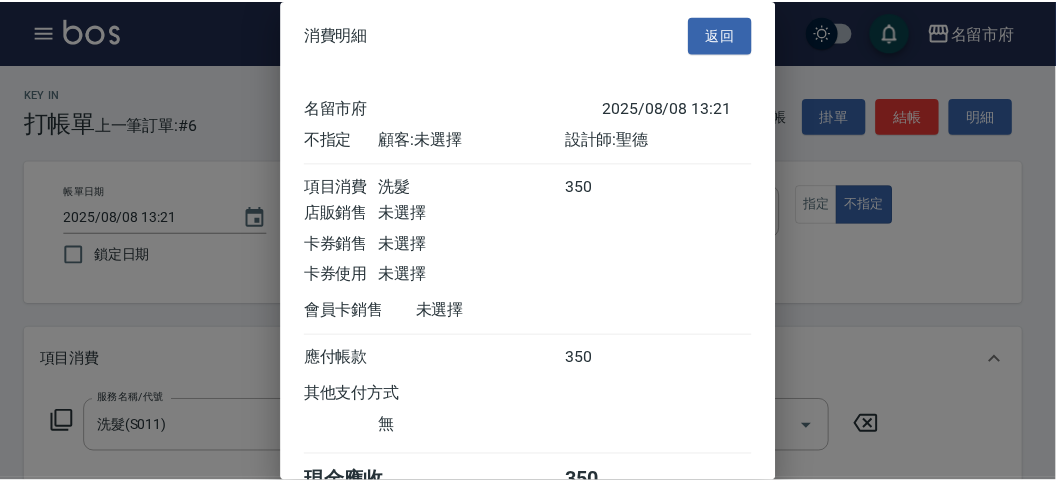 scroll, scrollTop: 111, scrollLeft: 0, axis: vertical 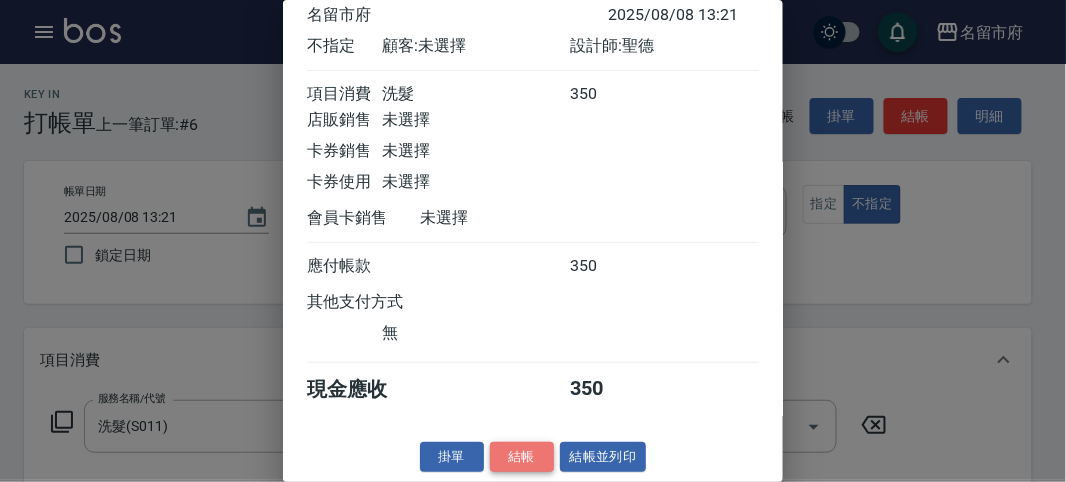 click on "結帳" at bounding box center (522, 457) 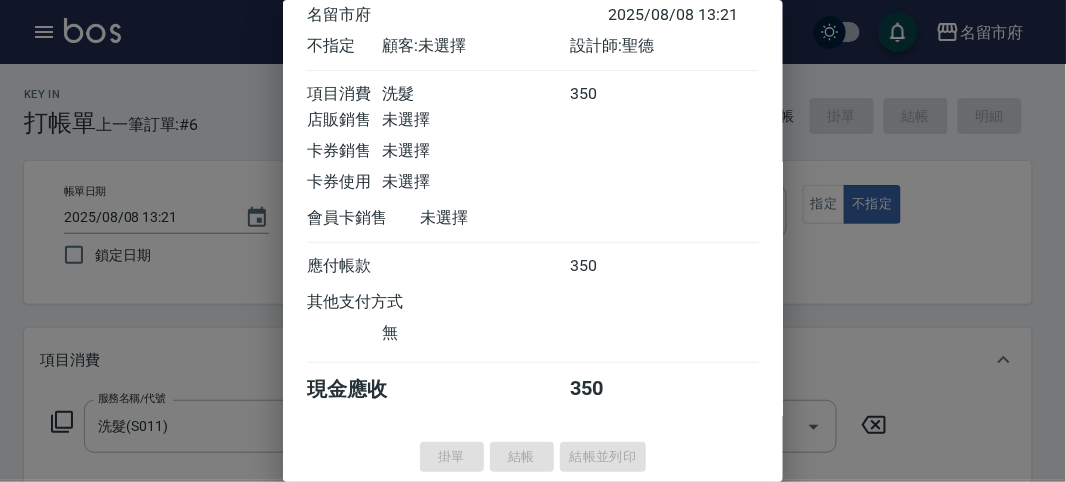 type on "[DATE] [TIME]" 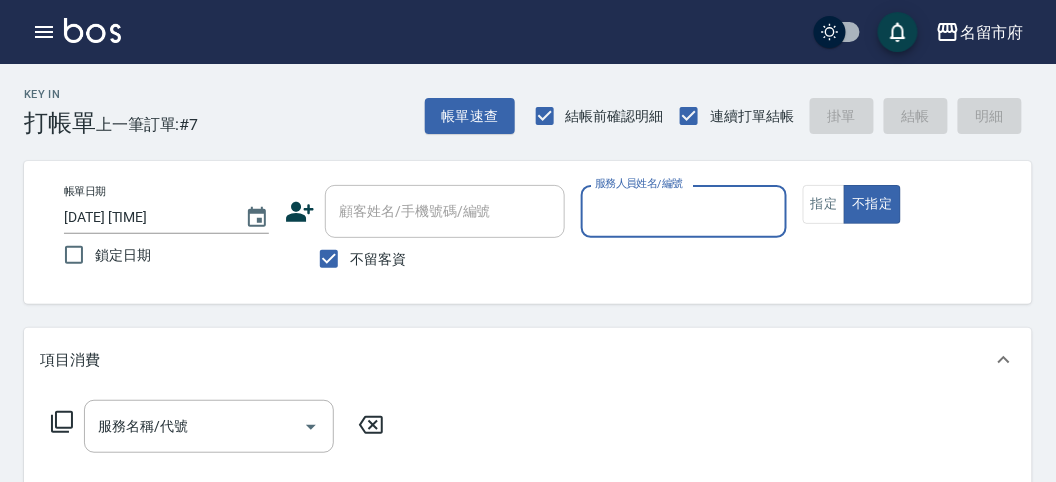 click on "服務人員姓名/編號" at bounding box center (683, 211) 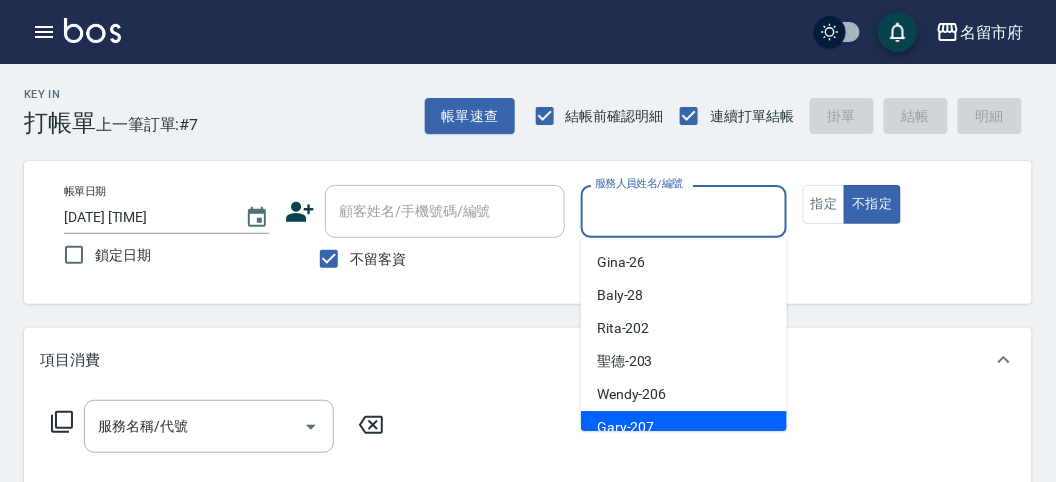 drag, startPoint x: 800, startPoint y: 366, endPoint x: 861, endPoint y: 343, distance: 65.192024 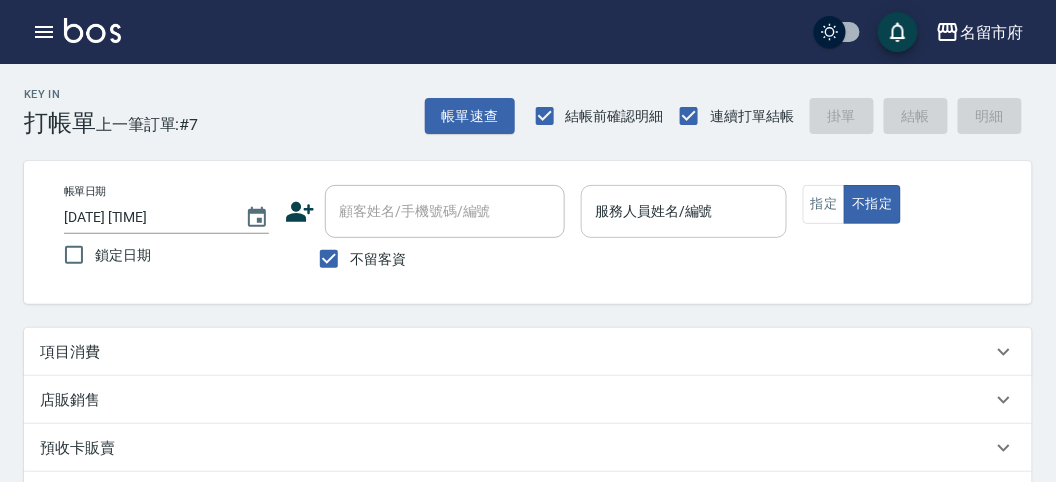 click on "服務人員姓名/編號" at bounding box center [683, 211] 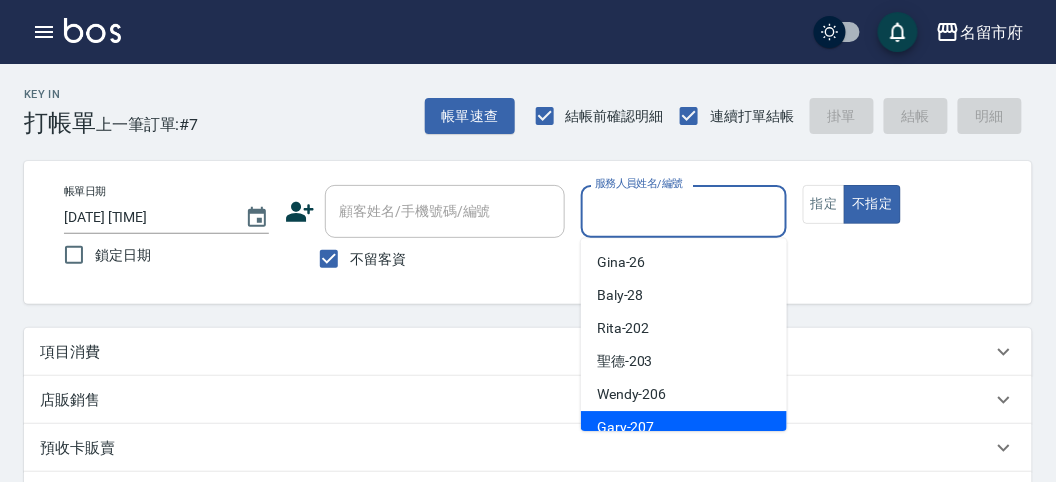 click on "Gary -207" at bounding box center [684, 427] 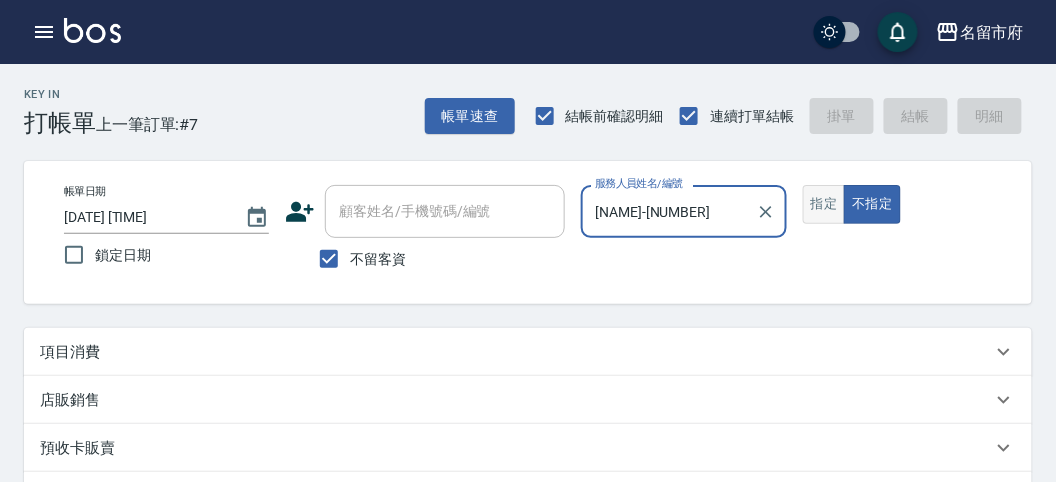 click on "指定" at bounding box center [824, 204] 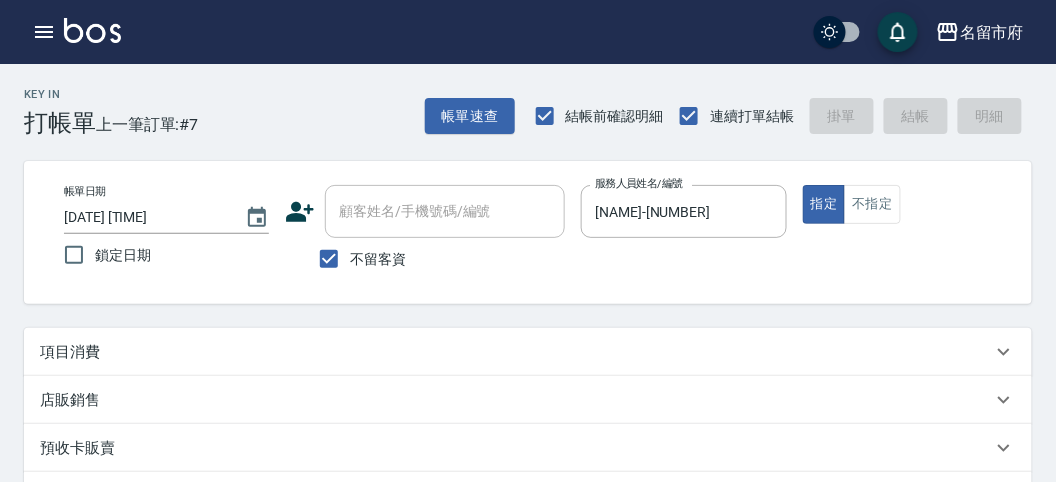 click on "項目消費" at bounding box center (70, 352) 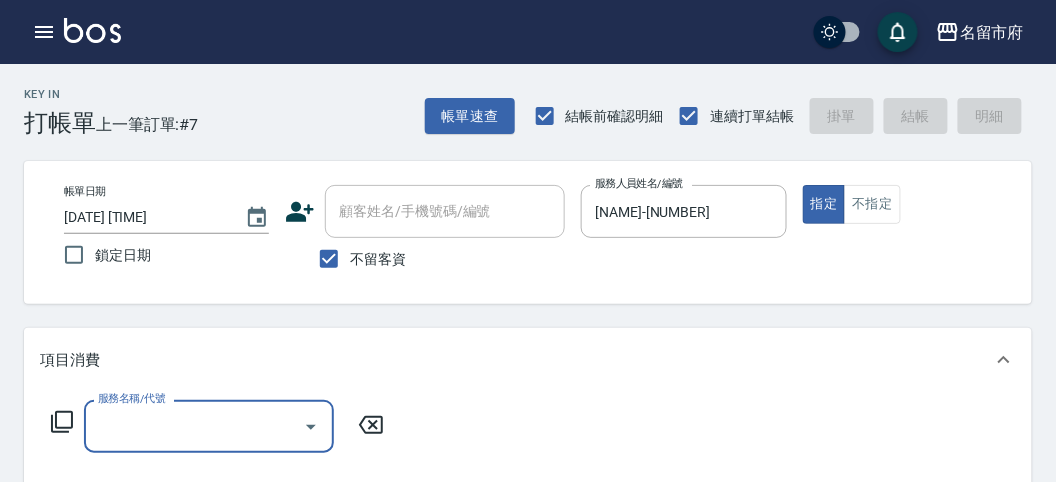scroll, scrollTop: 0, scrollLeft: 0, axis: both 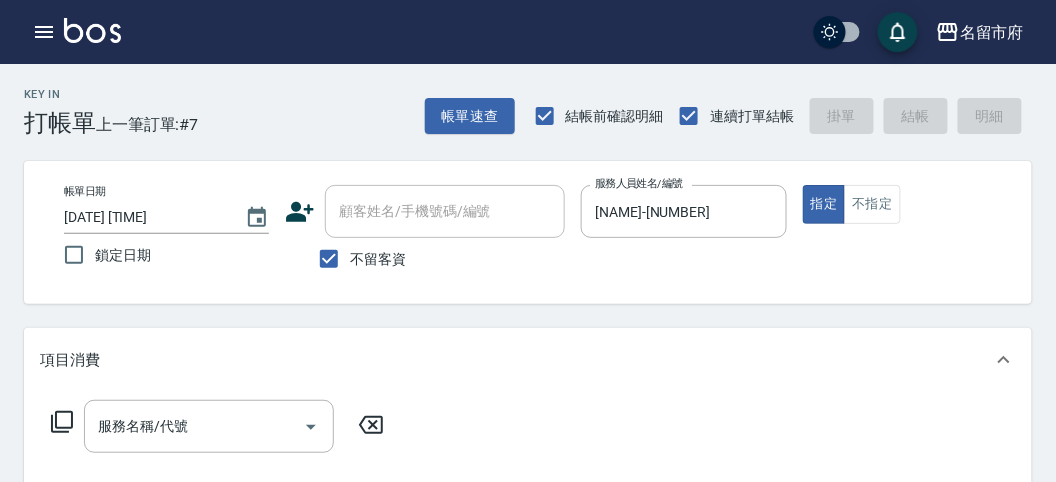 click 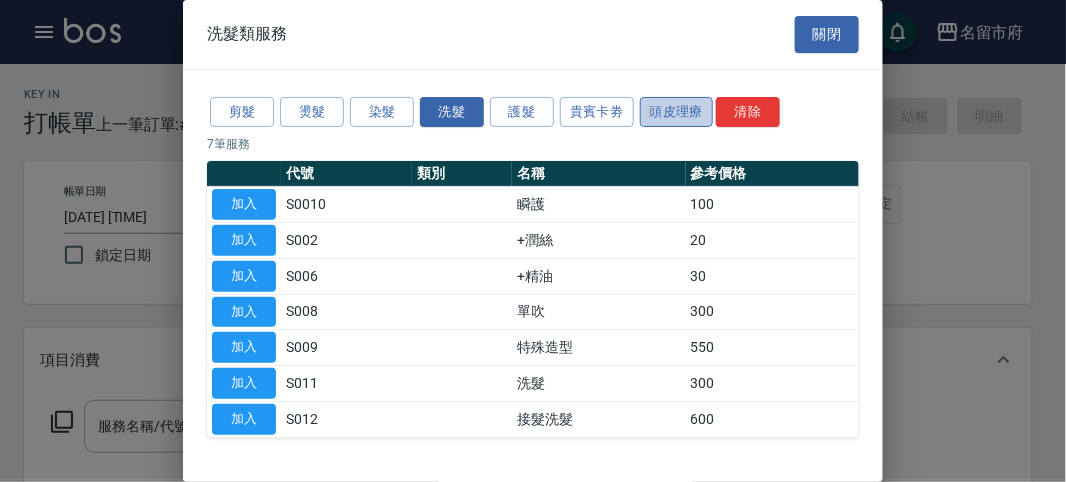 click on "頭皮理療" at bounding box center [677, 112] 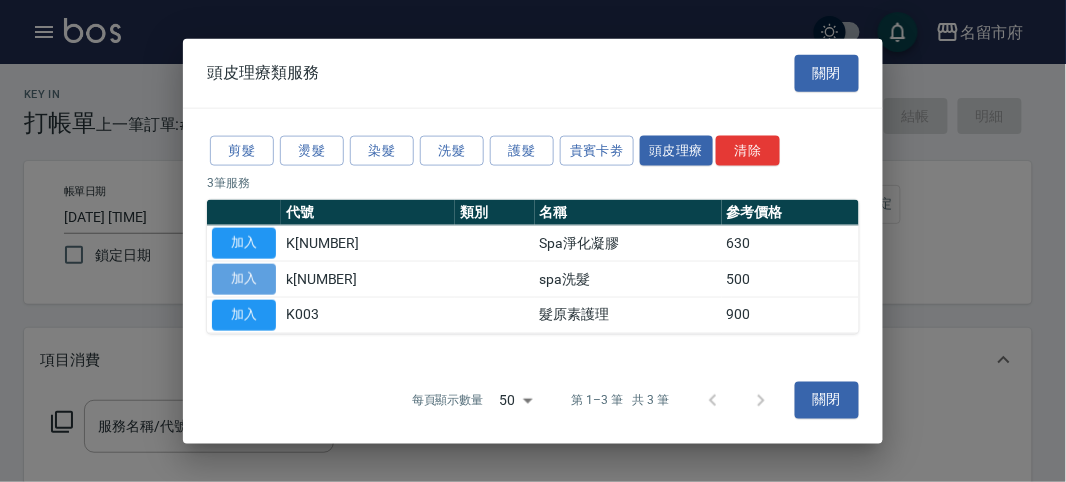 click on "加入" at bounding box center [244, 279] 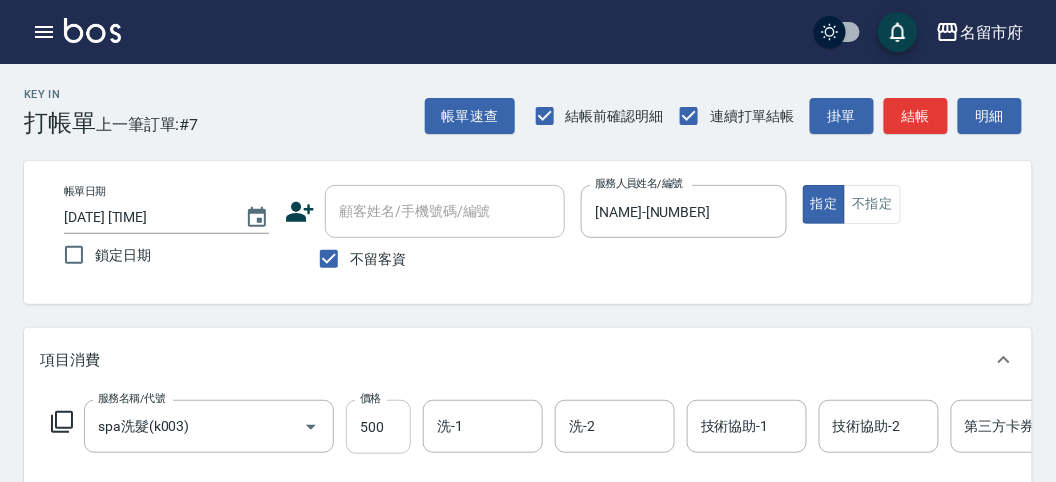click on "500" at bounding box center (378, 427) 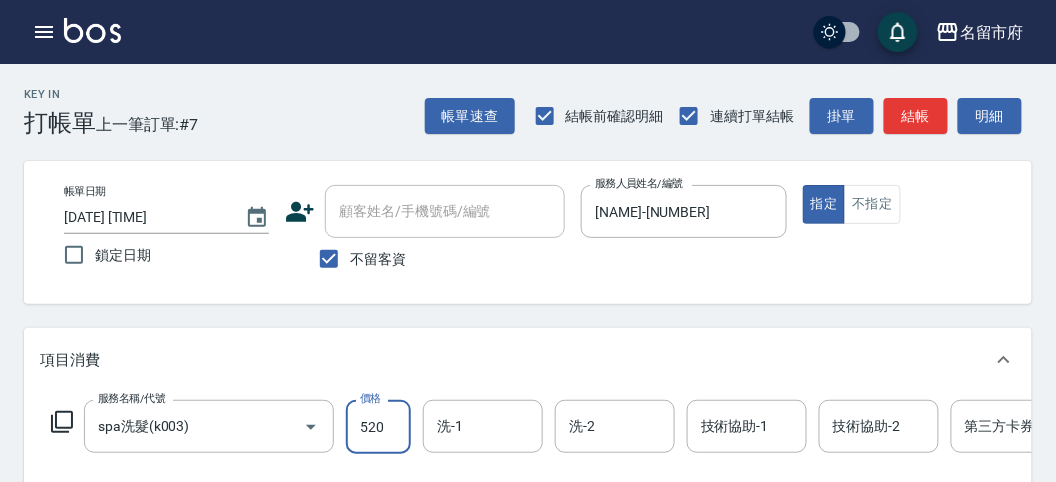 type on "520" 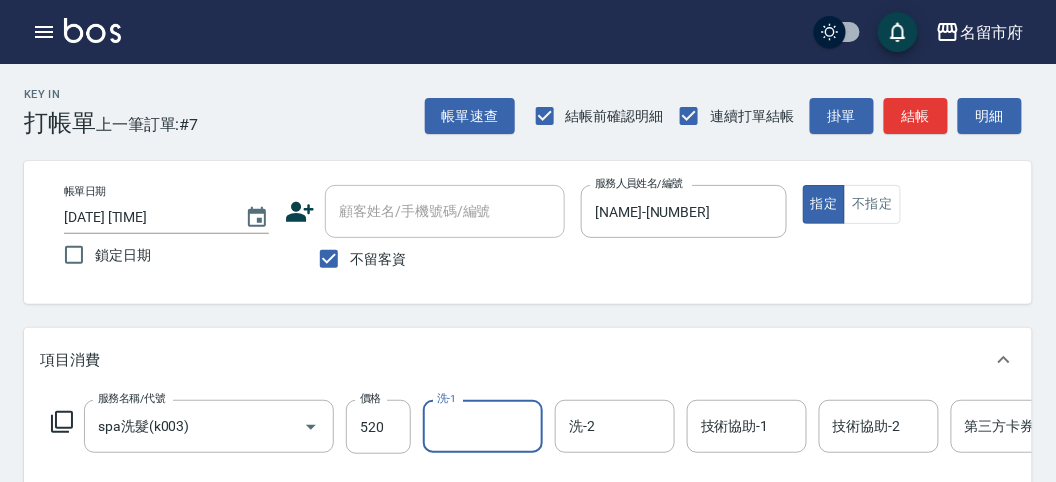 click 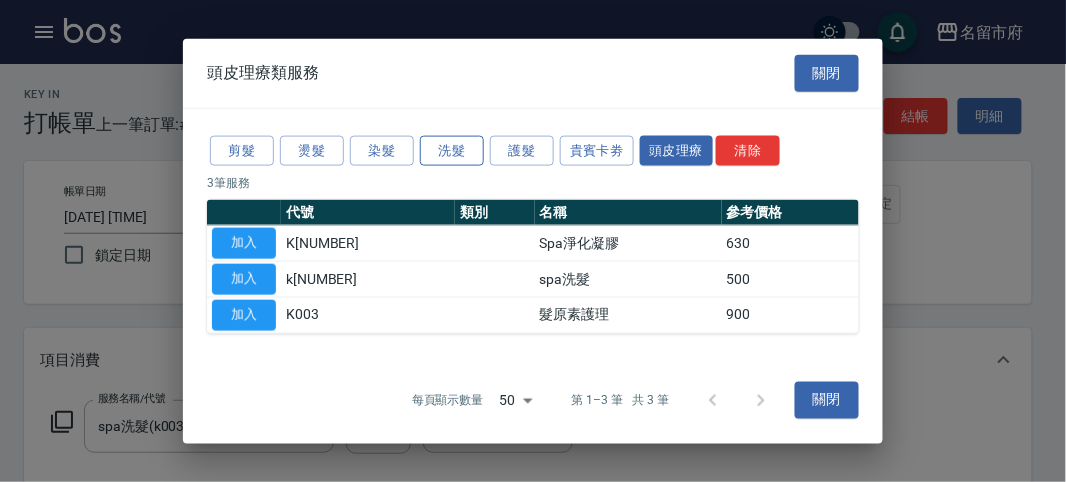 click on "洗髮" at bounding box center (452, 150) 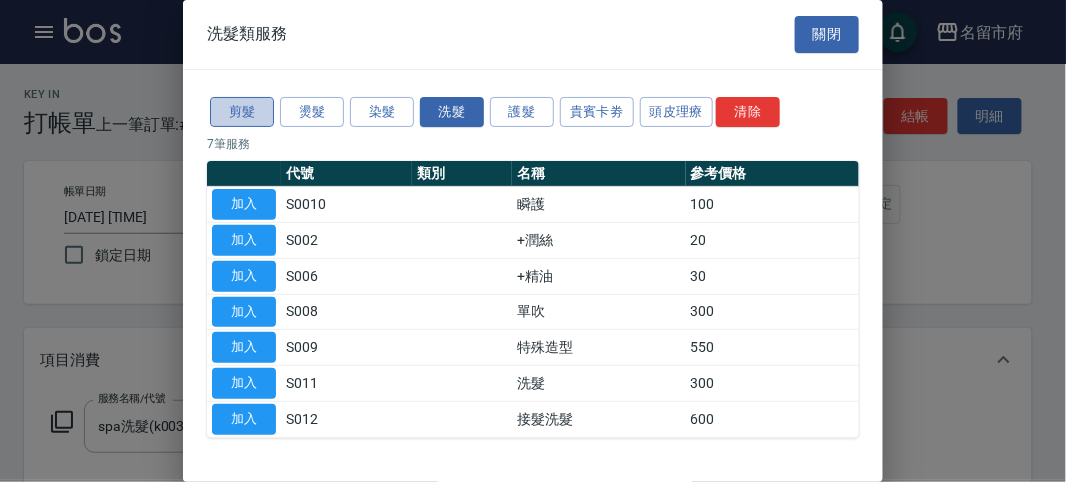 click on "剪髮" at bounding box center (242, 112) 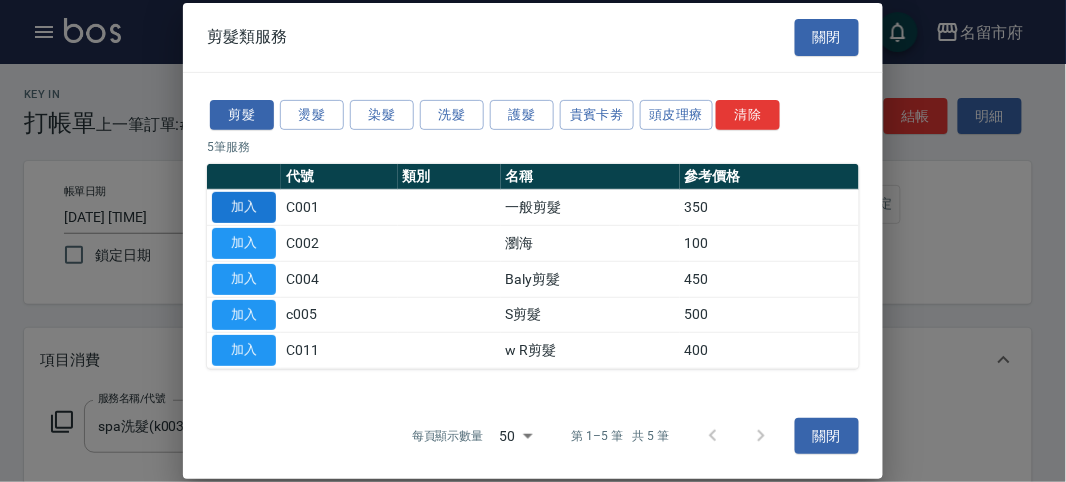 click on "加入" at bounding box center (244, 207) 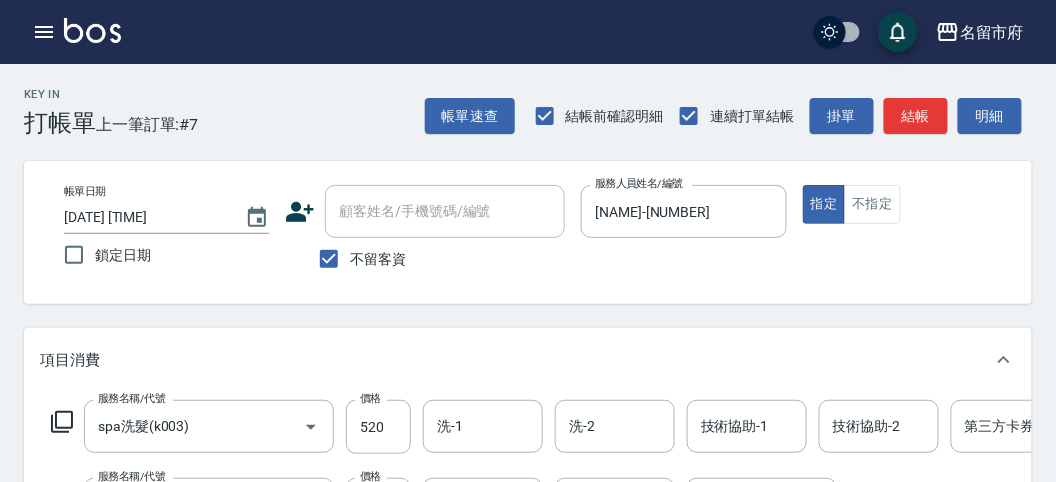 click on "Key In 打帳單 上一筆訂單:#7 帳單速查 結帳前確認明細 連續打單結帳 掛單 結帳 明細 帳單日期 2025/08/08 13:42 鎖定日期 顧客姓名/手機號碼/編號 顧客姓名/手機號碼/編號 不留客資 服務人員姓名/編號 [PERSON]-207 服務人員姓名/編號 指定 不指定 項目消費 服務名稱/代號 spa洗髮(k003) 服務名稱/代號 價格 520 價格 洗-1 洗-1 洗-2 洗-2 技術協助-1 技術協助-1 技術協助-2 技術協助-2 第三方卡券 第三方卡券 服務名稱/代號 一般剪髮(C001) 服務名稱/代號 價格 350 價格 洗-1 洗-1 洗-2 洗-2 第三方卡券 第三方卡券 店販銷售 服務人員姓名/編號 服務人員姓名/編號 商品代號/名稱 商品代號/名稱 預收卡販賣 卡券名稱/代號 卡券名稱/代號 其他付款方式 其他付款方式 其他付款方式 備註及來源 備註 備註 訂單來源 ​ 訂單來源 隱藏業績明細 服務消費  870 店販消費  0 使用預收卡  0 業績合計   870 0 0 0" at bounding box center [528, 602] 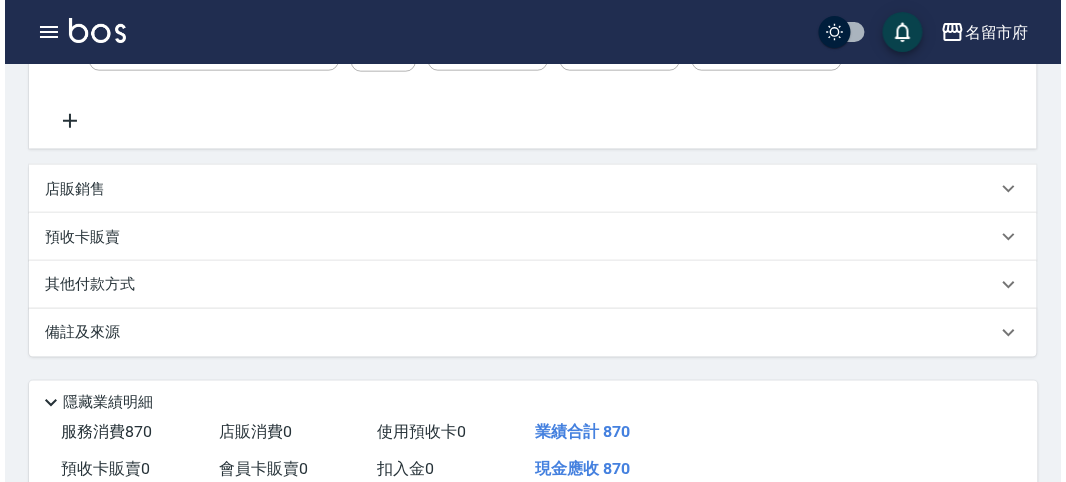scroll, scrollTop: 682, scrollLeft: 0, axis: vertical 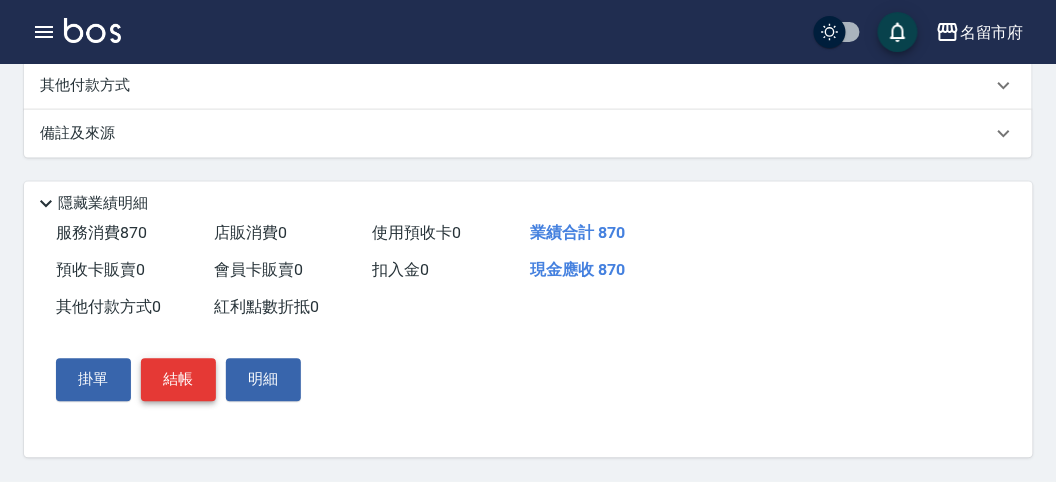 click on "結帳" at bounding box center [178, 380] 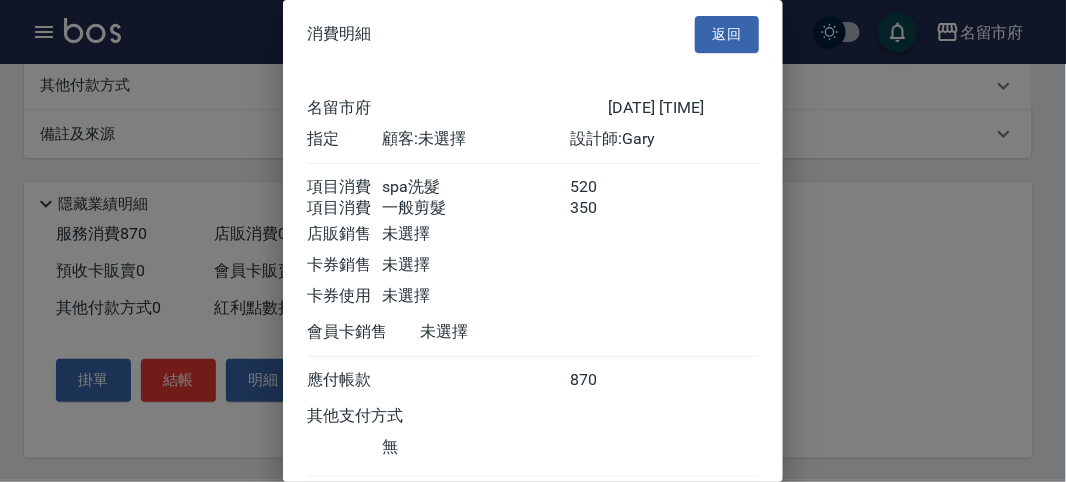 scroll, scrollTop: 133, scrollLeft: 0, axis: vertical 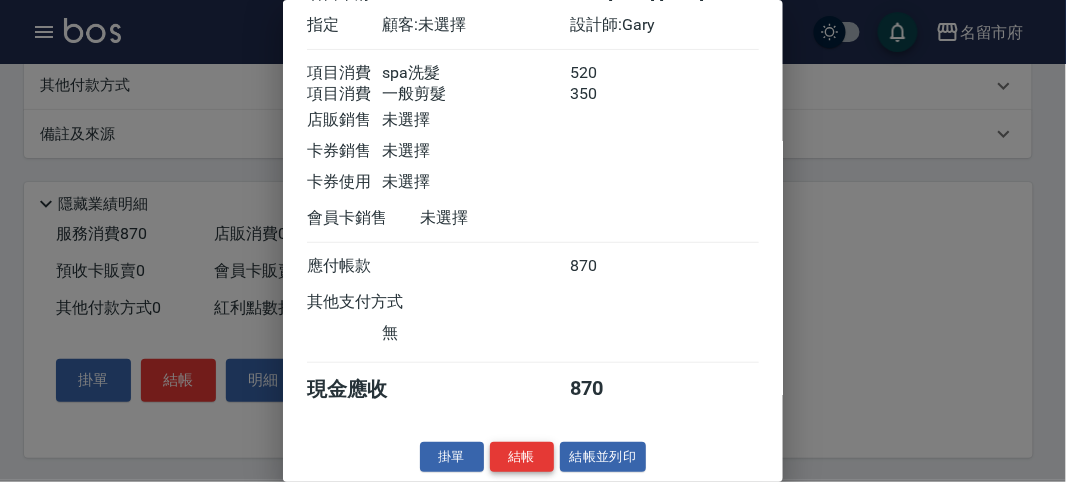 click on "結帳" at bounding box center (522, 457) 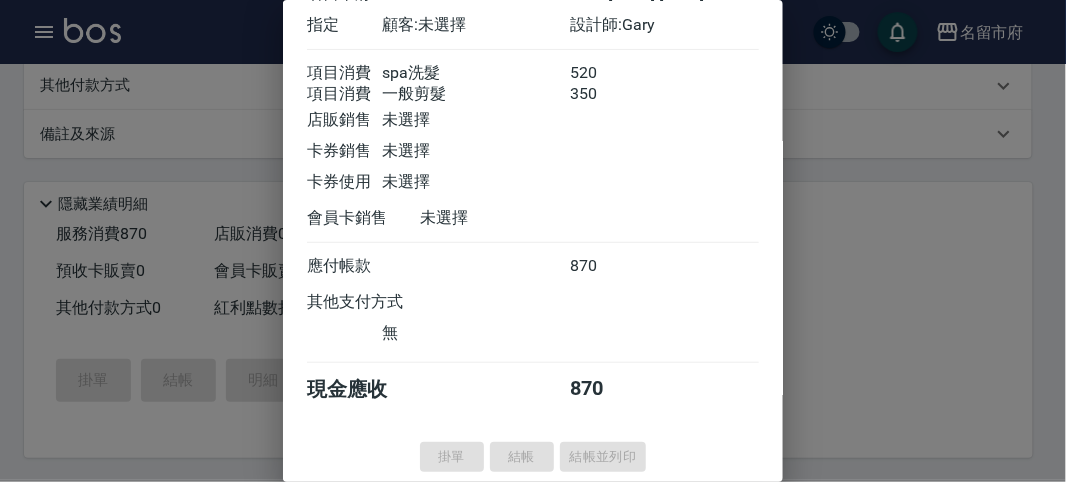 type on "2025/08/08 14:26" 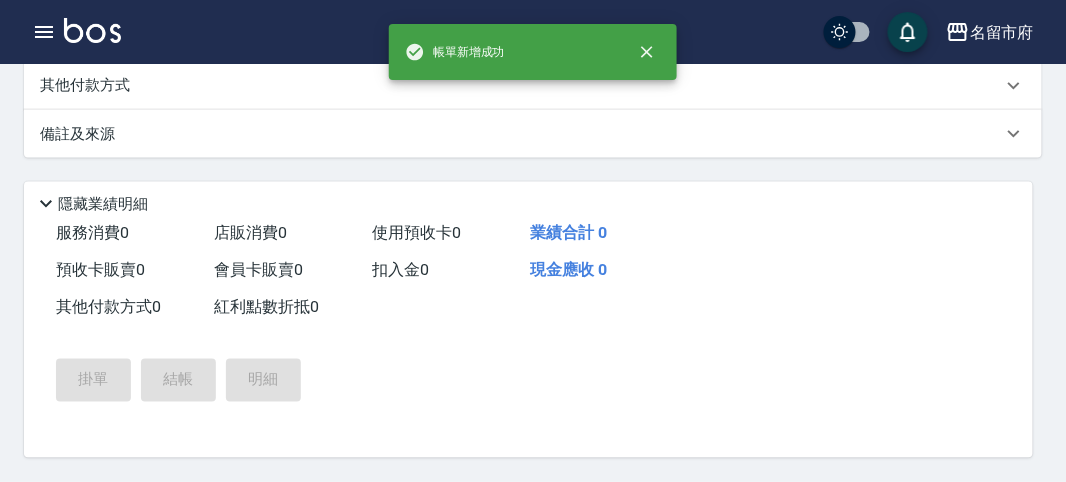 scroll, scrollTop: 0, scrollLeft: 0, axis: both 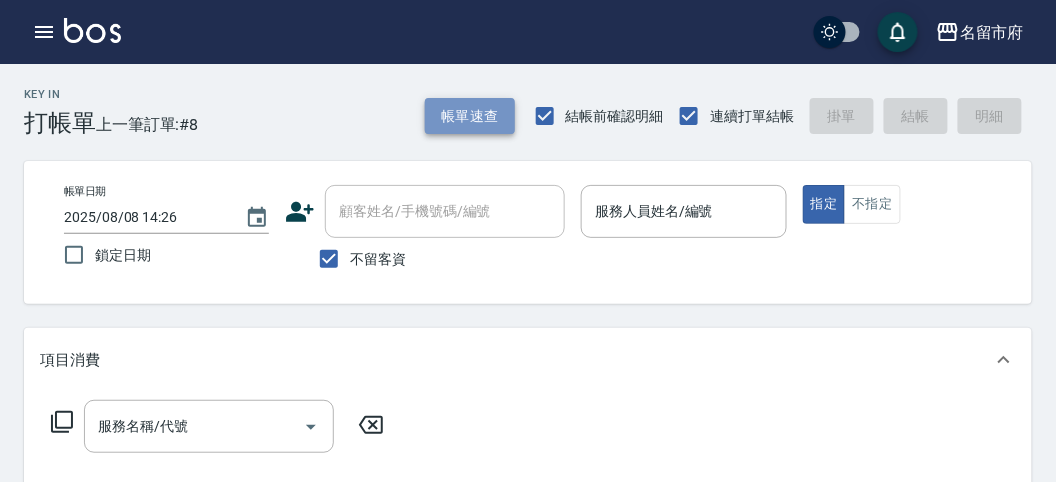click on "帳單速查" at bounding box center [470, 116] 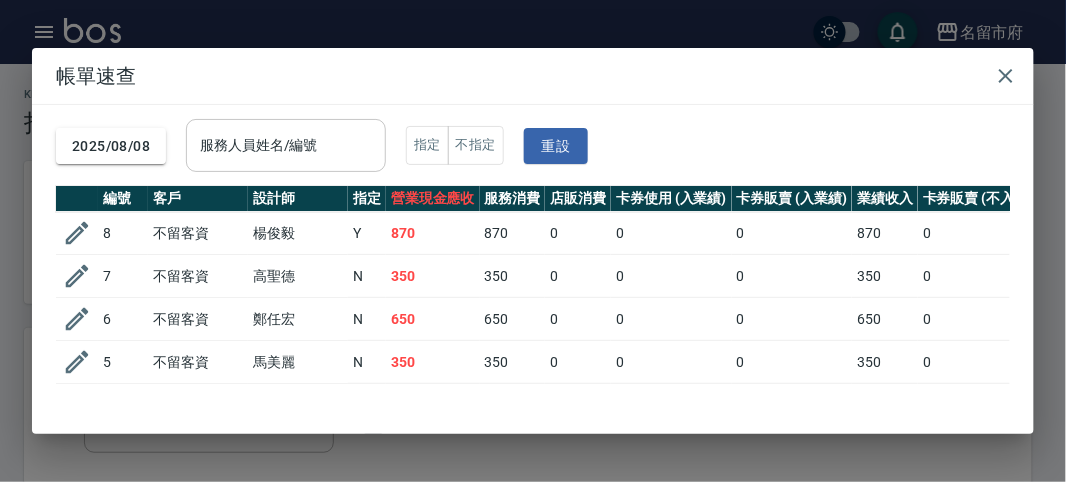 click on "服務人員姓名/編號" at bounding box center [286, 145] 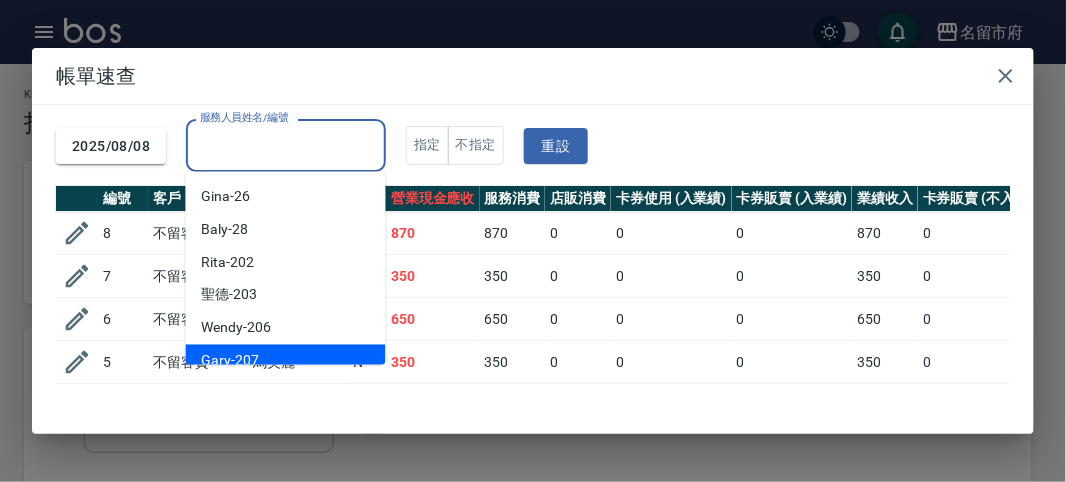 click on "Gary -207" at bounding box center (286, 361) 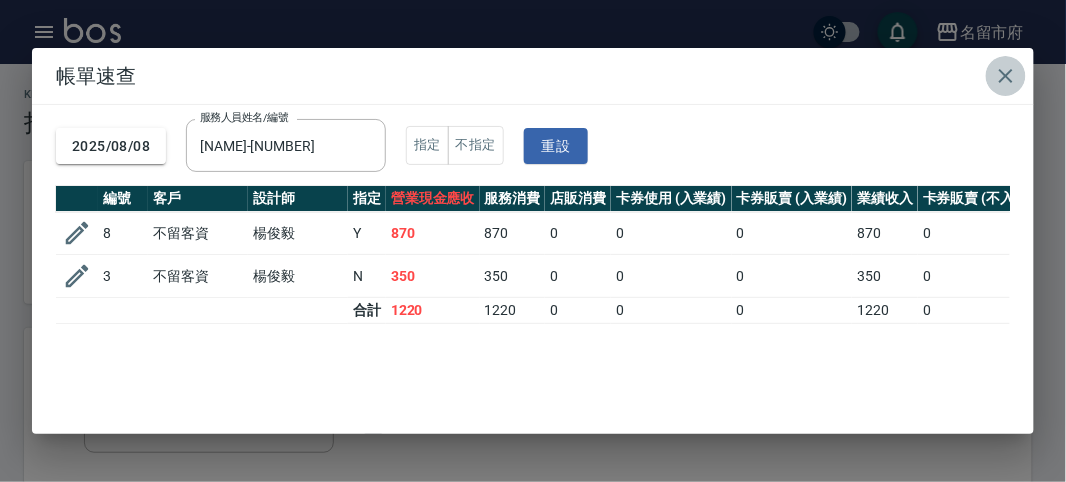 click 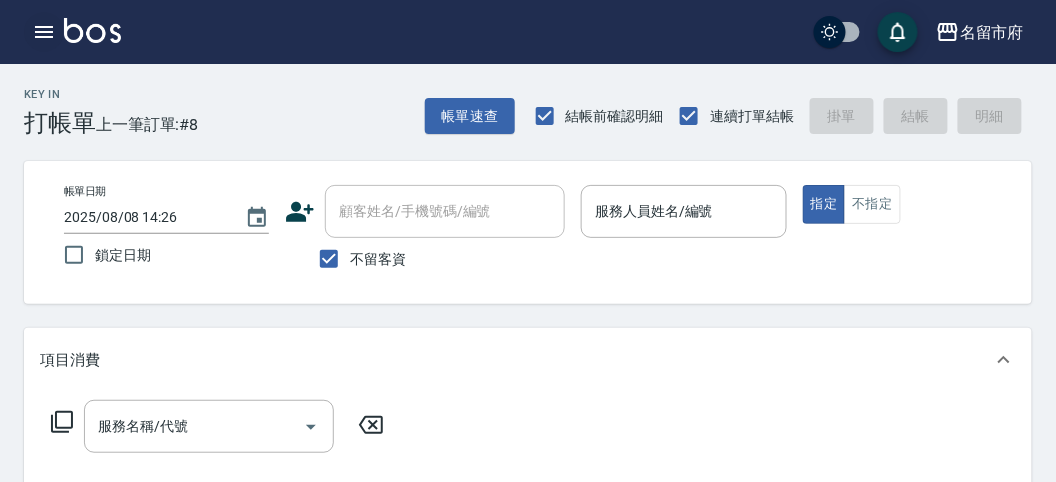 click 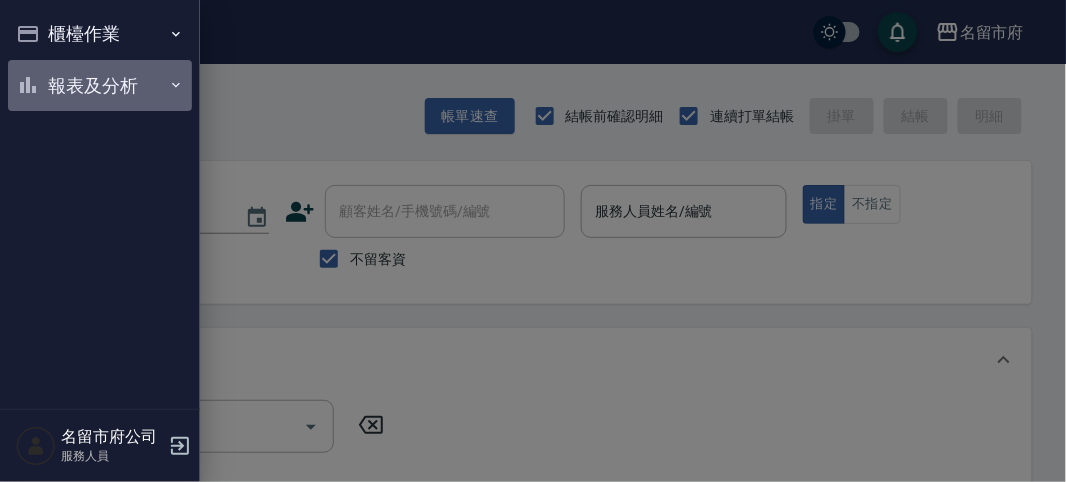 click on "報表及分析" at bounding box center [100, 86] 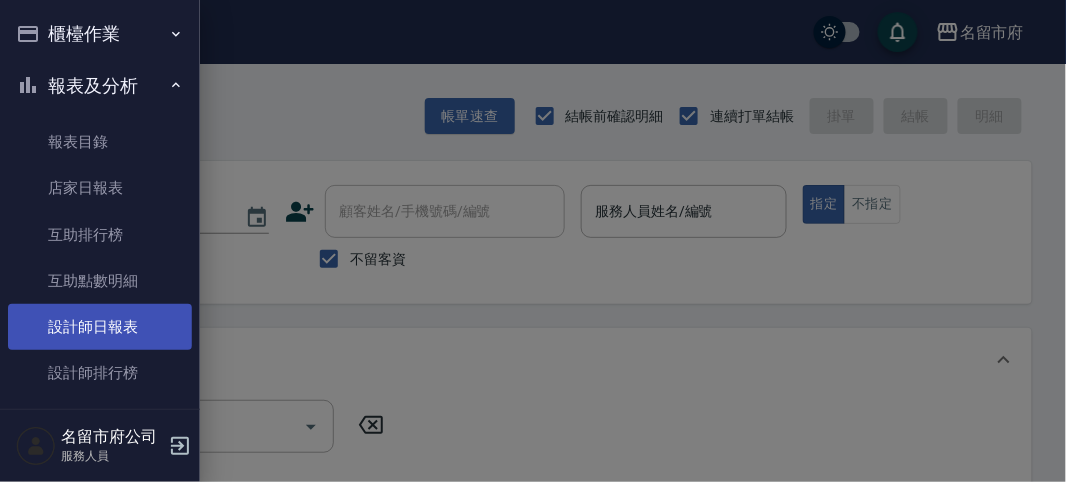 scroll, scrollTop: 65, scrollLeft: 0, axis: vertical 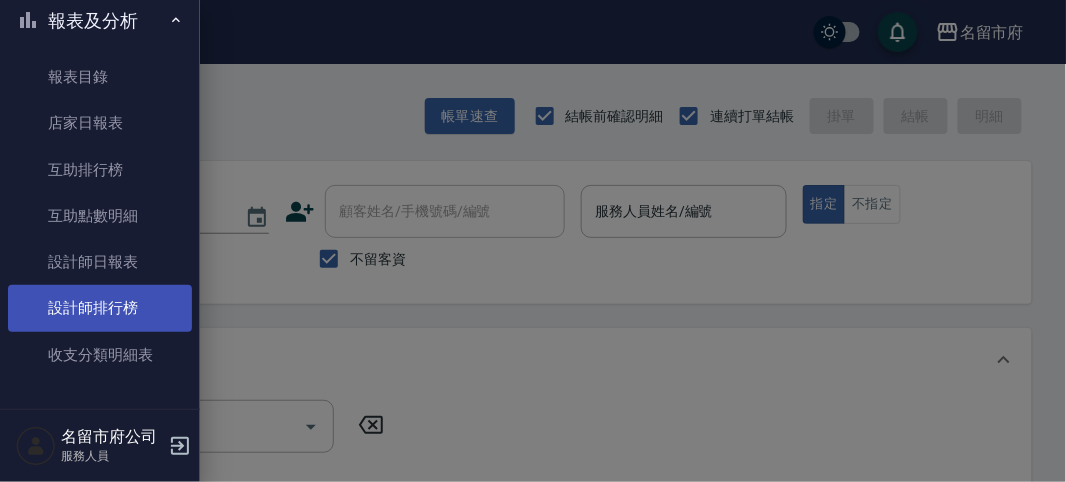 click on "設計師排行榜" at bounding box center [100, 308] 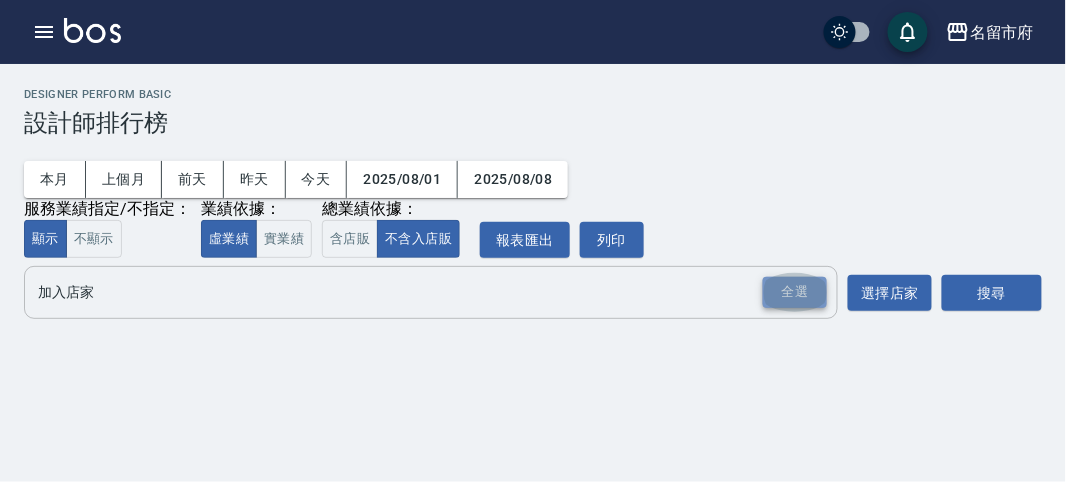 click on "全選" at bounding box center [795, 292] 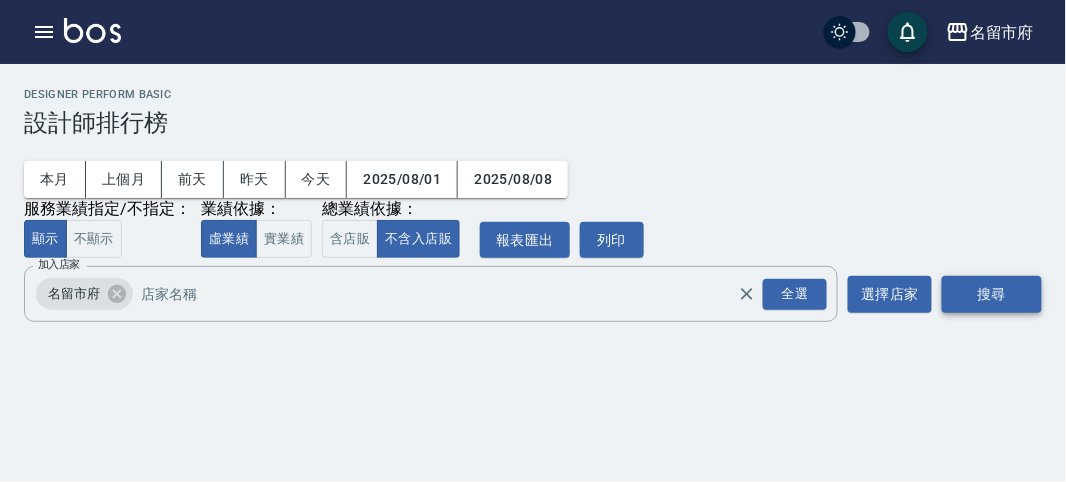 click on "搜尋" at bounding box center (992, 294) 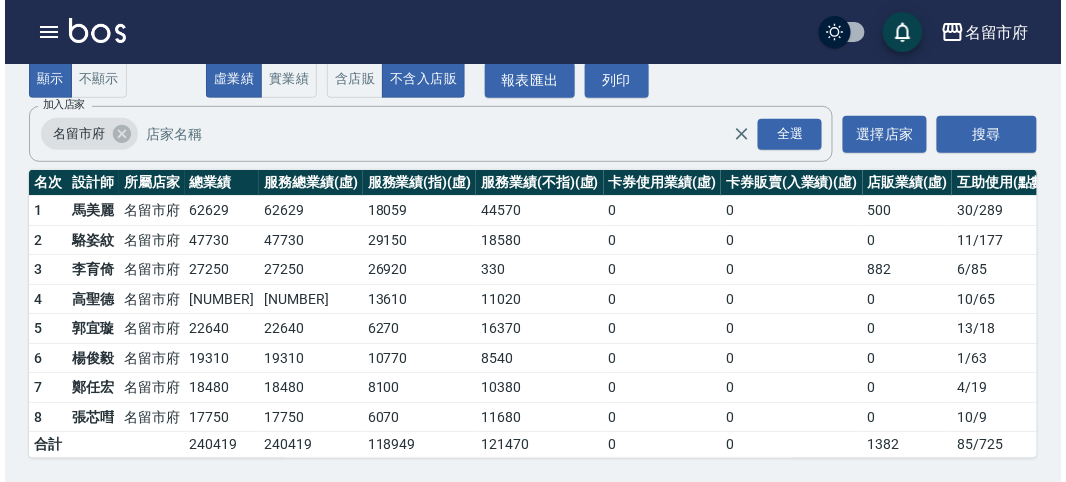 scroll, scrollTop: 0, scrollLeft: 0, axis: both 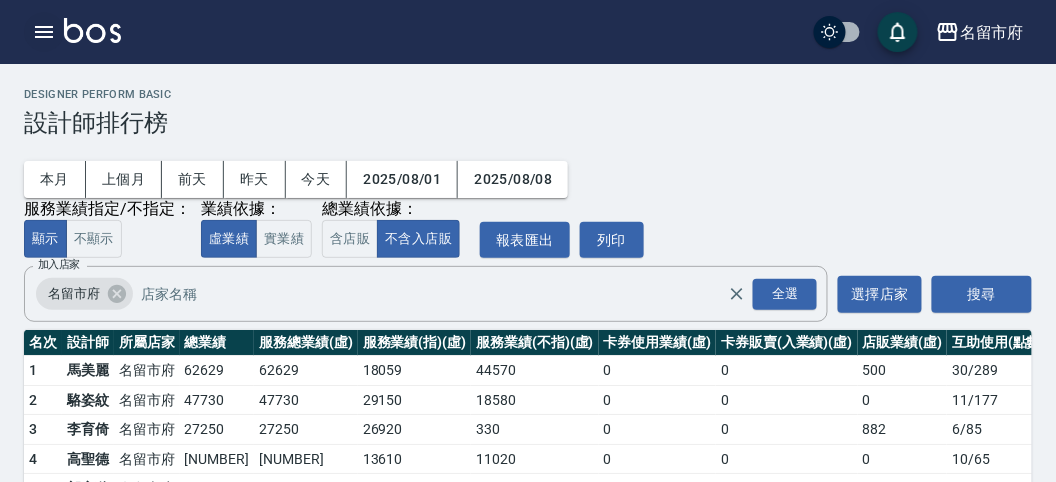 click 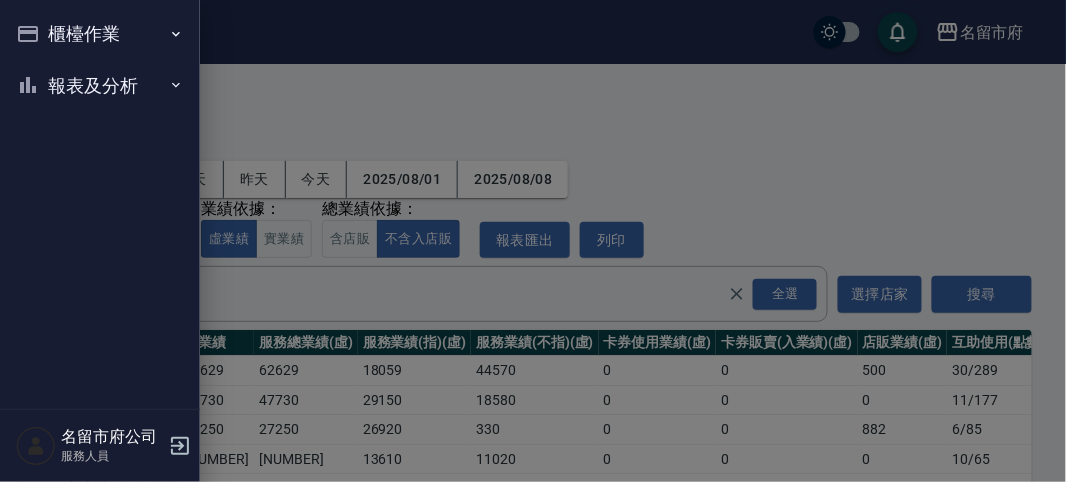 click on "報表及分析" at bounding box center [100, 86] 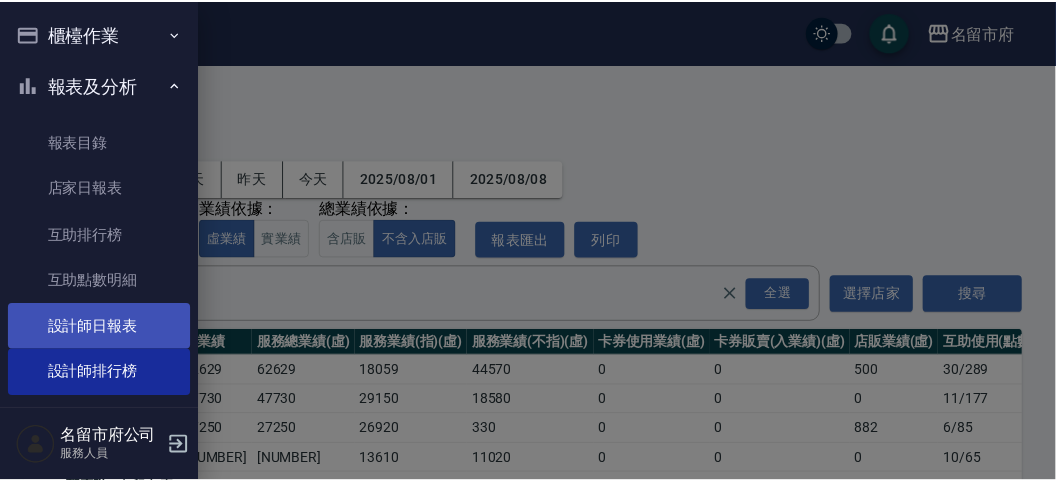 scroll, scrollTop: 47, scrollLeft: 0, axis: vertical 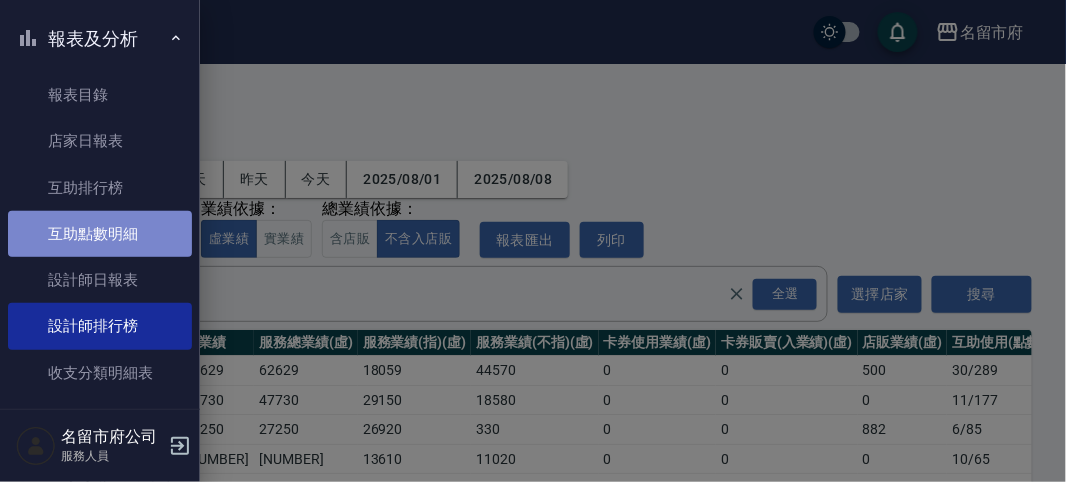 click on "互助點數明細" at bounding box center [100, 234] 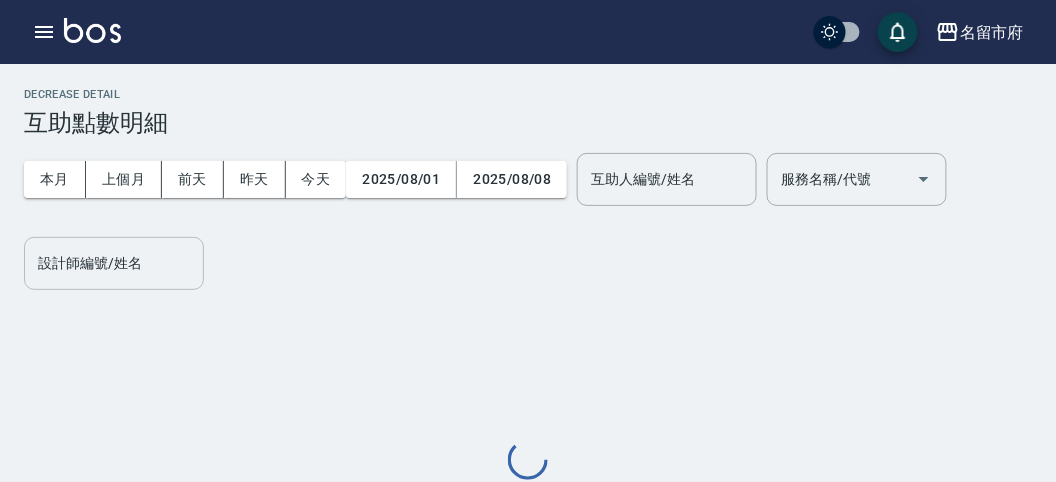 click on "設計師編號/姓名" at bounding box center [114, 263] 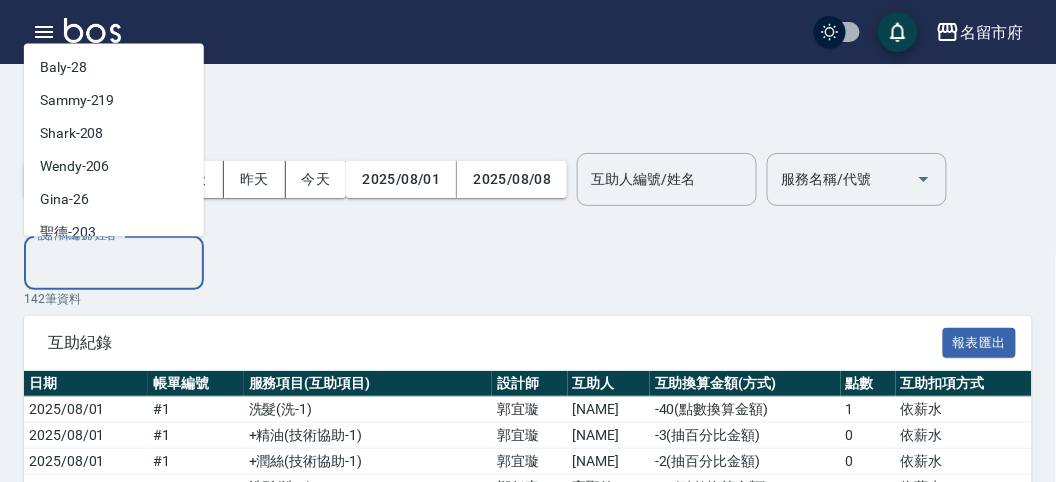 scroll, scrollTop: 111, scrollLeft: 0, axis: vertical 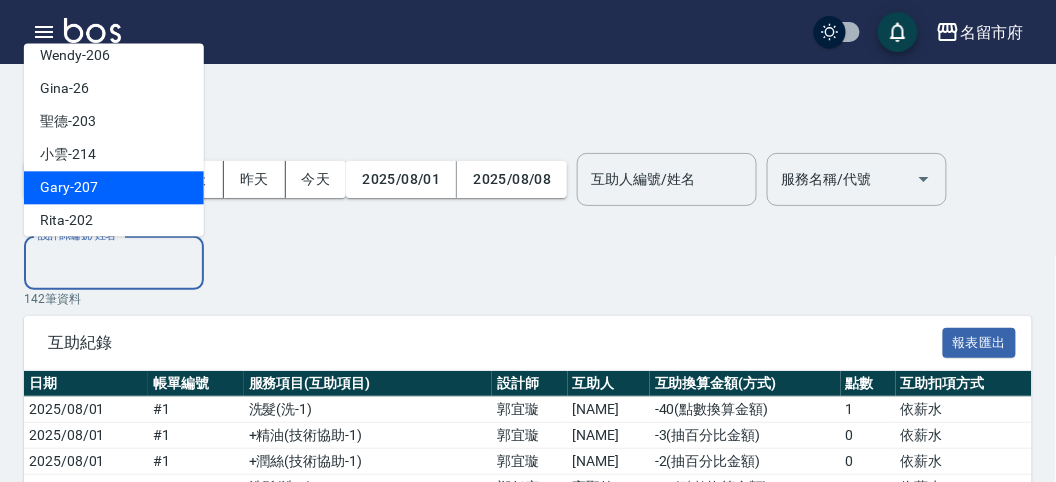 click on "Gary -207" at bounding box center [114, 188] 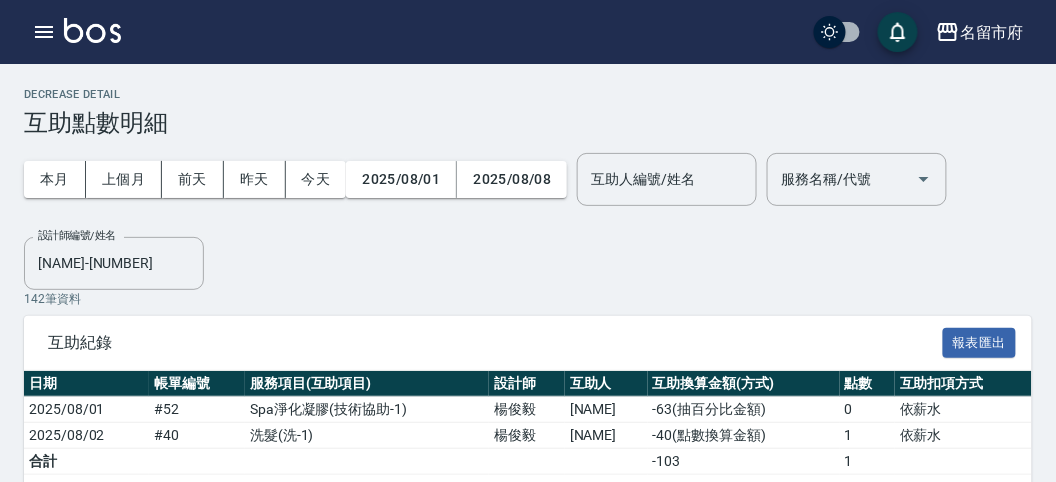 click on "本月 上個月 前天 昨天 今天 2025/08/01 2025/08/08 互助人編號/姓名 互助人編號/姓名 服務名稱/代號 服務名稱/代號 設計師編號/姓名 [PERSON]-207 設計師編號/姓名" at bounding box center [528, 213] 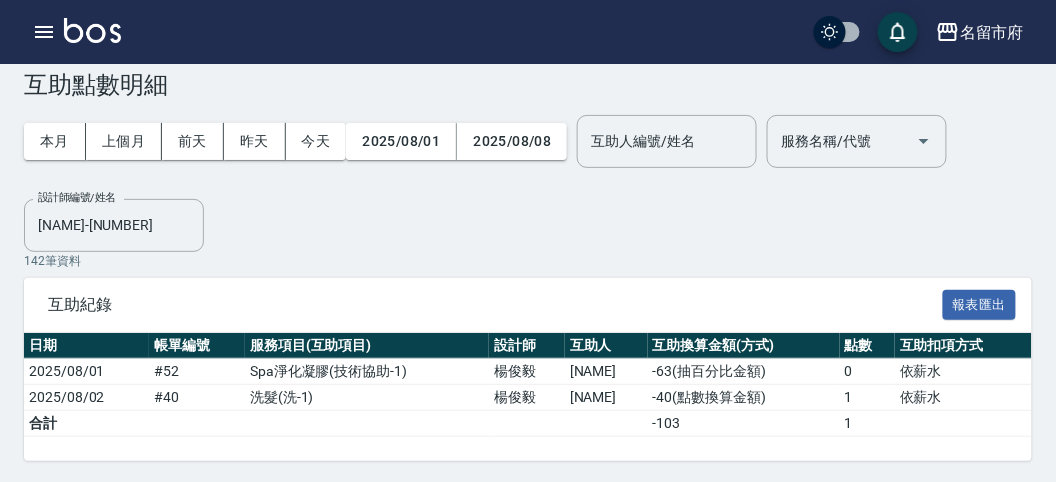 click at bounding box center (92, 30) 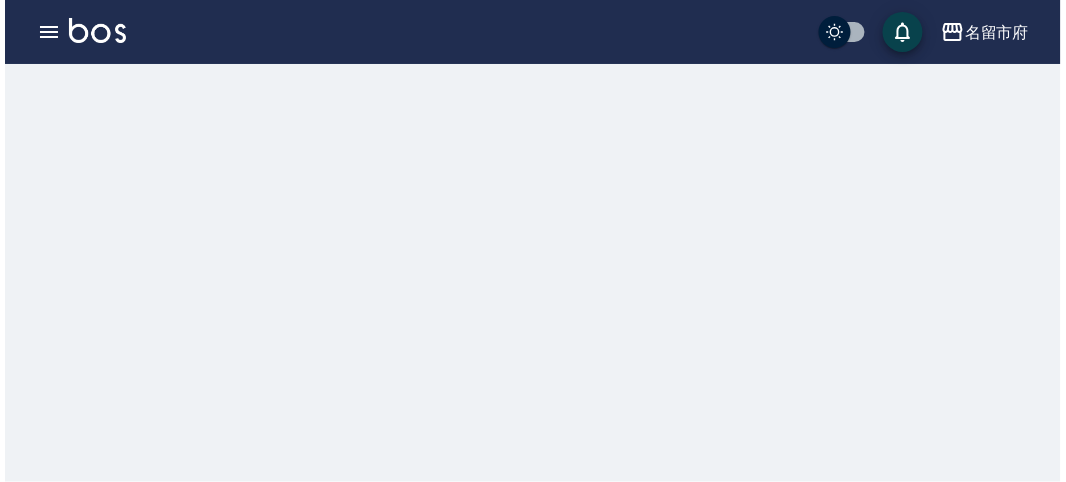 scroll, scrollTop: 0, scrollLeft: 0, axis: both 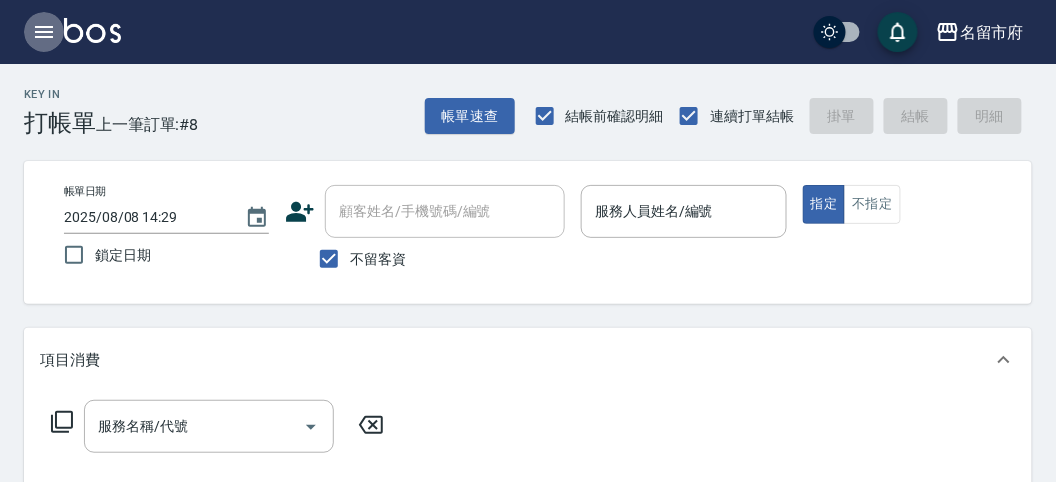 click 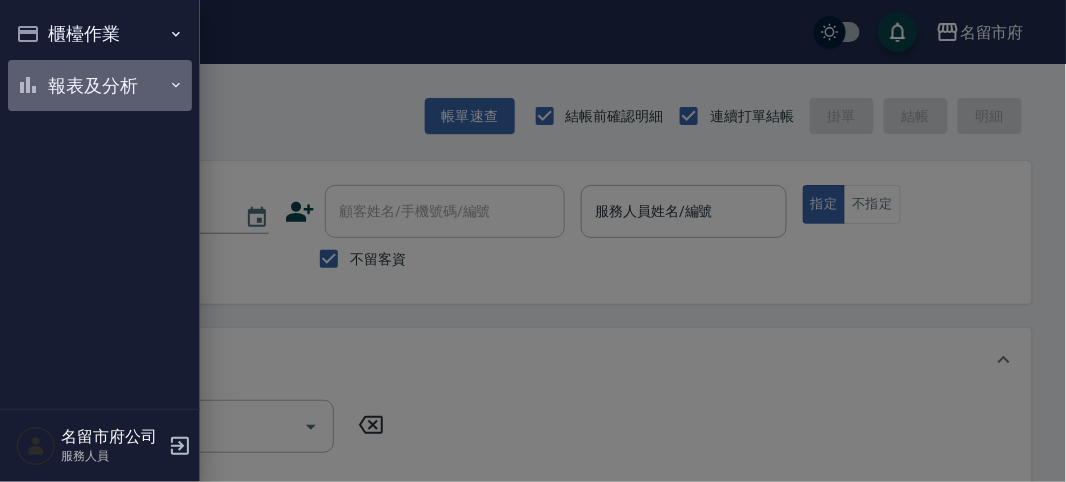 click on "報表及分析" at bounding box center [100, 86] 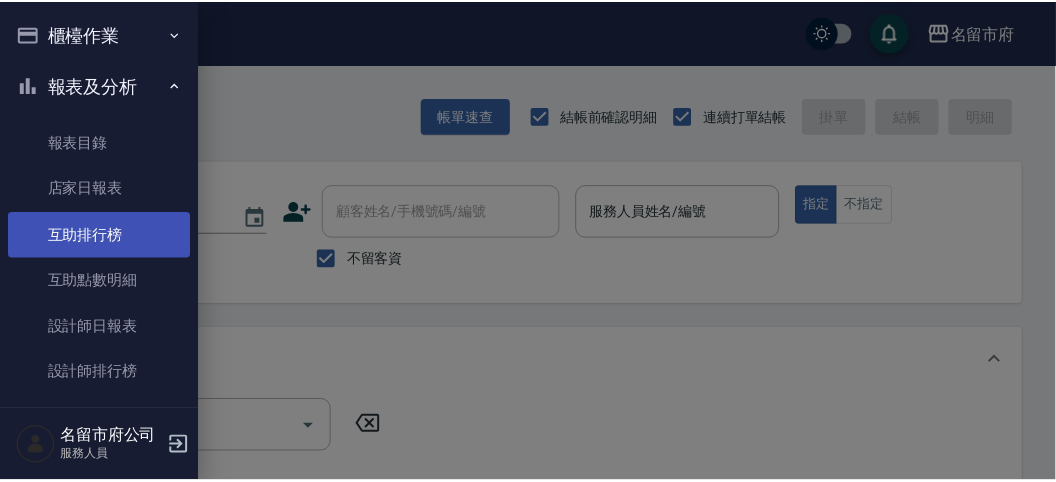 scroll, scrollTop: 65, scrollLeft: 0, axis: vertical 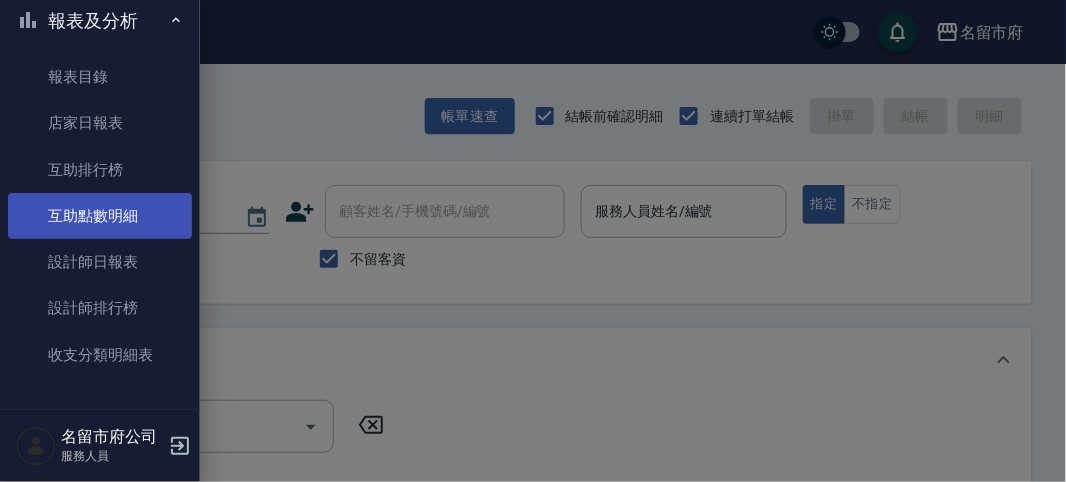 click on "互助點數明細" at bounding box center [100, 216] 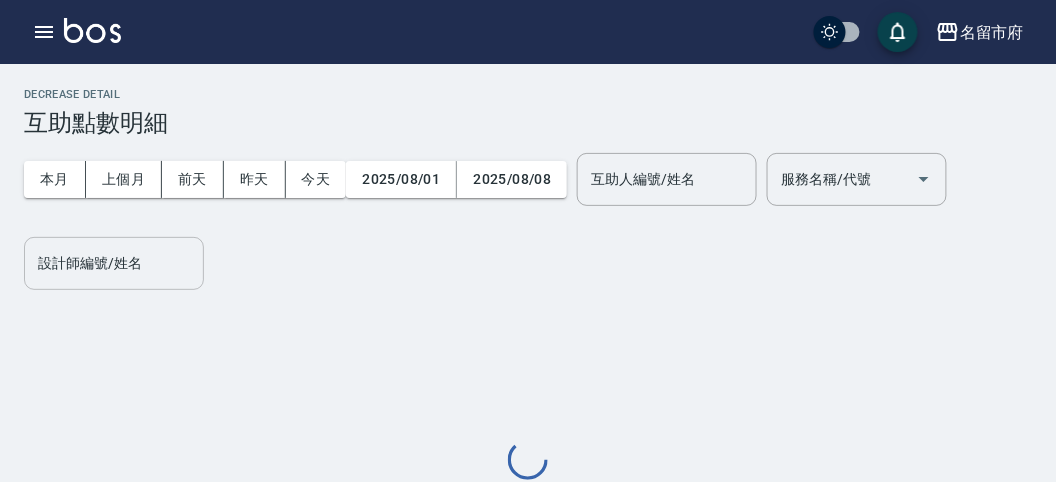 click on "設計師編號/姓名 設計師編號/姓名" at bounding box center (114, 263) 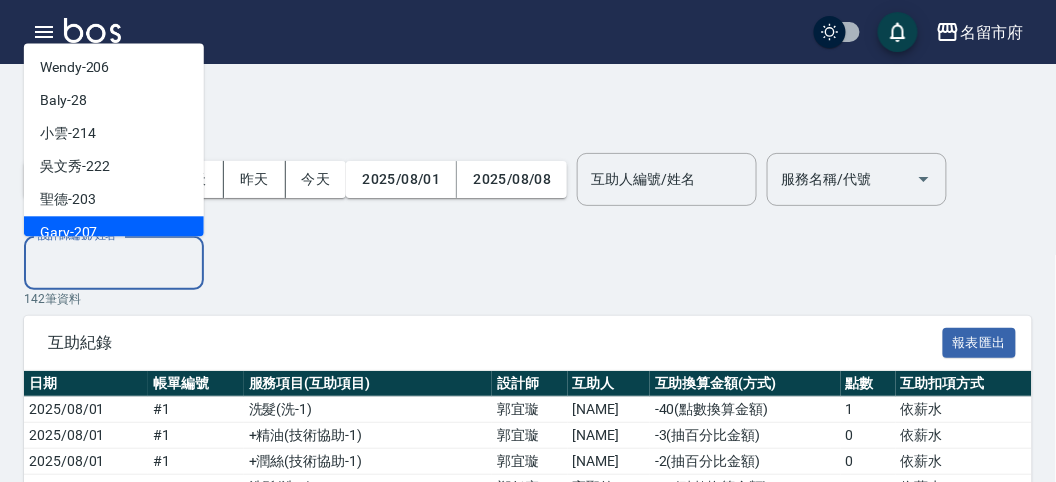 click on "Gary -207" at bounding box center (114, 233) 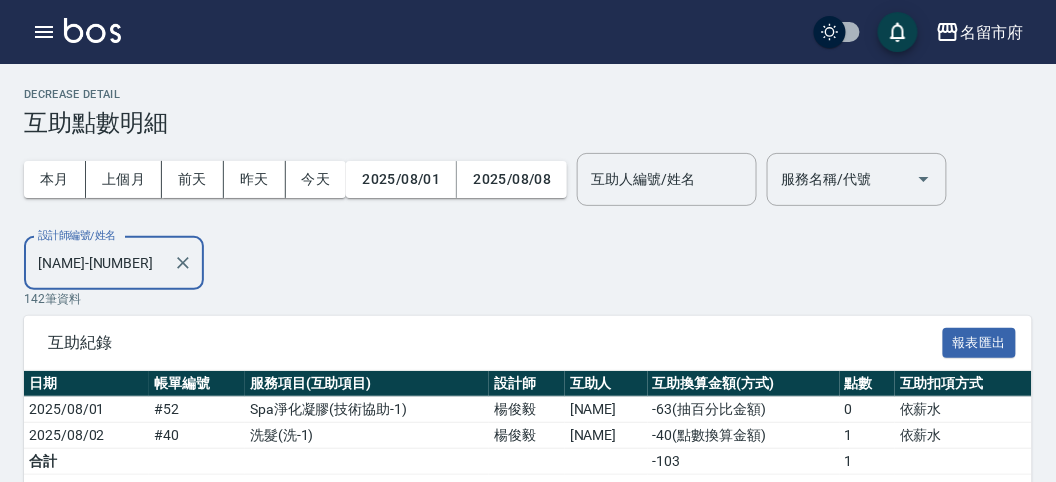 click on "[NUMBER] 筆資料" at bounding box center [528, 299] 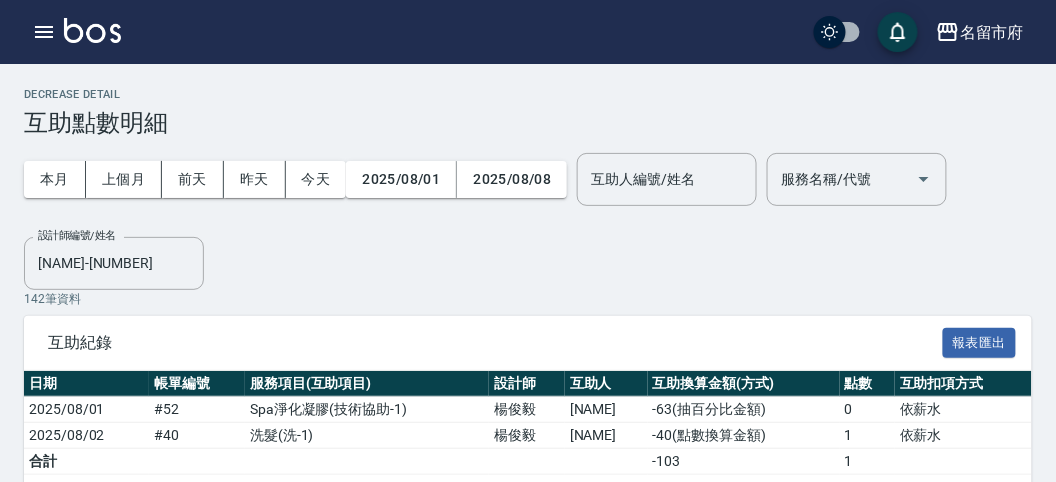 click at bounding box center (92, 30) 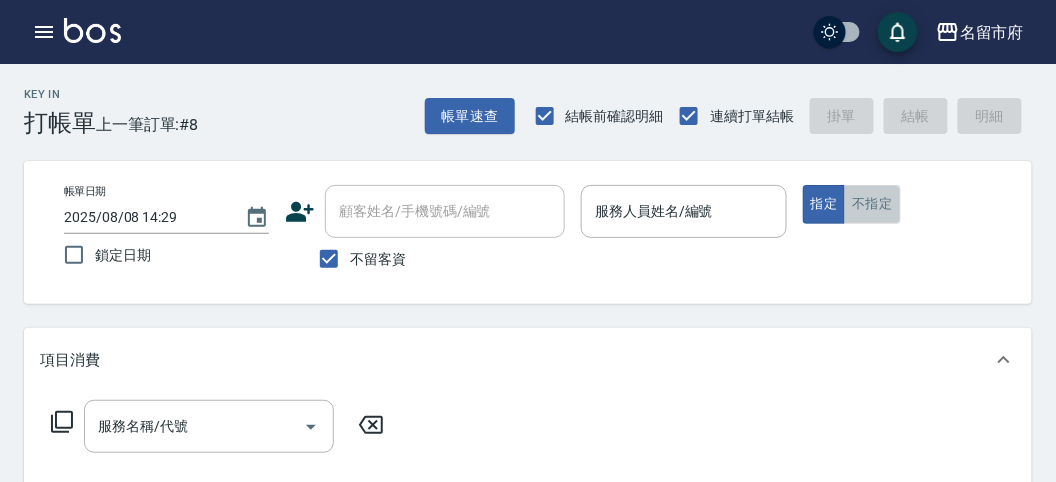 click on "不指定" at bounding box center (872, 204) 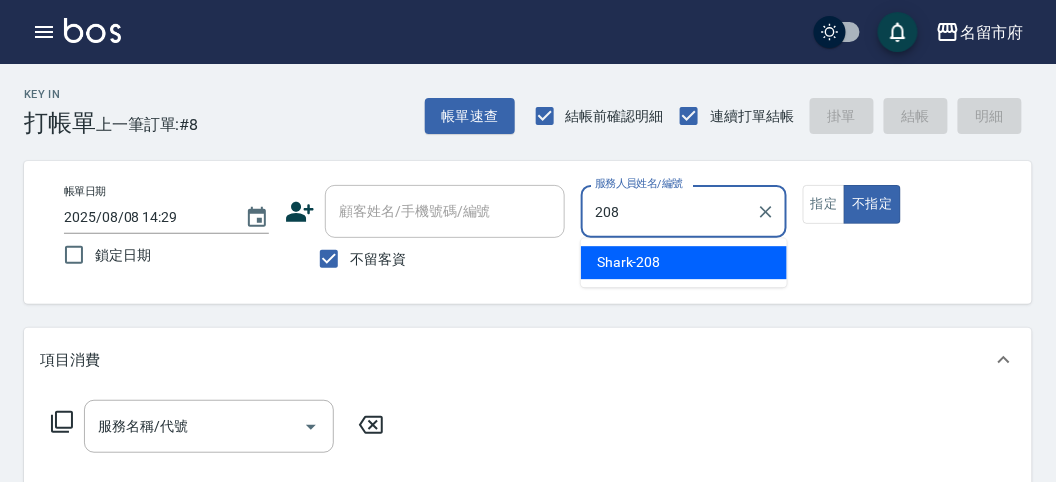 click on "Shark -208" at bounding box center [629, 262] 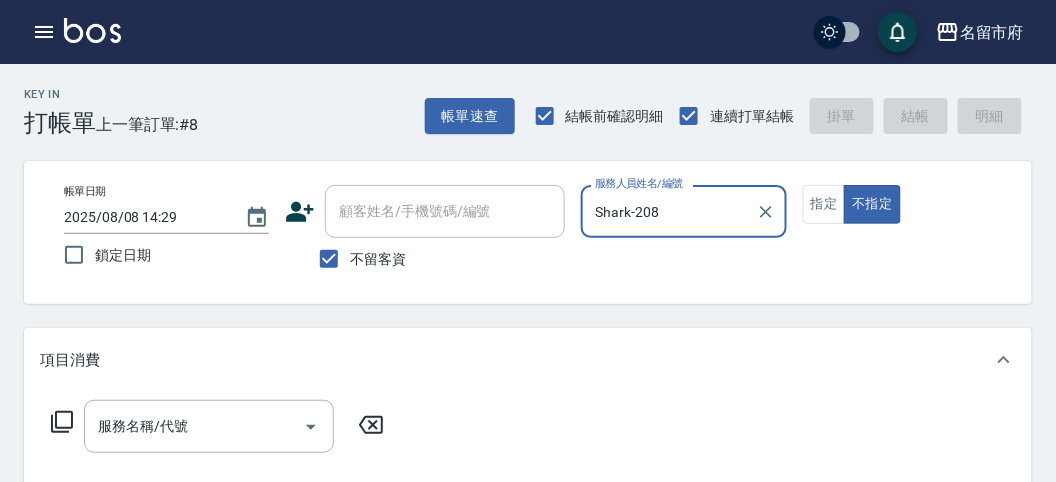 type on "Shark-208" 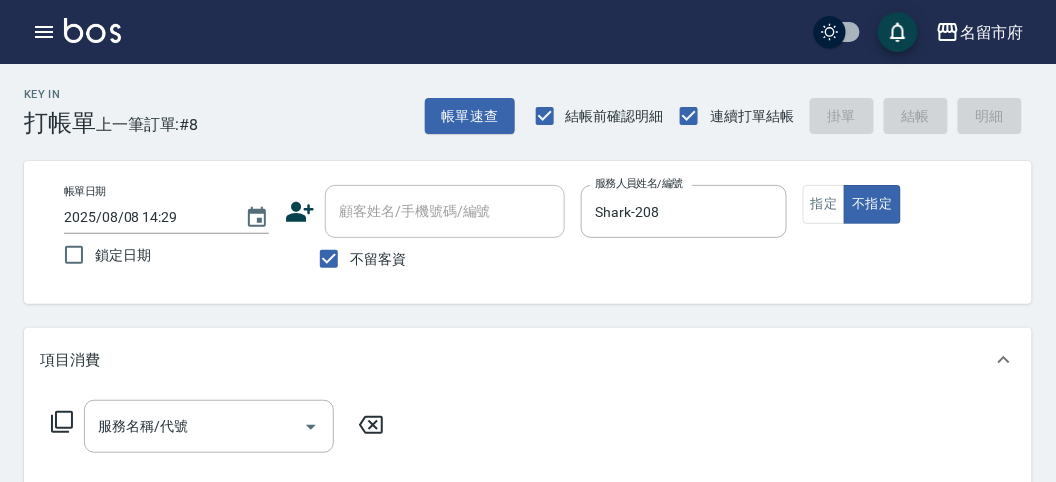 click 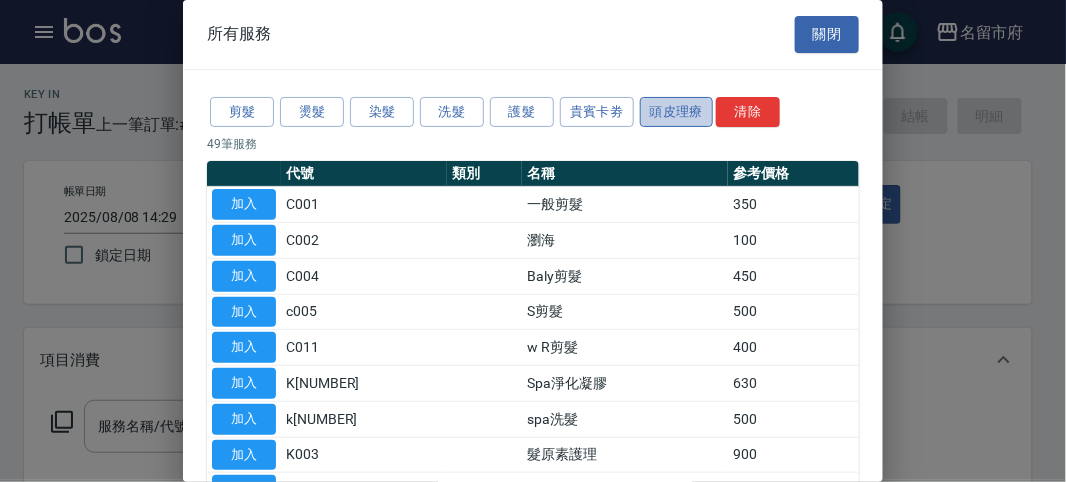 click on "頭皮理療" at bounding box center (677, 112) 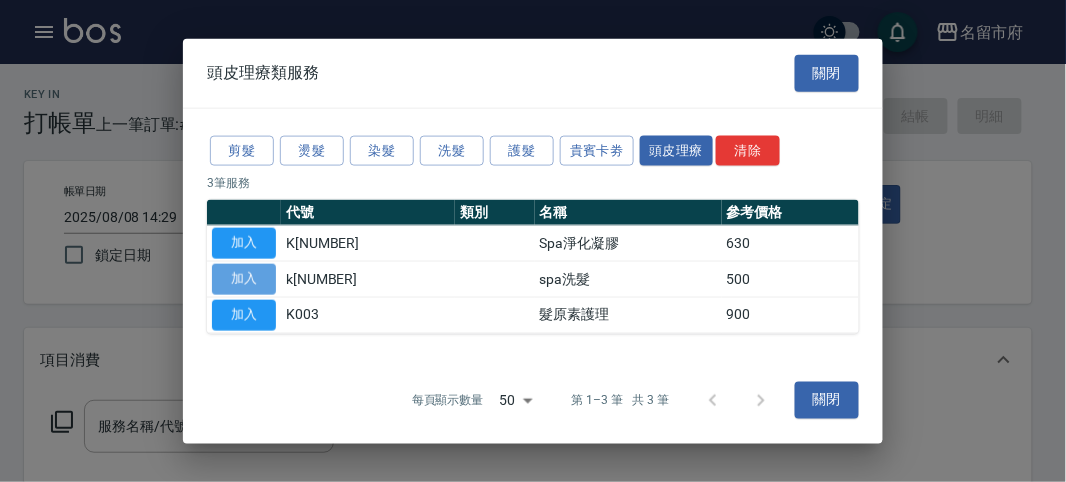 click on "加入" at bounding box center [244, 279] 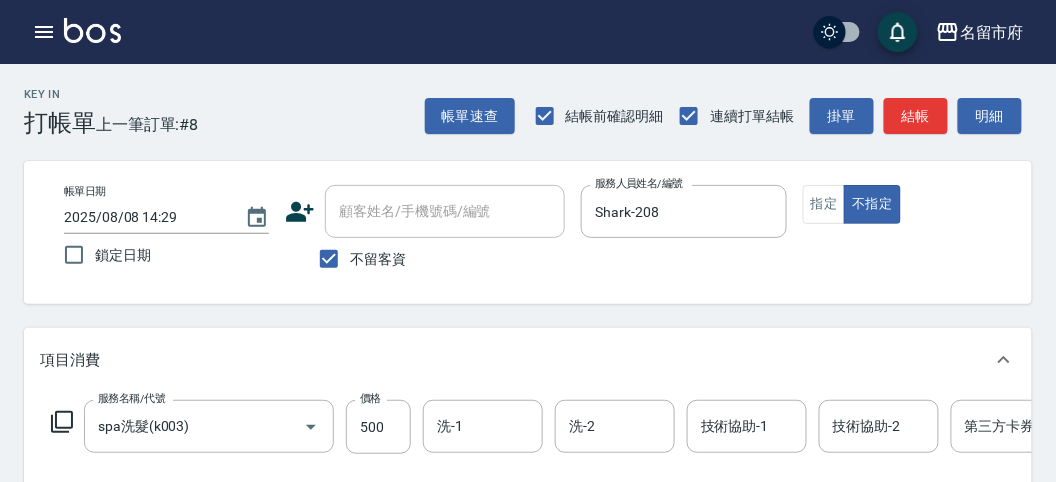 click 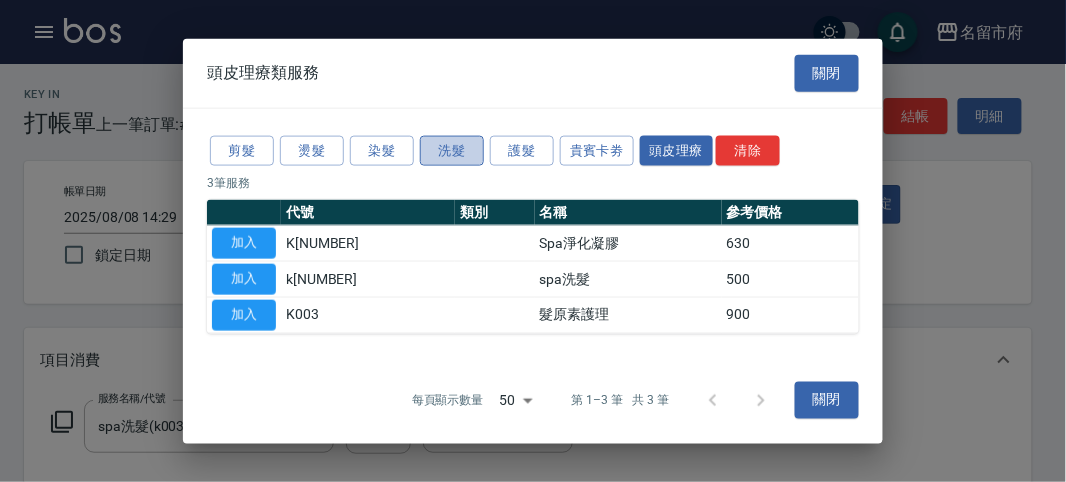 click on "洗髮" at bounding box center (452, 150) 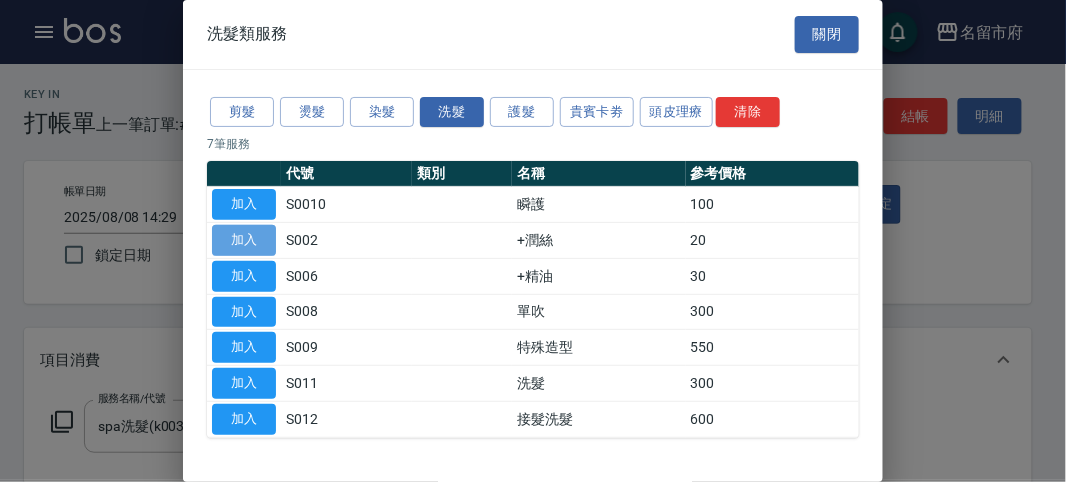 click on "加入" at bounding box center (244, 240) 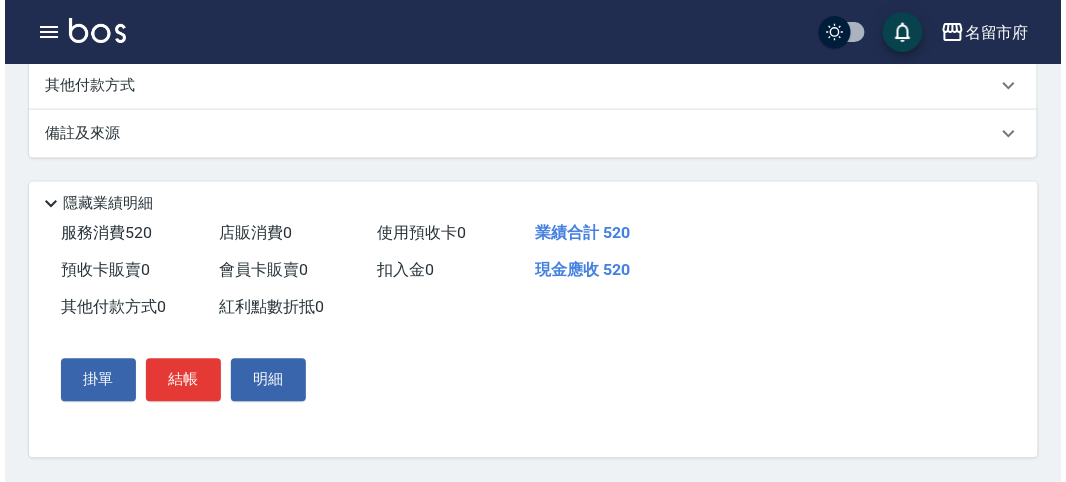 scroll, scrollTop: 682, scrollLeft: 0, axis: vertical 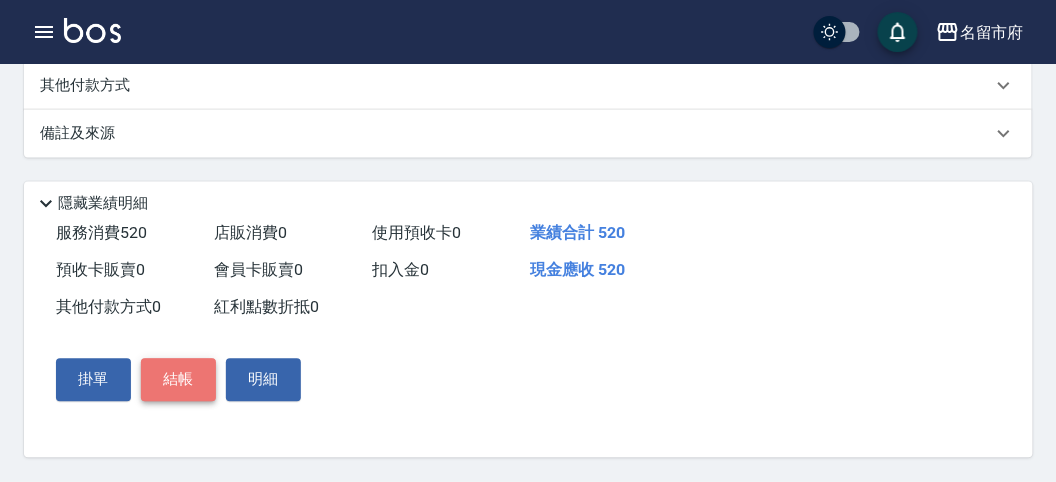 click on "結帳" at bounding box center [178, 380] 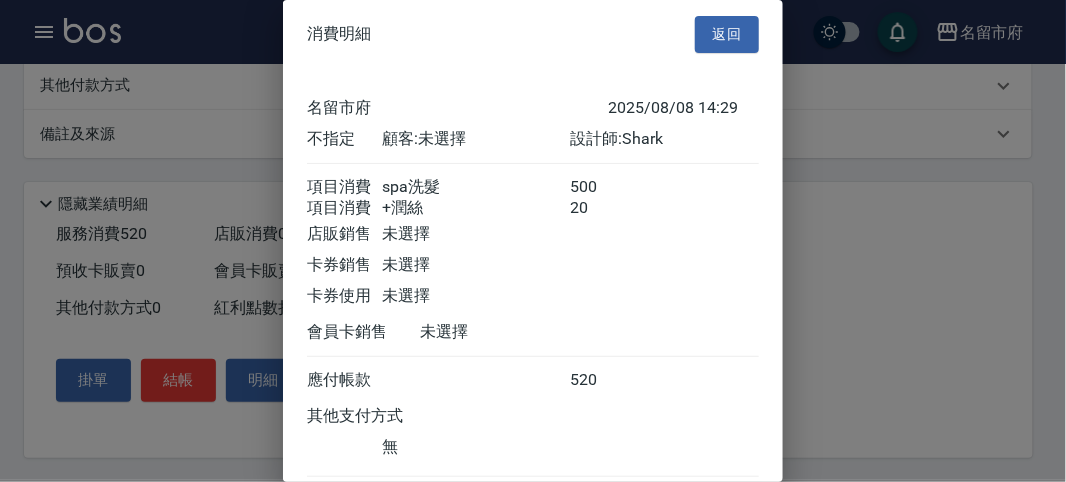 scroll, scrollTop: 133, scrollLeft: 0, axis: vertical 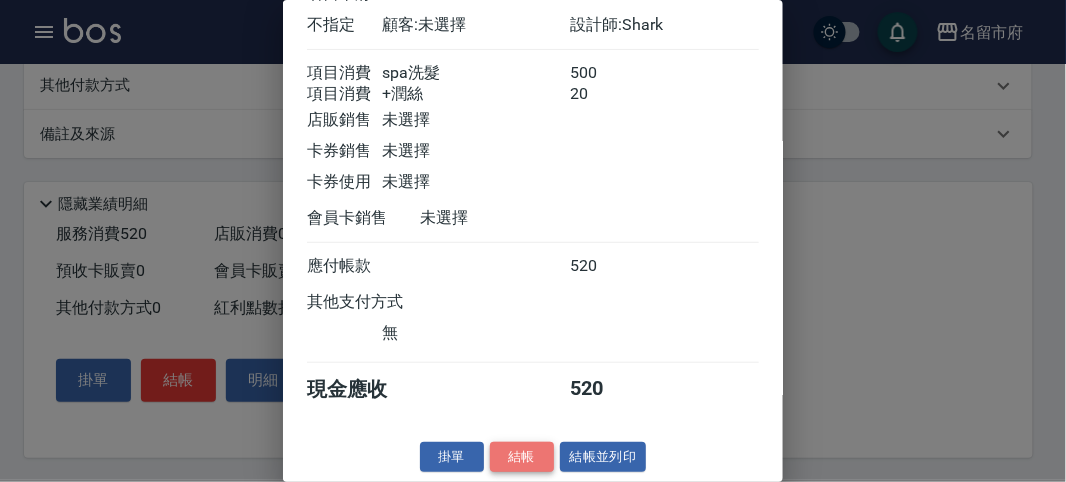 click on "結帳" at bounding box center [522, 457] 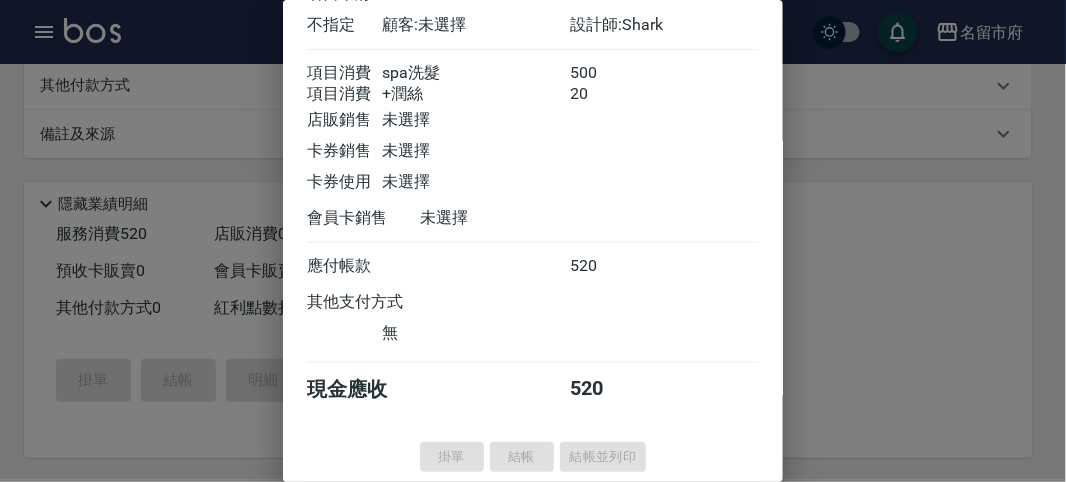 type on "2025/08/08 14:36" 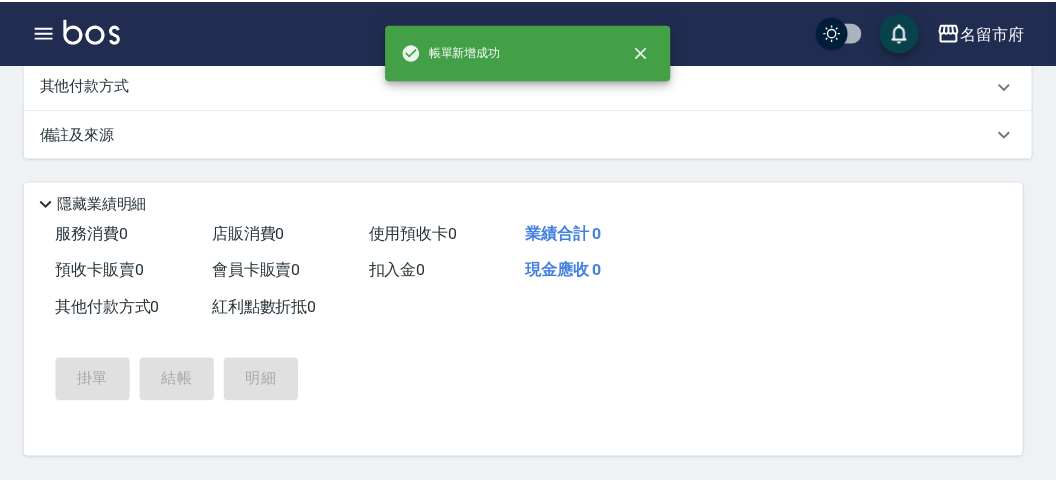 scroll, scrollTop: 0, scrollLeft: 0, axis: both 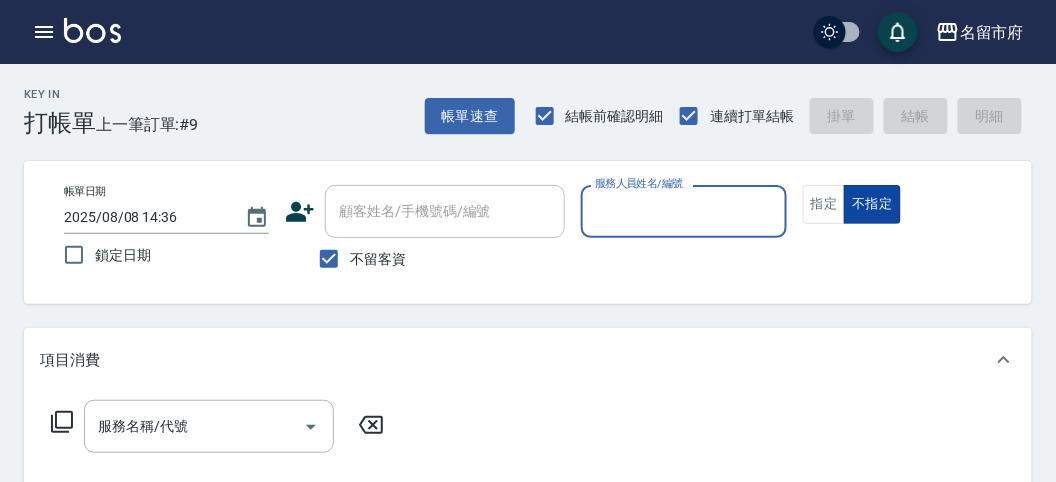 drag, startPoint x: 820, startPoint y: 206, endPoint x: 857, endPoint y: 210, distance: 37.215588 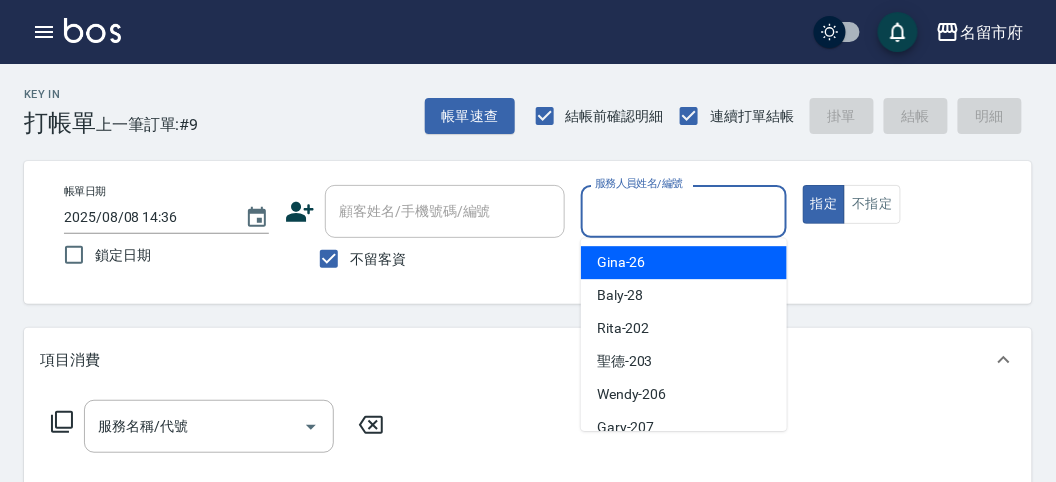 drag, startPoint x: 641, startPoint y: 203, endPoint x: 668, endPoint y: 263, distance: 65.795135 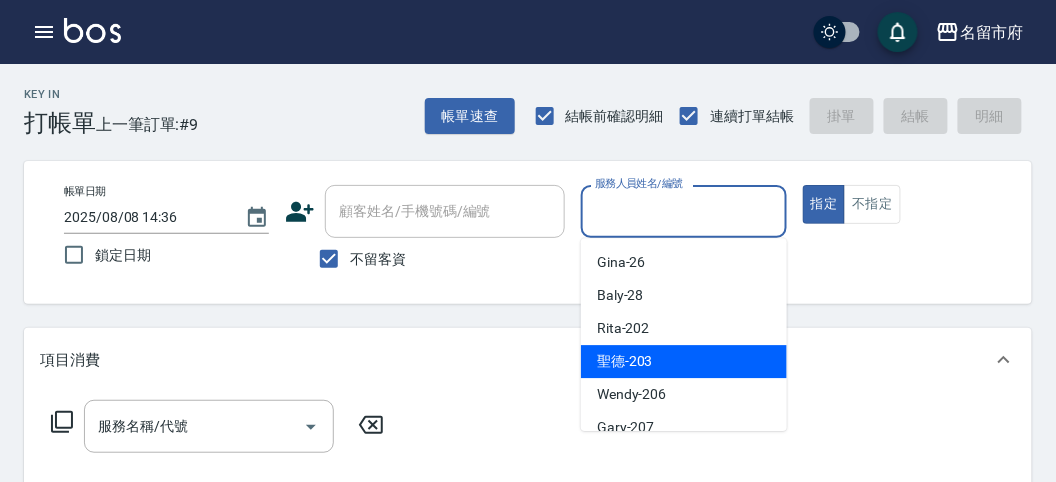 drag, startPoint x: 673, startPoint y: 348, endPoint x: 677, endPoint y: 330, distance: 18.439089 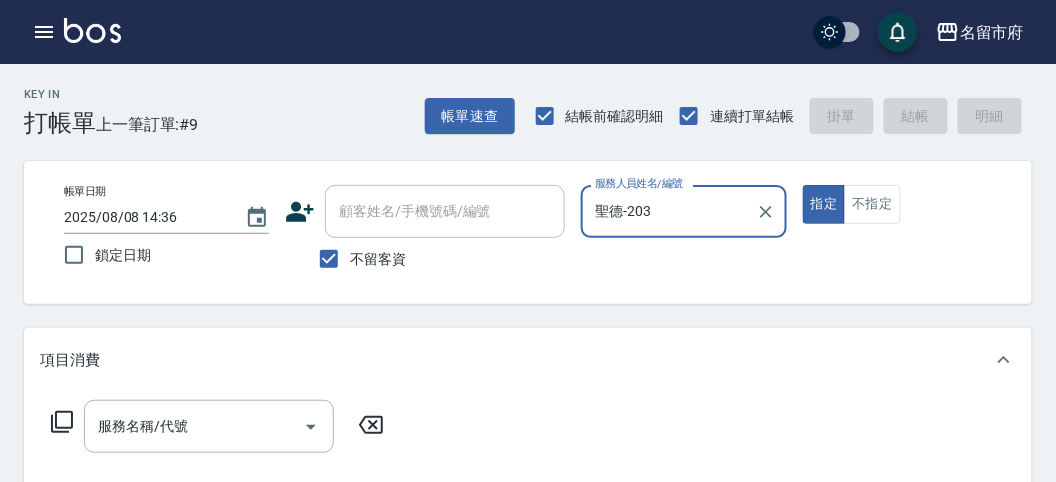 click on "聖德-203" at bounding box center [668, 211] 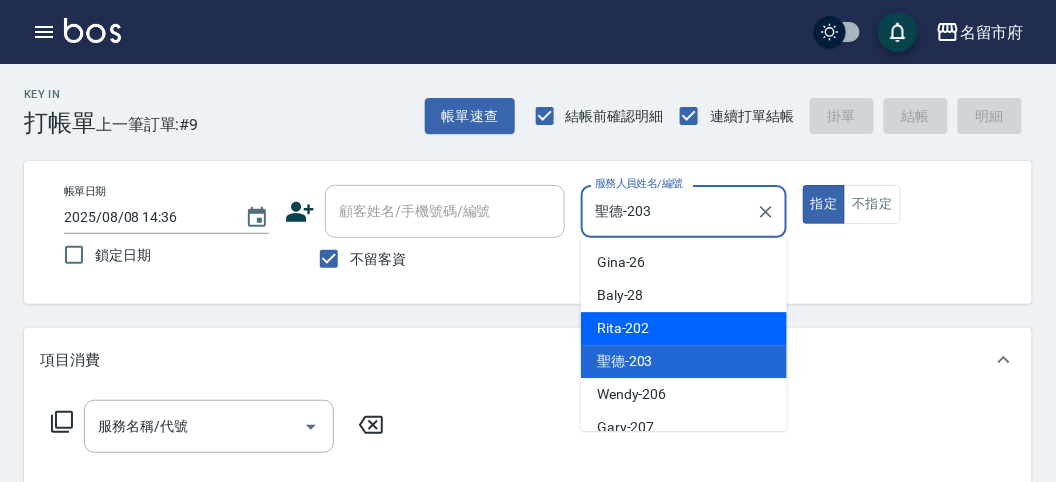 drag, startPoint x: 636, startPoint y: 333, endPoint x: 175, endPoint y: 397, distance: 465.42133 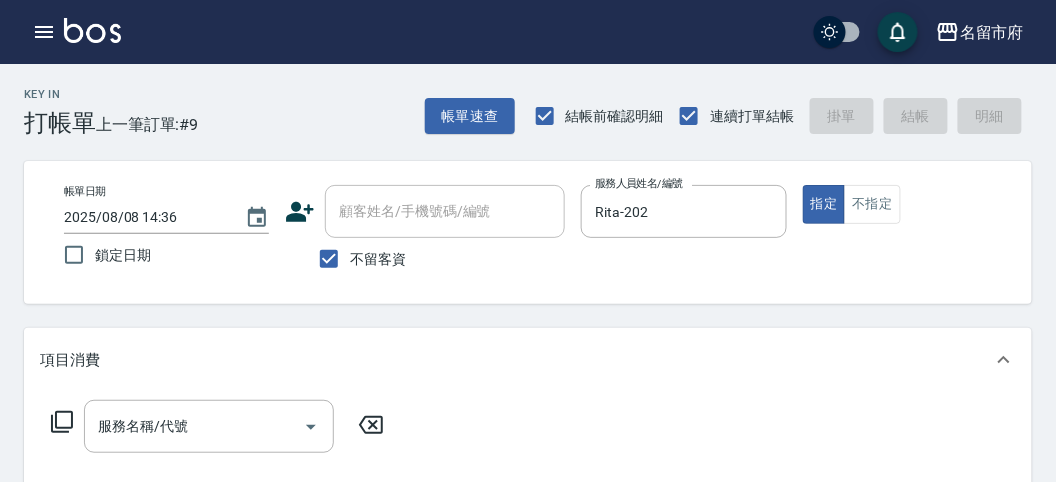 drag, startPoint x: 63, startPoint y: 426, endPoint x: 71, endPoint y: 418, distance: 11.313708 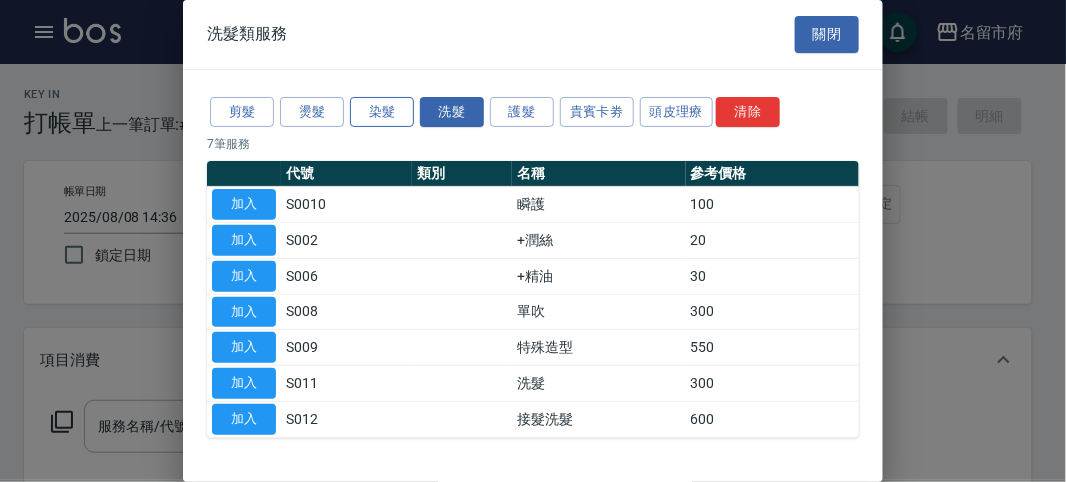 click on "染髮" at bounding box center (382, 112) 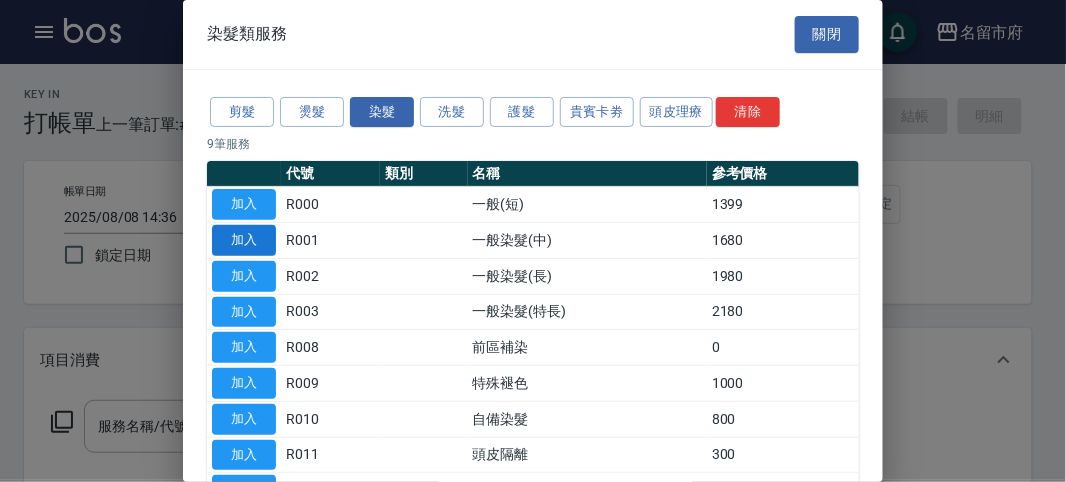 click on "加入" at bounding box center (244, 240) 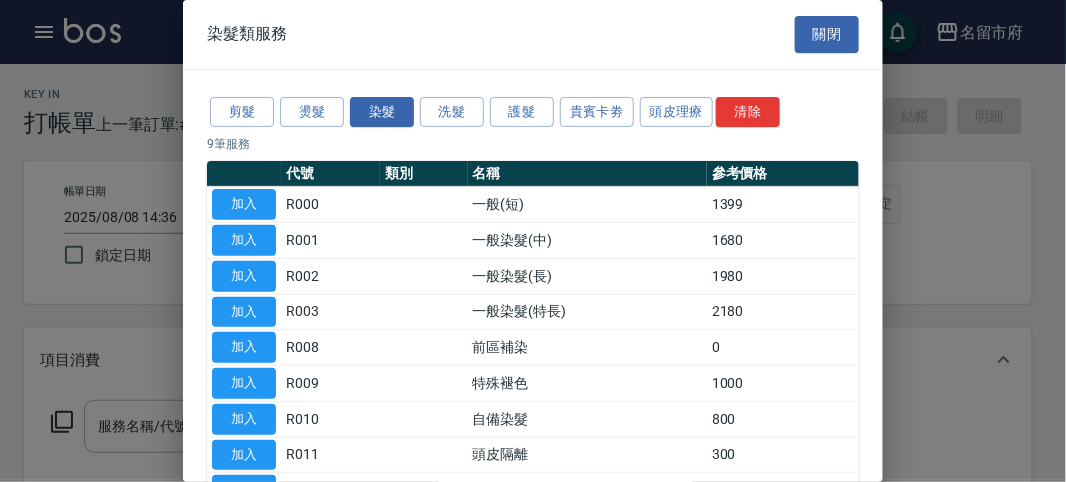 type on "一般染髮(中)(R001)" 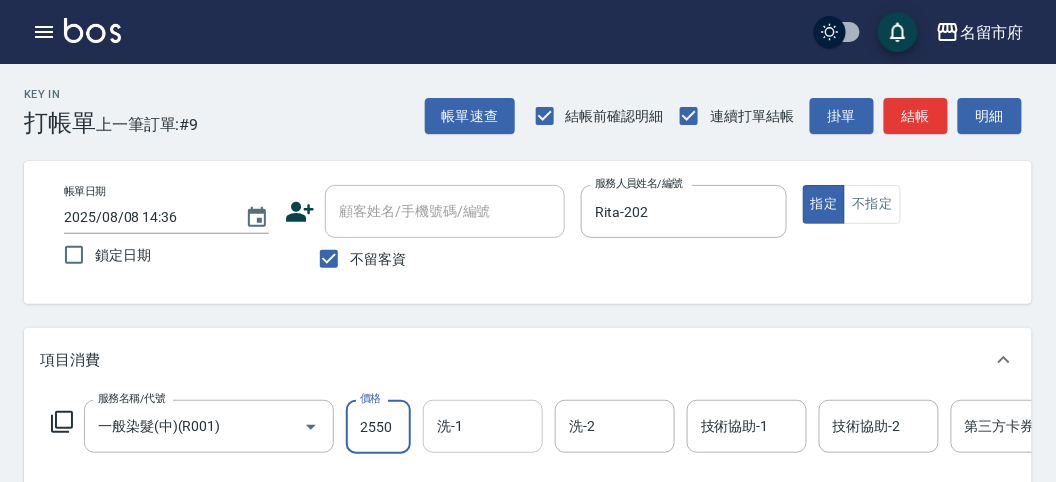 type on "2550" 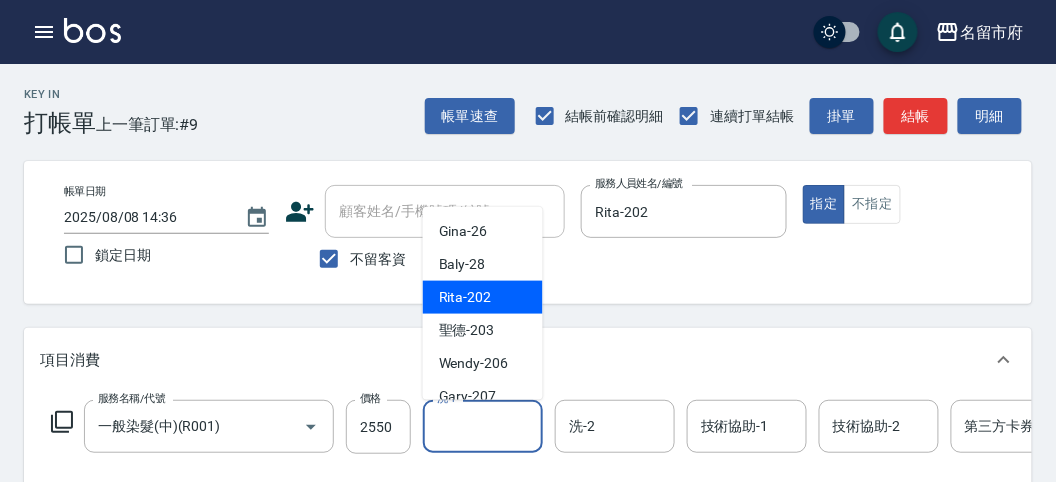 scroll, scrollTop: 153, scrollLeft: 0, axis: vertical 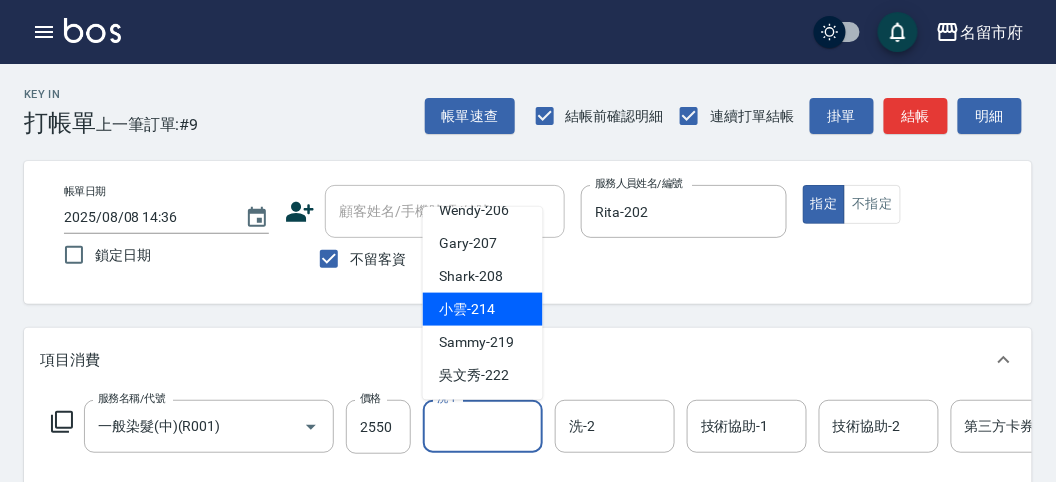 click on "小雲 -214" at bounding box center [483, 309] 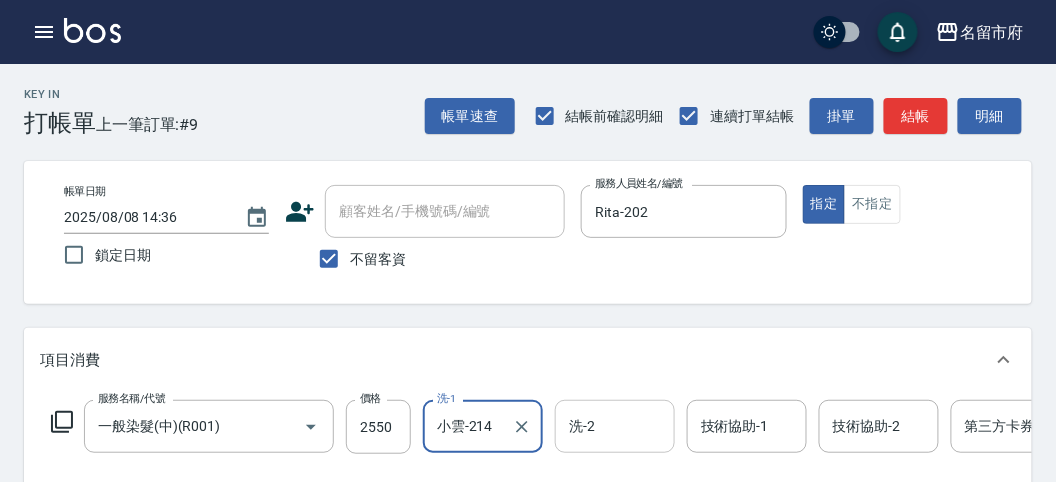 scroll, scrollTop: 333, scrollLeft: 0, axis: vertical 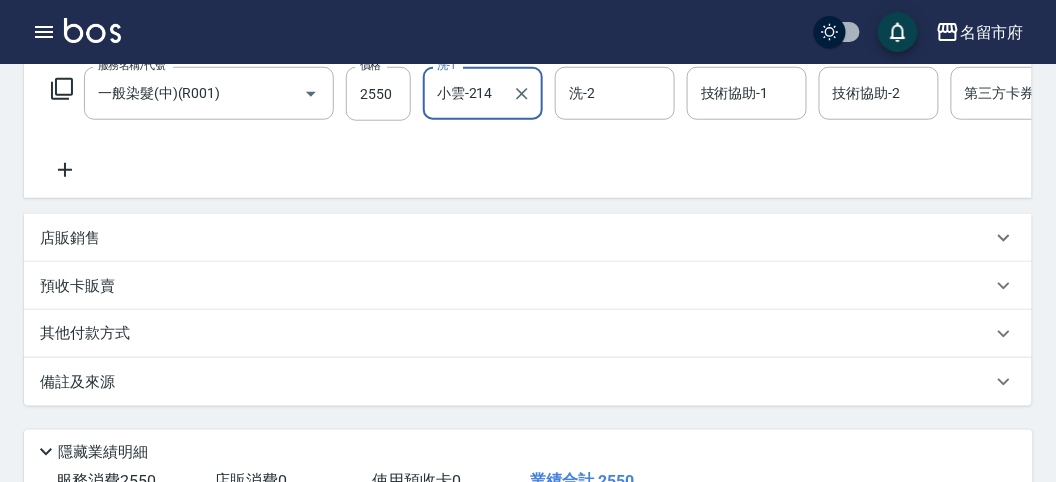 click on "其他付款方式" at bounding box center [90, 334] 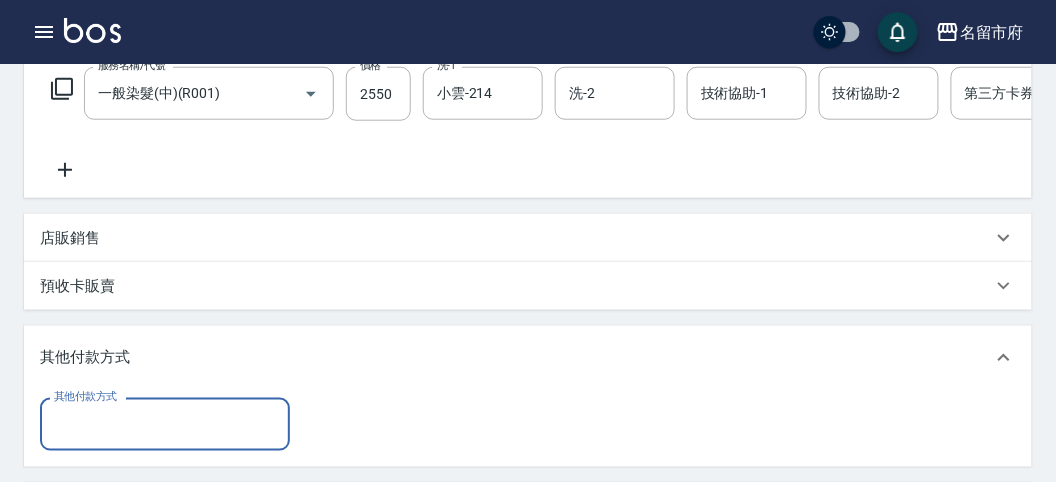 scroll, scrollTop: 0, scrollLeft: 0, axis: both 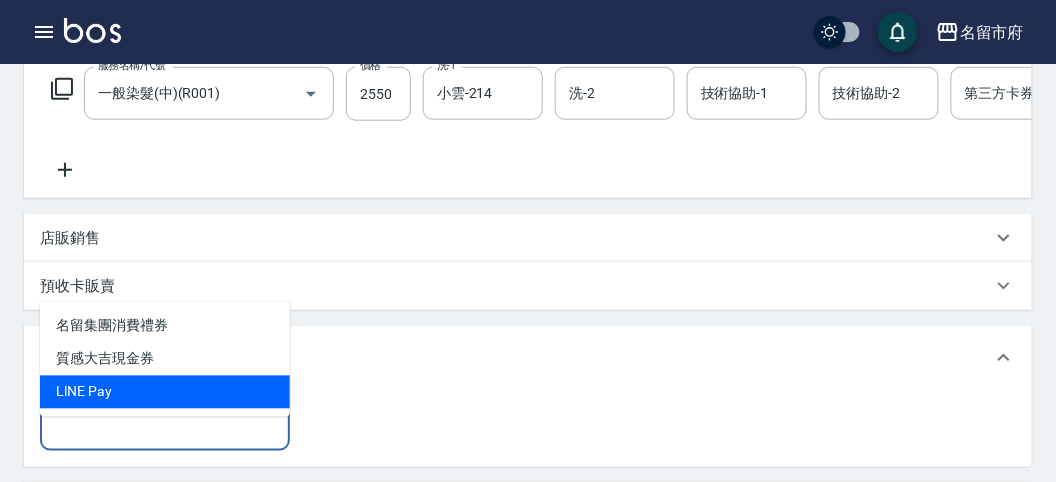 click on "LlNE Pay" at bounding box center [165, 392] 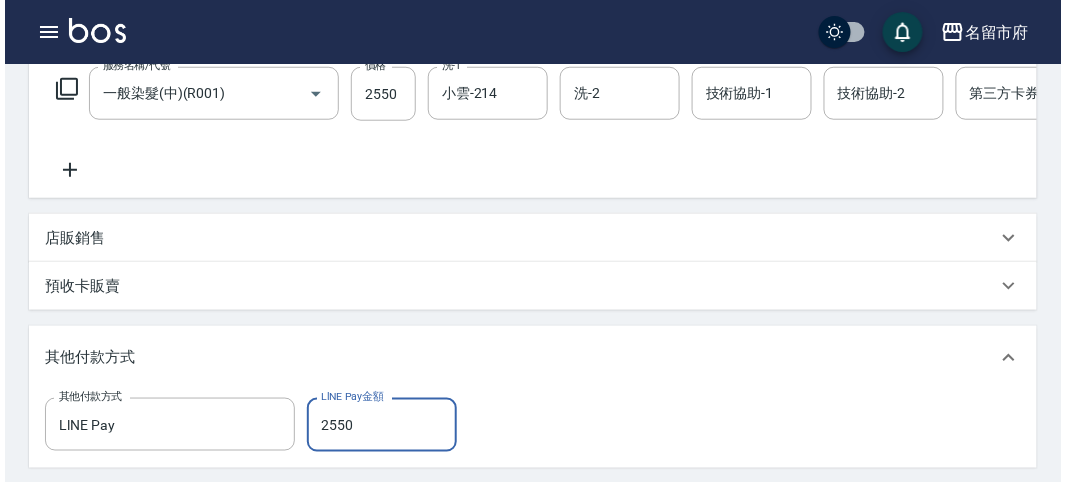 scroll, scrollTop: 730, scrollLeft: 0, axis: vertical 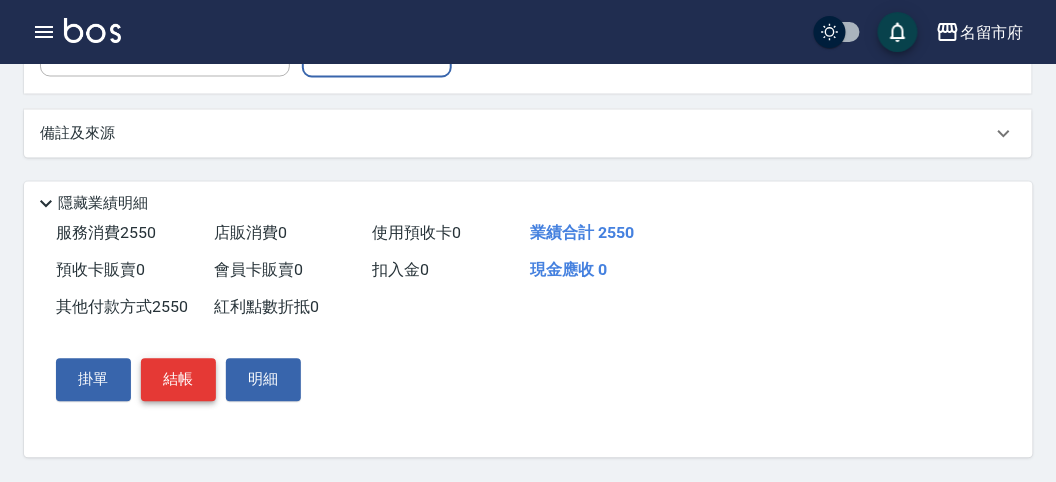 type on "2550" 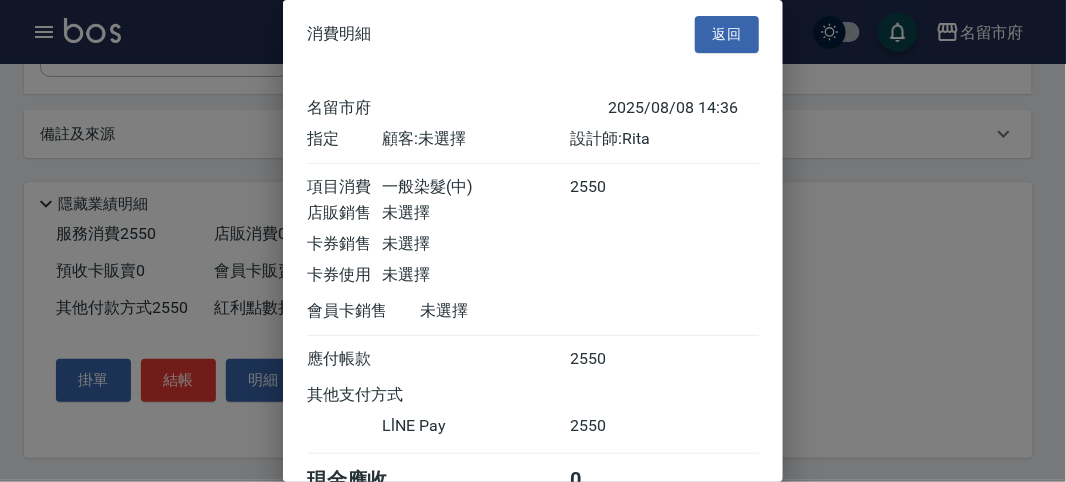 scroll, scrollTop: 107, scrollLeft: 0, axis: vertical 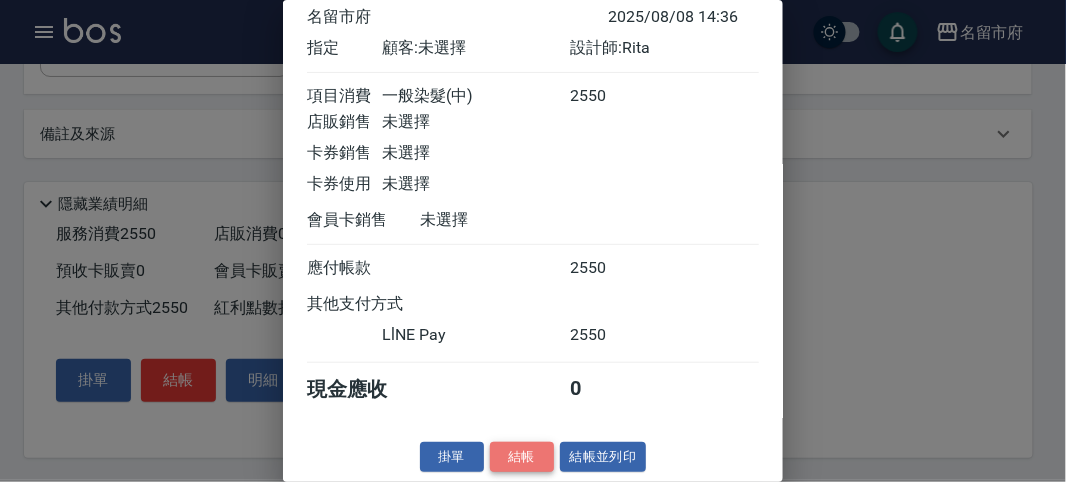 click on "結帳" at bounding box center (522, 457) 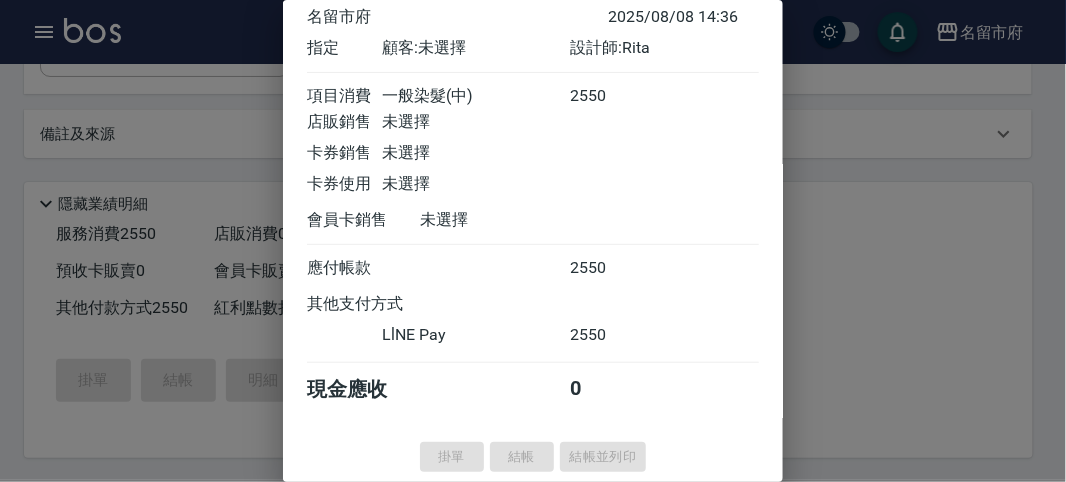 type on "[DATE] [TIME]" 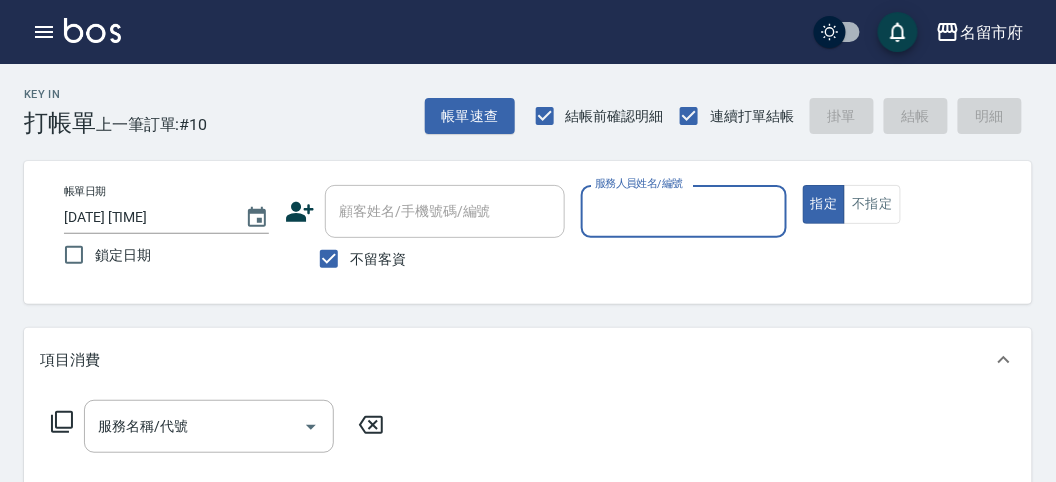 click on "服務人員姓名/編號" at bounding box center (683, 211) 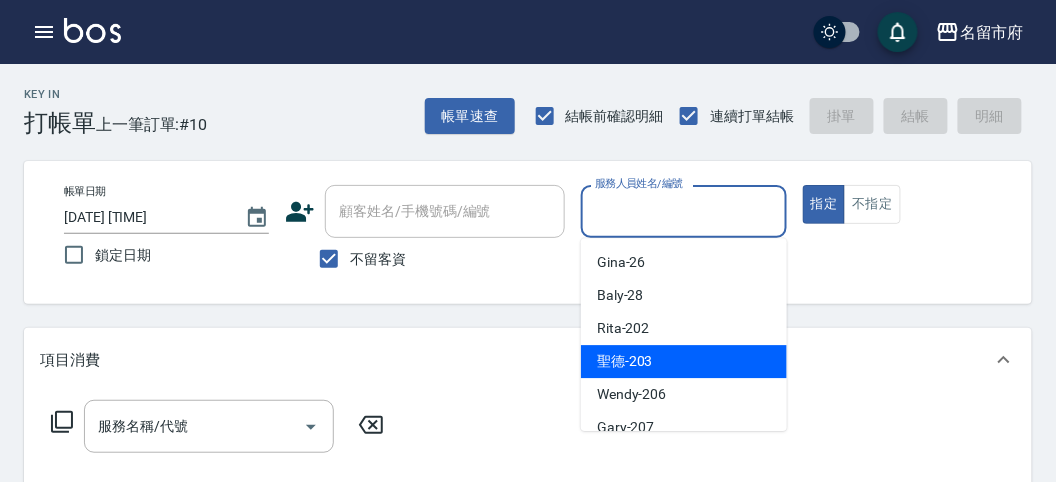 click on "聖德 -203" at bounding box center [684, 361] 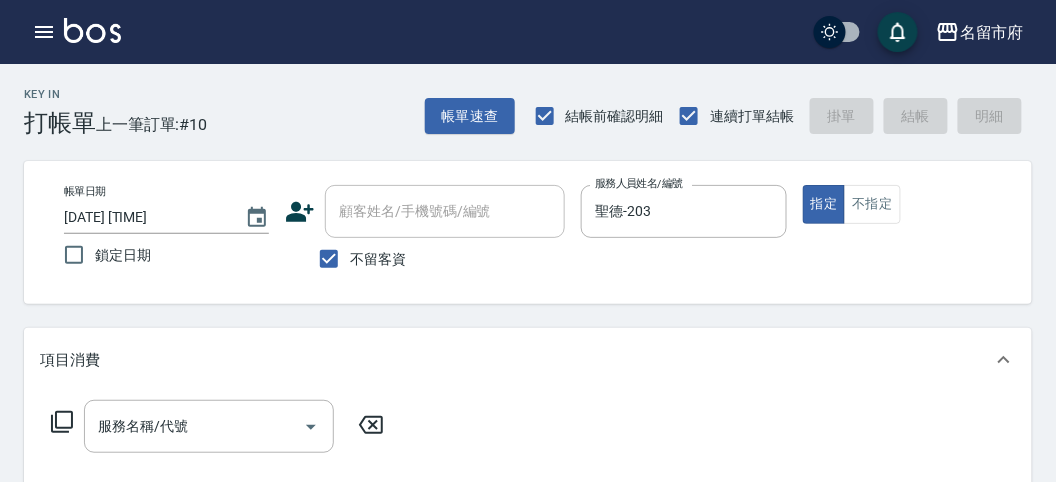 click 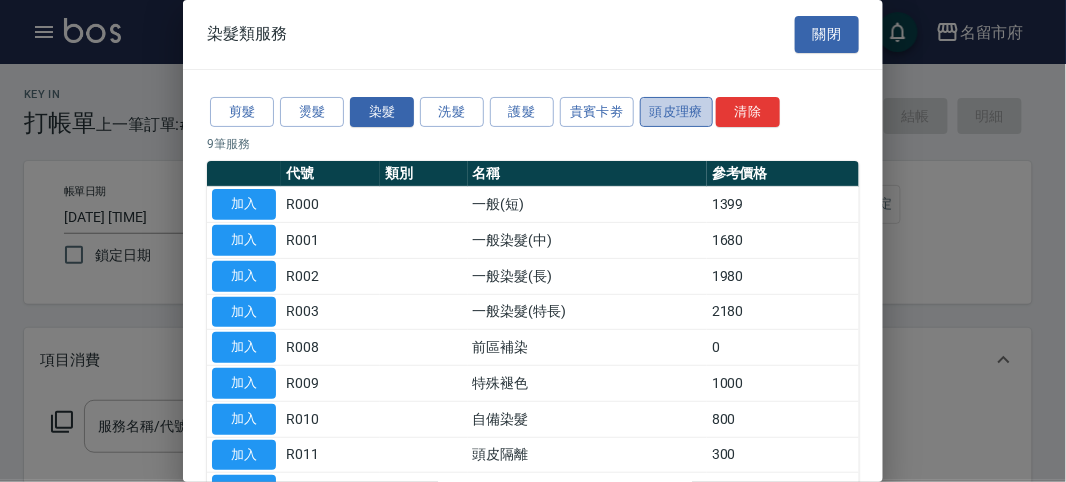 drag, startPoint x: 692, startPoint y: 118, endPoint x: 666, endPoint y: 107, distance: 28.231188 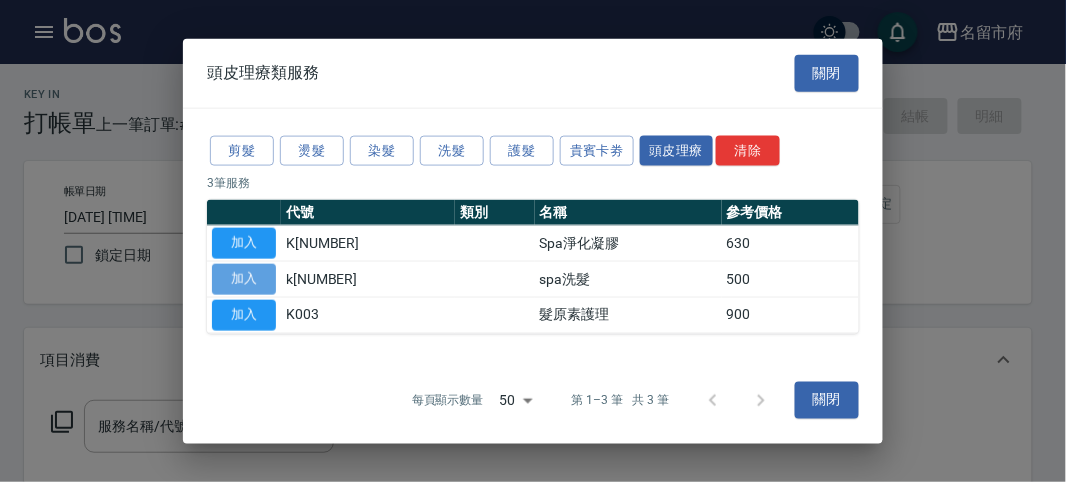 drag, startPoint x: 265, startPoint y: 277, endPoint x: 447, endPoint y: 388, distance: 213.17833 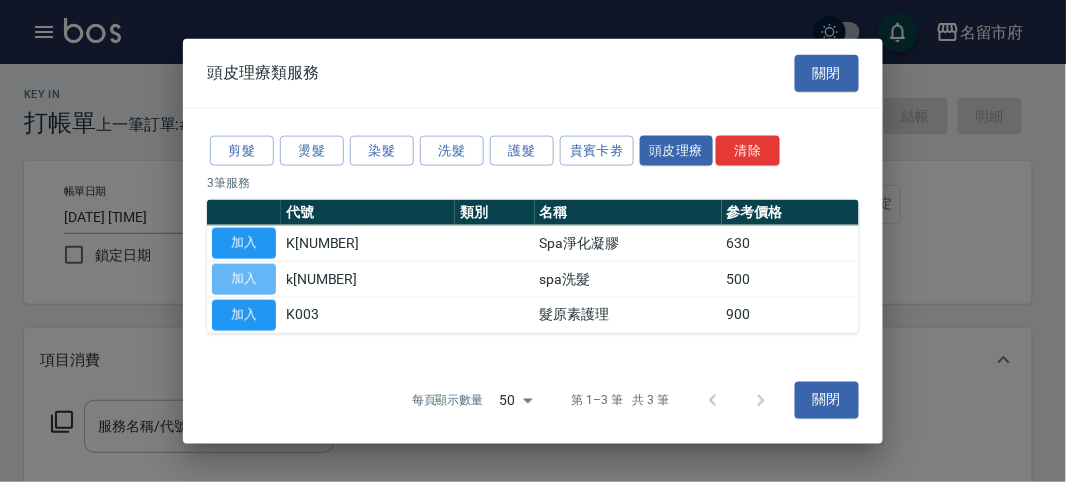 click on "加入" at bounding box center (244, 279) 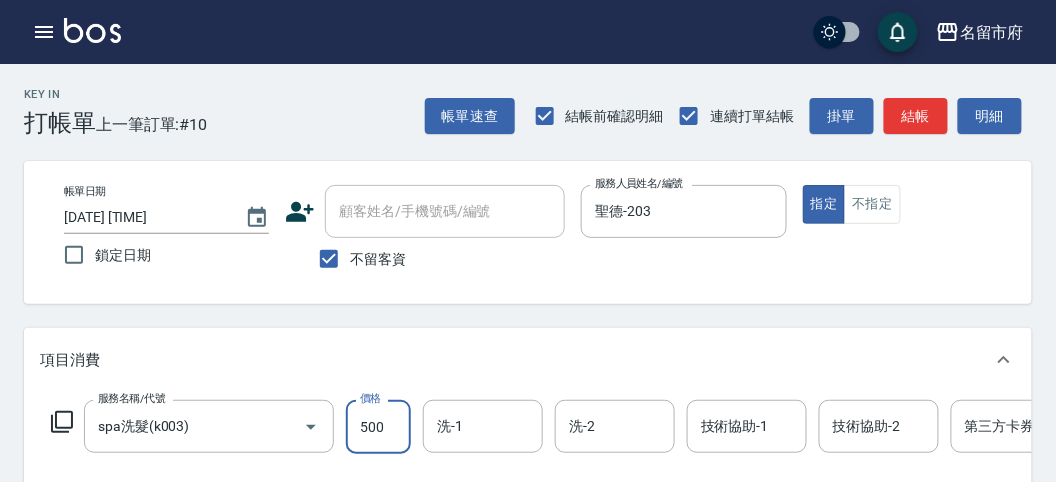 click on "500" at bounding box center [378, 427] 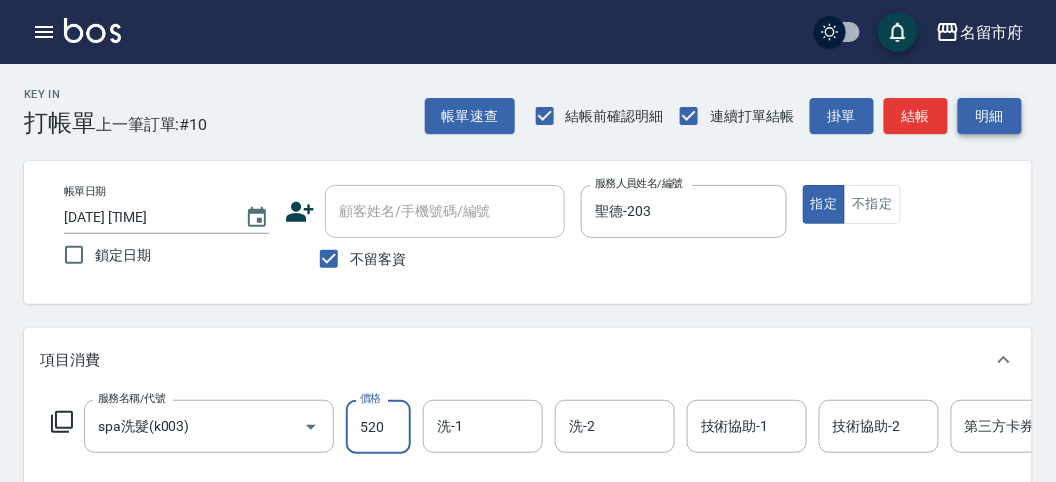 type on "520" 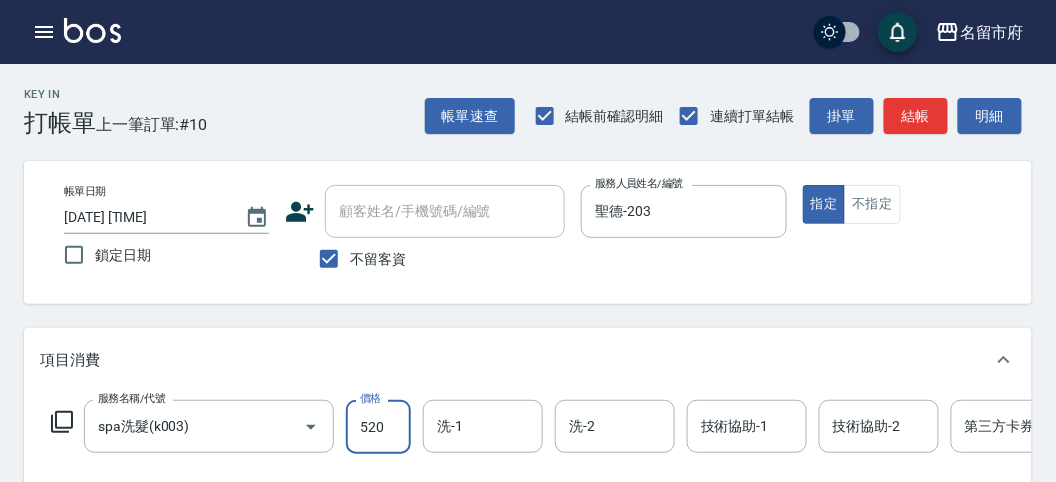 click on "明細" at bounding box center (990, 116) 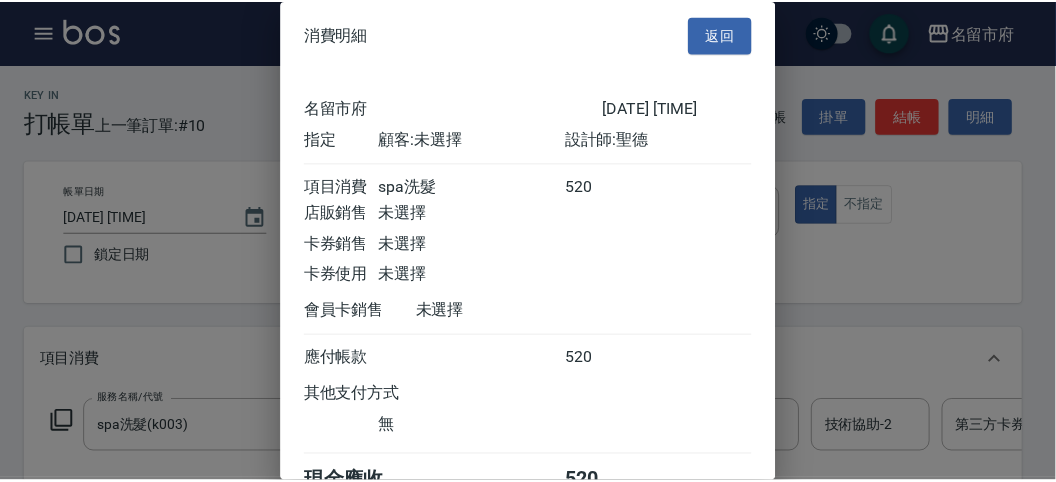 scroll, scrollTop: 111, scrollLeft: 0, axis: vertical 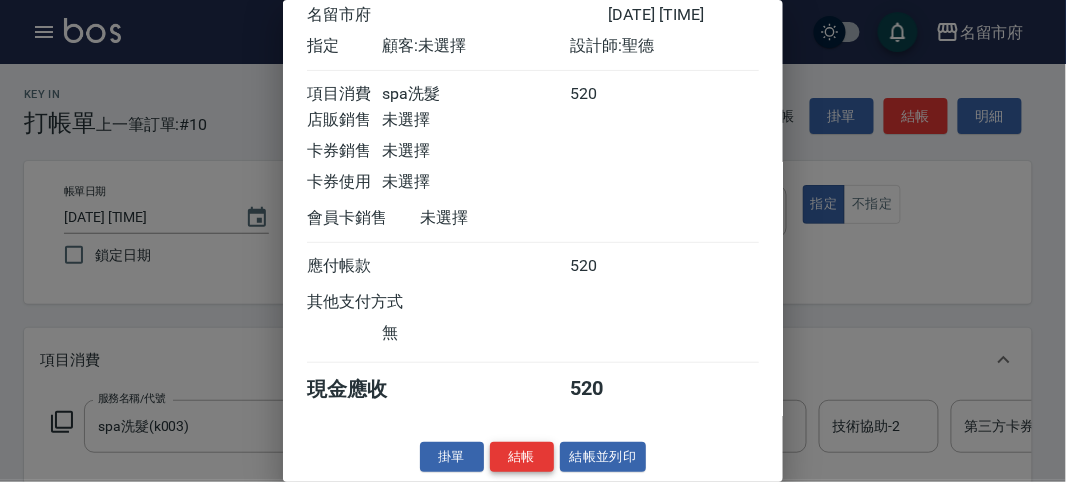 click on "結帳" at bounding box center [522, 457] 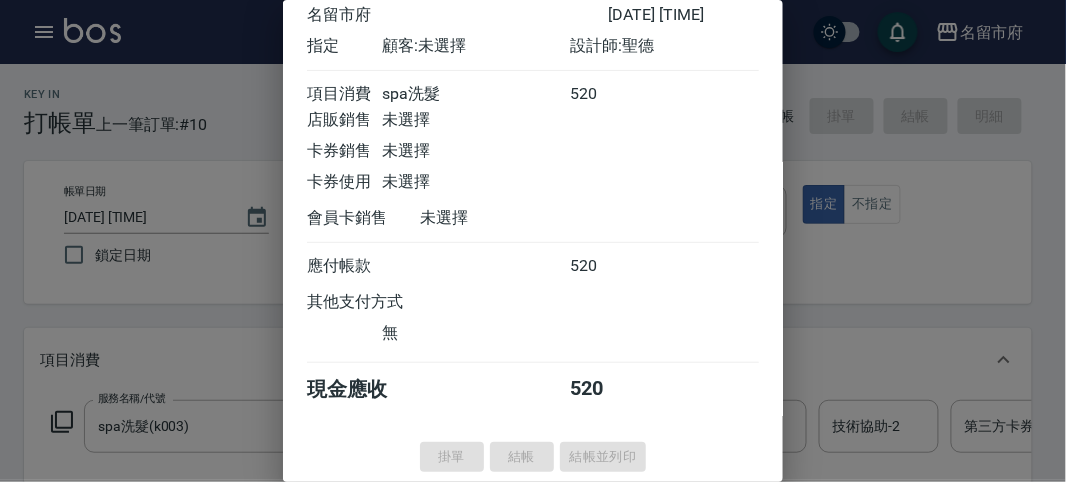 type on "2025/08/08 14:57" 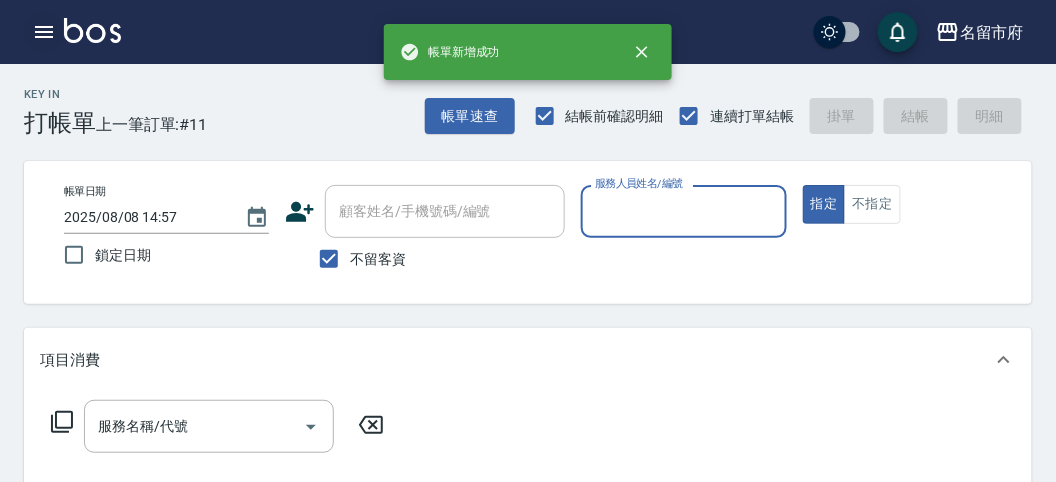 click 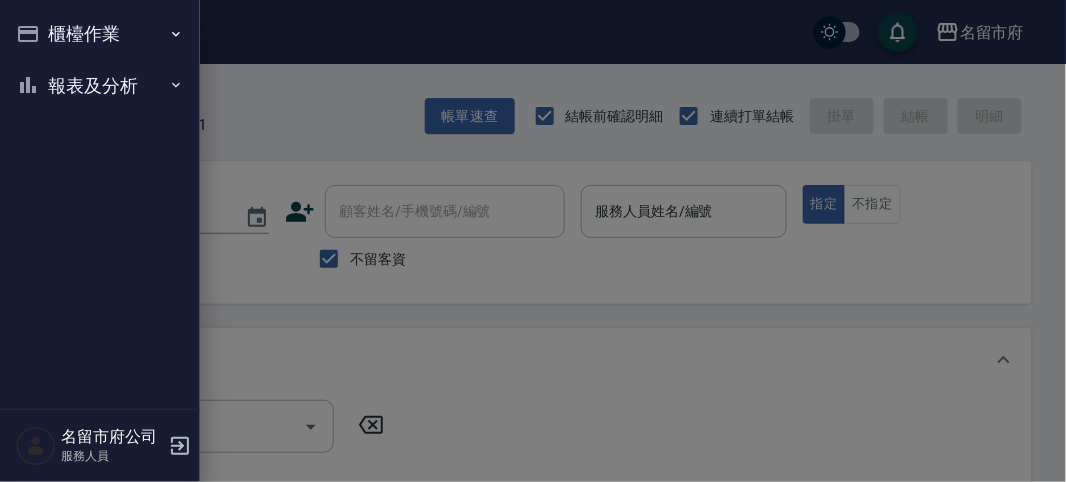 click on "報表及分析" at bounding box center [100, 86] 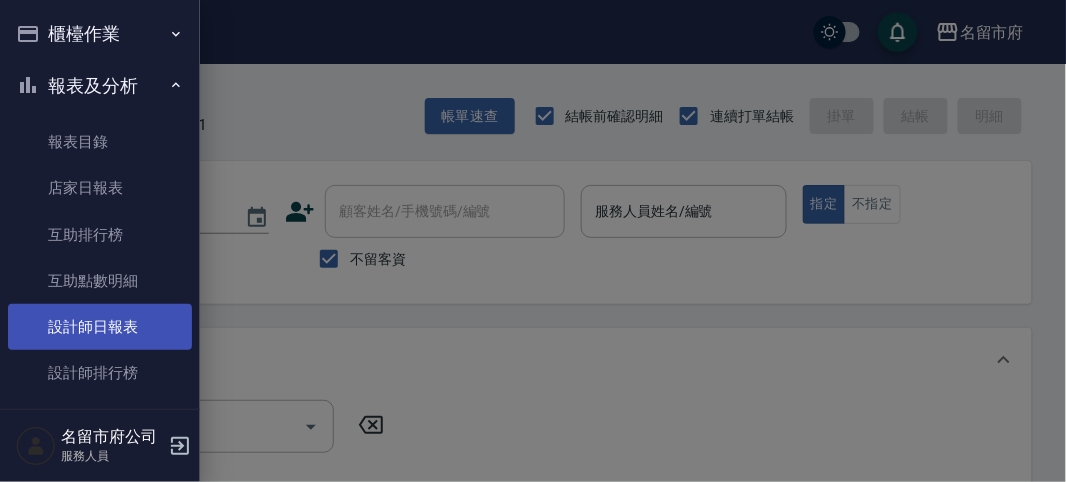 click on "設計師日報表" at bounding box center [100, 327] 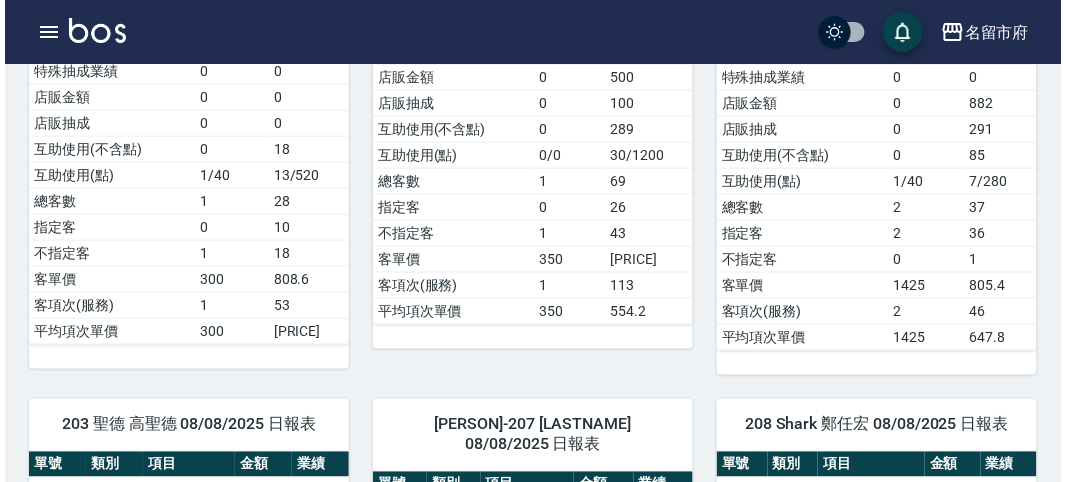 scroll, scrollTop: 777, scrollLeft: 0, axis: vertical 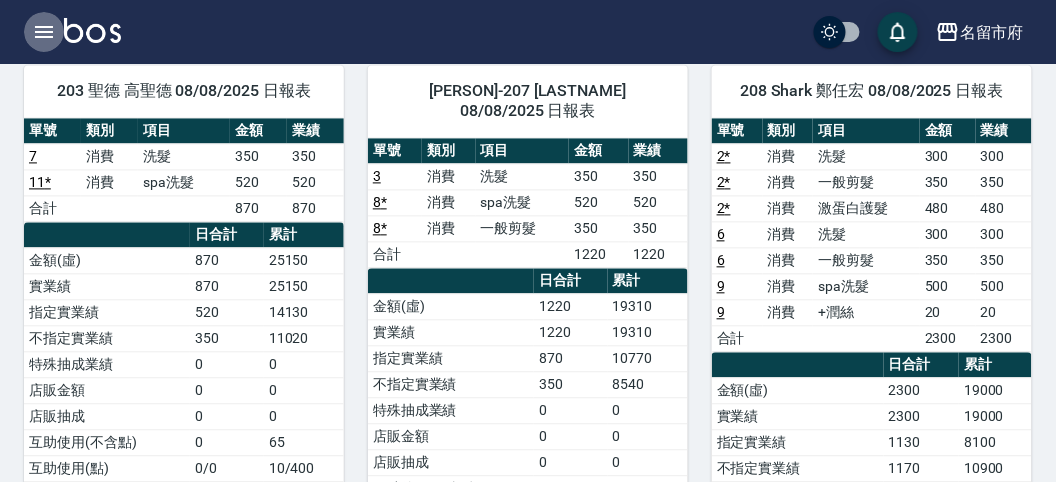 click 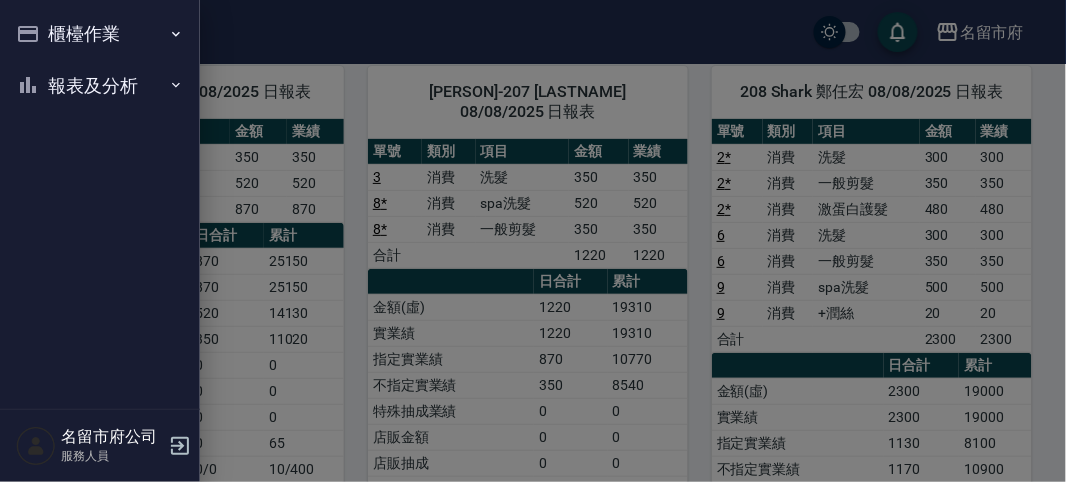 click on "櫃檯作業" at bounding box center [100, 34] 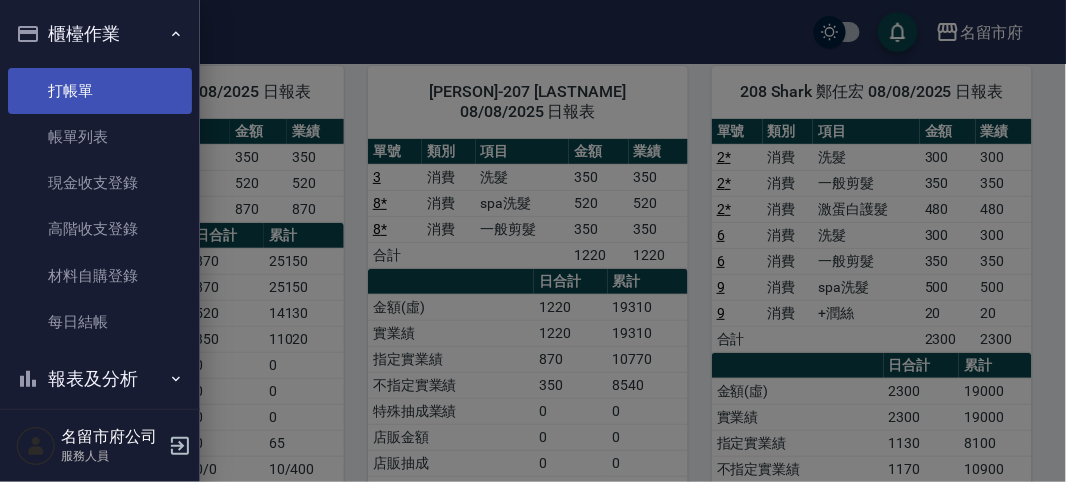 click on "打帳單" at bounding box center [100, 91] 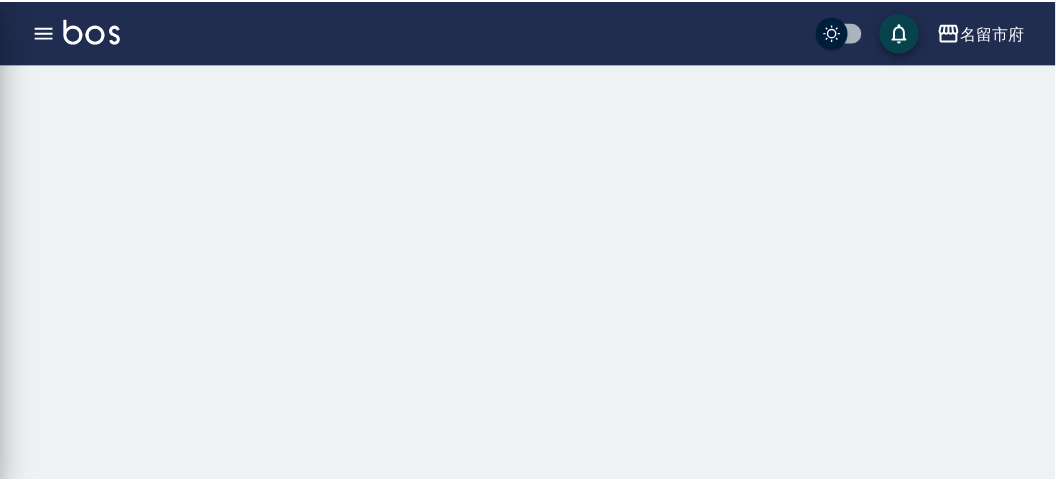 scroll, scrollTop: 0, scrollLeft: 0, axis: both 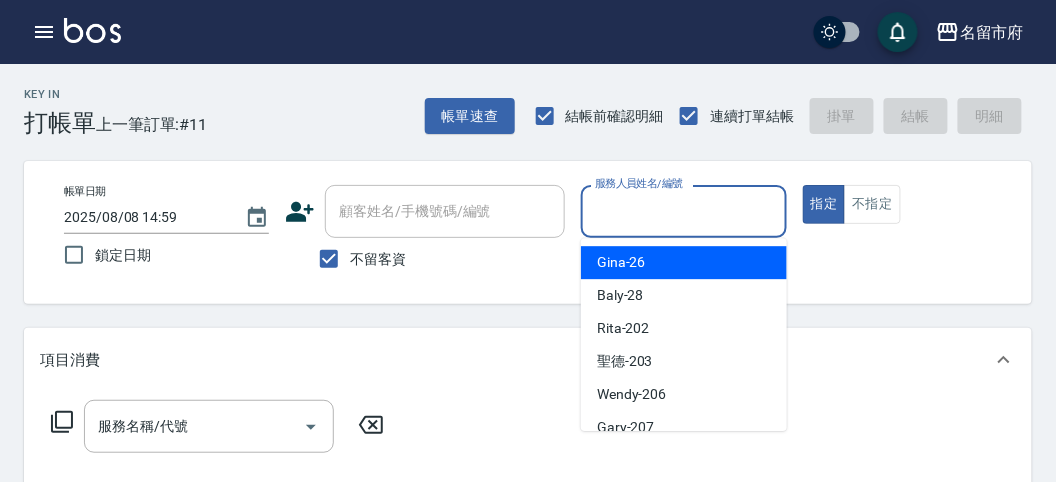 click on "服務人員姓名/編號" at bounding box center [683, 211] 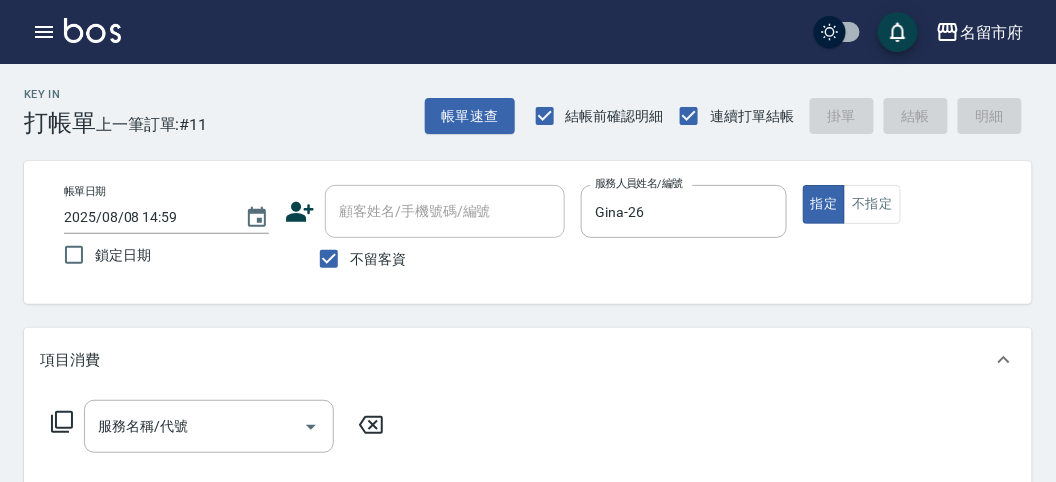 click 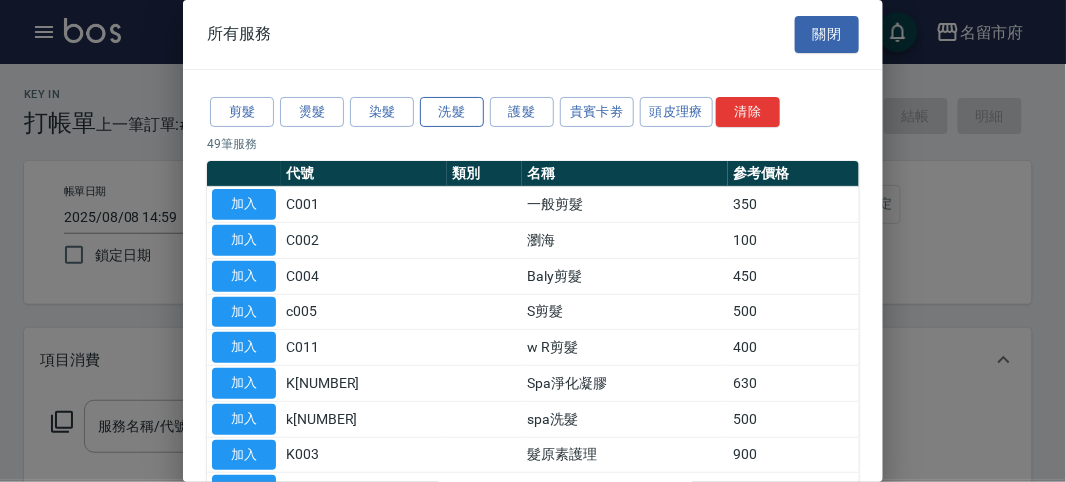 click on "洗髮" at bounding box center [452, 112] 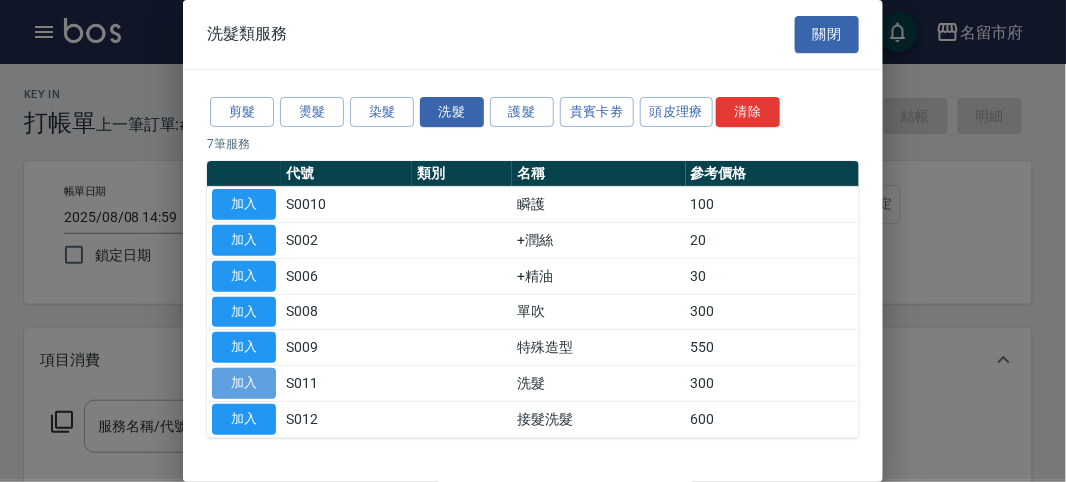 click on "加入" at bounding box center [244, 383] 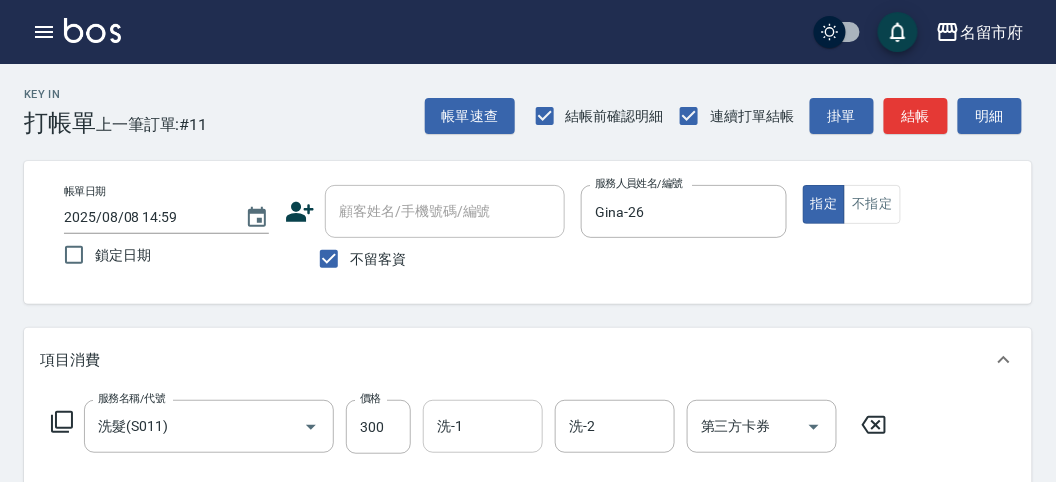 click on "洗-1" at bounding box center [483, 426] 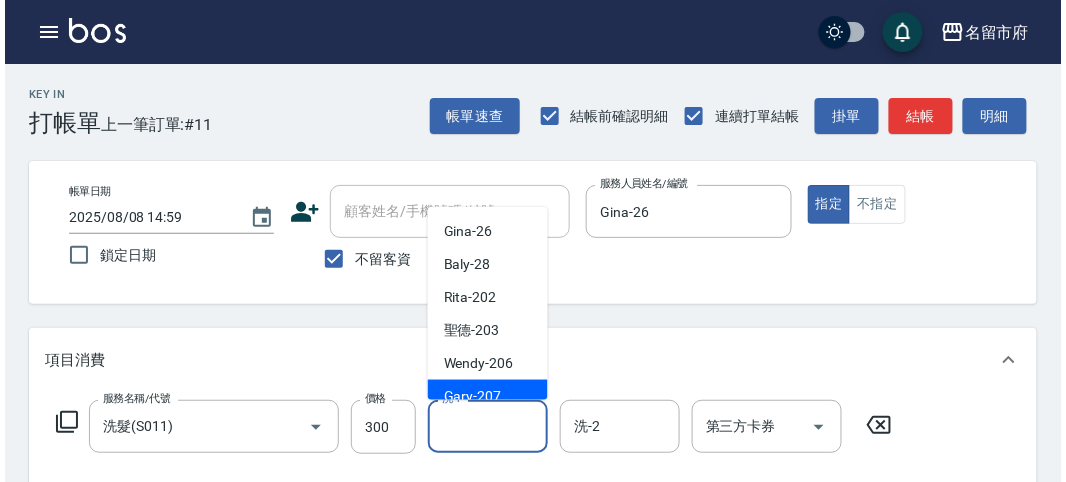 scroll, scrollTop: 111, scrollLeft: 0, axis: vertical 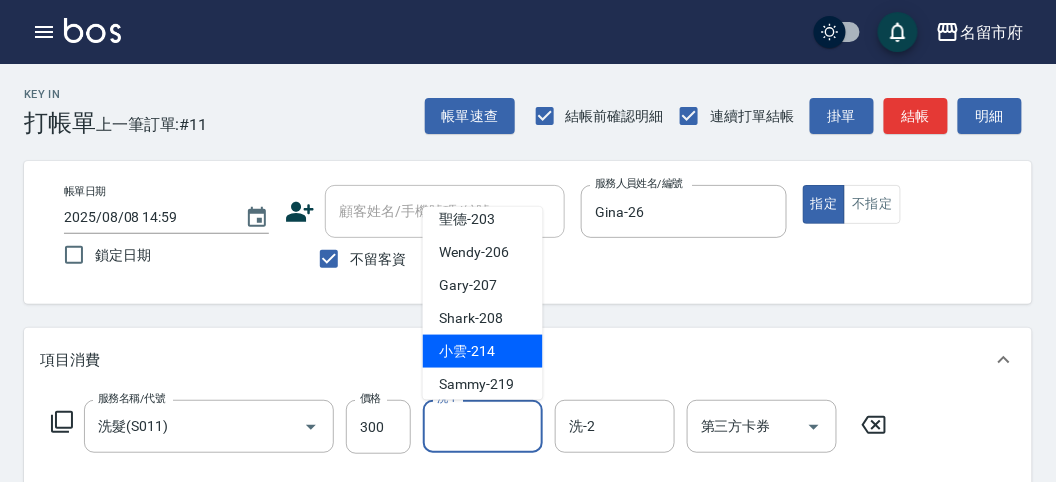 click on "小雲 -214" at bounding box center [467, 351] 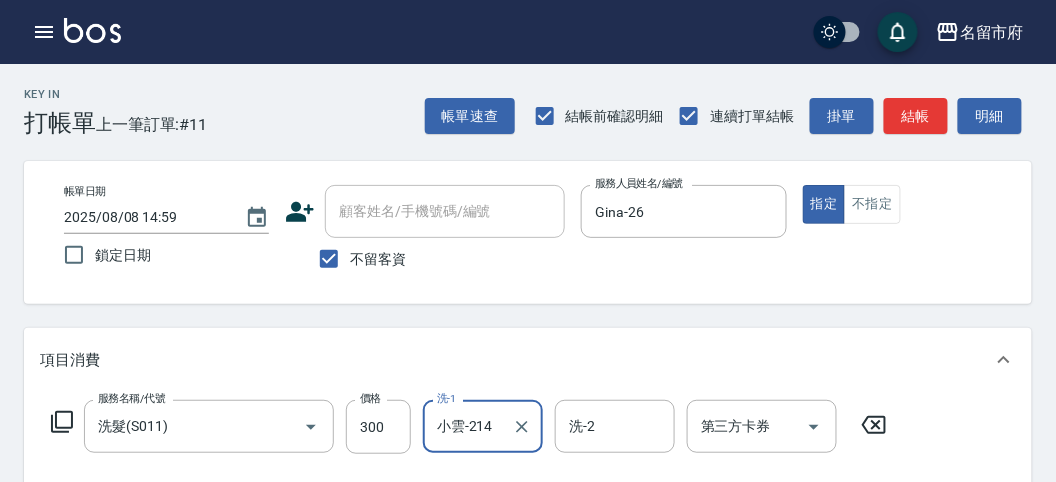 click 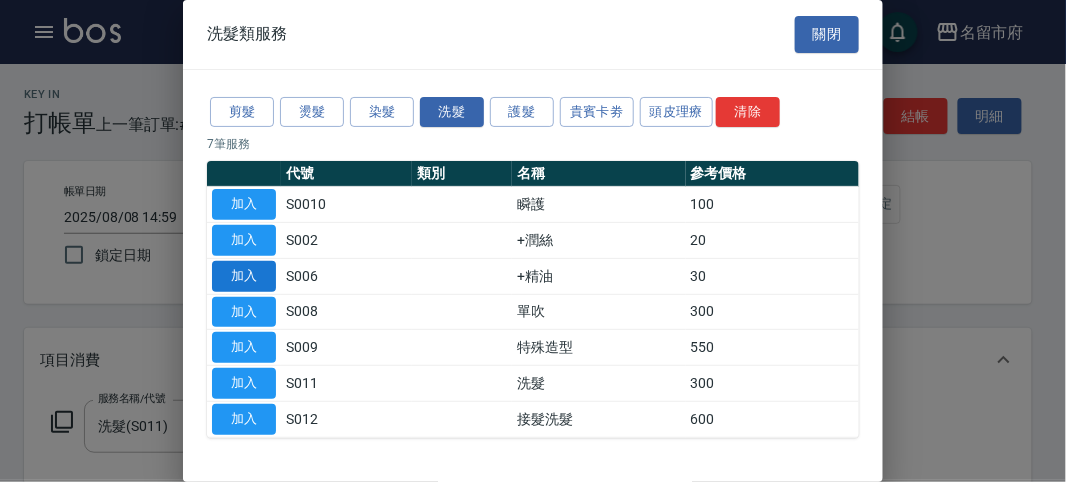 click on "加入" at bounding box center (244, 276) 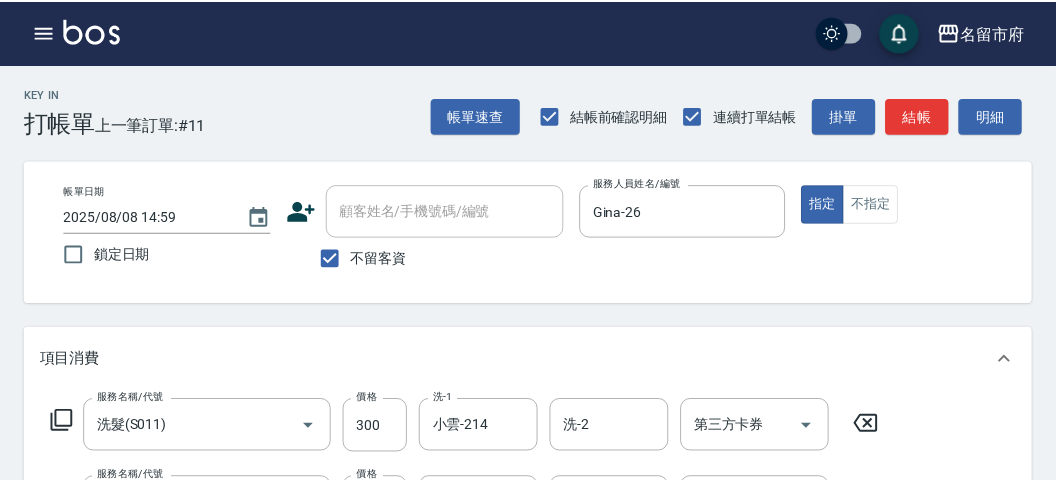scroll, scrollTop: 222, scrollLeft: 0, axis: vertical 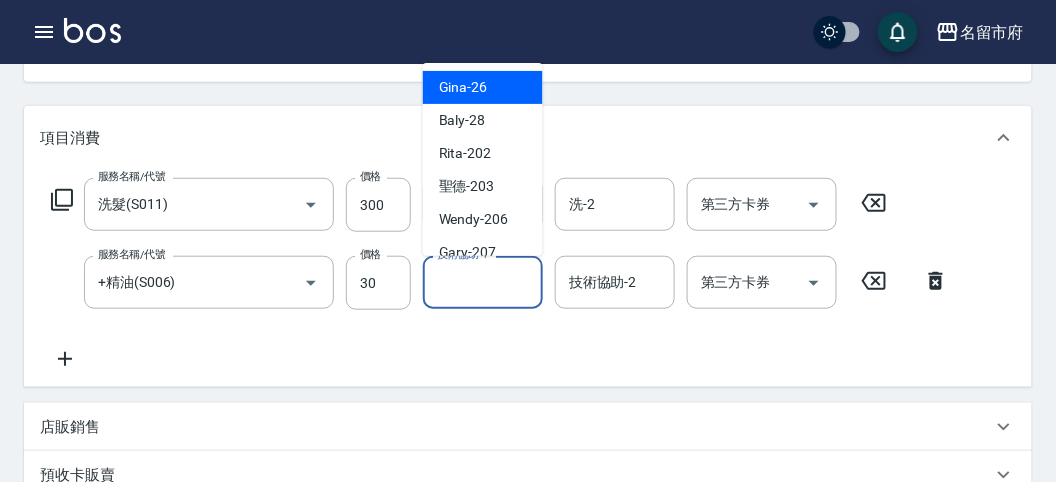 click on "技術協助-1" at bounding box center (483, 282) 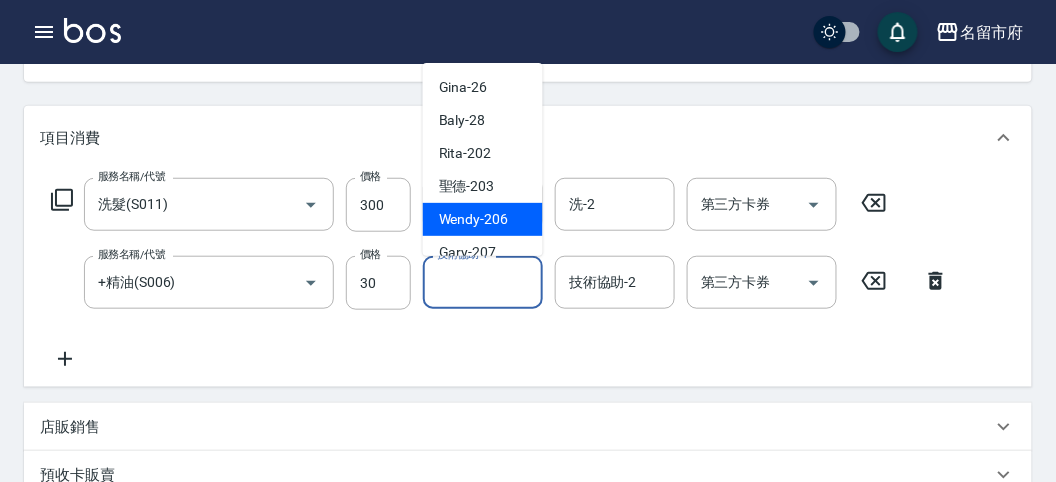 scroll, scrollTop: 111, scrollLeft: 0, axis: vertical 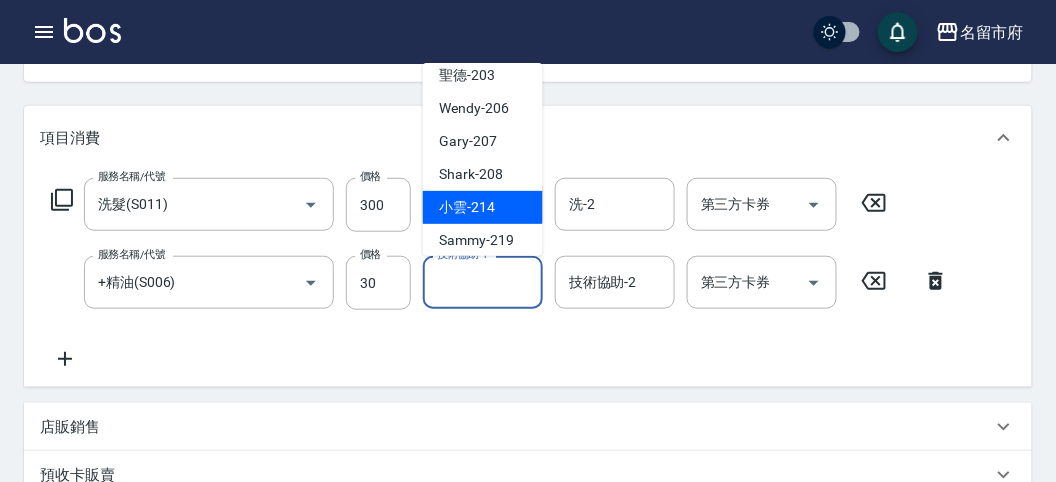 click on "小雲 -214" at bounding box center [467, 207] 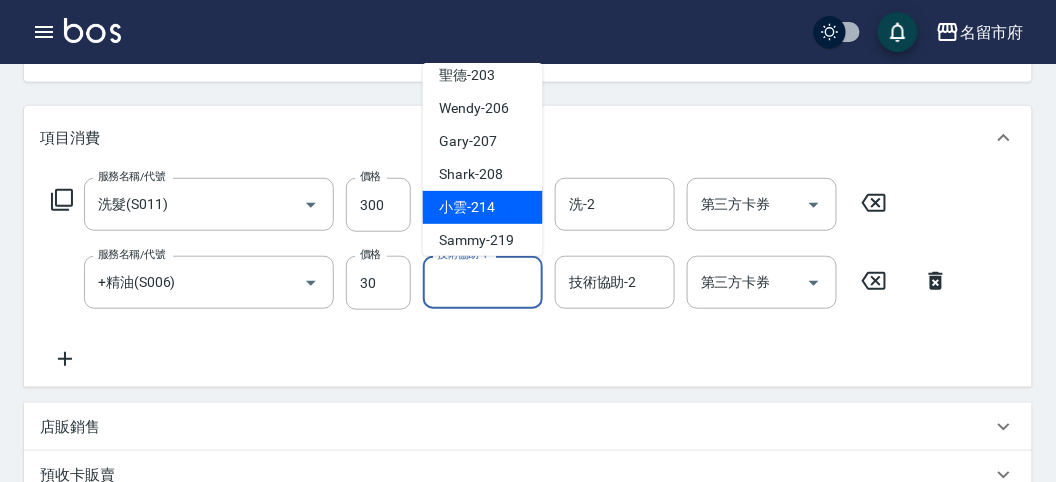 type on "小雲-214" 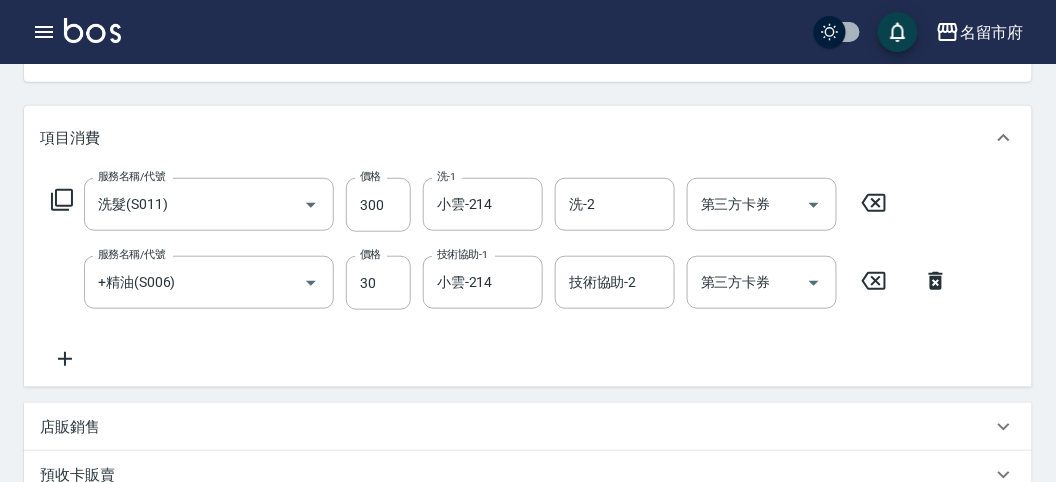 click 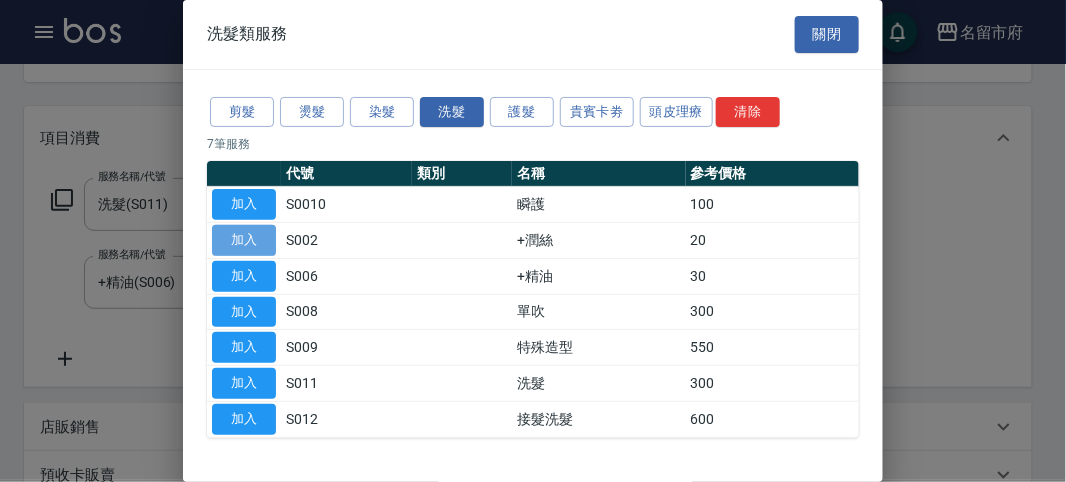 click on "加入" at bounding box center [244, 240] 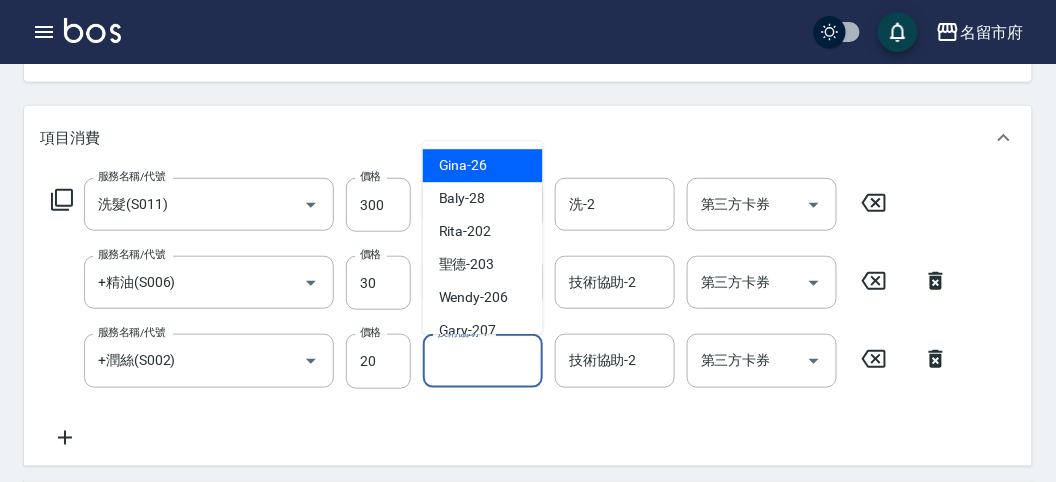 click on "技術協助-1" at bounding box center [483, 360] 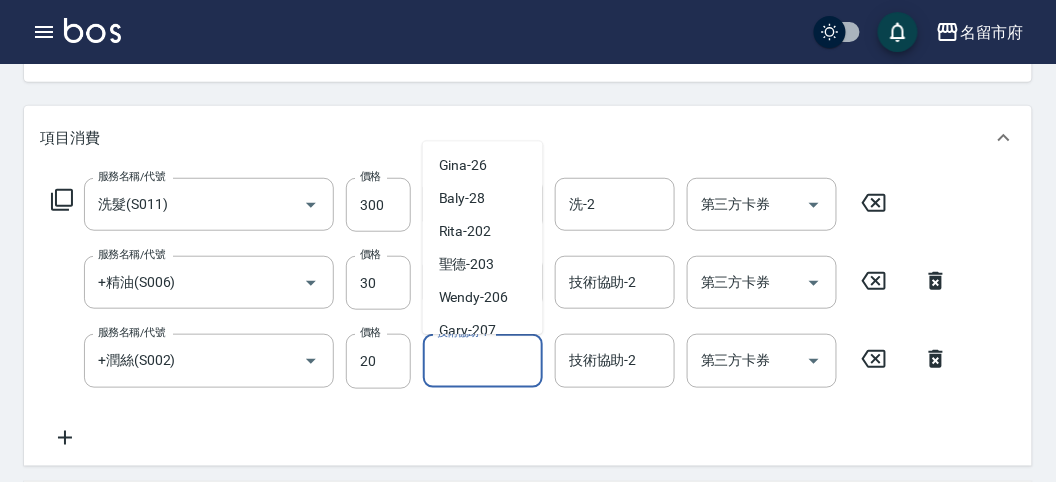scroll, scrollTop: 111, scrollLeft: 0, axis: vertical 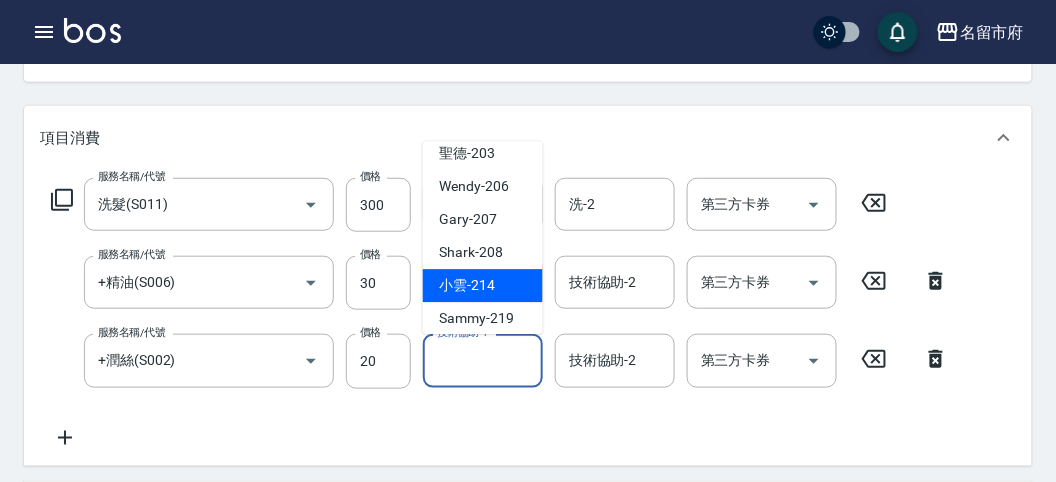 click on "小雲 -214" at bounding box center (483, 286) 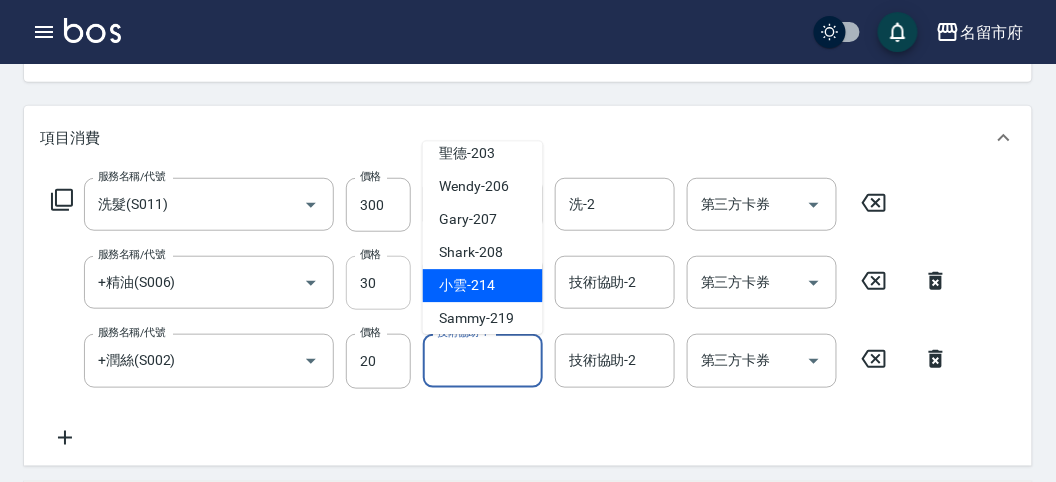 type on "小雲-214" 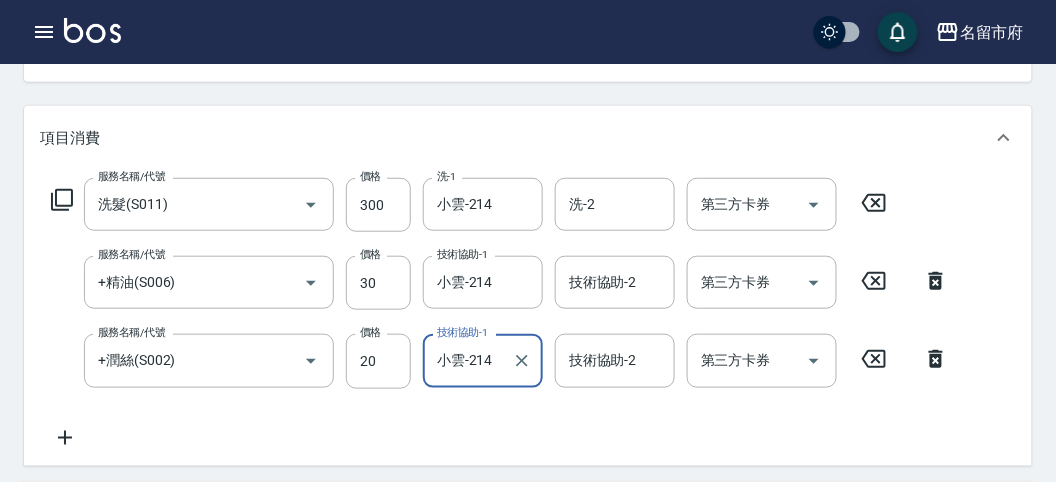 click 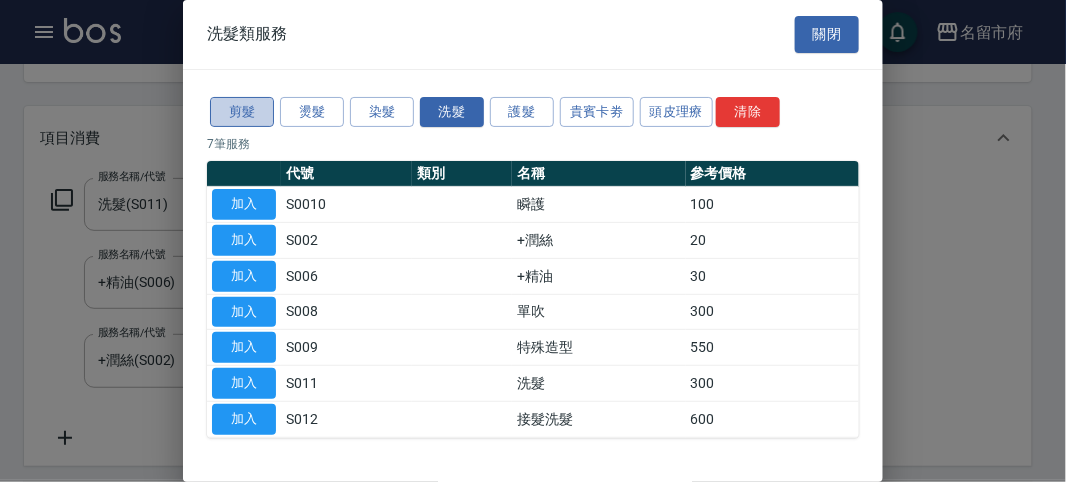 click on "剪髮" at bounding box center (242, 112) 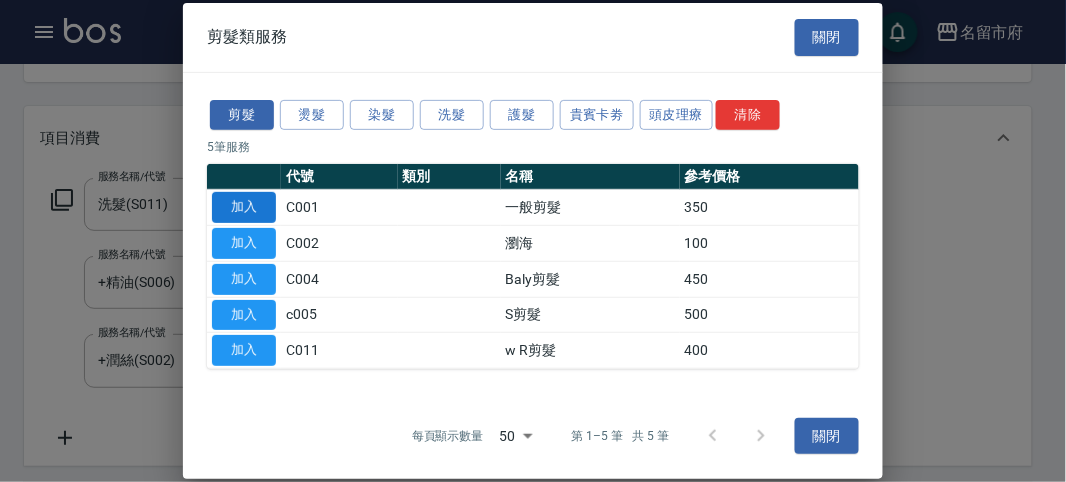 click on "加入" at bounding box center [244, 207] 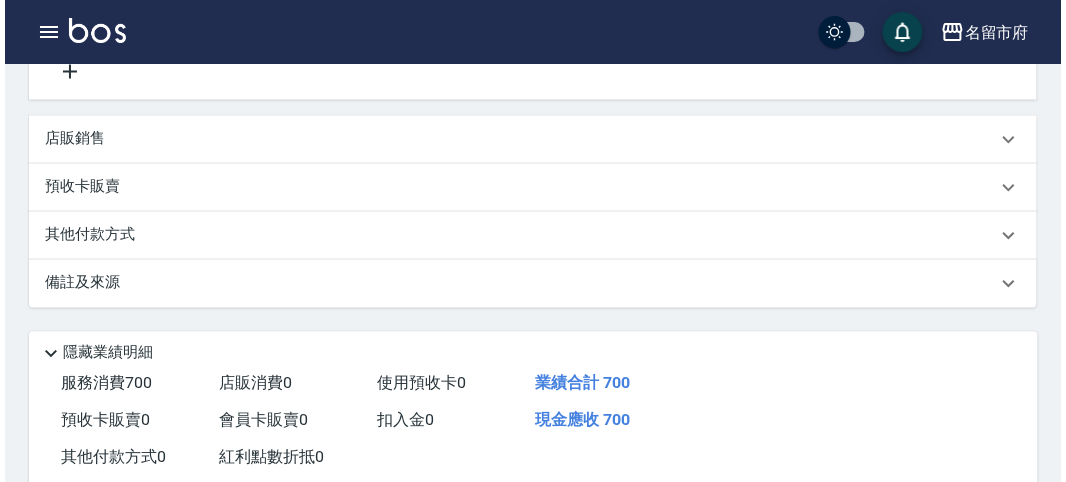 scroll, scrollTop: 819, scrollLeft: 0, axis: vertical 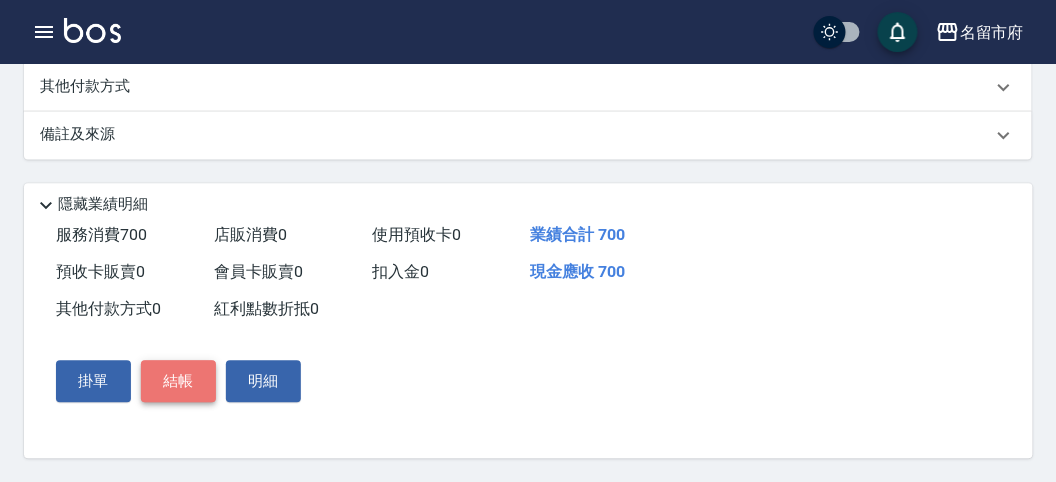 click on "結帳" at bounding box center (178, 381) 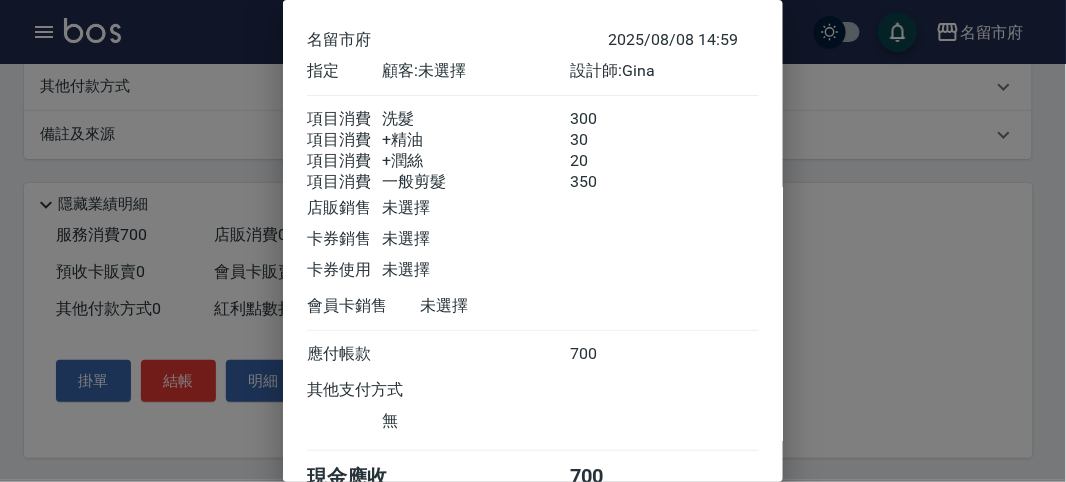 scroll, scrollTop: 179, scrollLeft: 0, axis: vertical 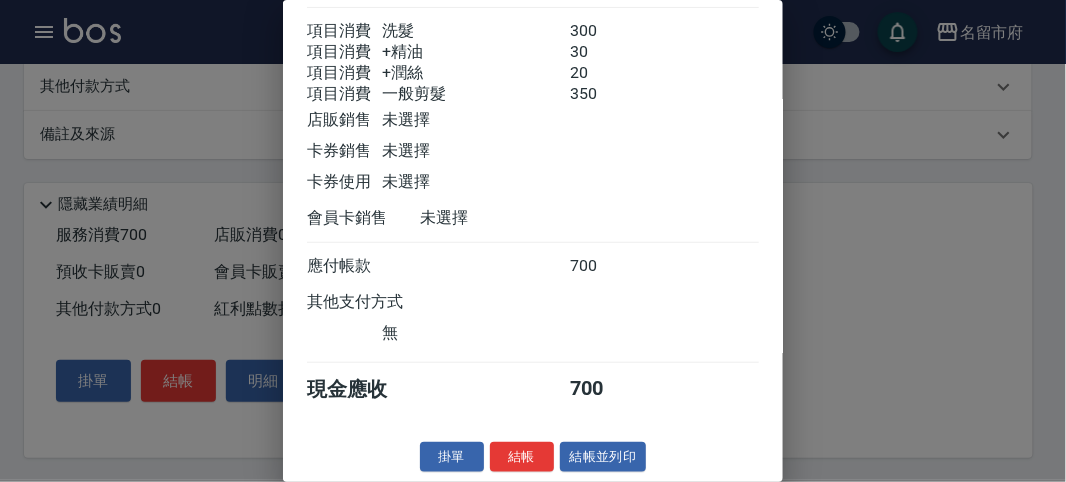 drag, startPoint x: 531, startPoint y: 454, endPoint x: 503, endPoint y: 474, distance: 34.4093 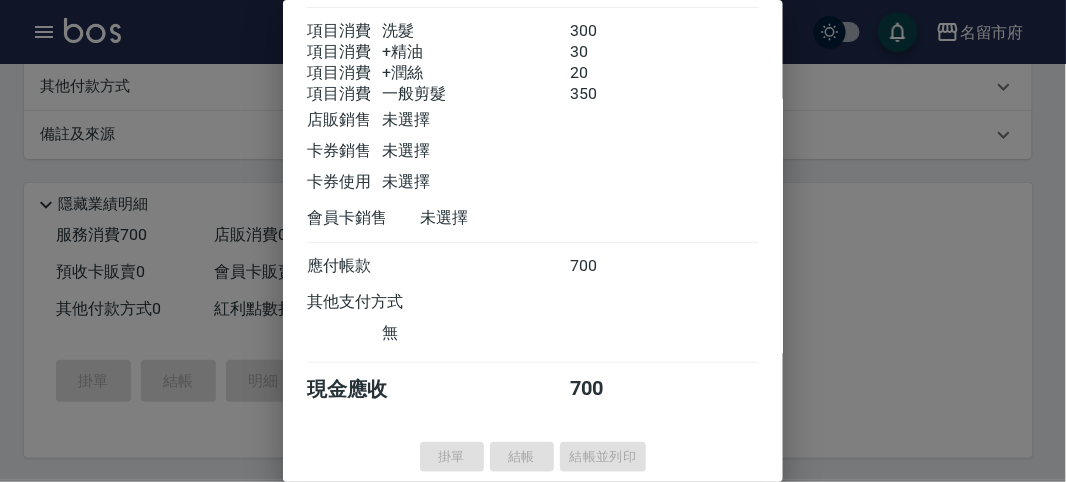 type on "2025/08/08 15:05" 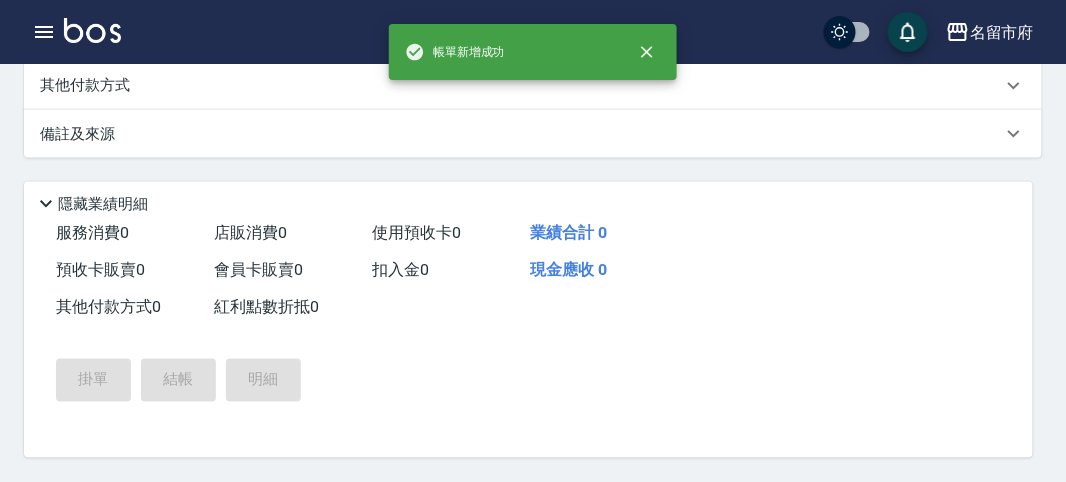 scroll, scrollTop: 0, scrollLeft: 0, axis: both 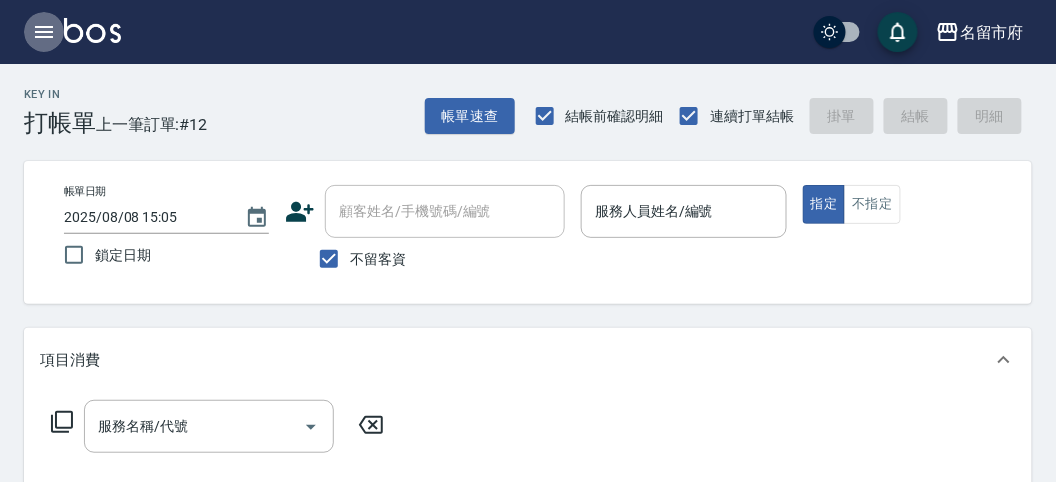 click 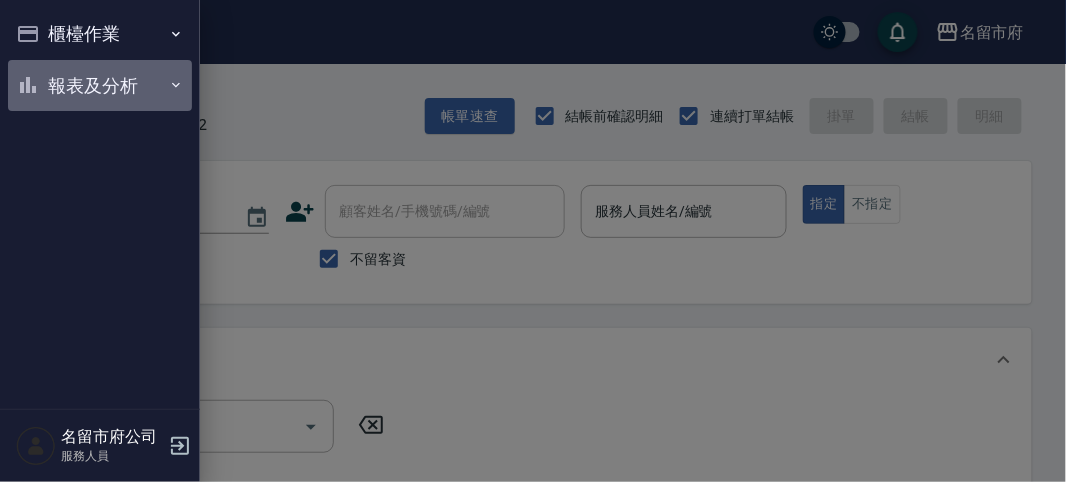 click on "報表及分析" at bounding box center [100, 86] 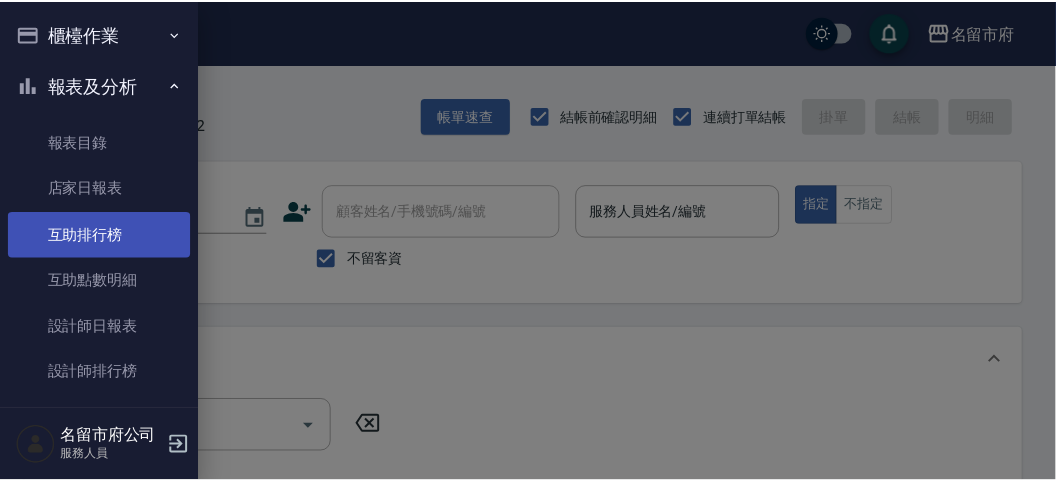 scroll, scrollTop: 65, scrollLeft: 0, axis: vertical 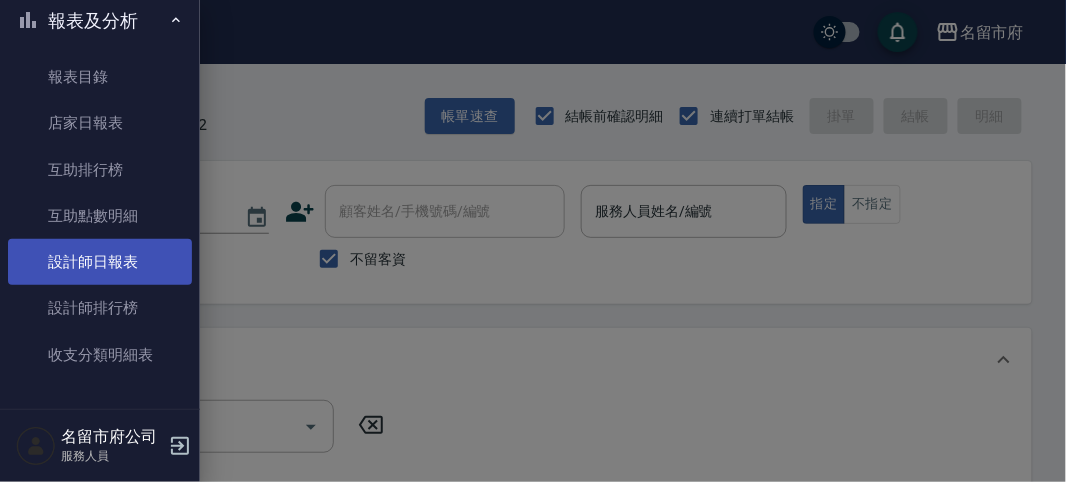 click on "設計師日報表" at bounding box center (100, 262) 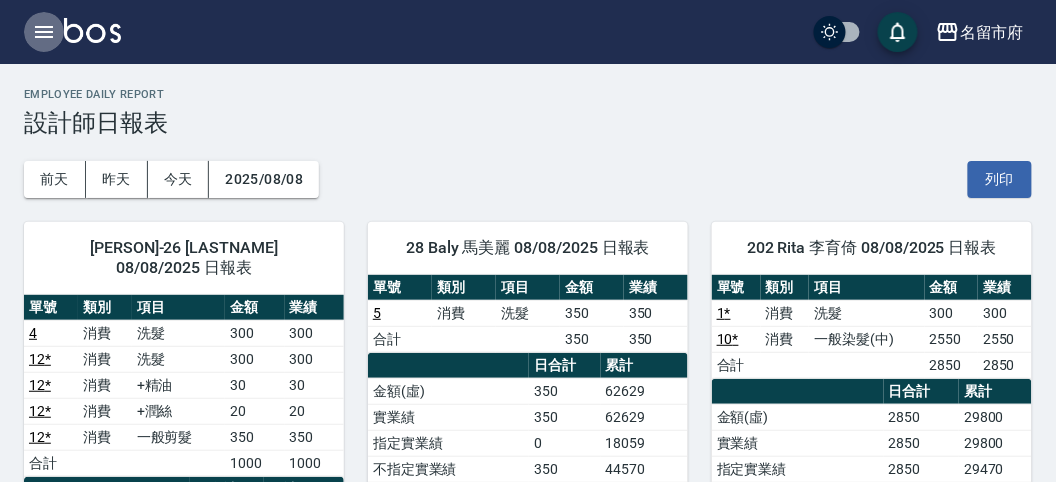 click 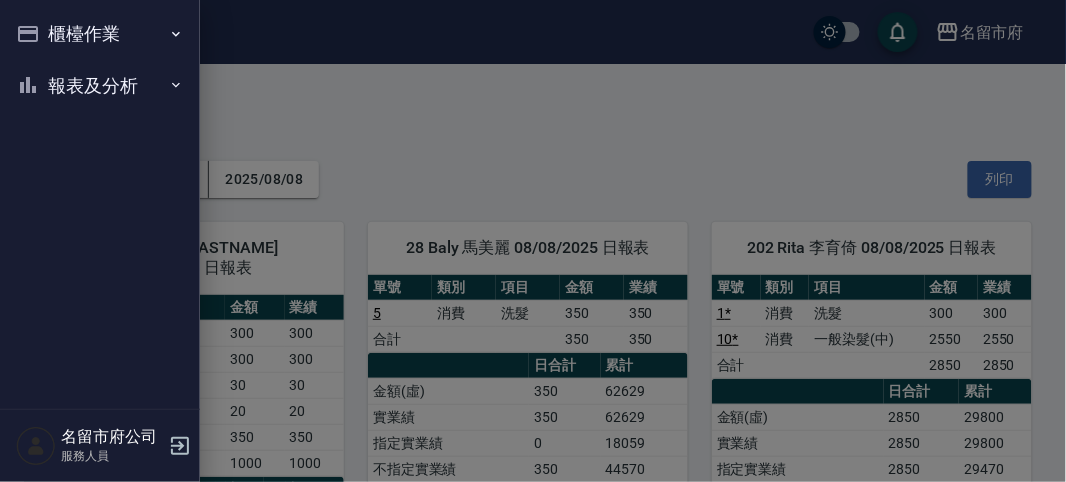 click on "櫃檯作業" at bounding box center (100, 34) 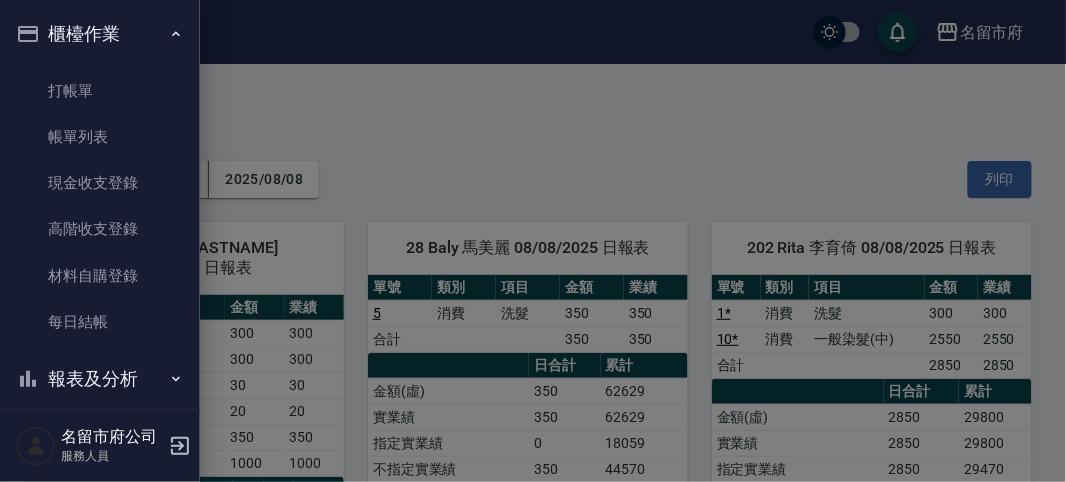click on "櫃檯作業" at bounding box center [100, 34] 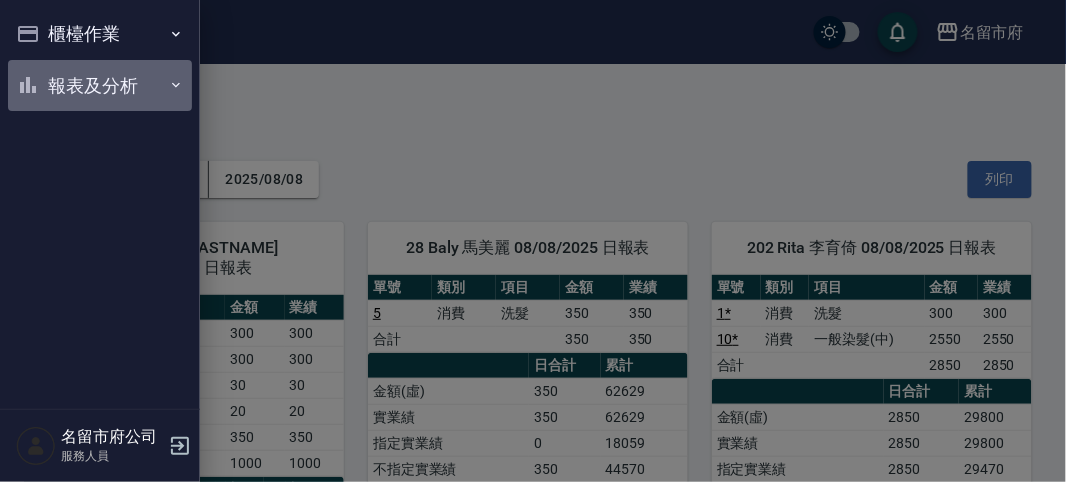 click on "報表及分析" at bounding box center [100, 86] 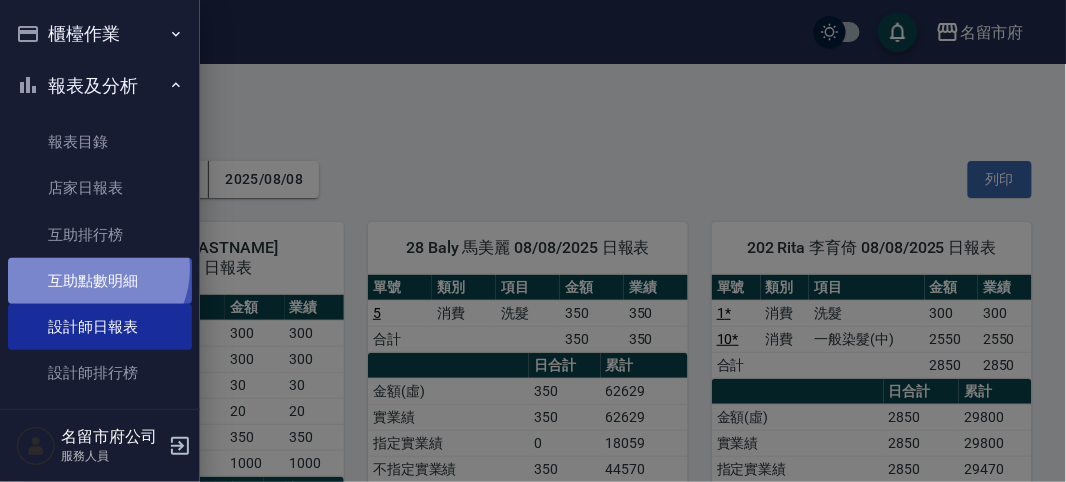 click on "互助點數明細" at bounding box center [100, 281] 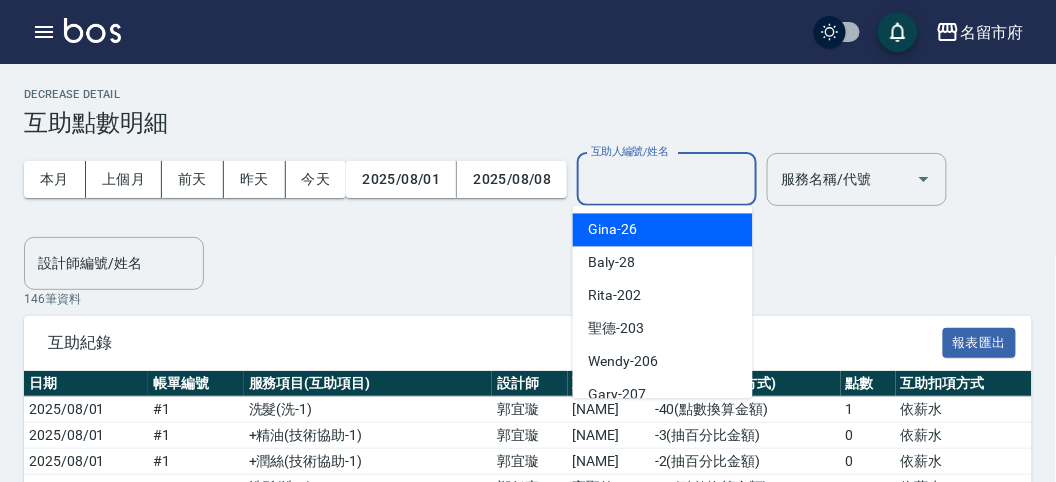 click on "互助人編號/姓名" at bounding box center [667, 179] 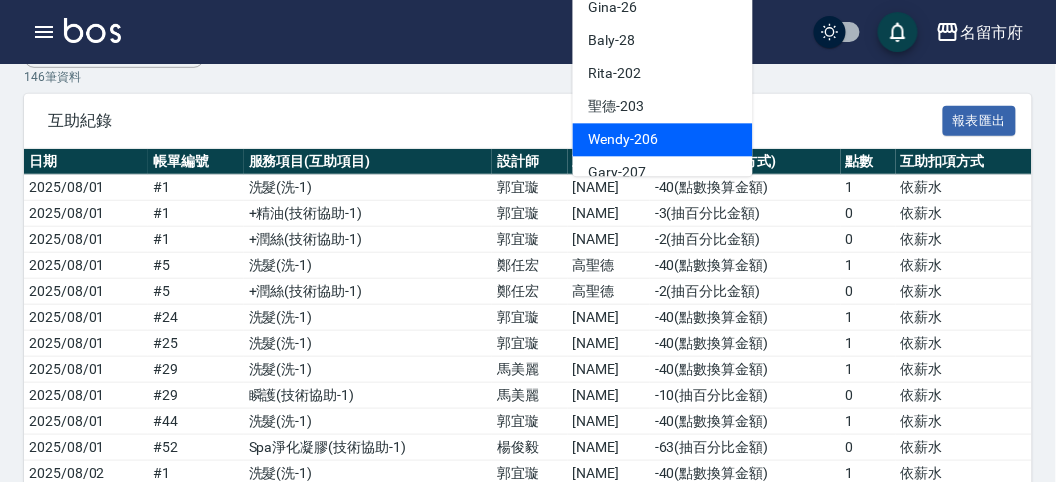 scroll, scrollTop: 333, scrollLeft: 0, axis: vertical 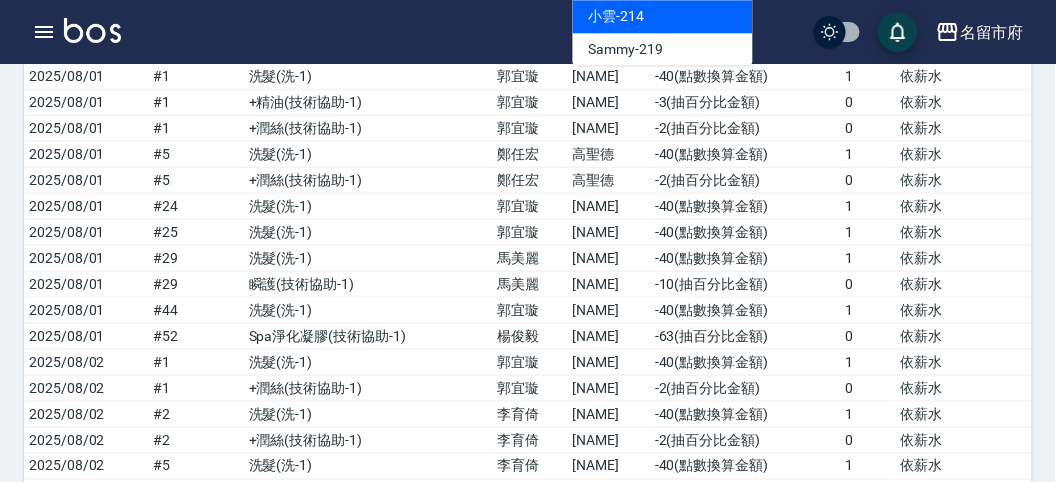 click on "小雲 -214" at bounding box center [663, 17] 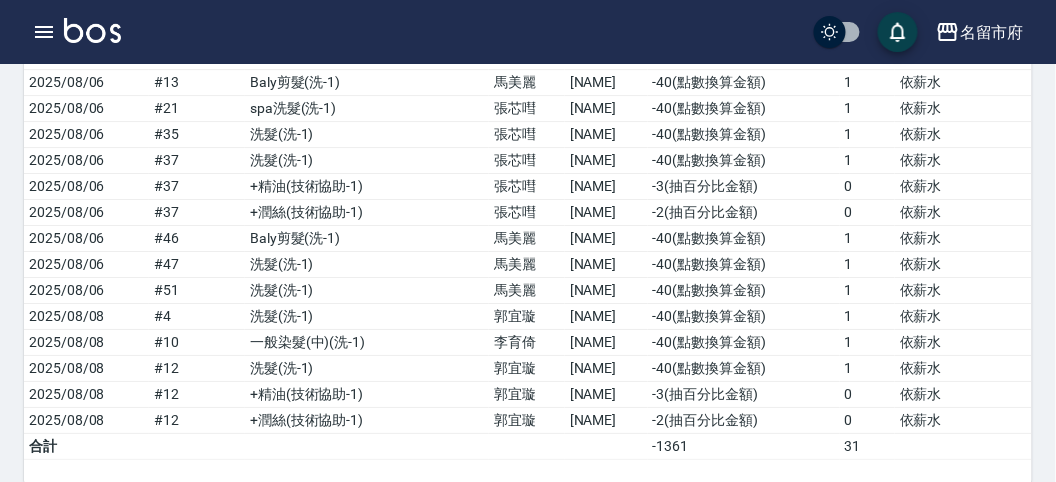scroll, scrollTop: 0, scrollLeft: 0, axis: both 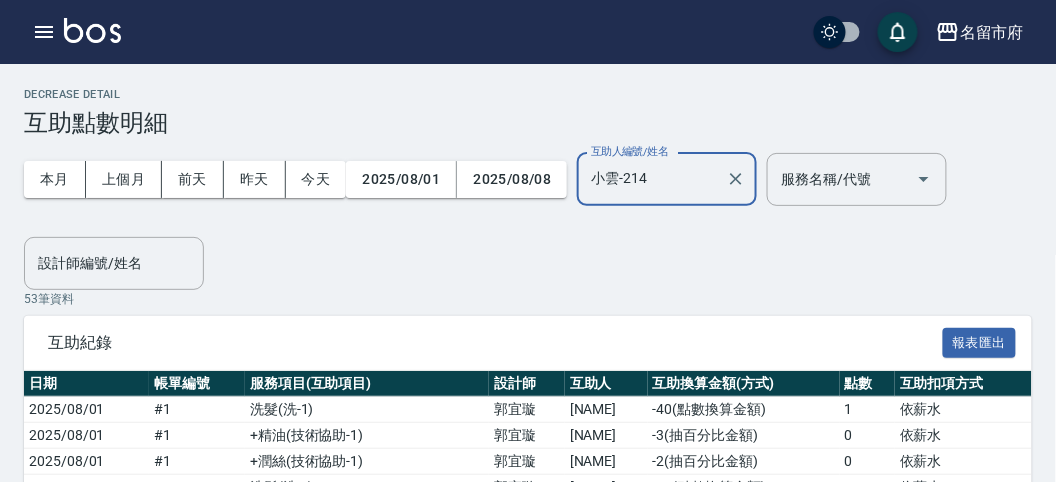 click on "[NAME]-[NUMBER] 互助人編號/姓名" at bounding box center [667, 179] 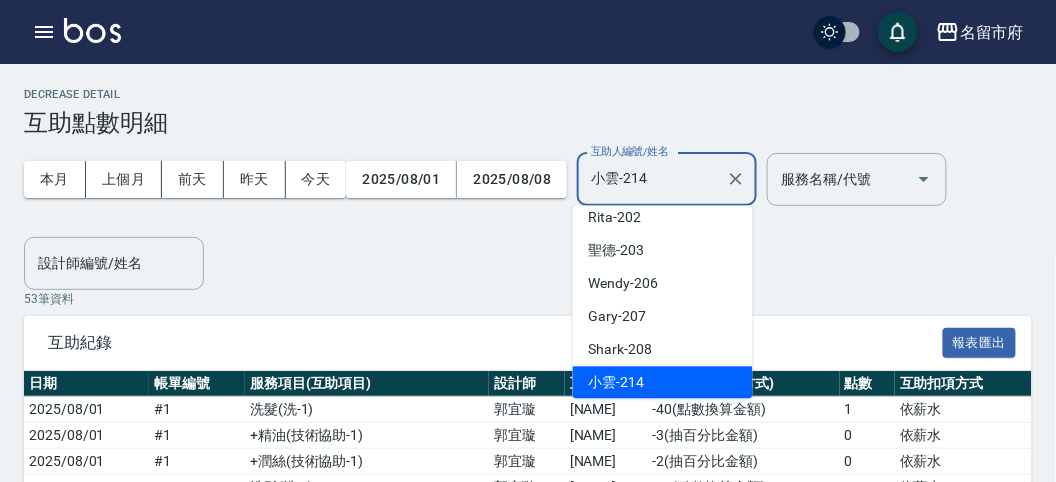 scroll, scrollTop: 153, scrollLeft: 0, axis: vertical 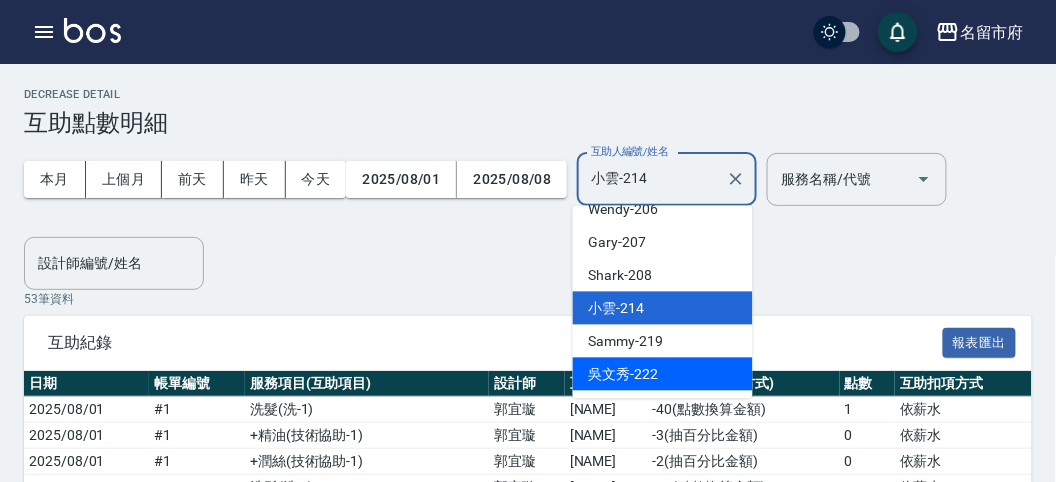 drag, startPoint x: 657, startPoint y: 376, endPoint x: 978, endPoint y: 175, distance: 378.73737 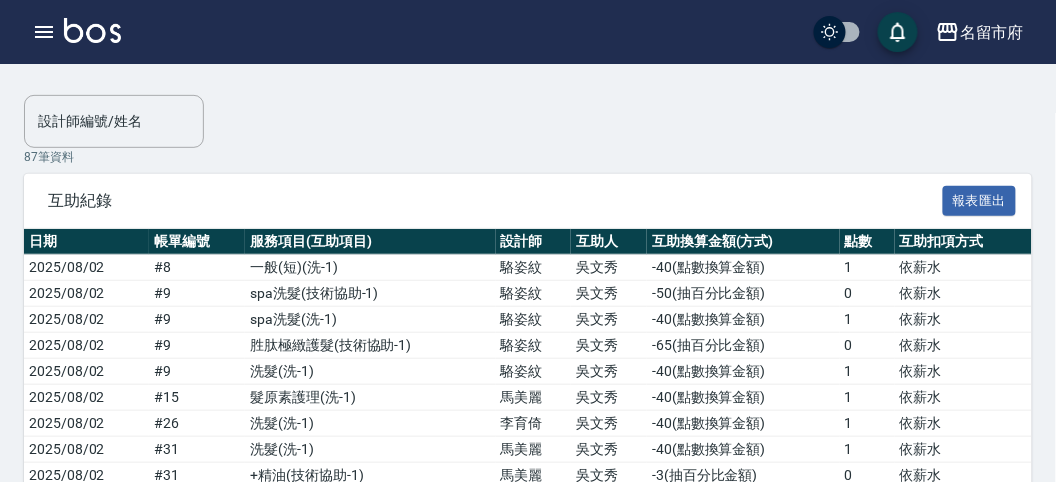 scroll, scrollTop: 0, scrollLeft: 0, axis: both 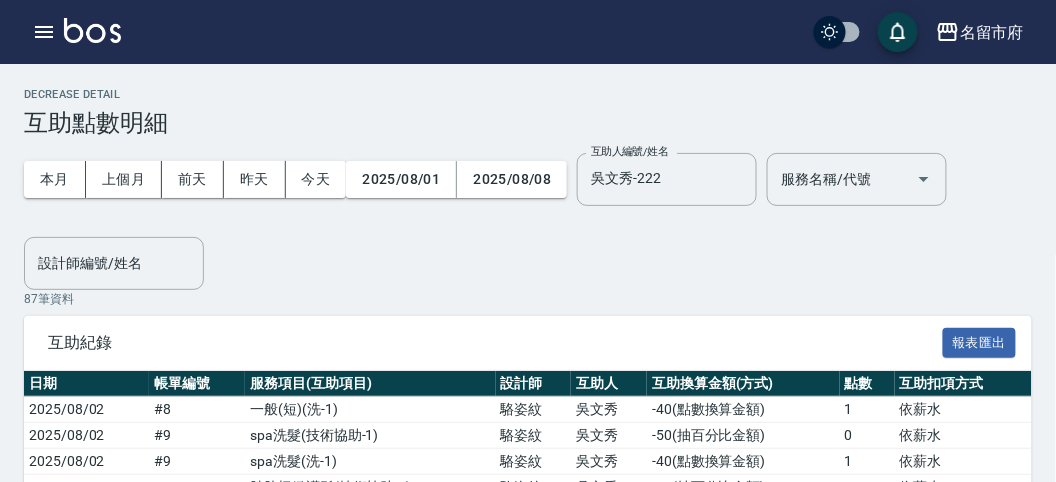click at bounding box center [92, 30] 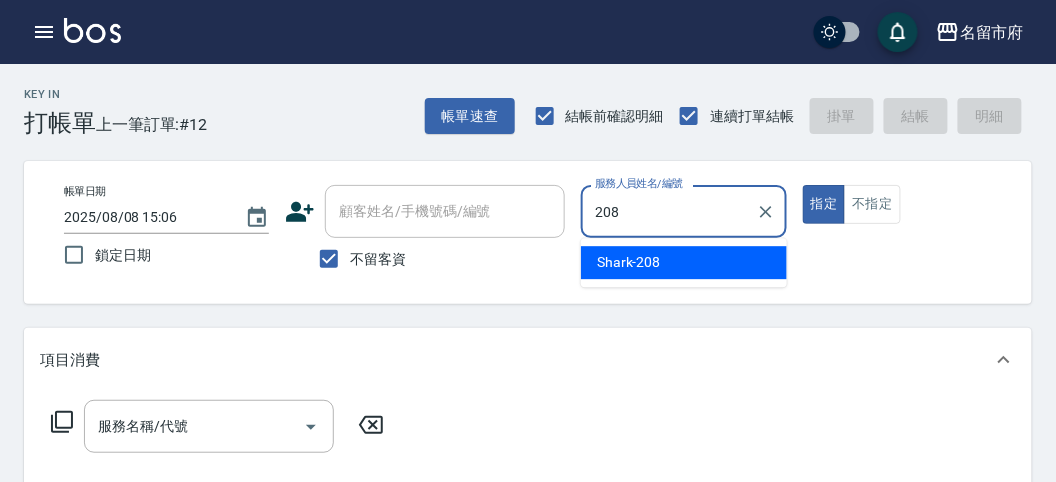 click on "Shark -208" at bounding box center (684, 262) 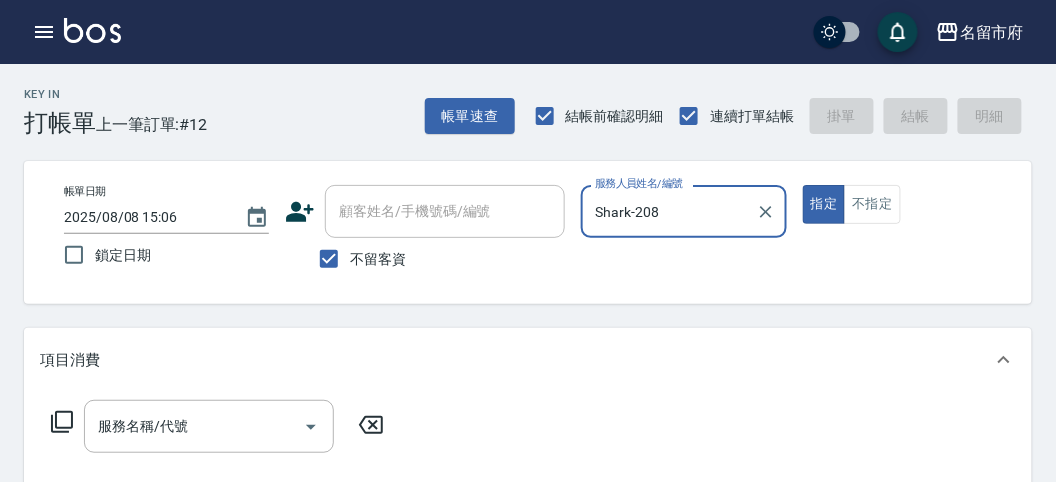 type on "Shark-208" 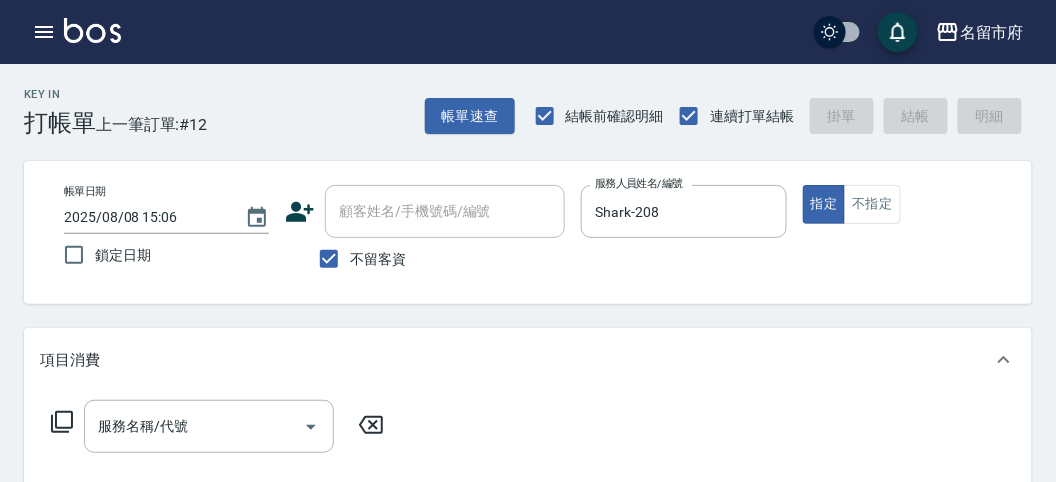 click 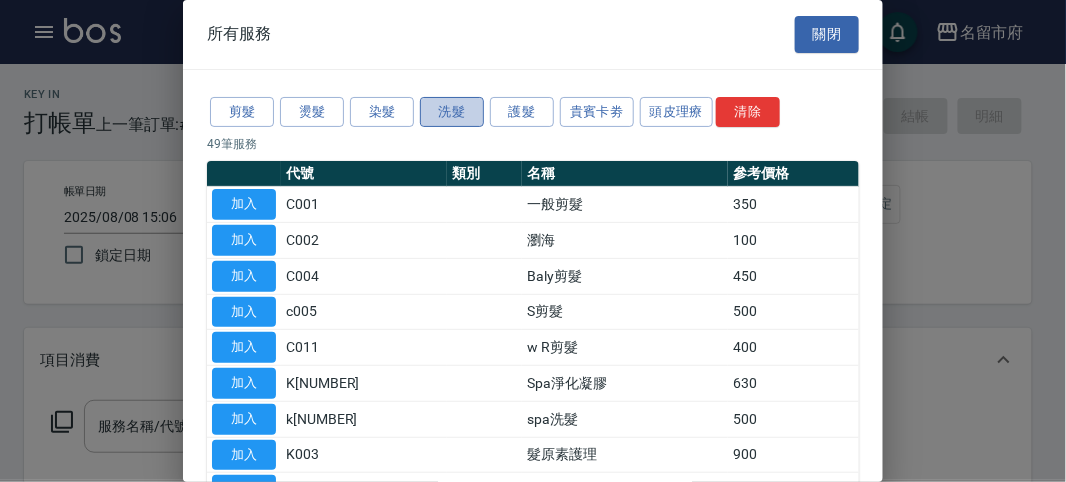 click on "洗髮" at bounding box center [452, 112] 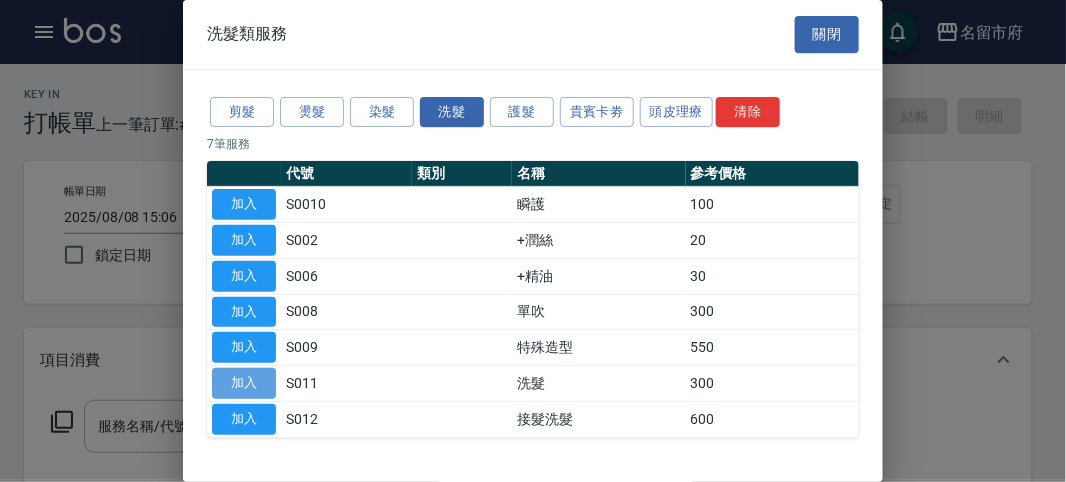 click on "加入" at bounding box center (244, 383) 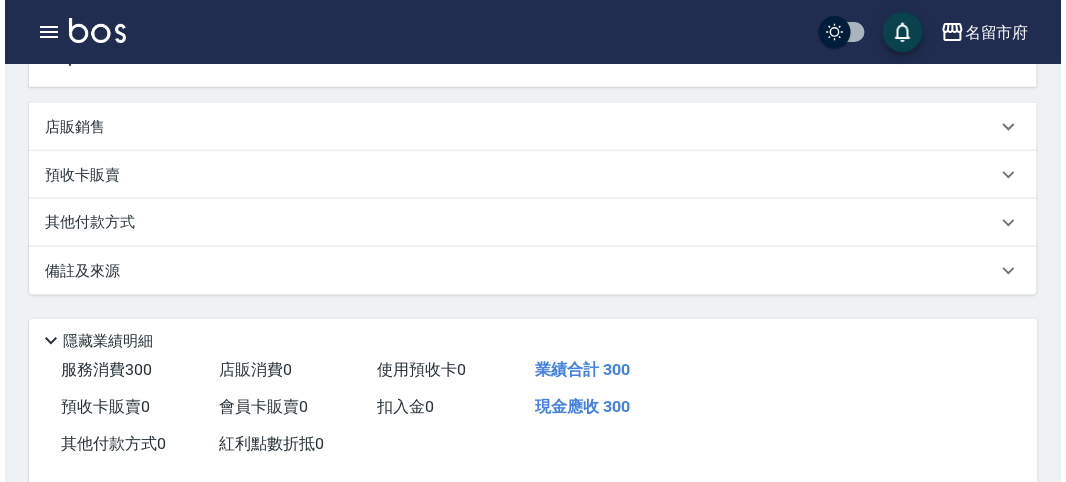 scroll, scrollTop: 555, scrollLeft: 0, axis: vertical 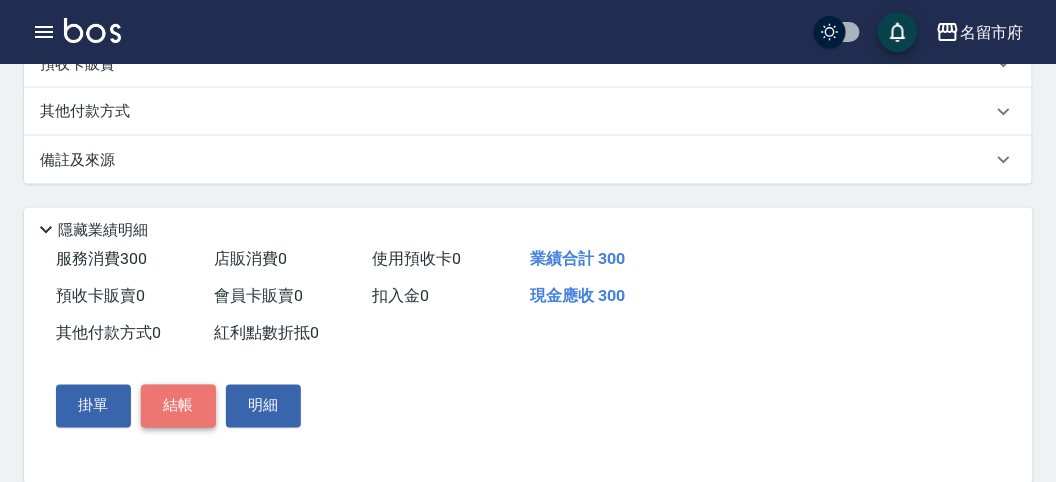 click on "結帳" at bounding box center (178, 406) 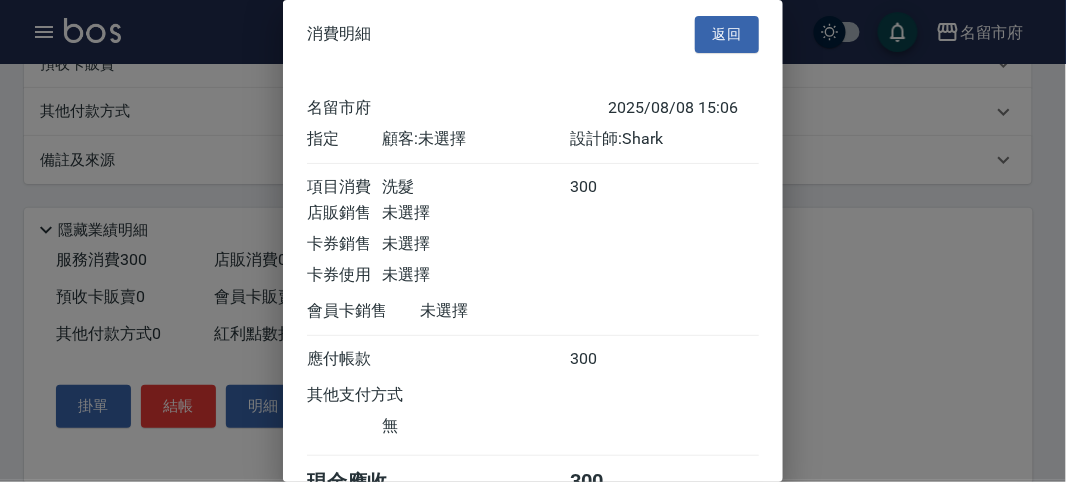 scroll, scrollTop: 111, scrollLeft: 0, axis: vertical 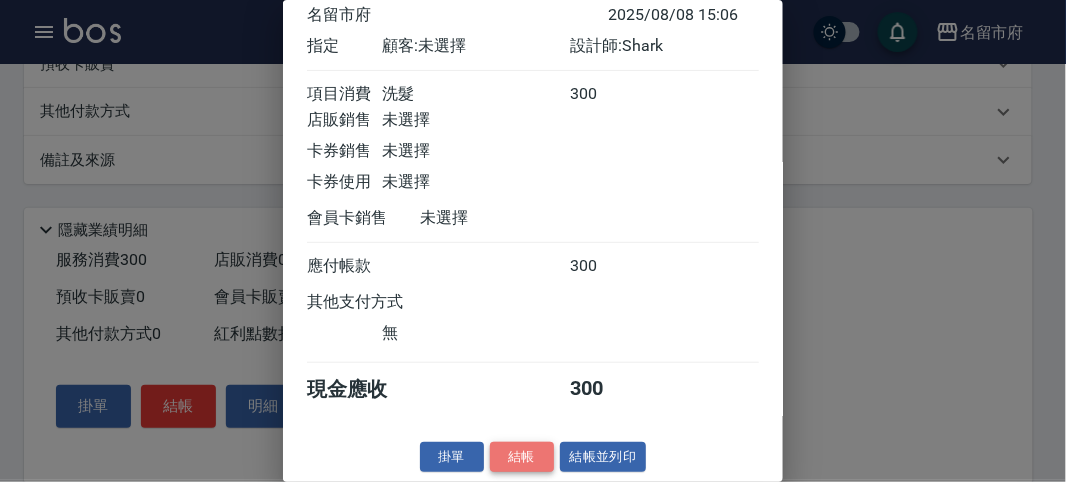 click on "結帳" at bounding box center (522, 457) 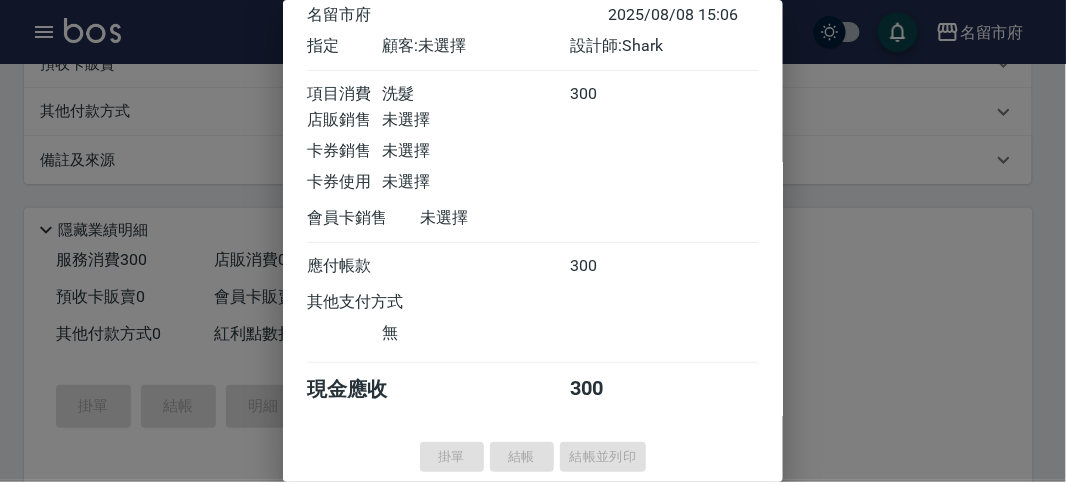 type on "2025/08/08 15:14" 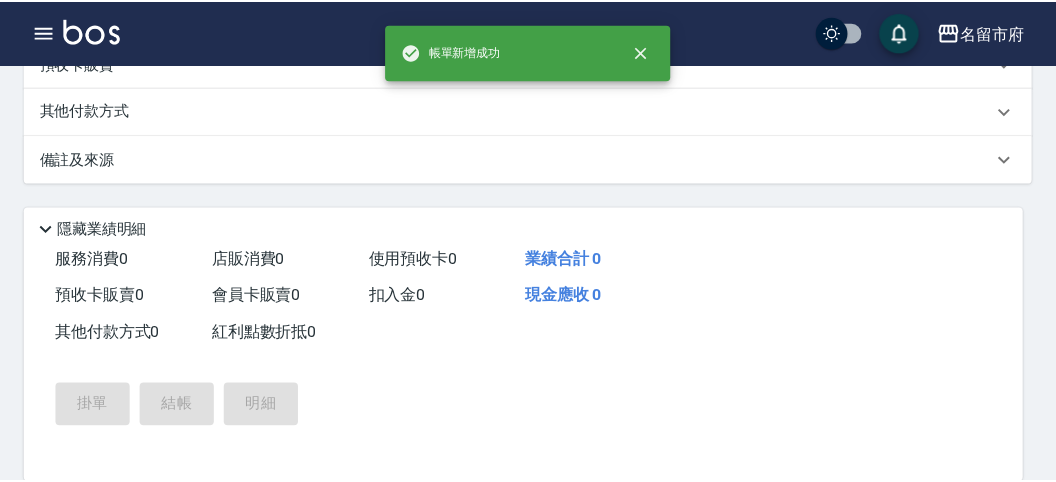 scroll, scrollTop: 0, scrollLeft: 0, axis: both 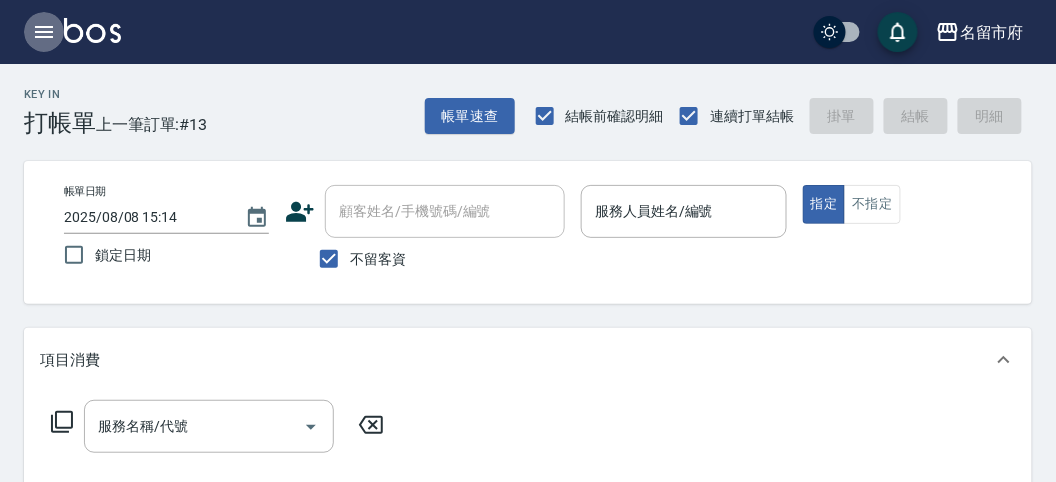 click 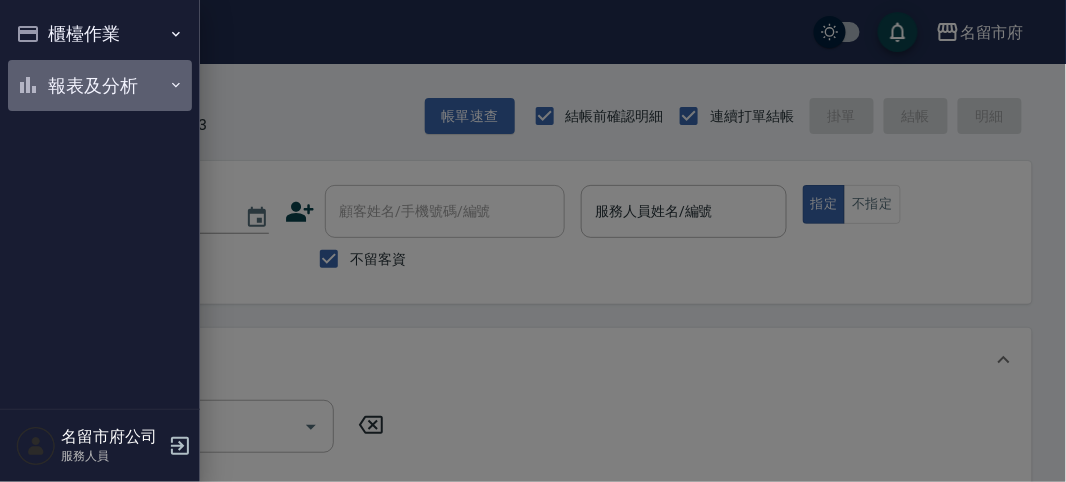 click on "報表及分析" at bounding box center [100, 86] 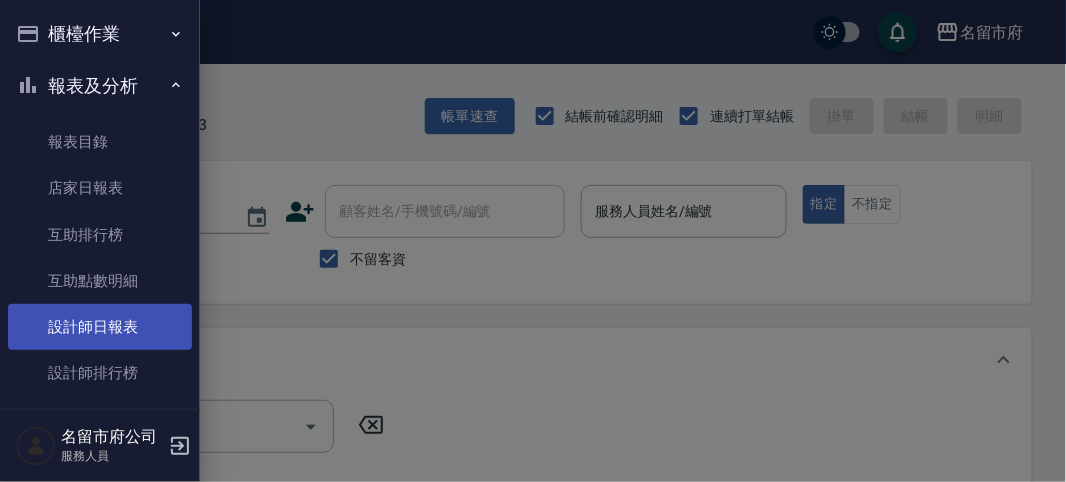 click on "設計師日報表" at bounding box center [100, 327] 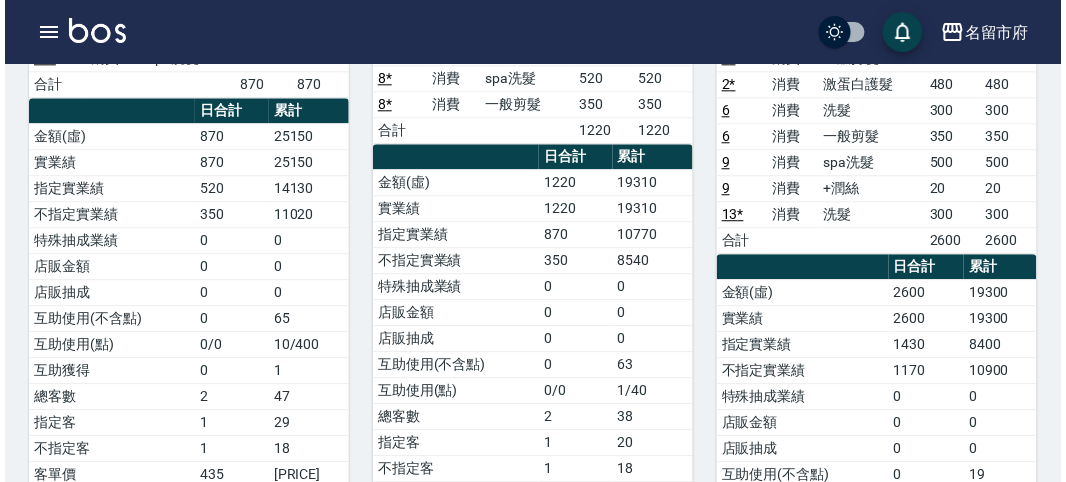 scroll, scrollTop: 777, scrollLeft: 0, axis: vertical 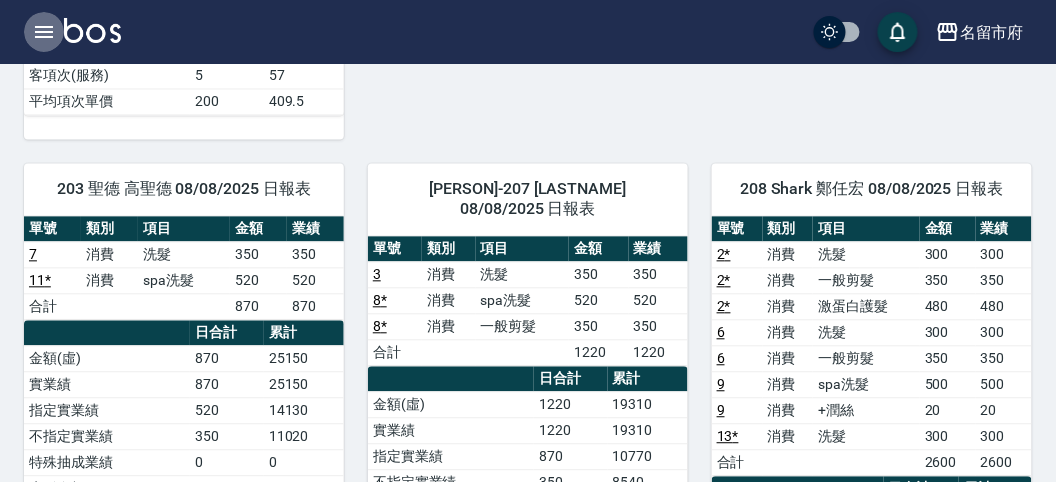 click 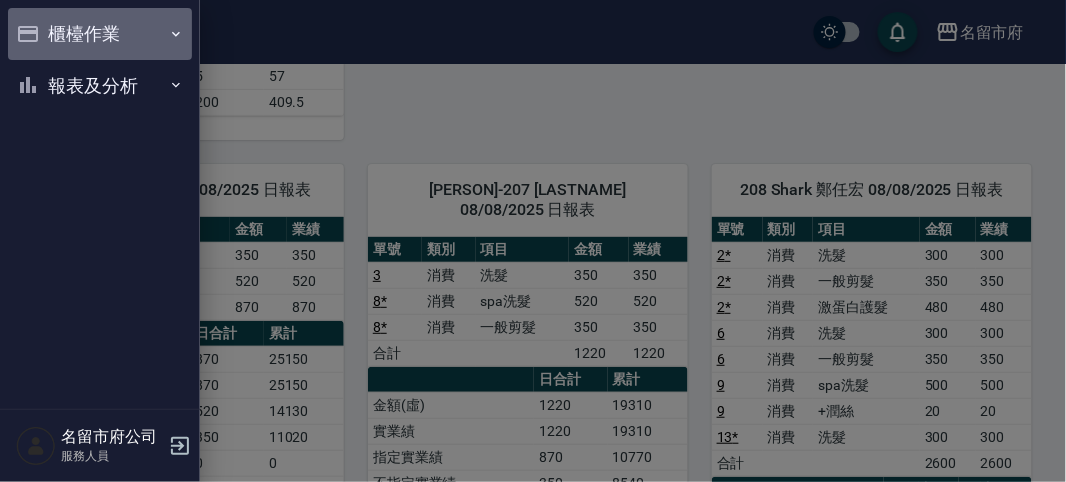 click on "櫃檯作業" at bounding box center [100, 34] 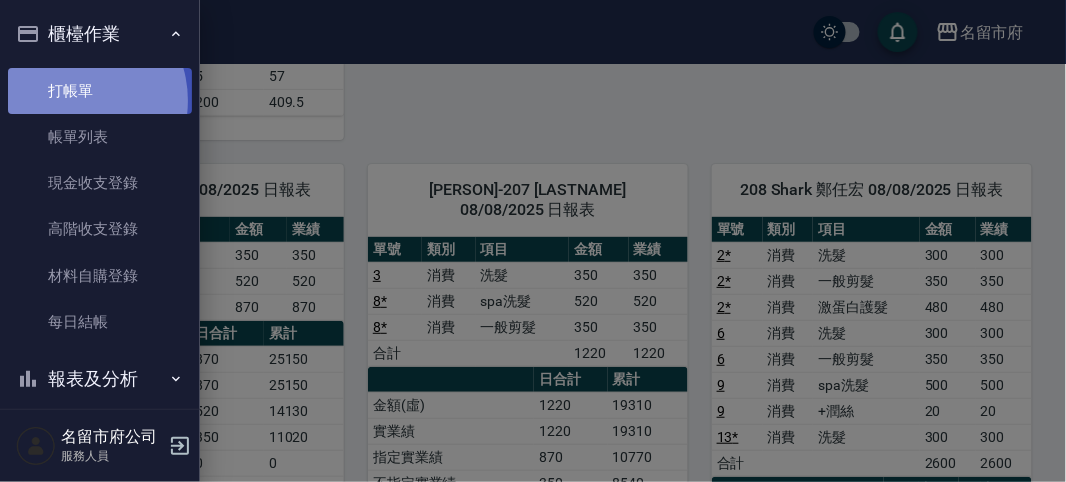 click on "打帳單" at bounding box center (100, 91) 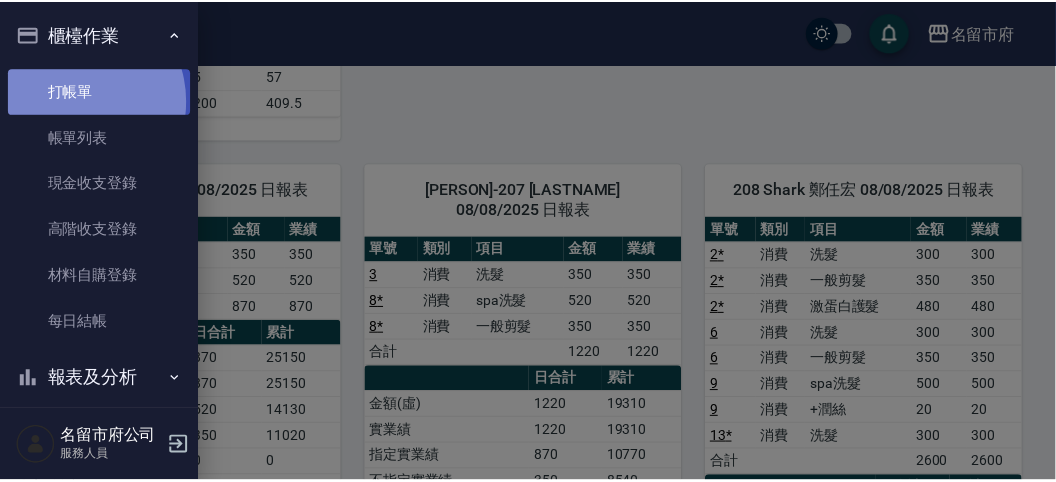 scroll, scrollTop: 0, scrollLeft: 0, axis: both 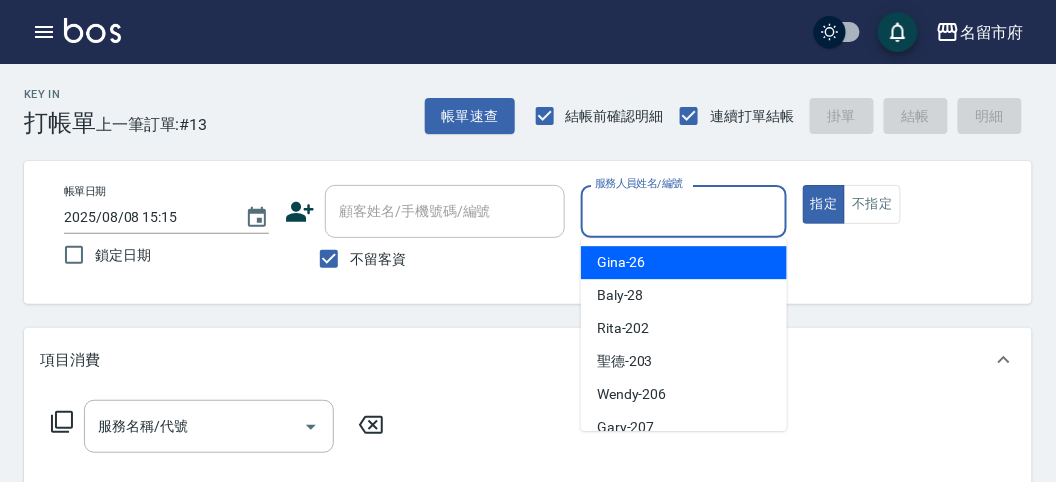 drag, startPoint x: 658, startPoint y: 207, endPoint x: 667, endPoint y: 224, distance: 19.235384 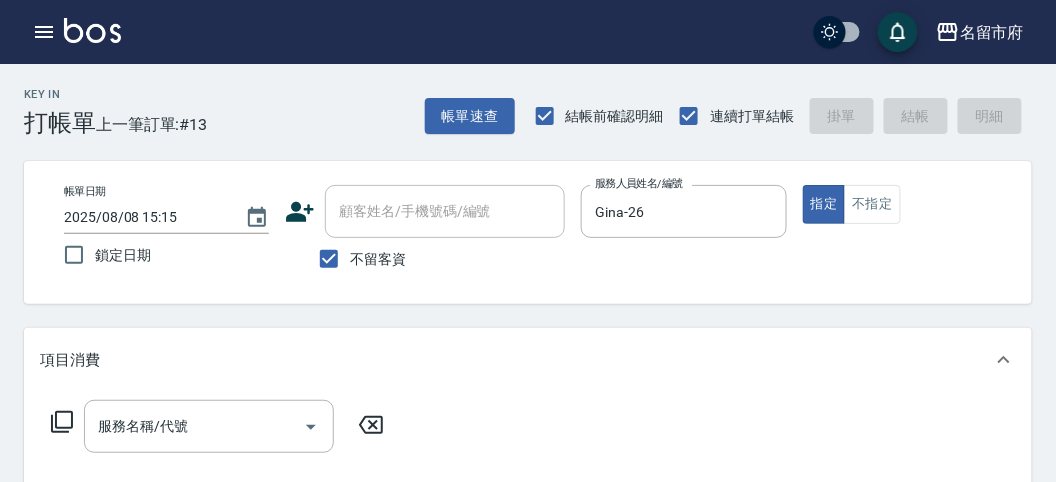 click 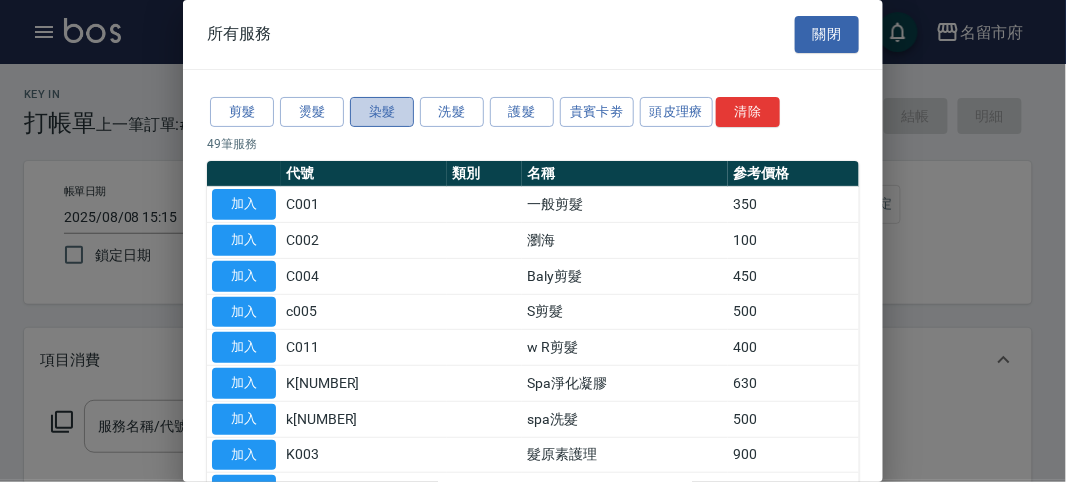 click on "染髮" at bounding box center [382, 112] 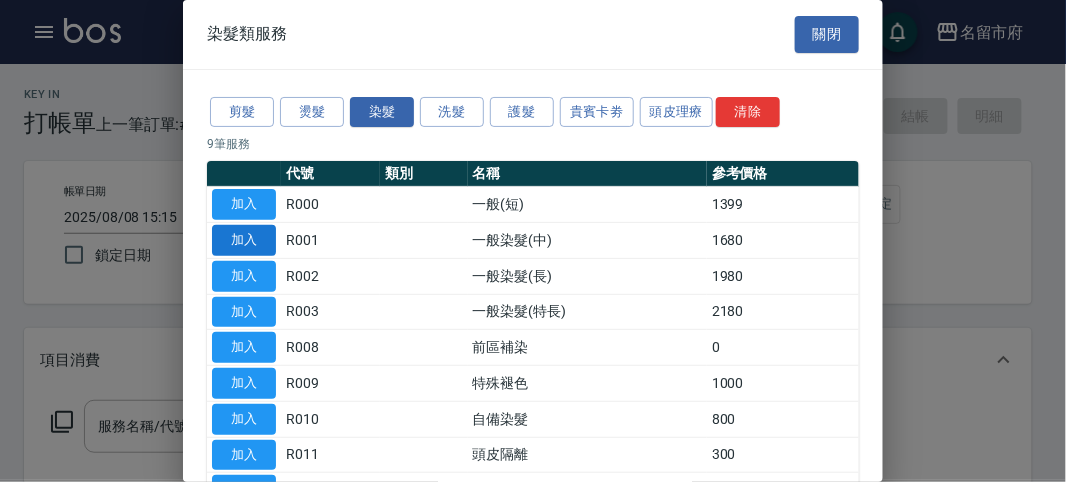click on "加入" at bounding box center [244, 240] 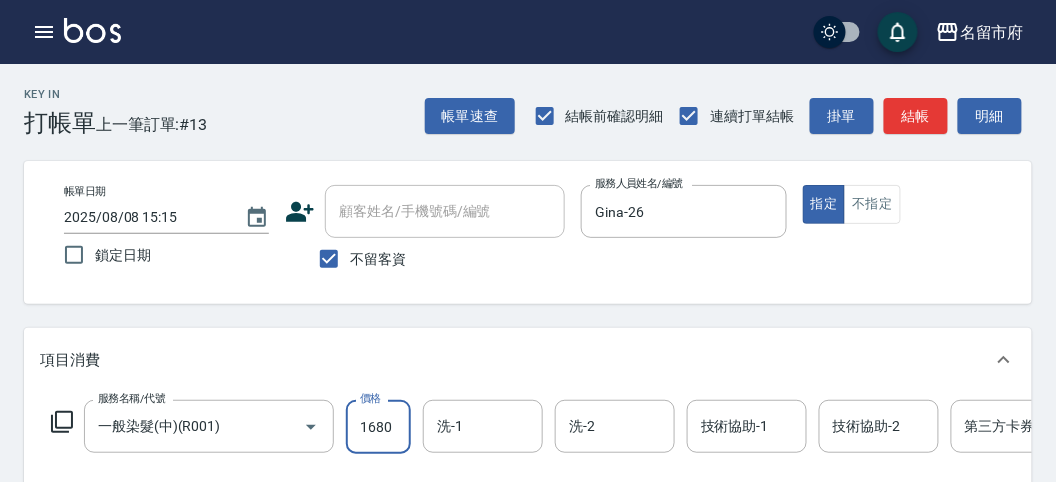click on "1680" at bounding box center [378, 427] 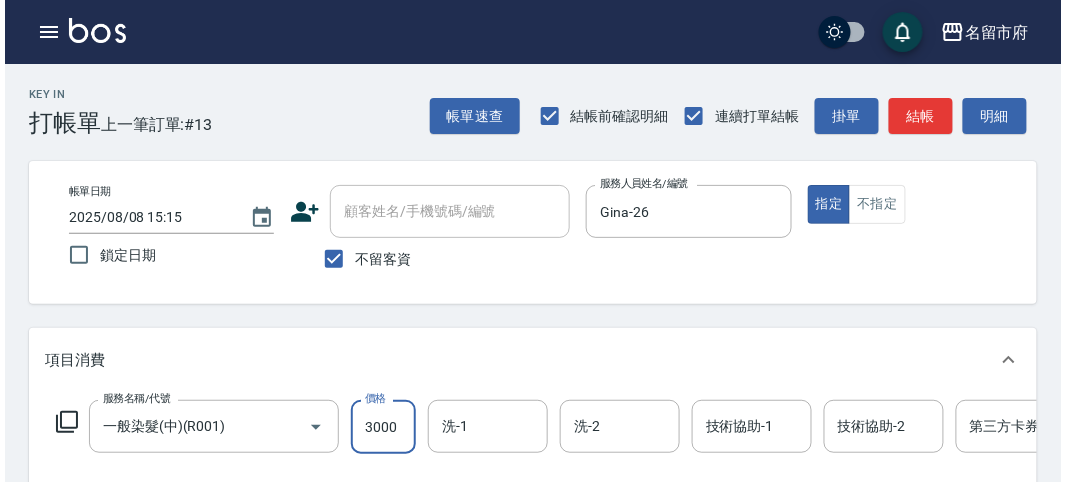 scroll, scrollTop: 555, scrollLeft: 0, axis: vertical 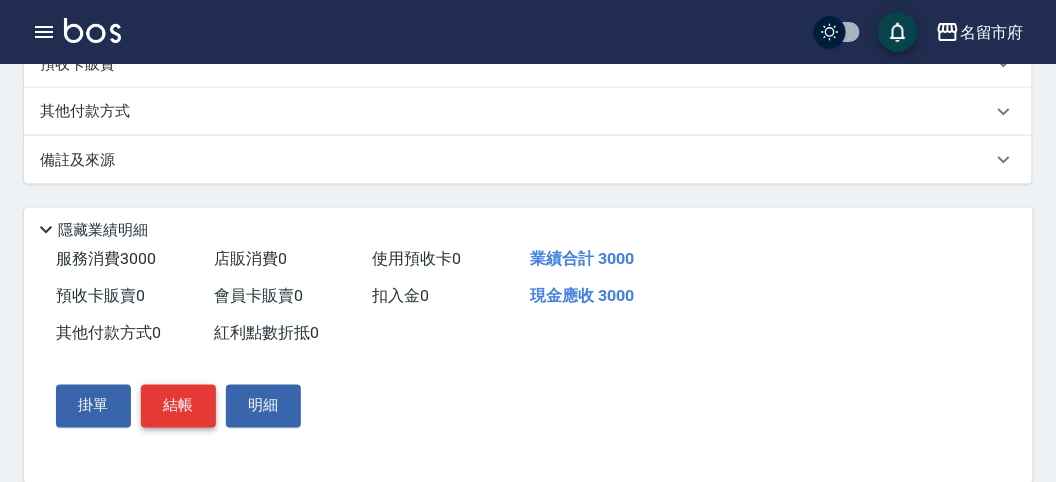 type on "3000" 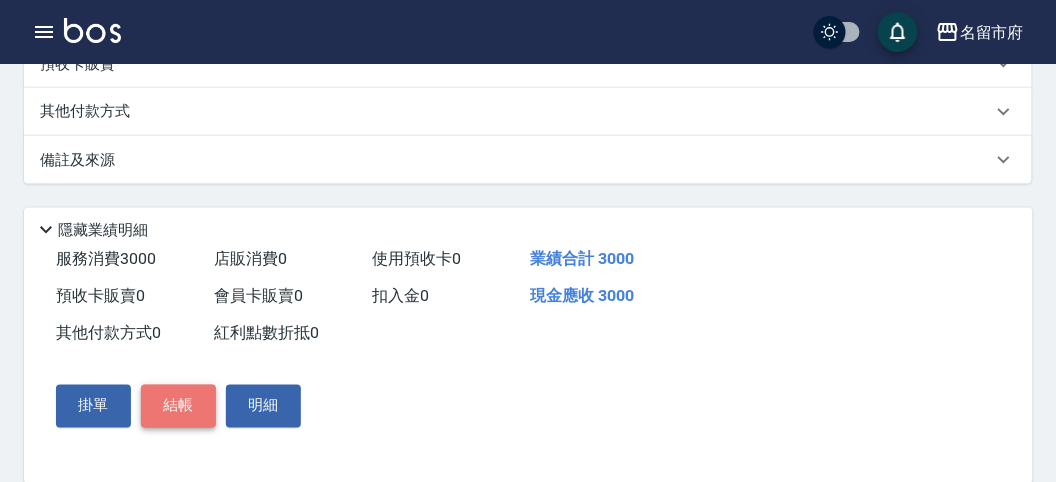 click on "結帳" at bounding box center (178, 406) 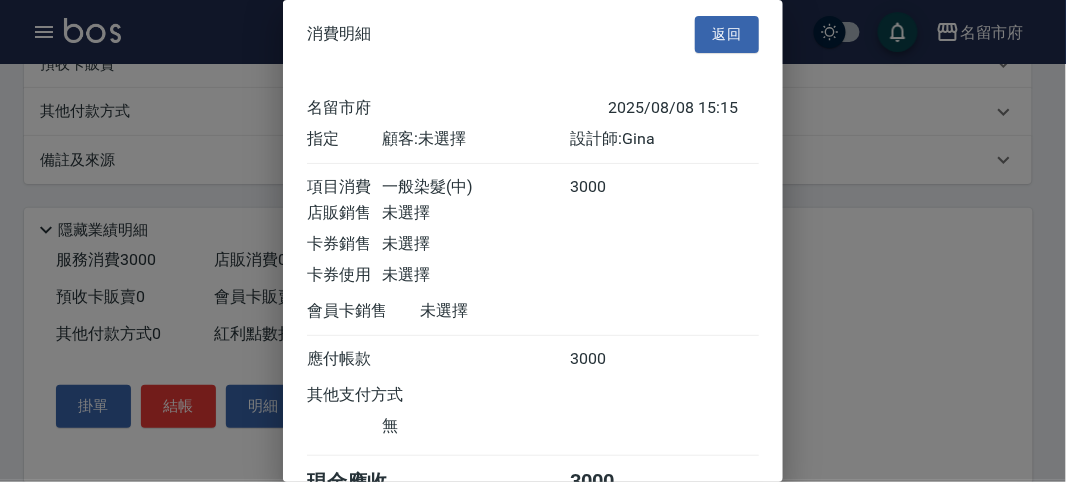 scroll, scrollTop: 111, scrollLeft: 0, axis: vertical 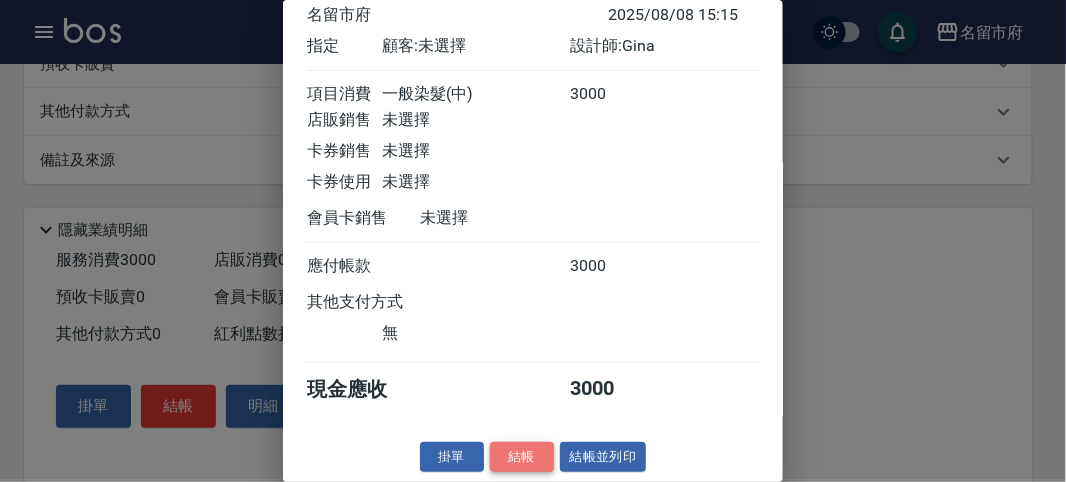 click on "結帳" at bounding box center (522, 457) 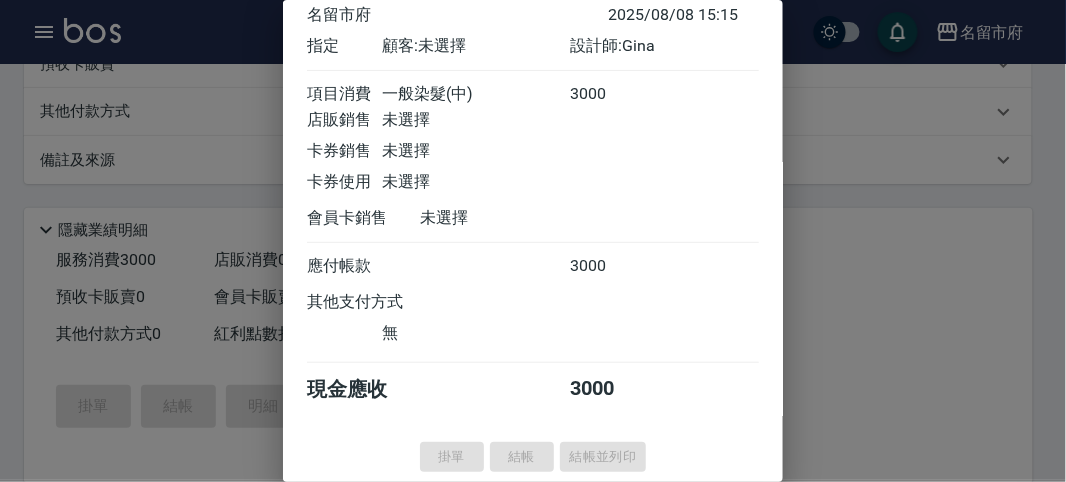 type on "2025/08/08 15:43" 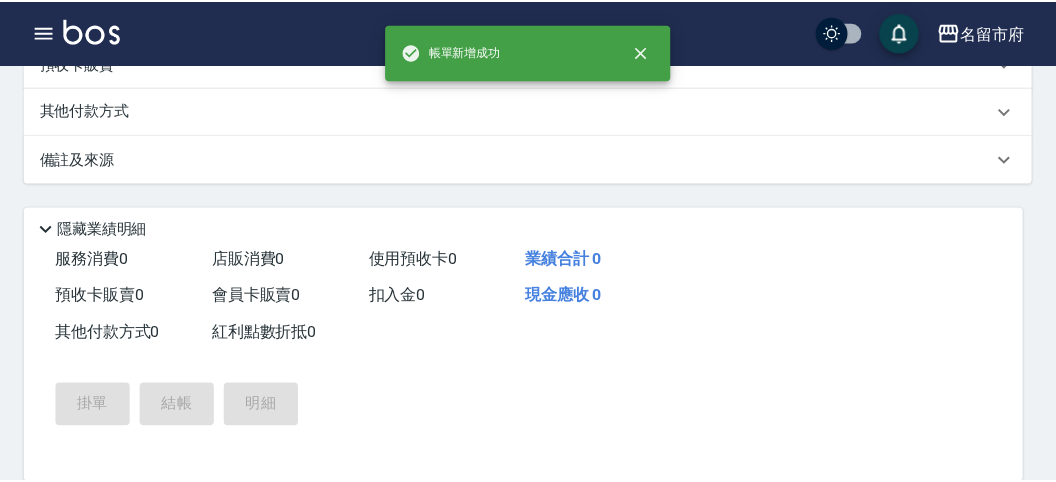 scroll, scrollTop: 0, scrollLeft: 0, axis: both 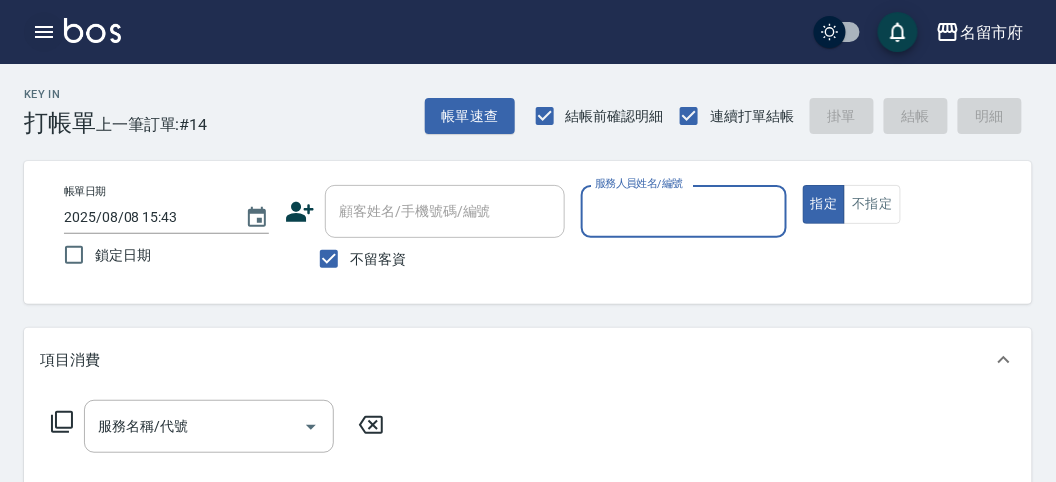 click 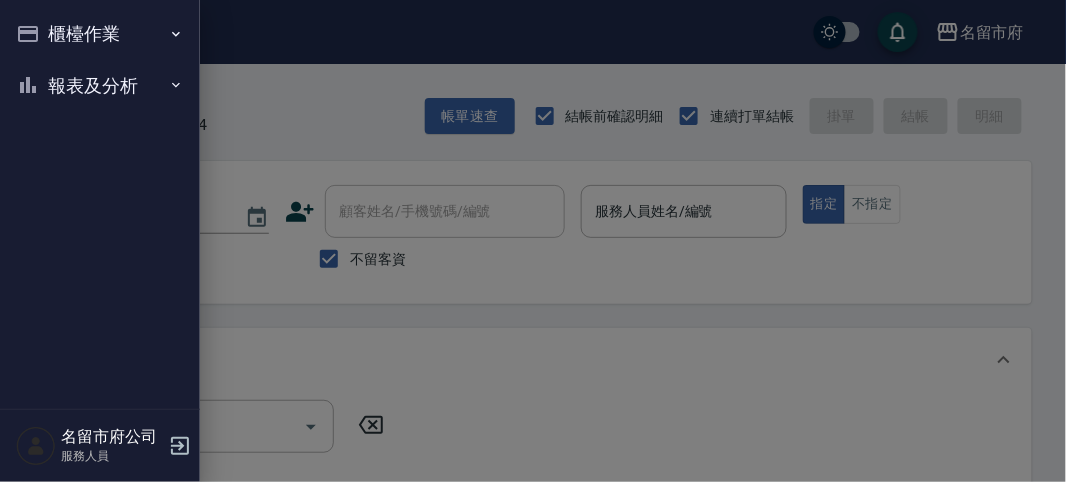 click on "櫃檯作業" at bounding box center [100, 34] 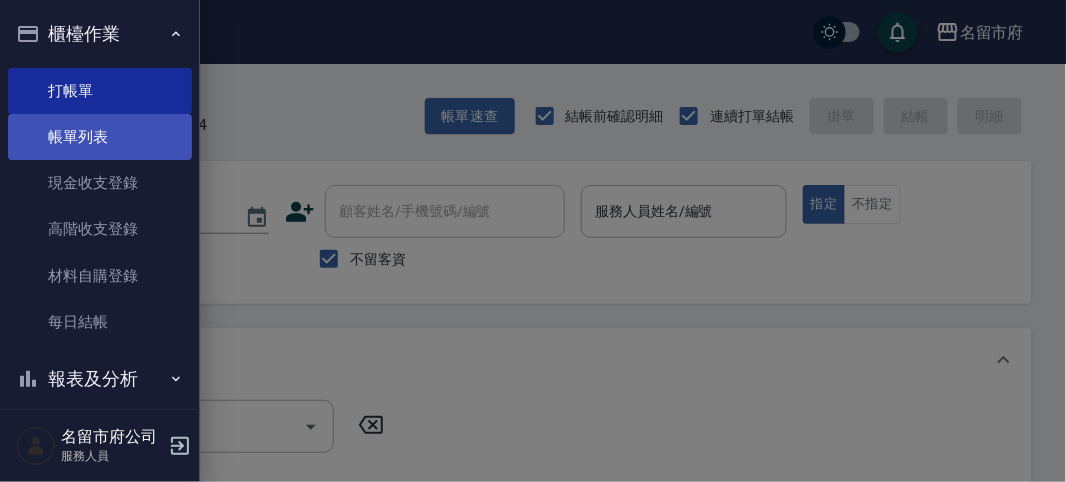 click on "帳單列表" at bounding box center [100, 137] 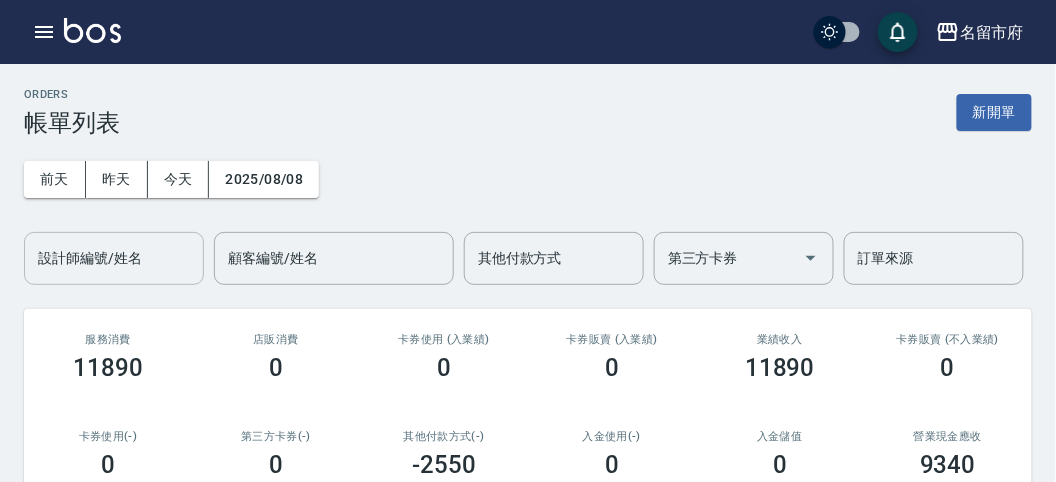 click on "設計師編號/姓名" at bounding box center [114, 258] 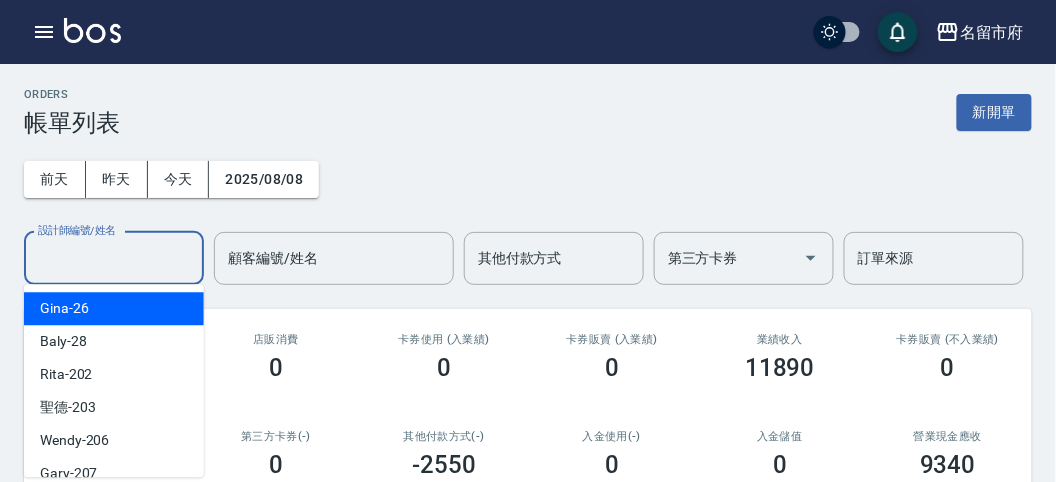click on "Gina -26" at bounding box center [114, 308] 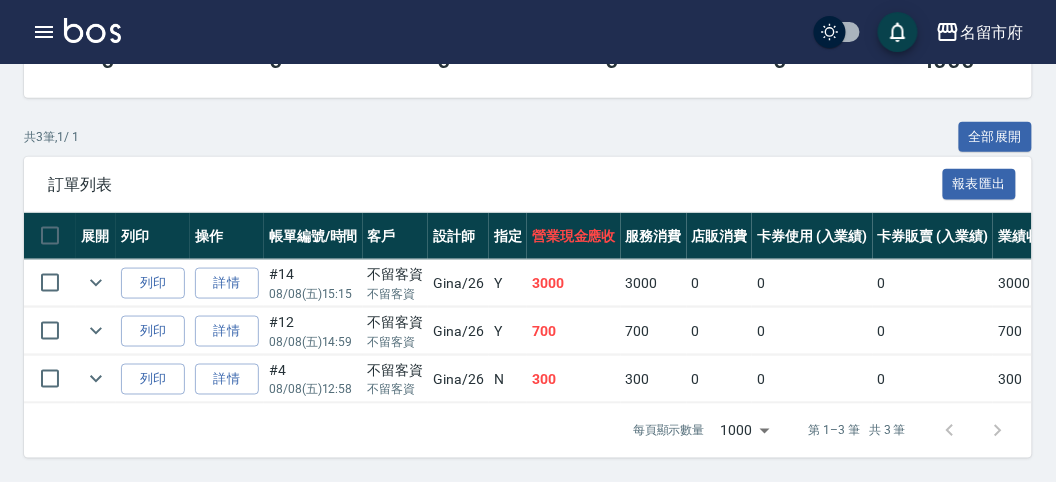 scroll, scrollTop: 0, scrollLeft: 0, axis: both 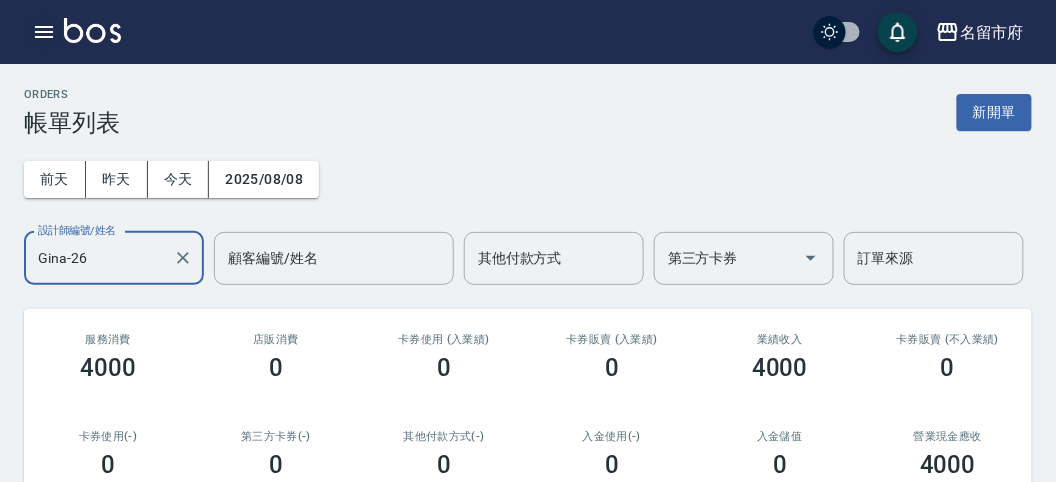 click 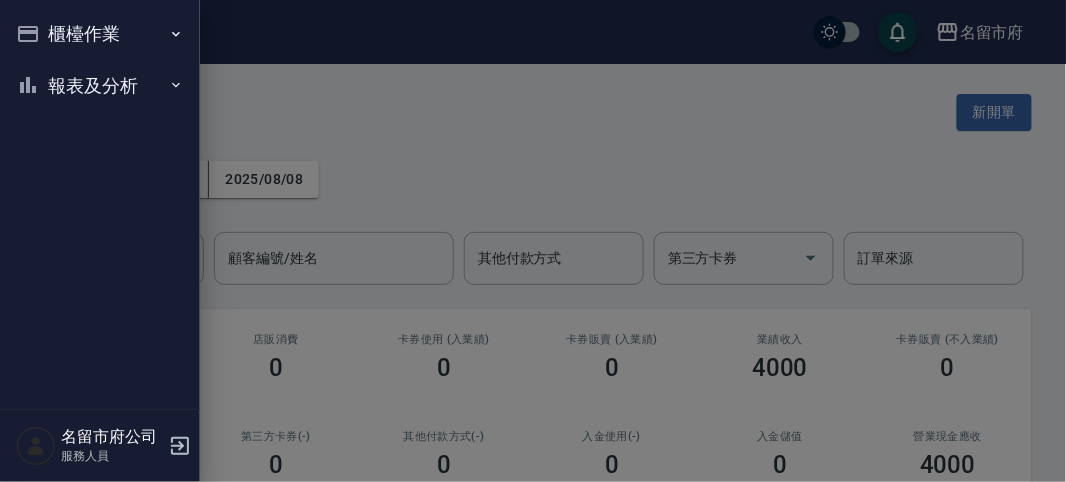 click on "櫃檯作業" at bounding box center (100, 34) 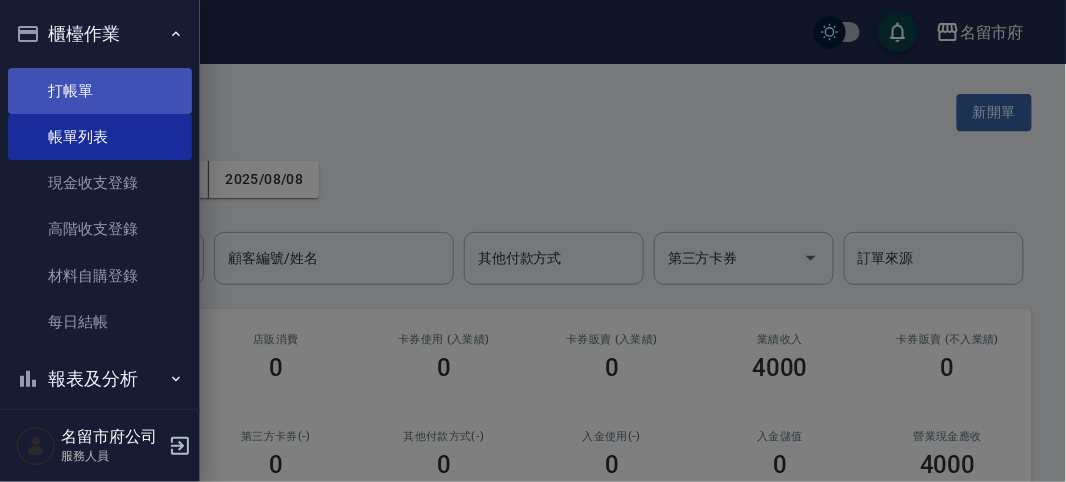 click on "打帳單" at bounding box center (100, 91) 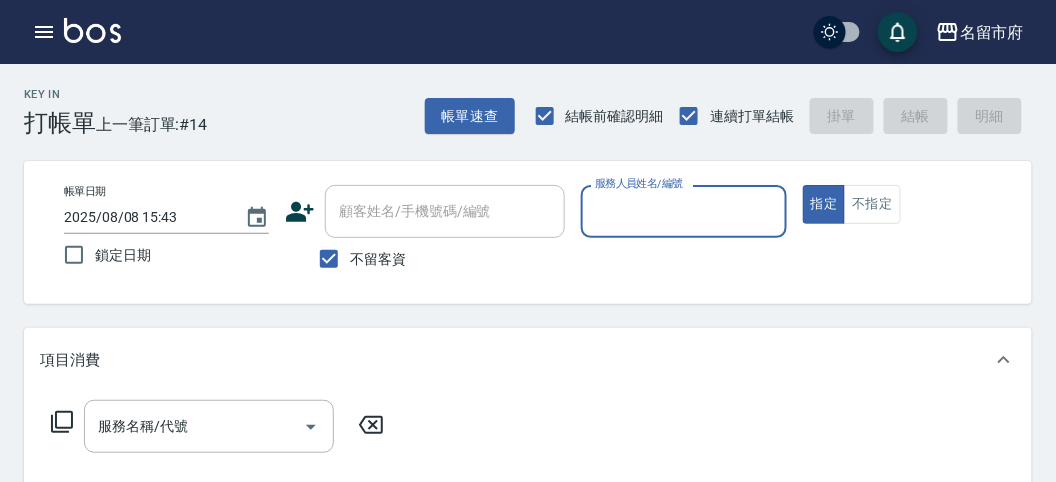 click on "服務人員姓名/編號" at bounding box center (683, 211) 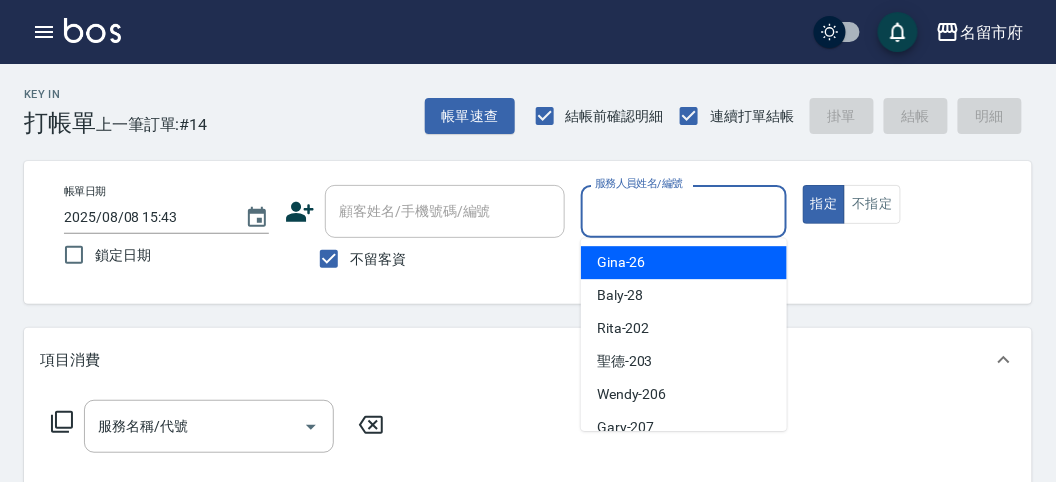click on "Gina -26" at bounding box center (684, 262) 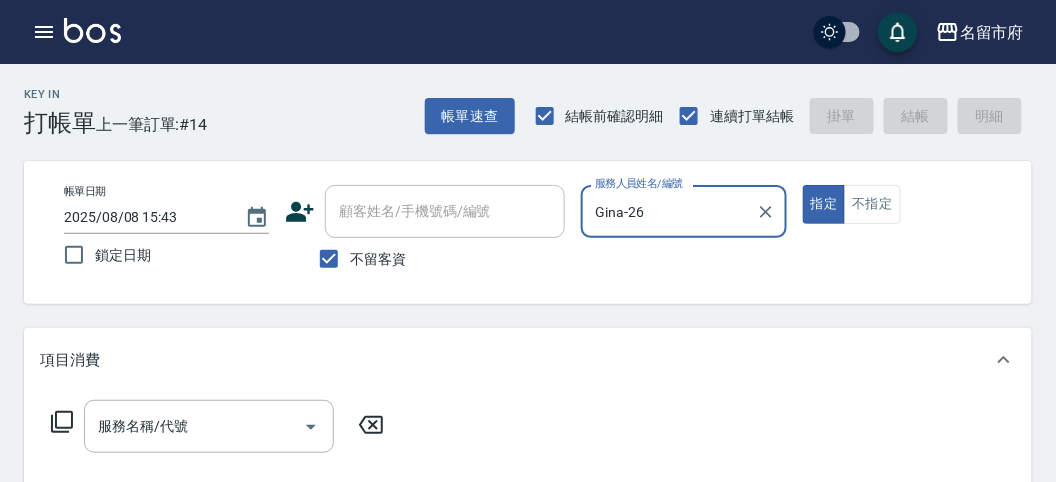 click 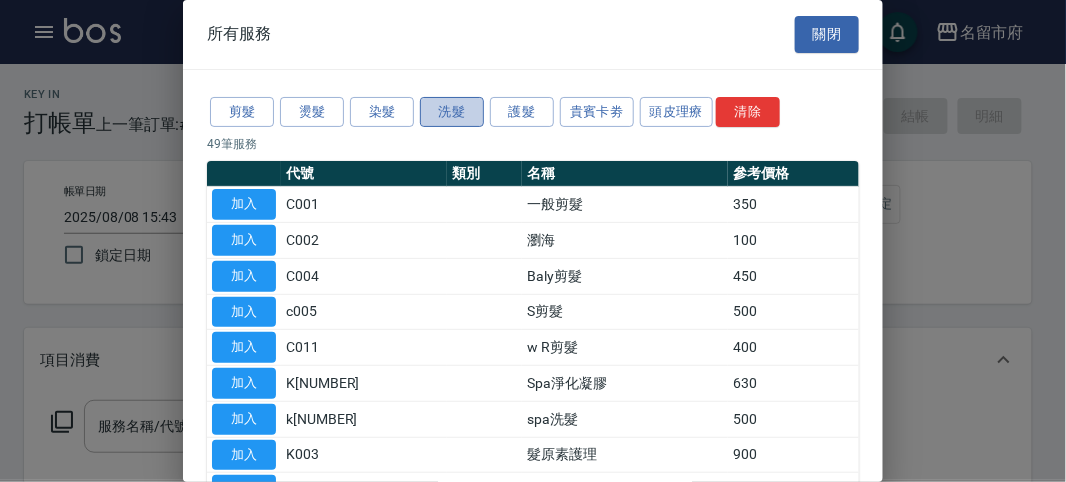click on "洗髮" at bounding box center (452, 112) 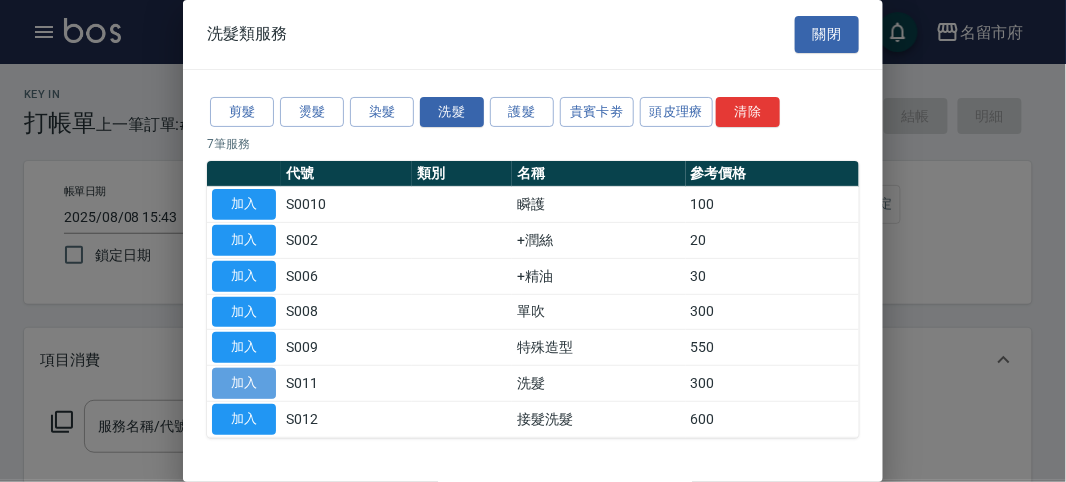 click on "加入" at bounding box center (244, 383) 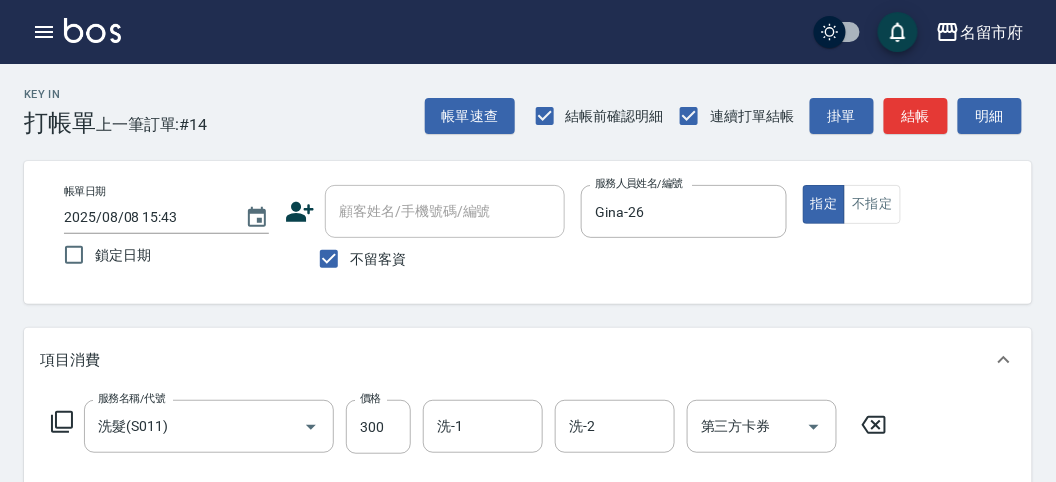 click 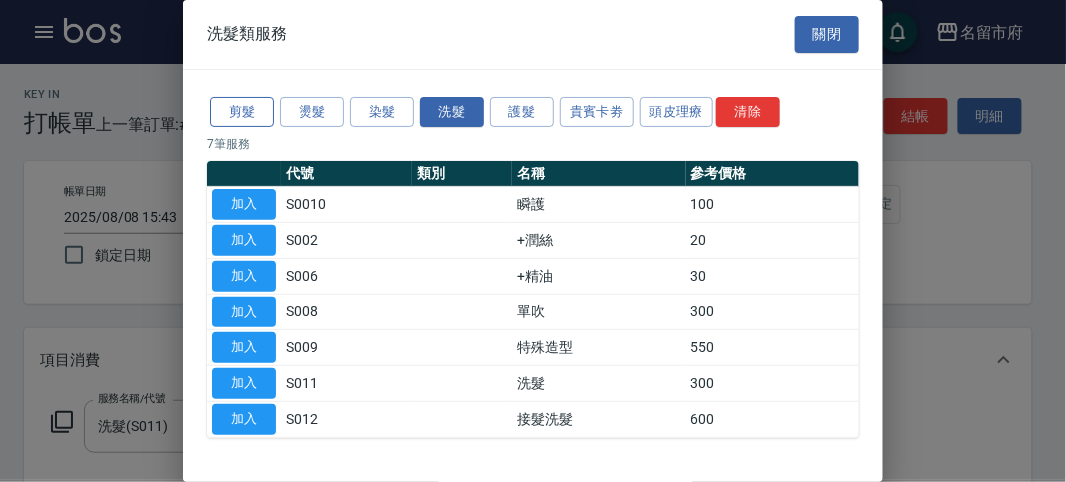 click on "剪髮" at bounding box center (242, 112) 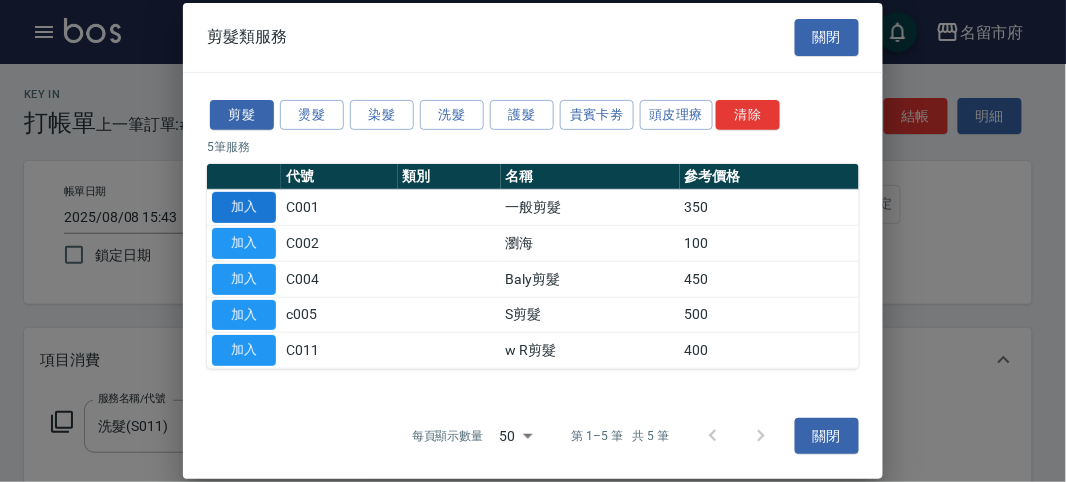 click on "加入" at bounding box center (244, 207) 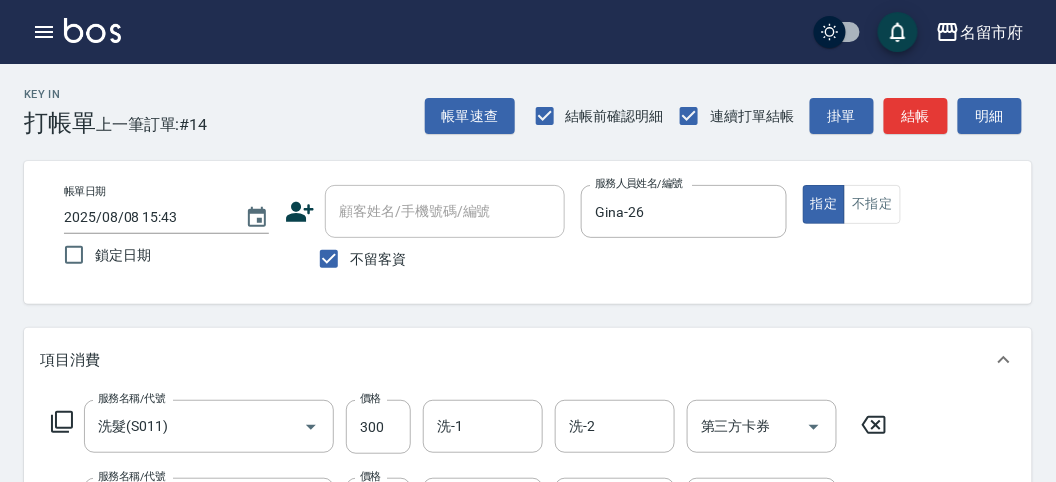 click 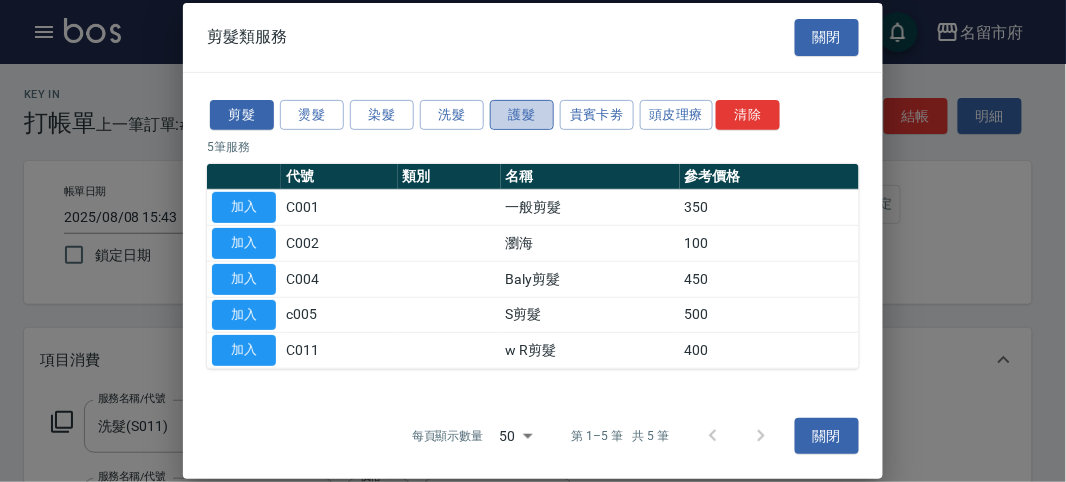 click on "護髮" at bounding box center (522, 114) 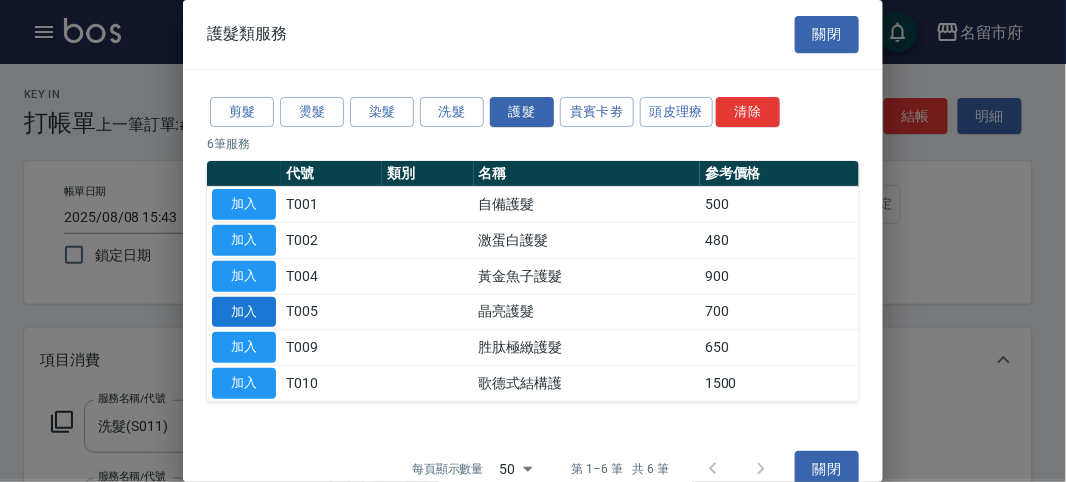 click on "加入" at bounding box center (244, 312) 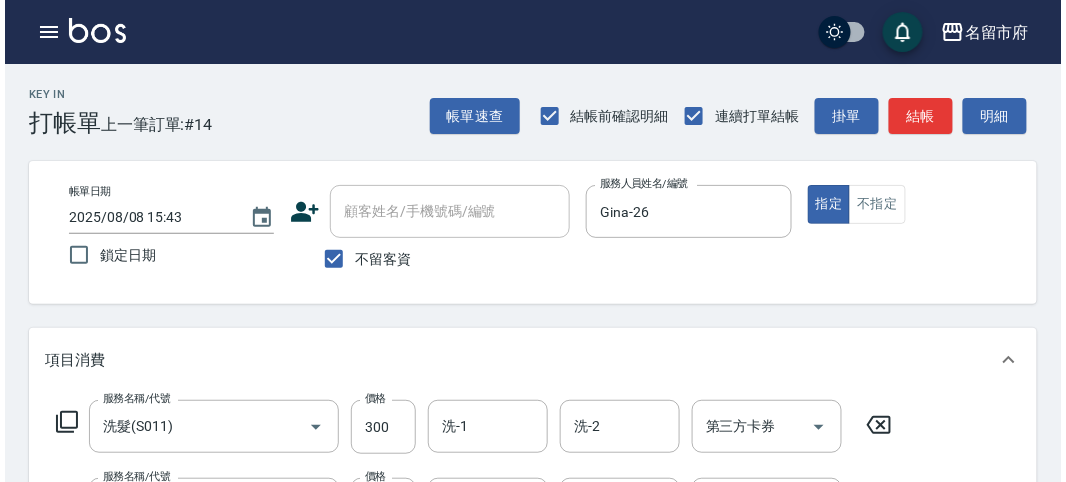 scroll, scrollTop: 741, scrollLeft: 0, axis: vertical 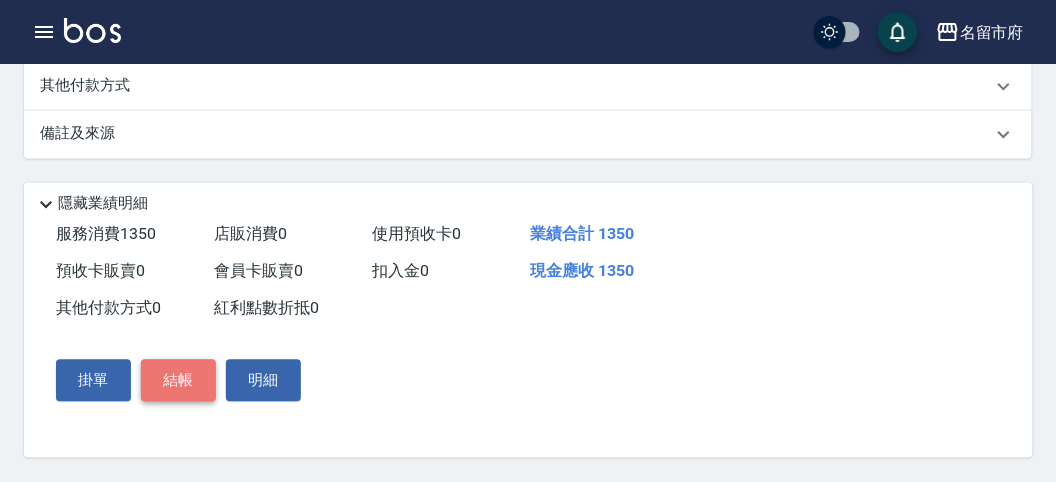 click on "結帳" at bounding box center (178, 381) 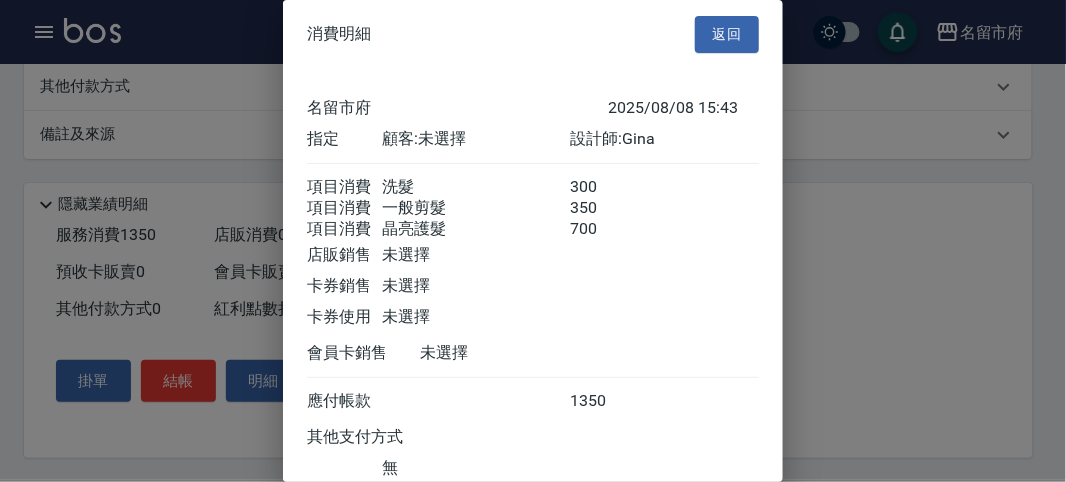 scroll, scrollTop: 156, scrollLeft: 0, axis: vertical 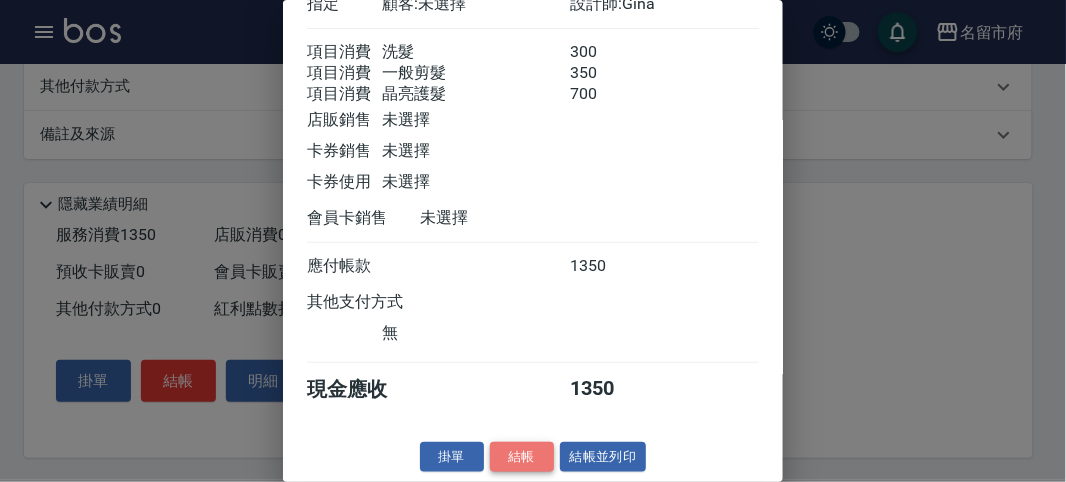 click on "結帳" at bounding box center [522, 457] 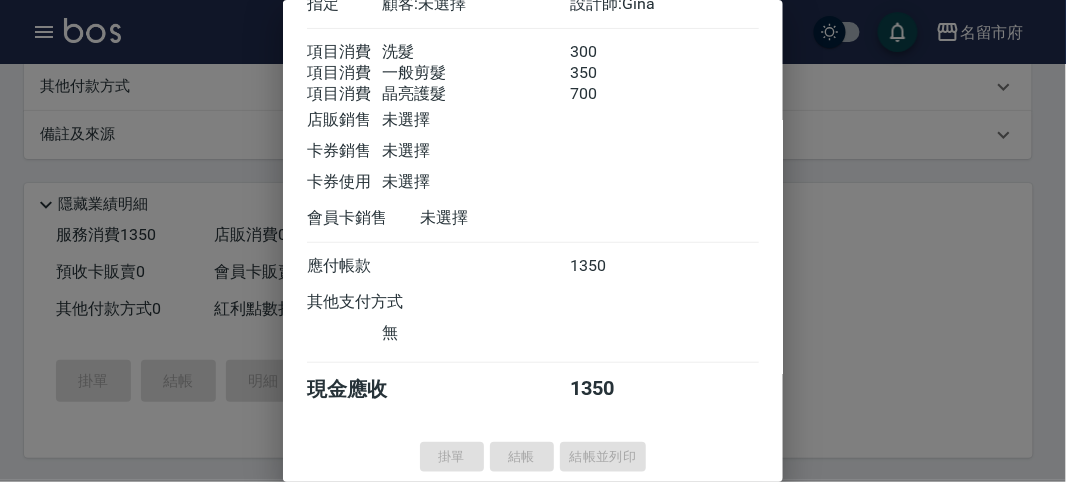 type on "2025/08/08 15:44" 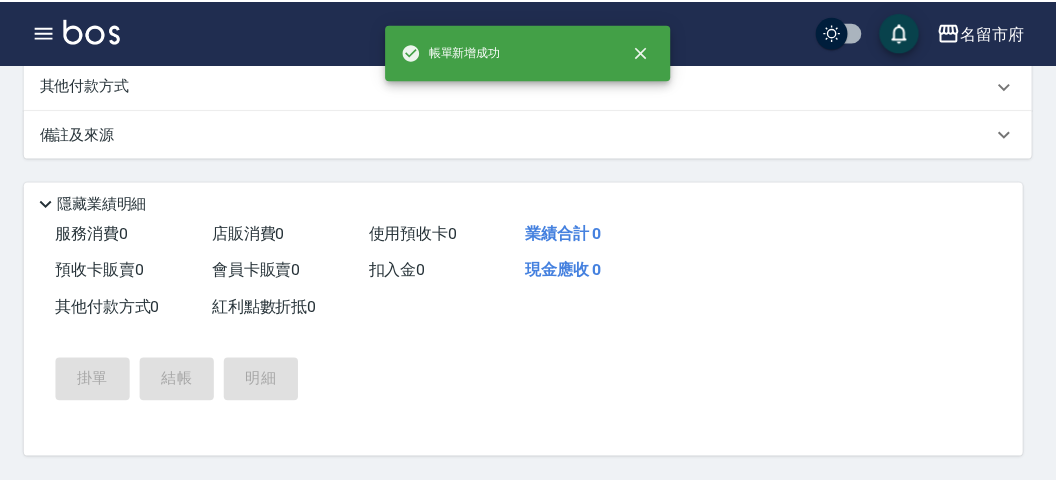 scroll, scrollTop: 0, scrollLeft: 0, axis: both 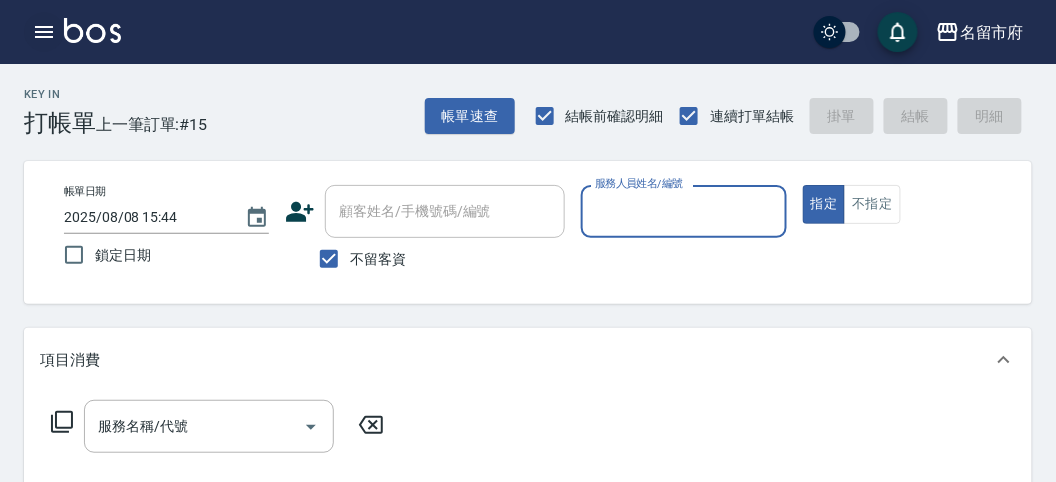 click 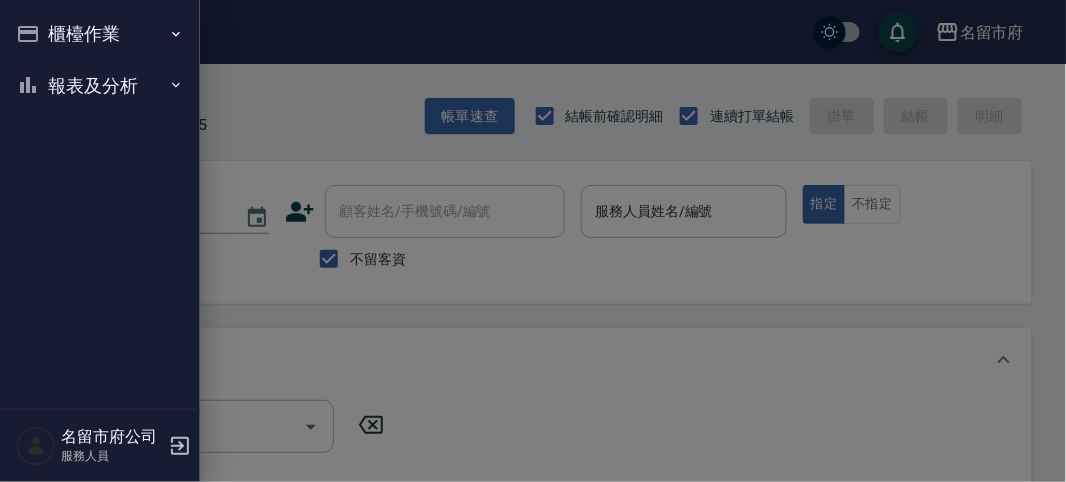click on "報表及分析" at bounding box center (100, 86) 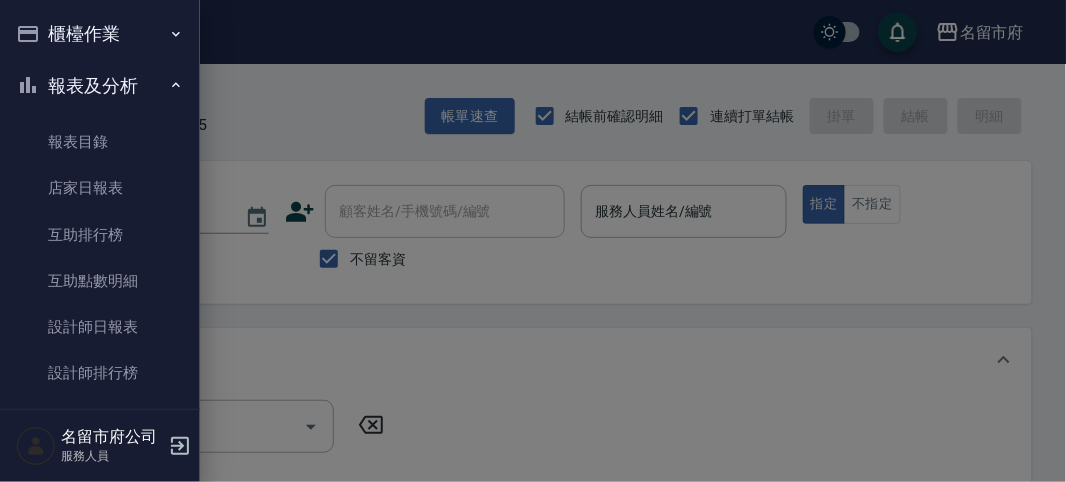 click at bounding box center [533, 241] 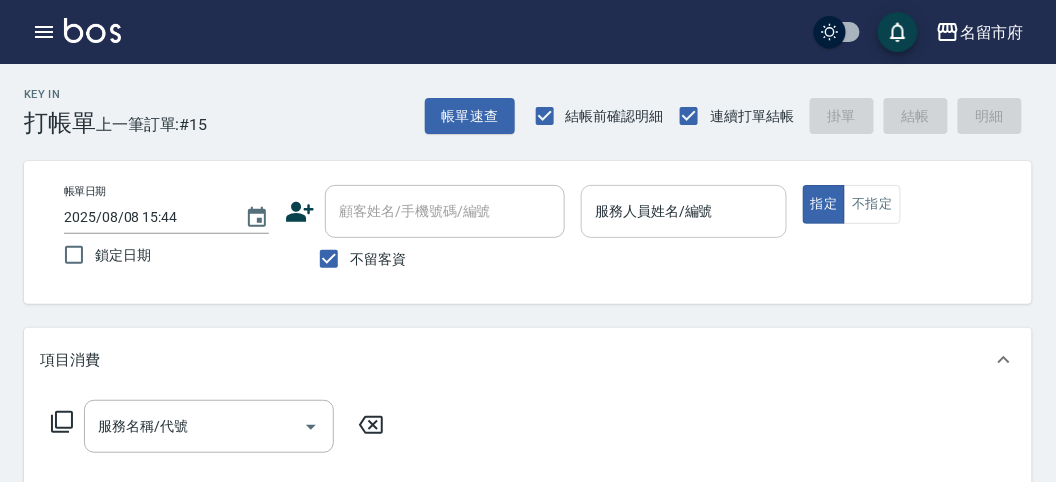 click on "服務人員姓名/編號" at bounding box center (683, 211) 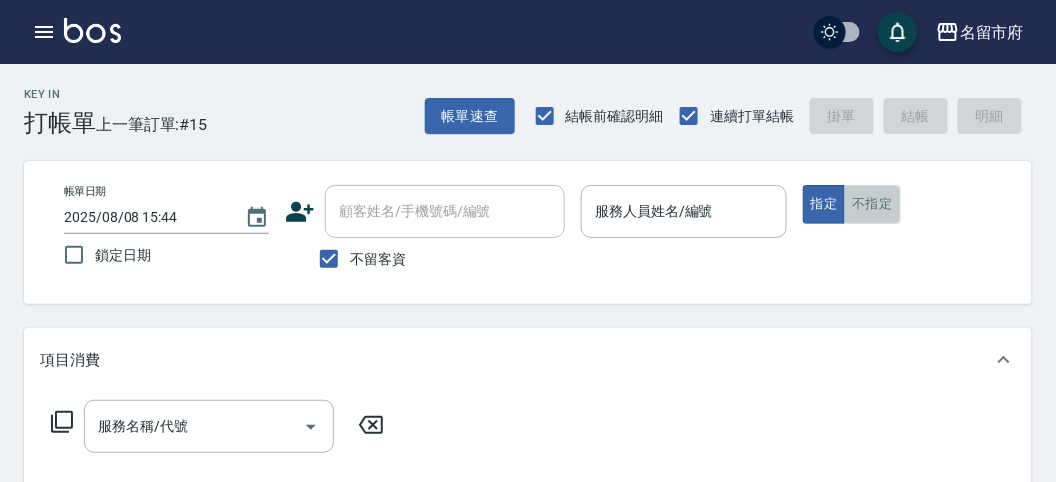click on "不指定" at bounding box center (872, 204) 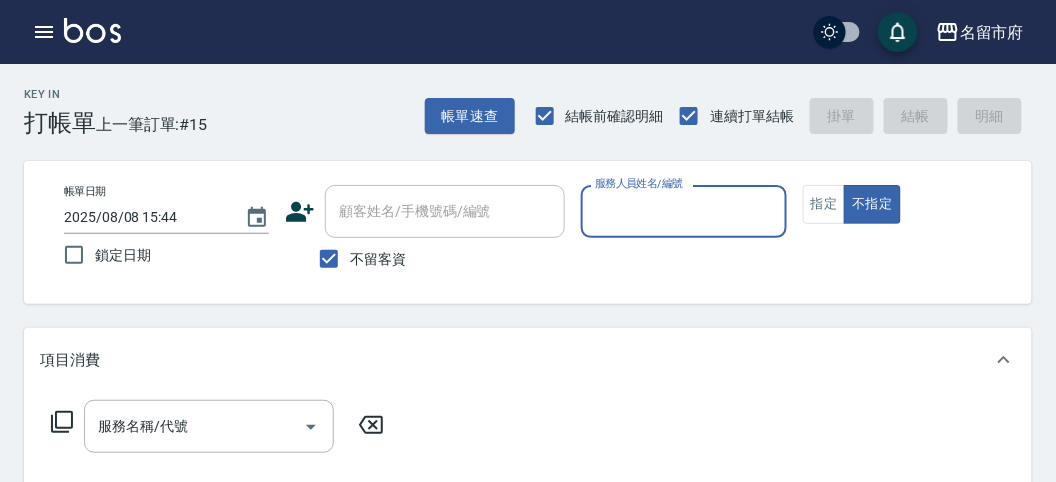 drag, startPoint x: 696, startPoint y: 212, endPoint x: 676, endPoint y: 233, distance: 29 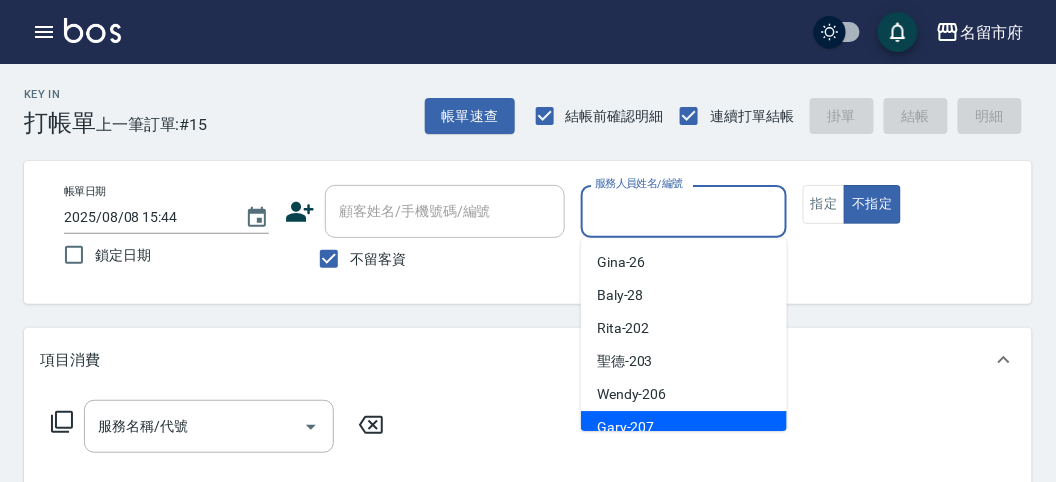 click on "Gary -207" at bounding box center [626, 427] 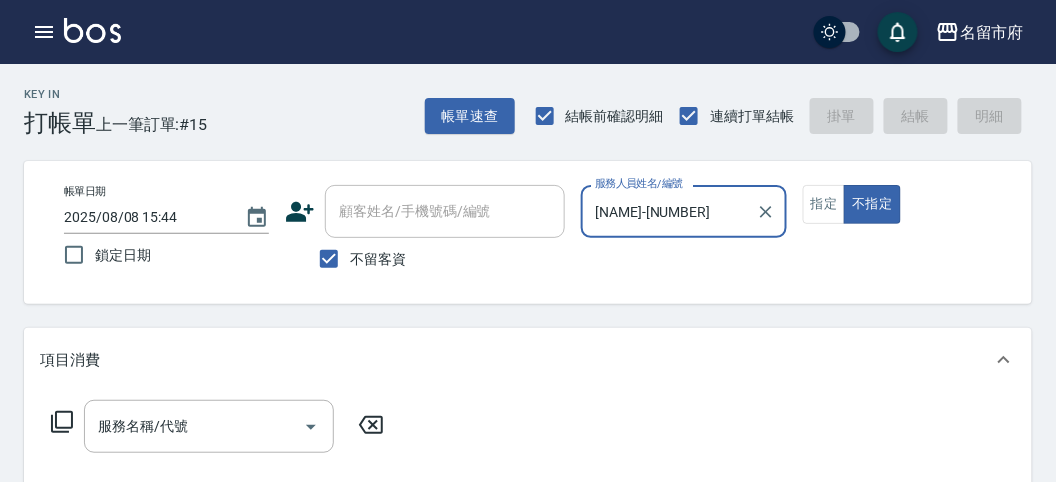 click 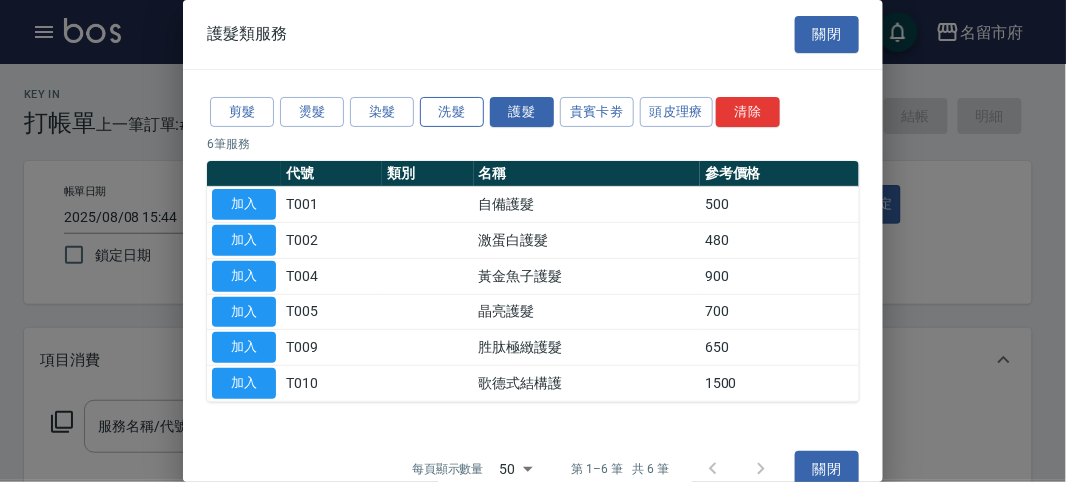 click on "洗髮" at bounding box center [452, 112] 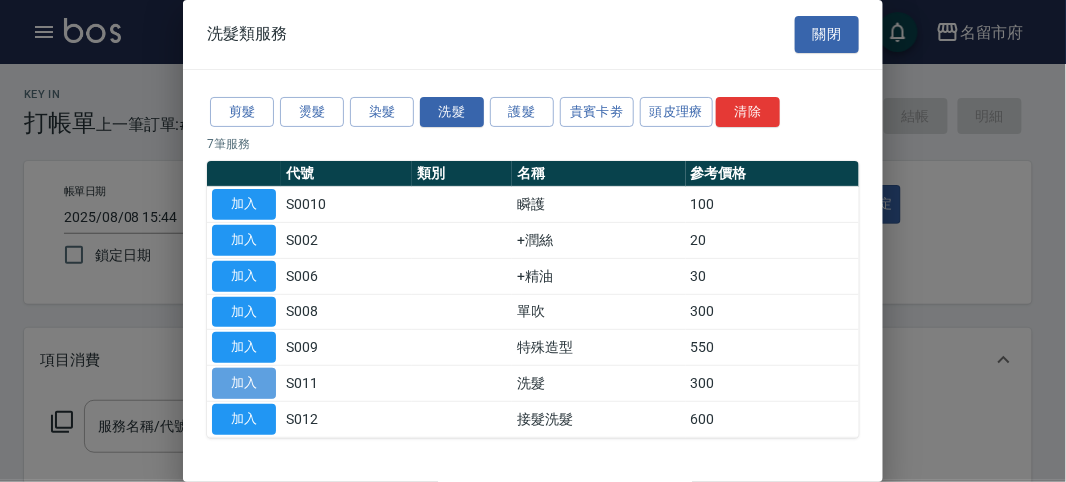 click on "加入" at bounding box center [244, 383] 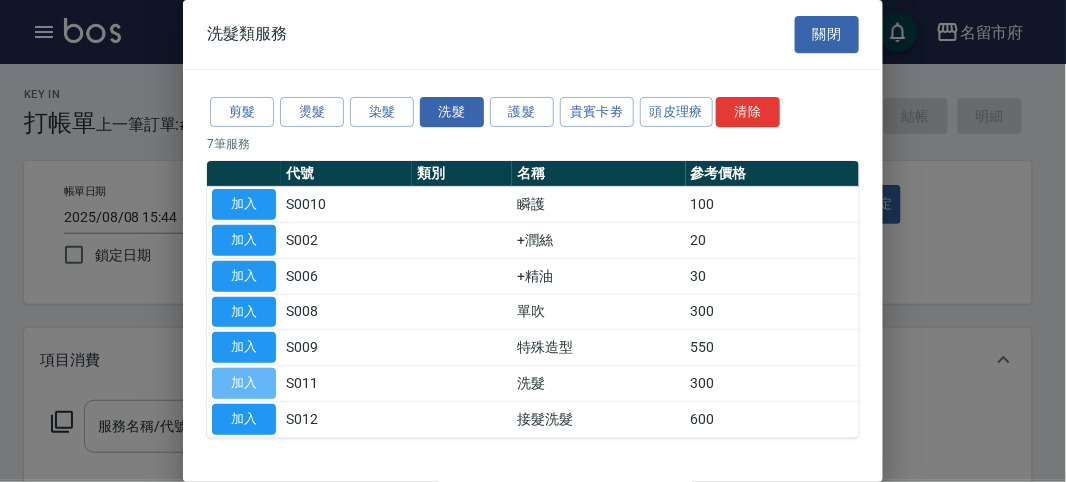 type on "洗髮(S011)" 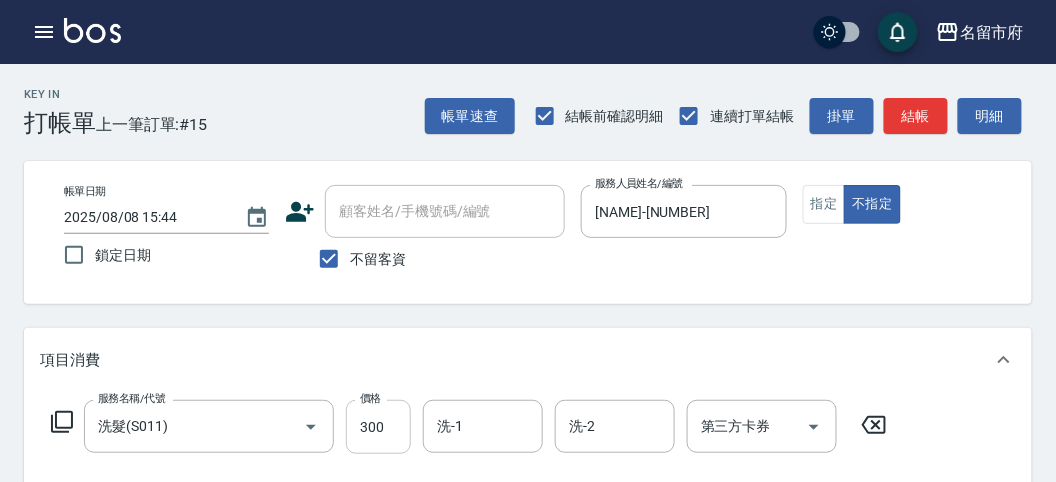 click on "300" at bounding box center [378, 427] 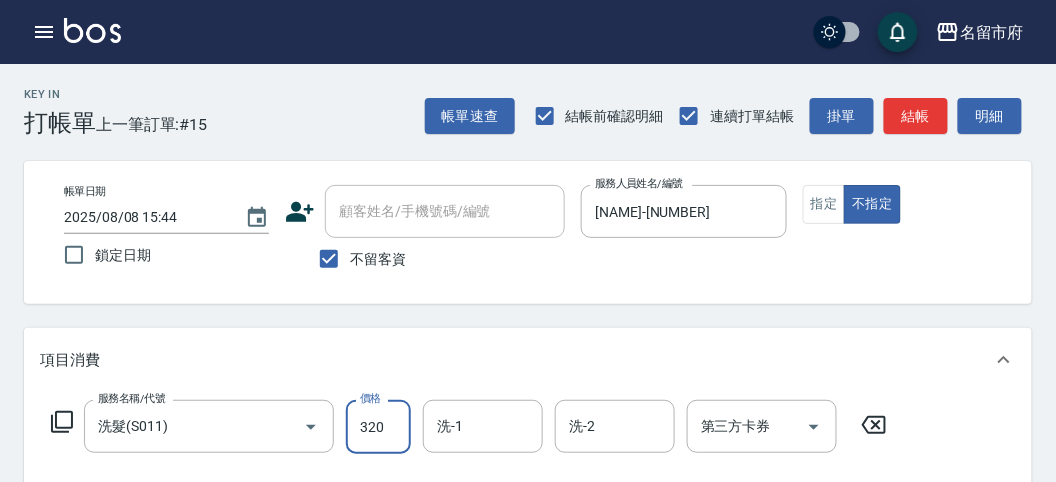 type on "320" 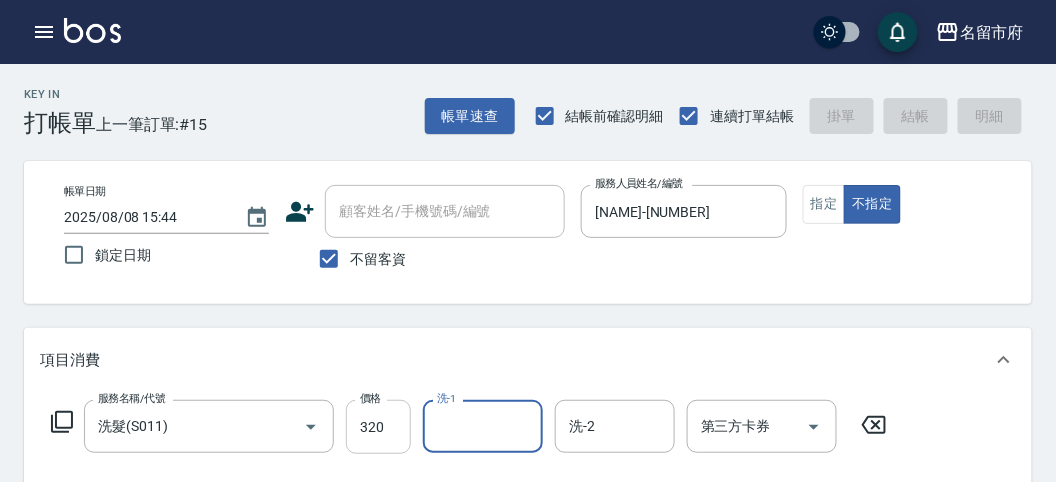 type on "2025/08/08 15:46" 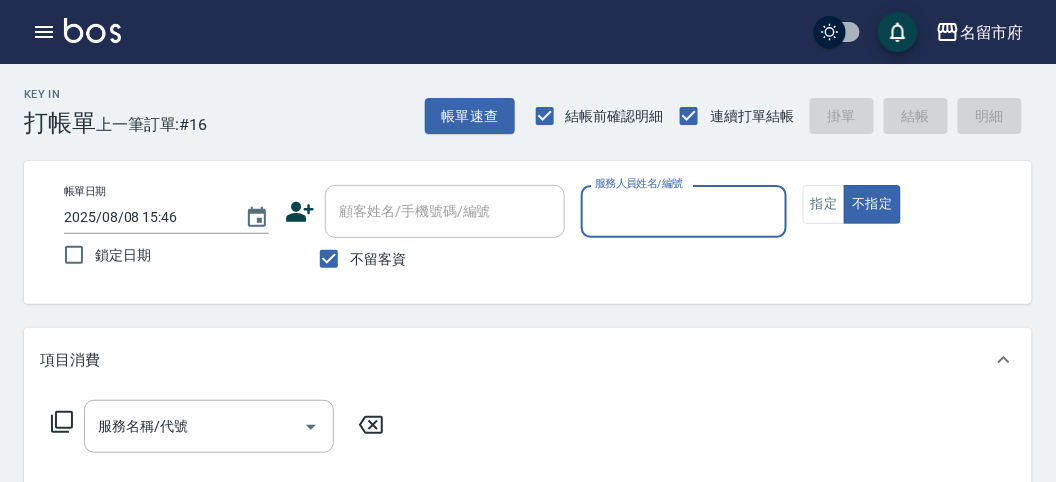click on "服務人員姓名/編號" at bounding box center [683, 211] 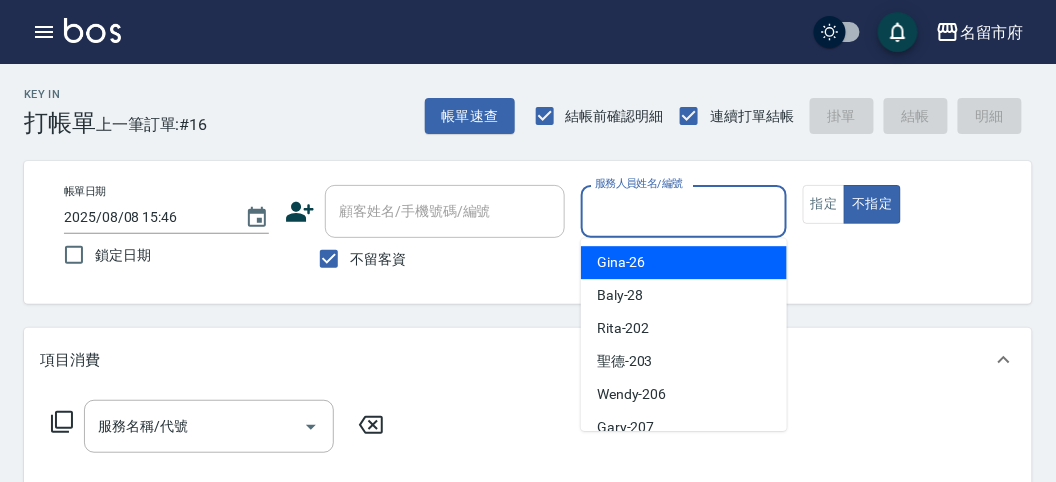 click on "Gina -26" at bounding box center (684, 262) 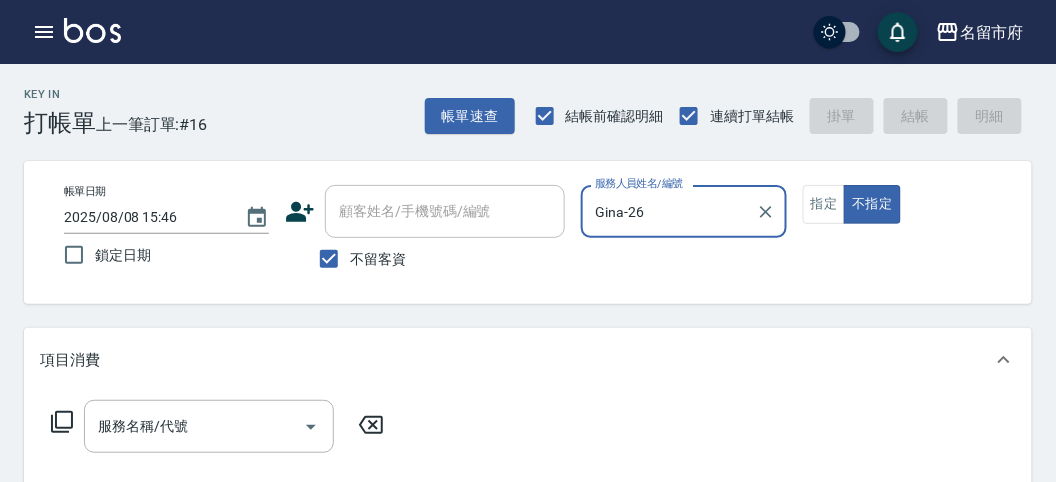click 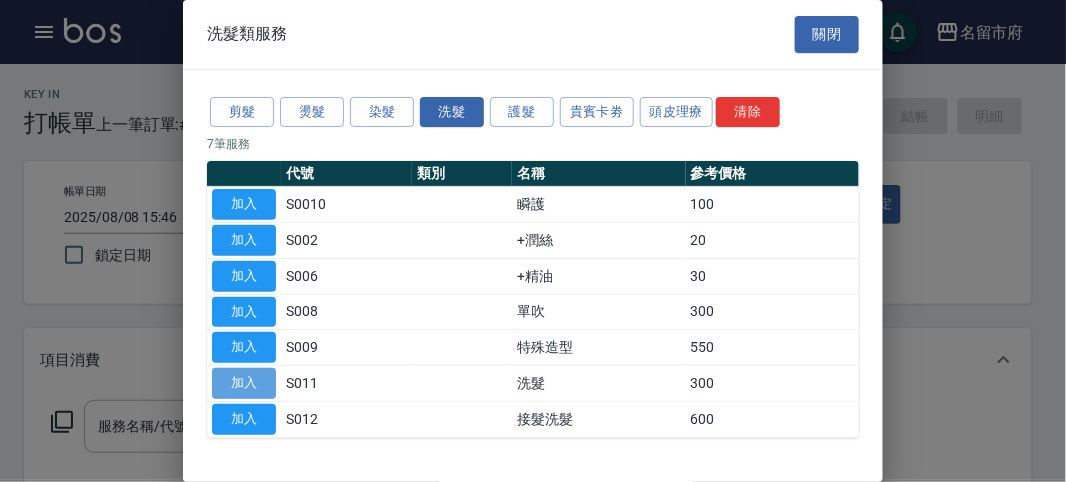 click on "加入" at bounding box center (244, 383) 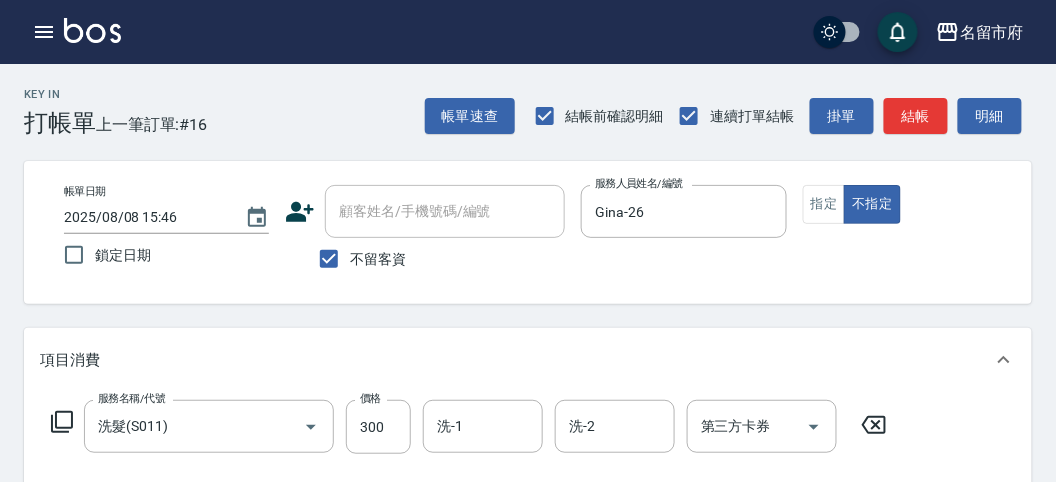 scroll, scrollTop: 111, scrollLeft: 0, axis: vertical 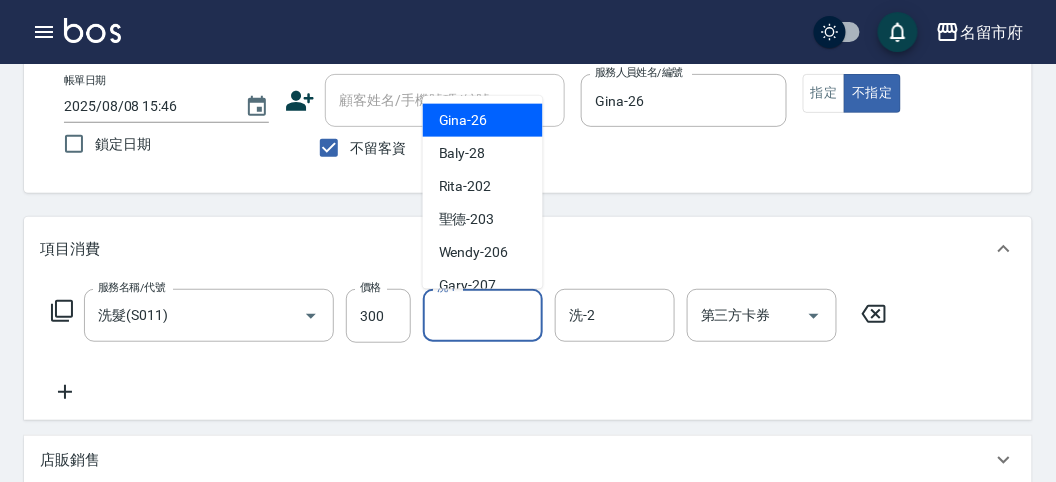 click on "洗-1 洗-1" at bounding box center (483, 315) 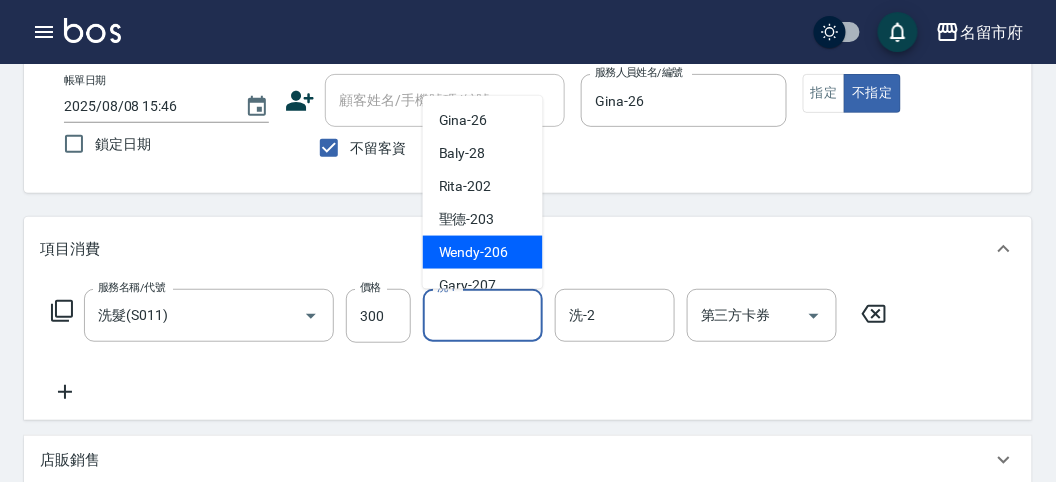 scroll, scrollTop: 153, scrollLeft: 0, axis: vertical 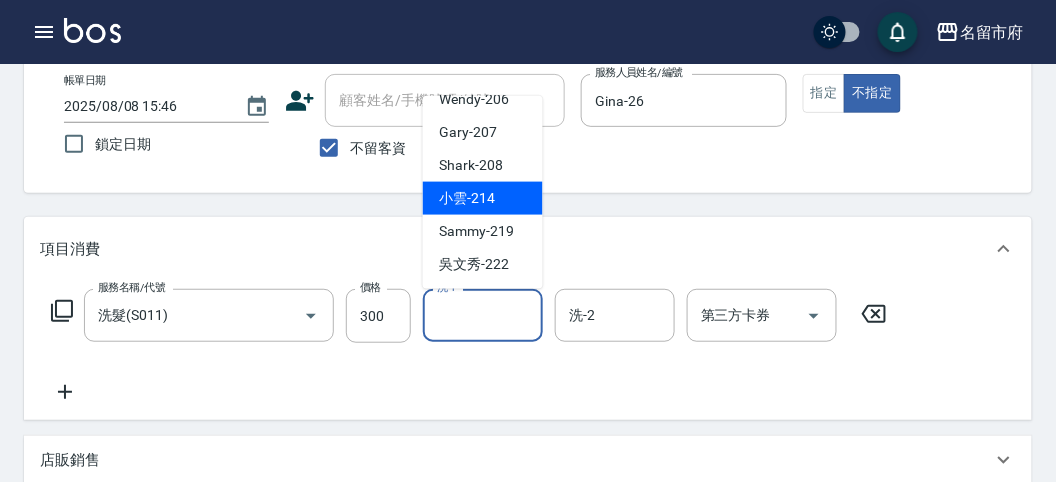 click on "小雲 -214" at bounding box center (467, 198) 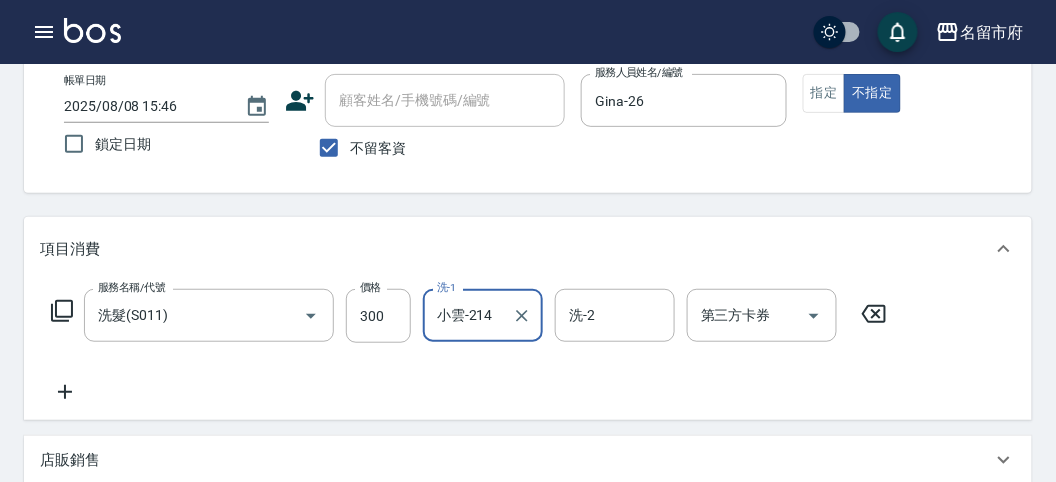 type on "小雲-214" 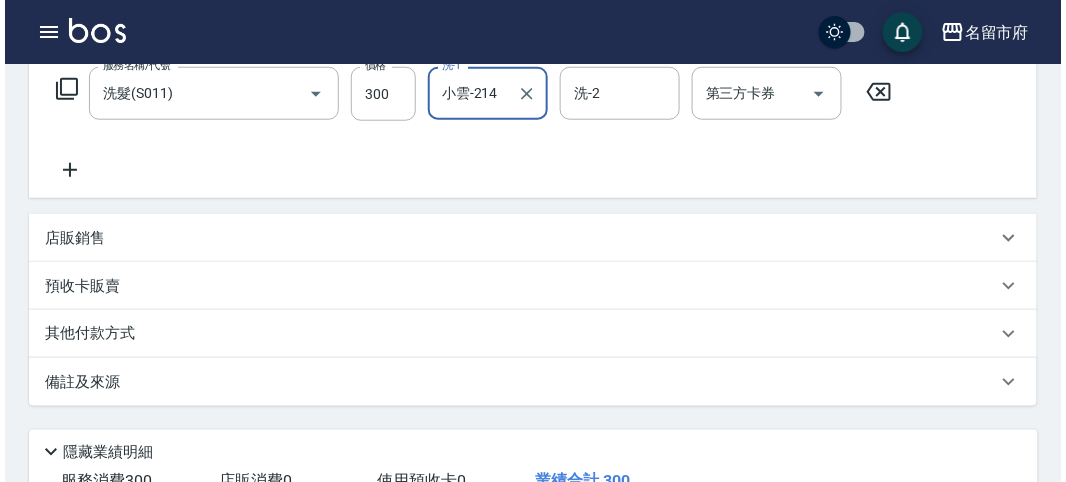 scroll, scrollTop: 585, scrollLeft: 0, axis: vertical 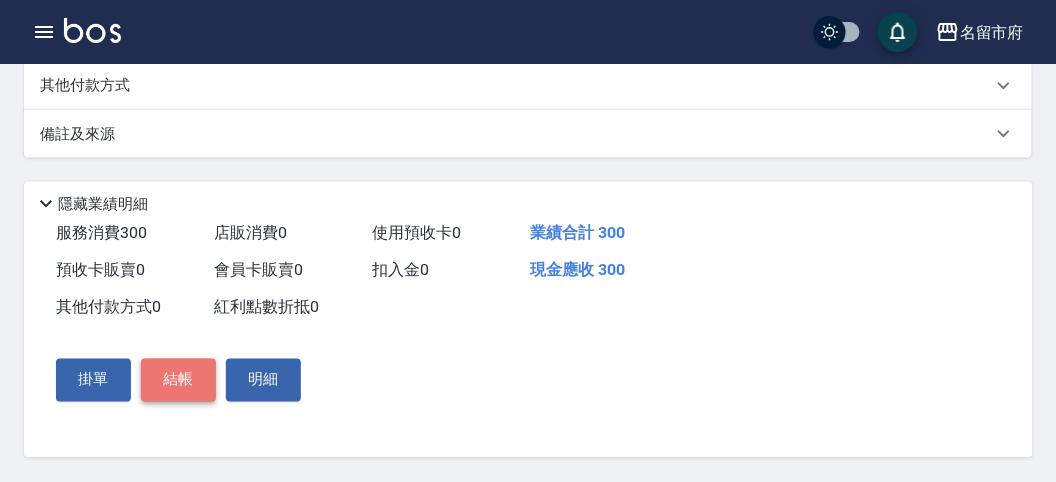 click on "結帳" at bounding box center (178, 380) 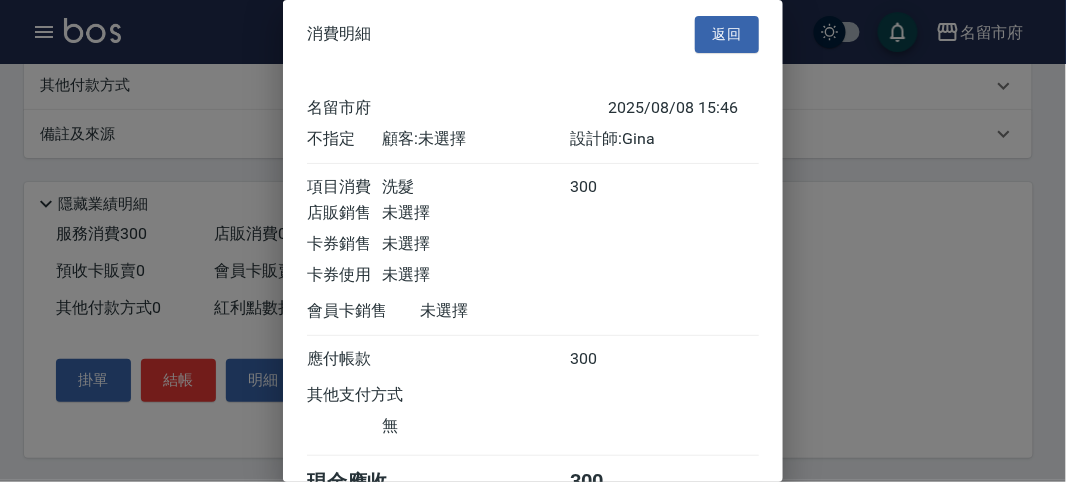 scroll, scrollTop: 111, scrollLeft: 0, axis: vertical 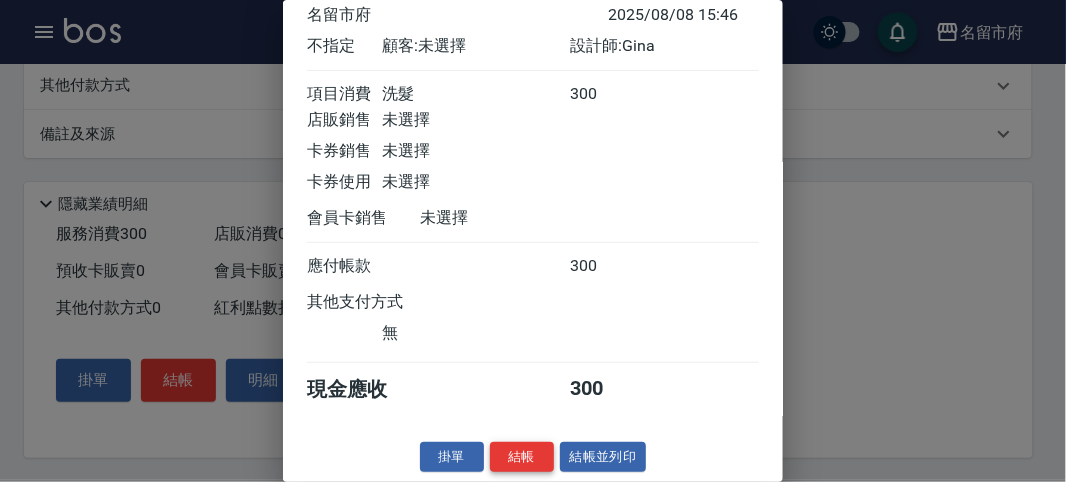click on "結帳" at bounding box center (522, 457) 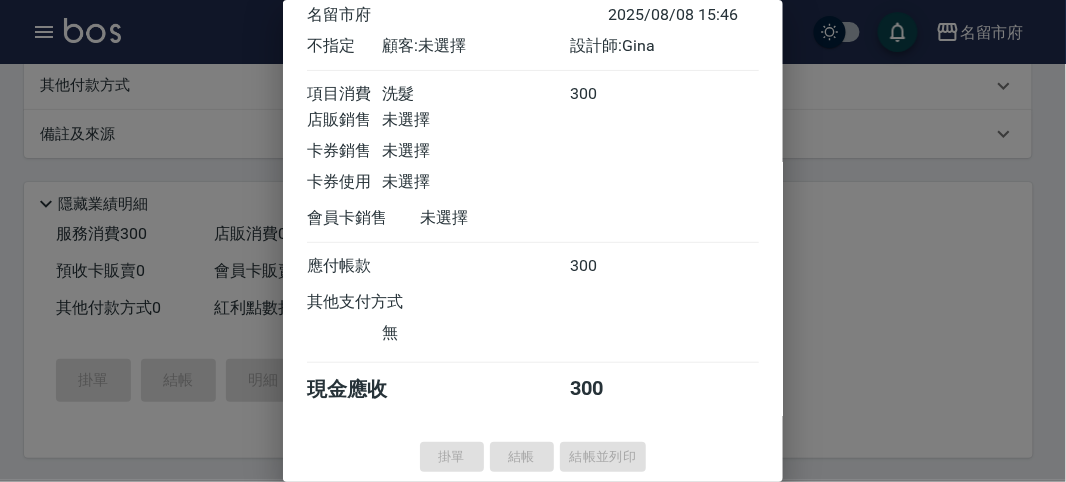 type on "2025/08/08 15:57" 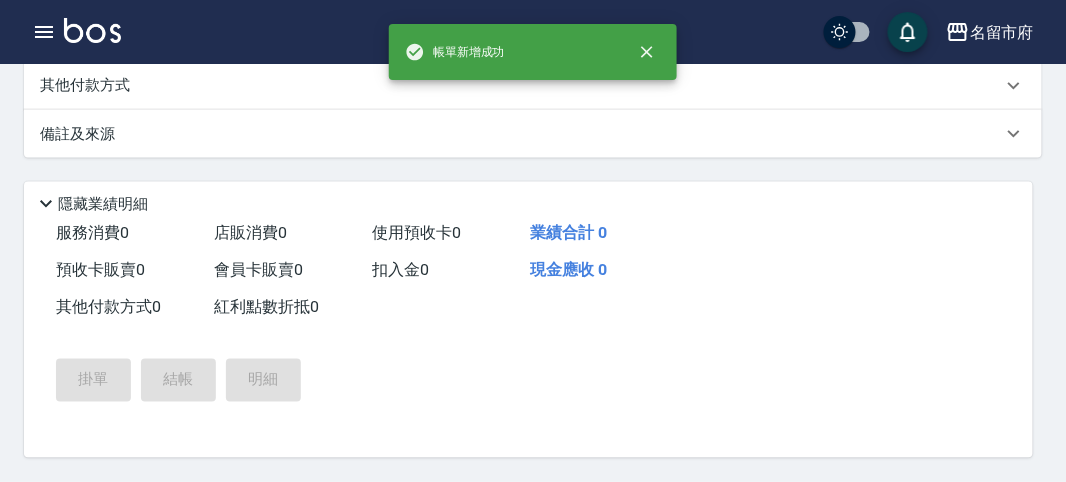 scroll, scrollTop: 0, scrollLeft: 0, axis: both 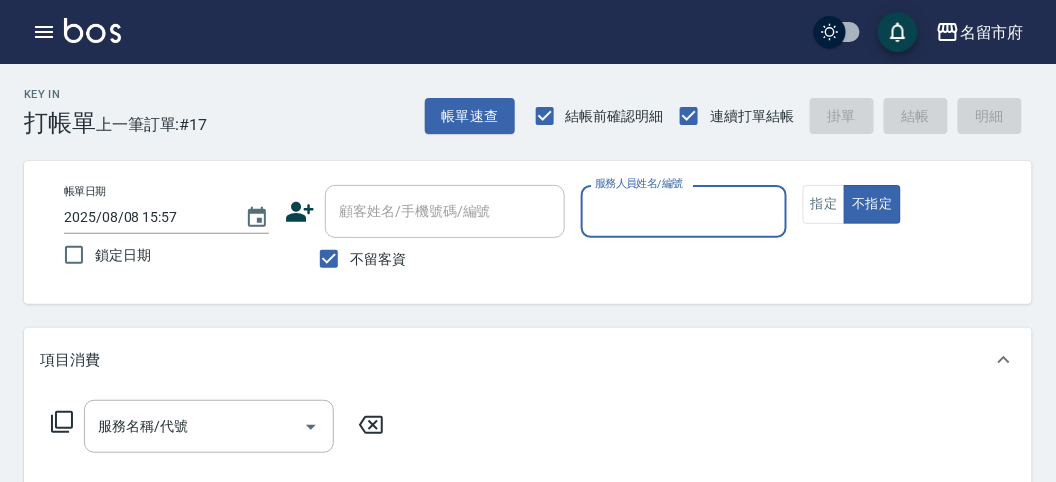 click on "服務人員姓名/編號" at bounding box center [683, 211] 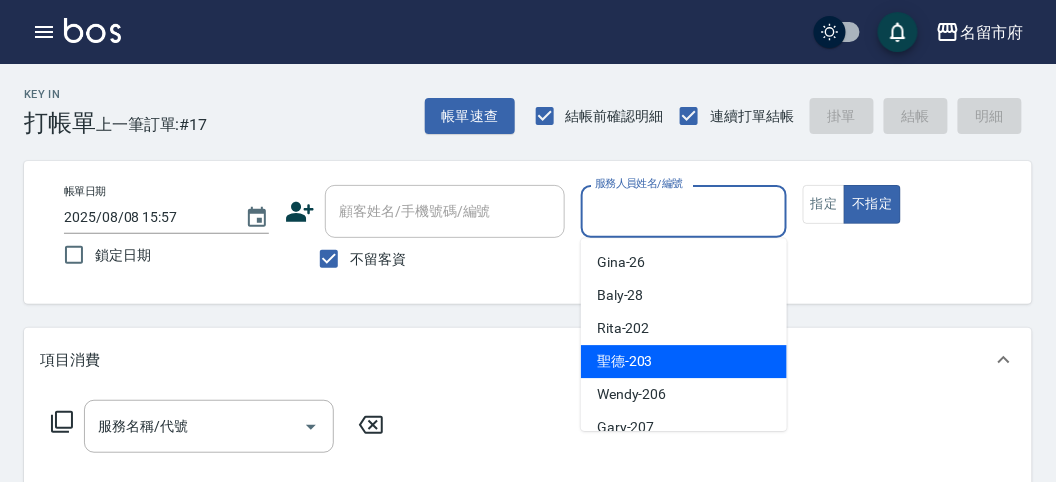 drag, startPoint x: 627, startPoint y: 371, endPoint x: 486, endPoint y: 371, distance: 141 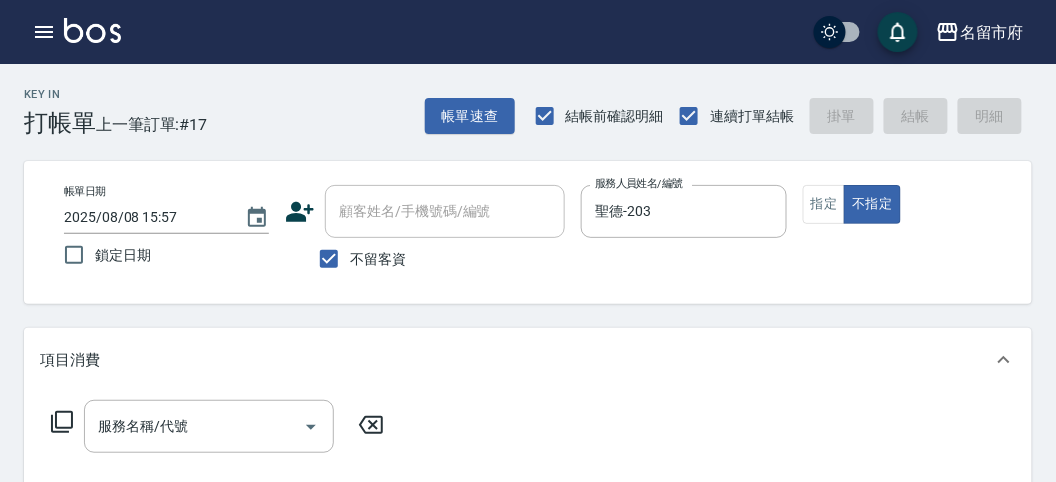 click 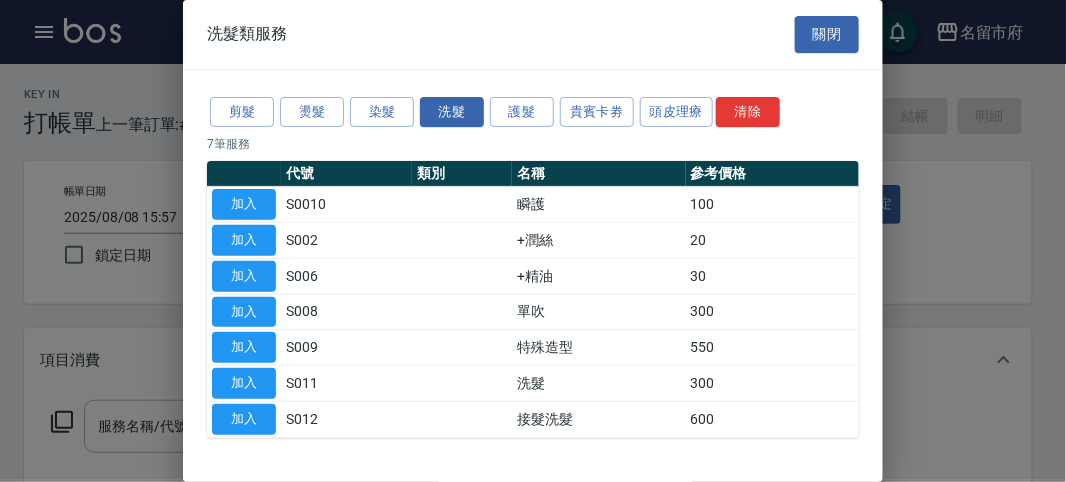 drag, startPoint x: 226, startPoint y: 376, endPoint x: 488, endPoint y: 326, distance: 266.72833 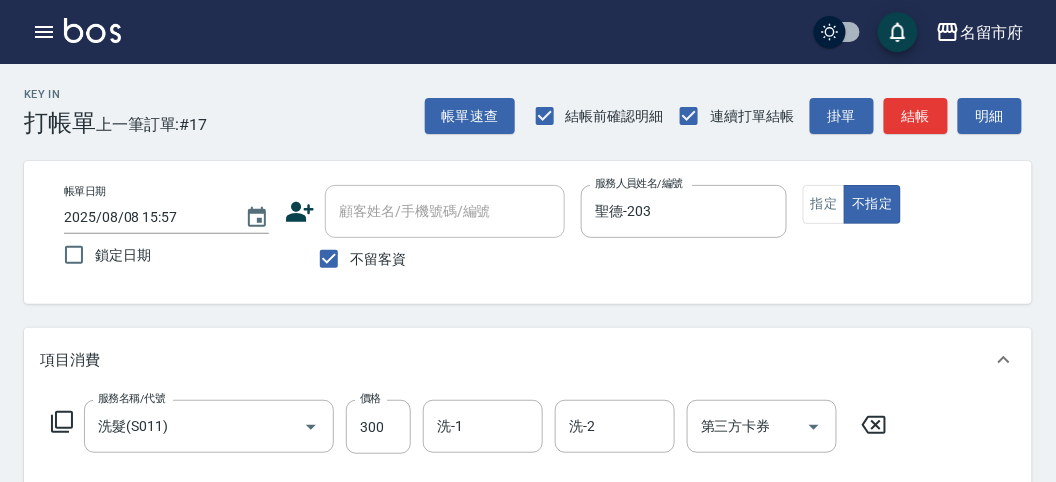 click 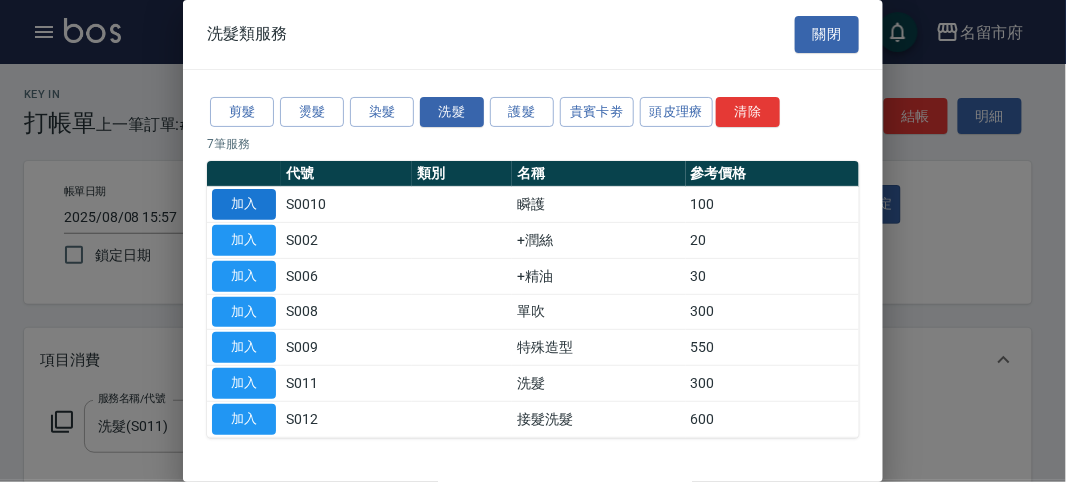 click on "加入" at bounding box center (244, 204) 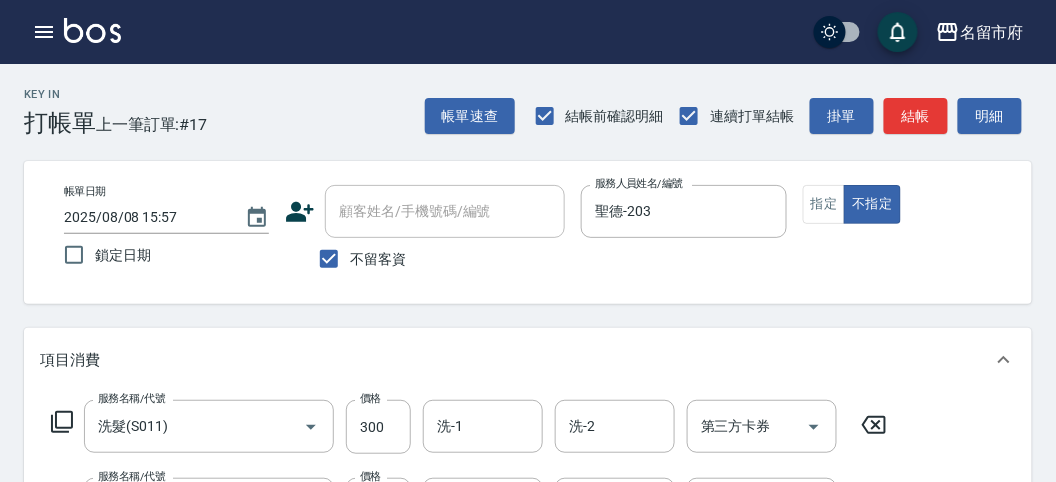 click on "明細" at bounding box center [990, 116] 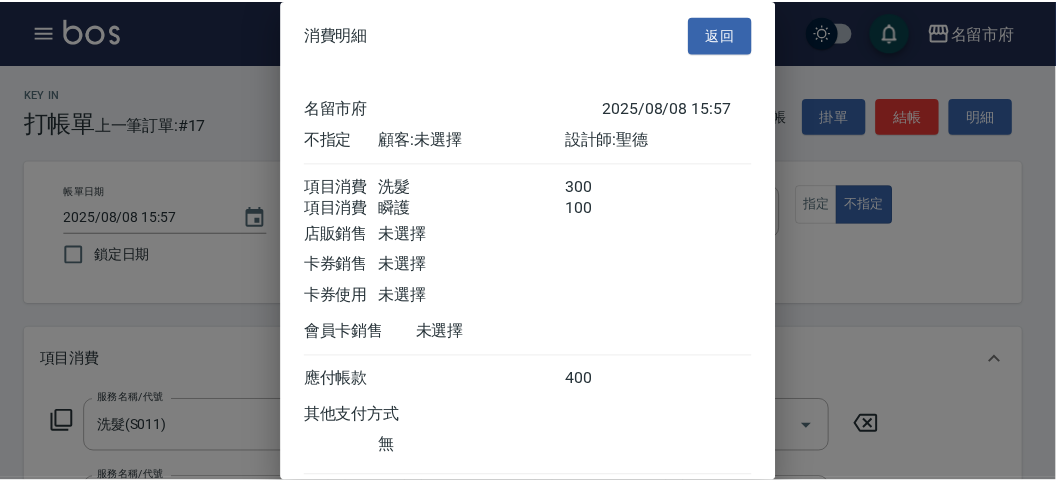 scroll, scrollTop: 133, scrollLeft: 0, axis: vertical 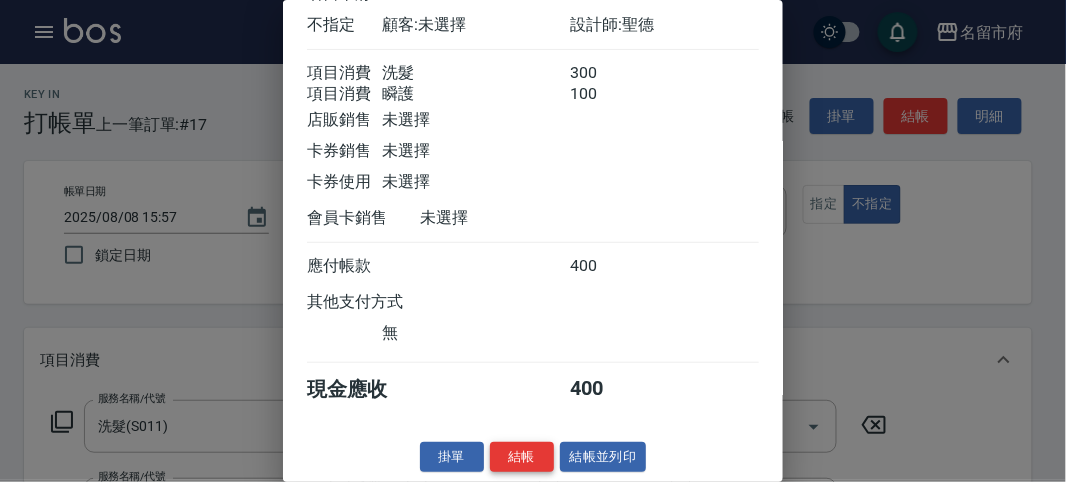 click on "結帳" at bounding box center (522, 457) 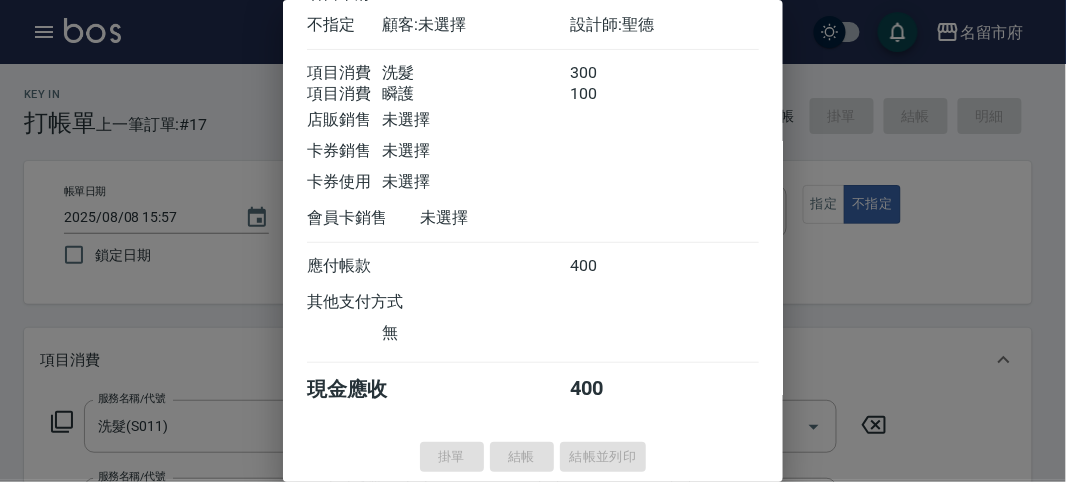 type on "[DATE] [TIME]" 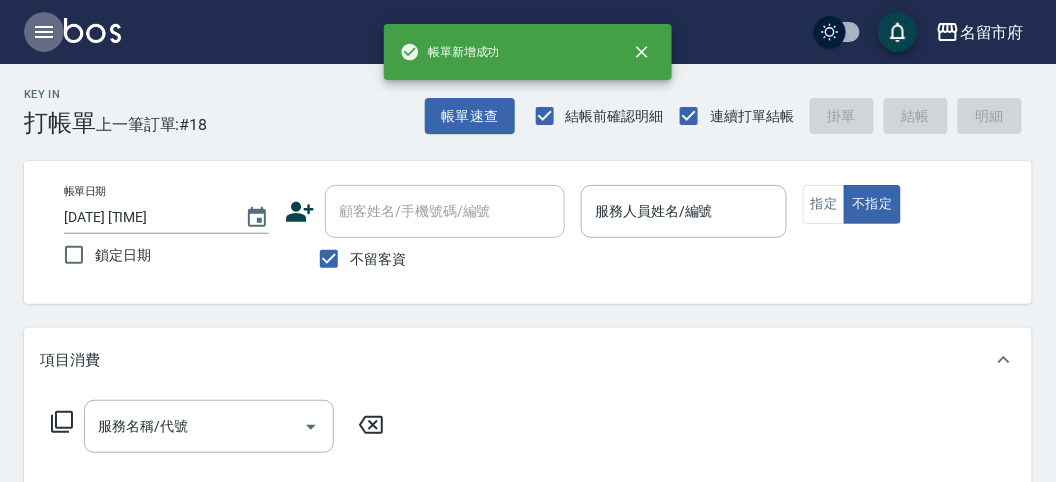click 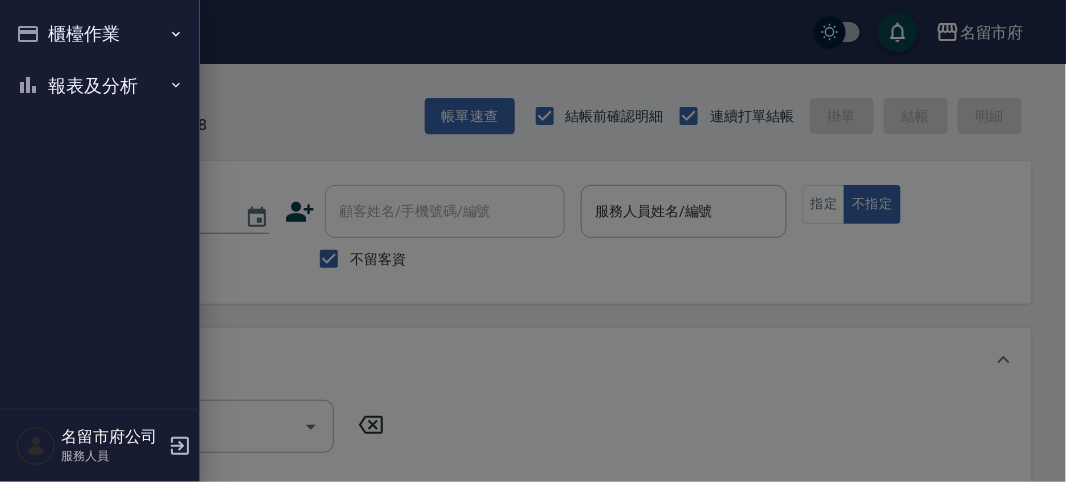 click on "報表及分析" at bounding box center (100, 86) 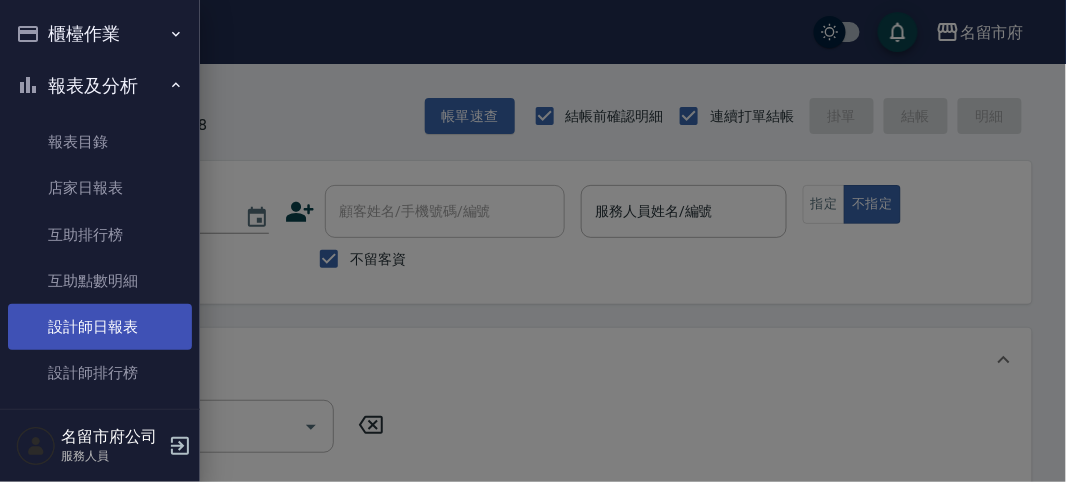 click on "設計師日報表" at bounding box center [100, 327] 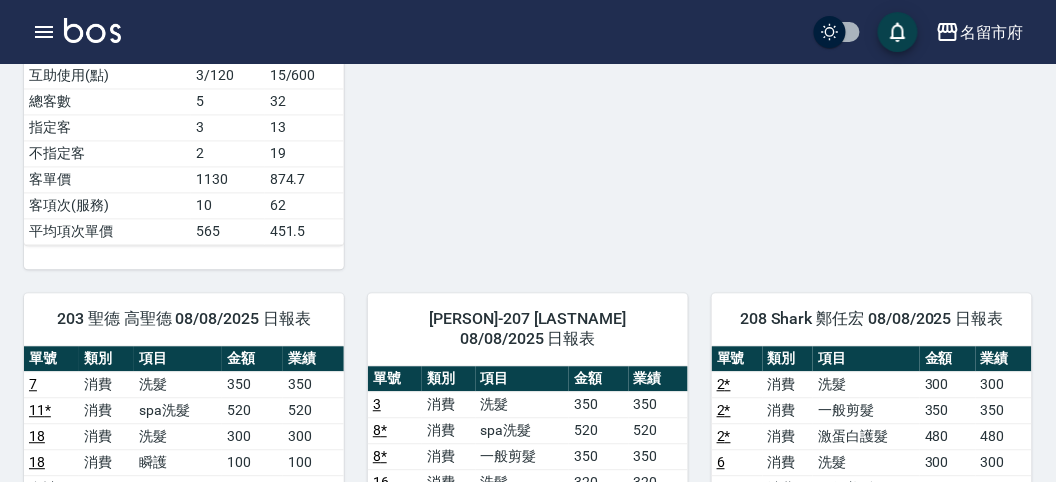 scroll, scrollTop: 888, scrollLeft: 0, axis: vertical 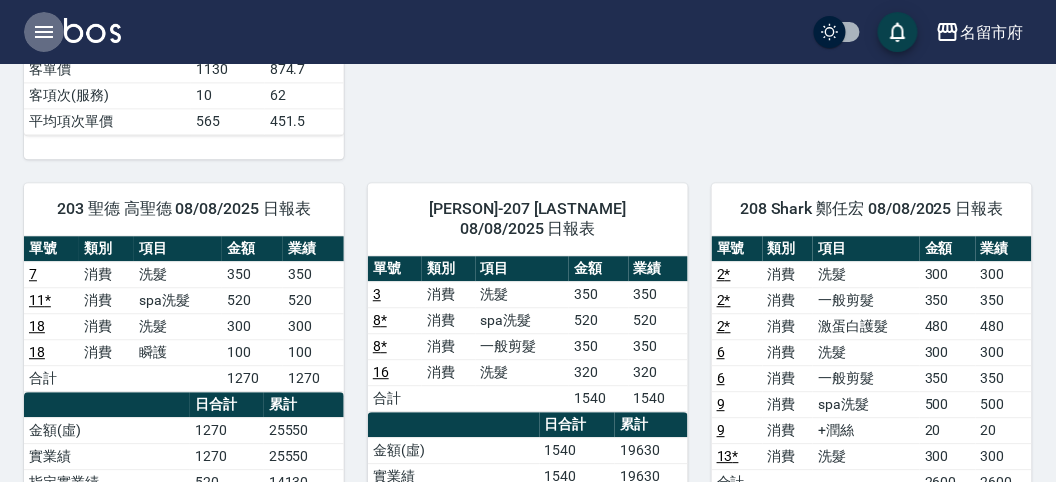 click 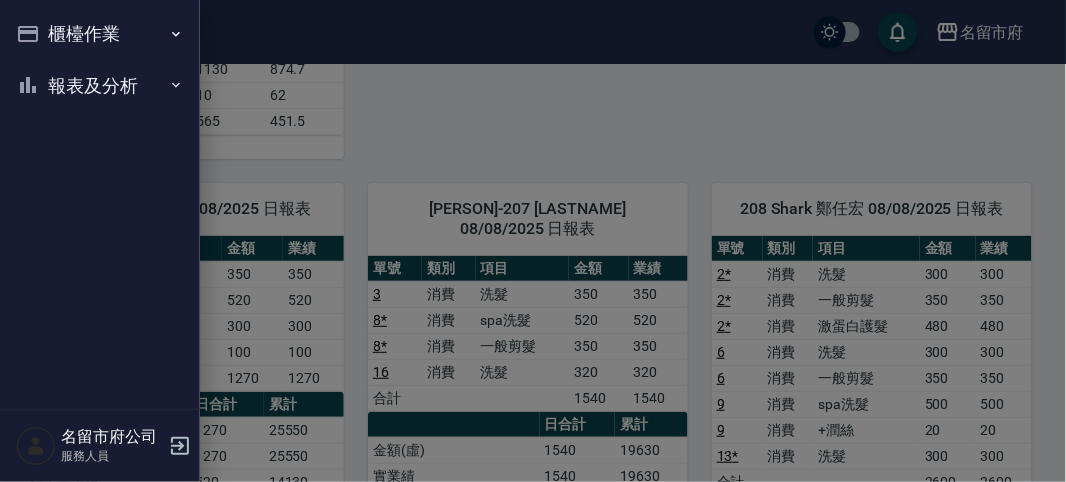 click on "櫃檯作業" at bounding box center [100, 34] 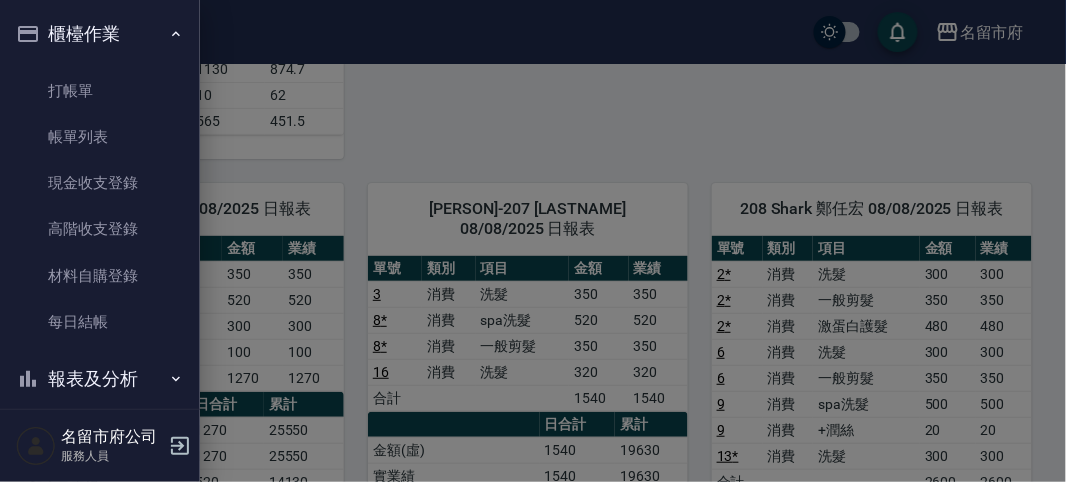 click at bounding box center (533, 241) 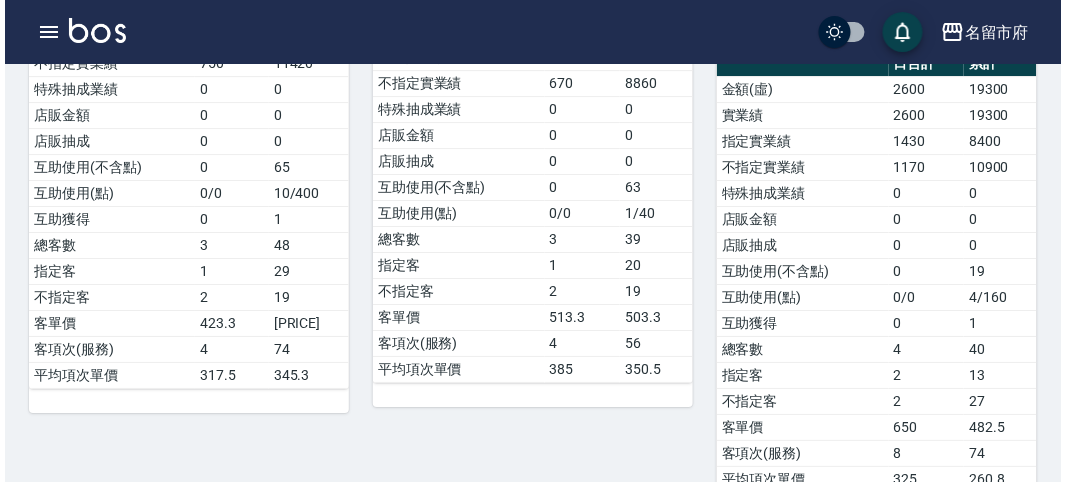 scroll, scrollTop: 1345, scrollLeft: 0, axis: vertical 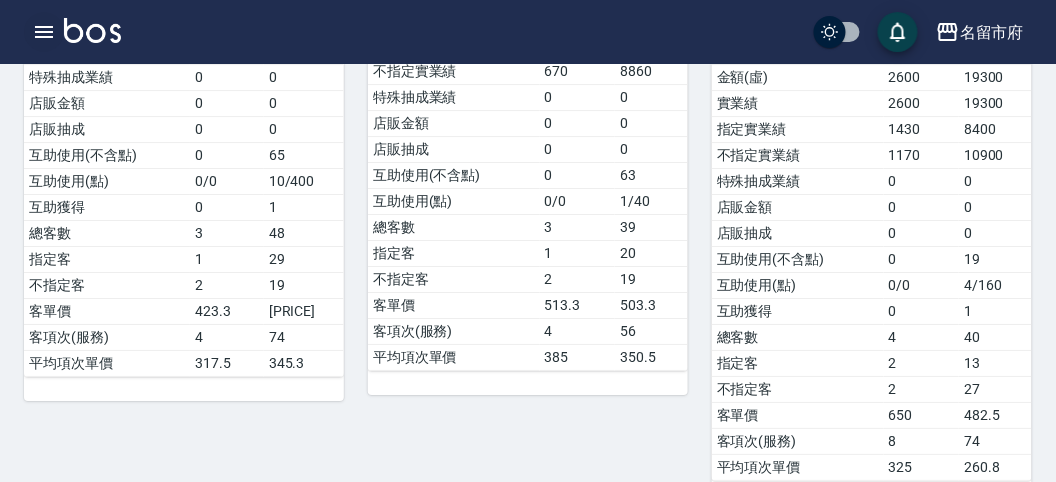 click at bounding box center (44, 32) 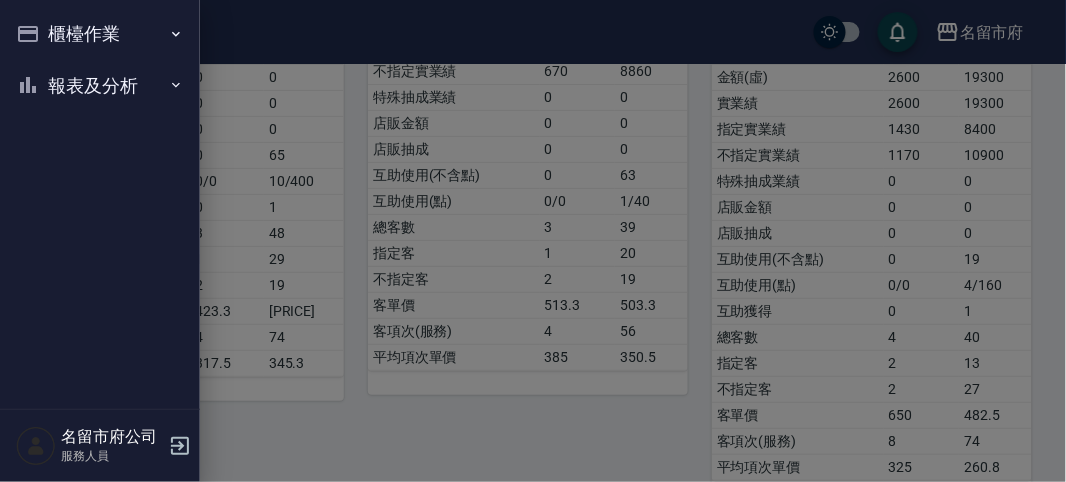 click on "櫃檯作業" at bounding box center (100, 34) 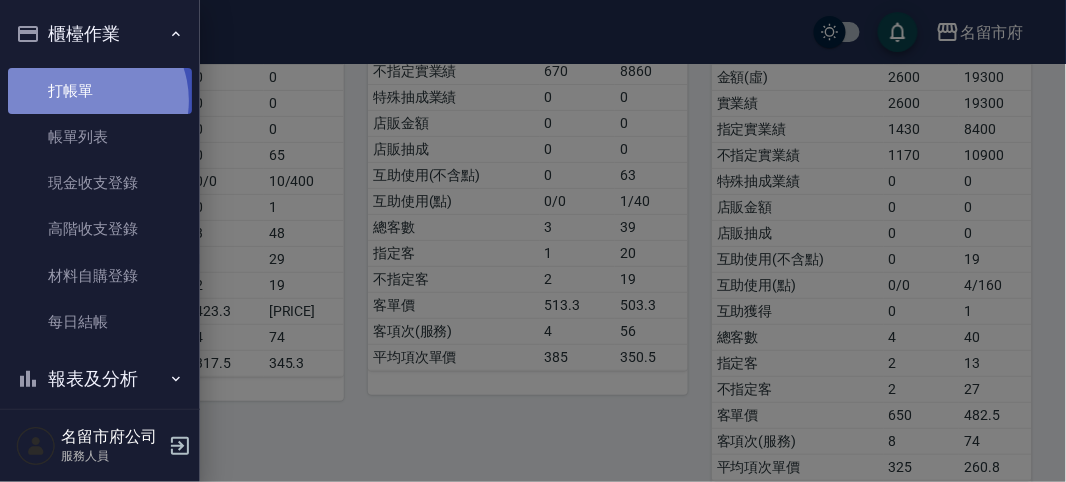 click on "打帳單" at bounding box center (100, 91) 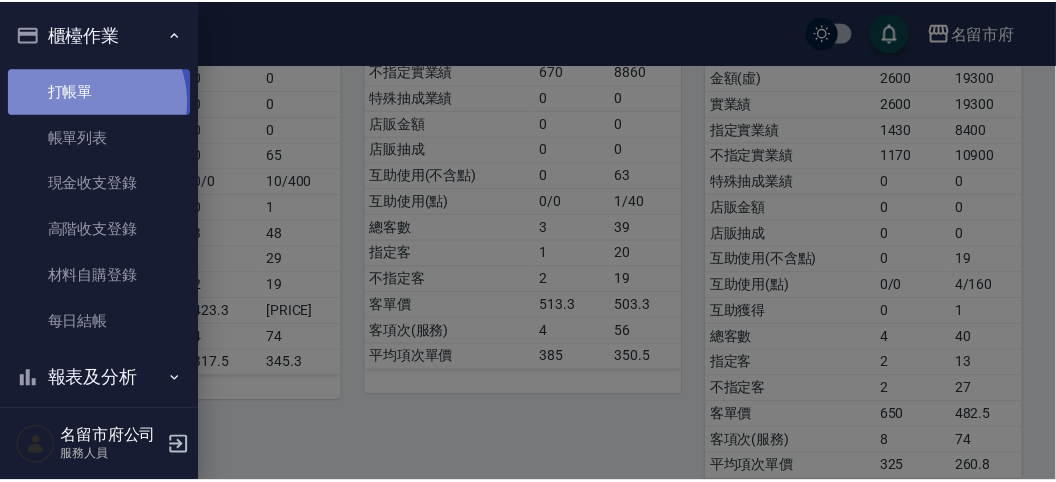 scroll, scrollTop: 0, scrollLeft: 0, axis: both 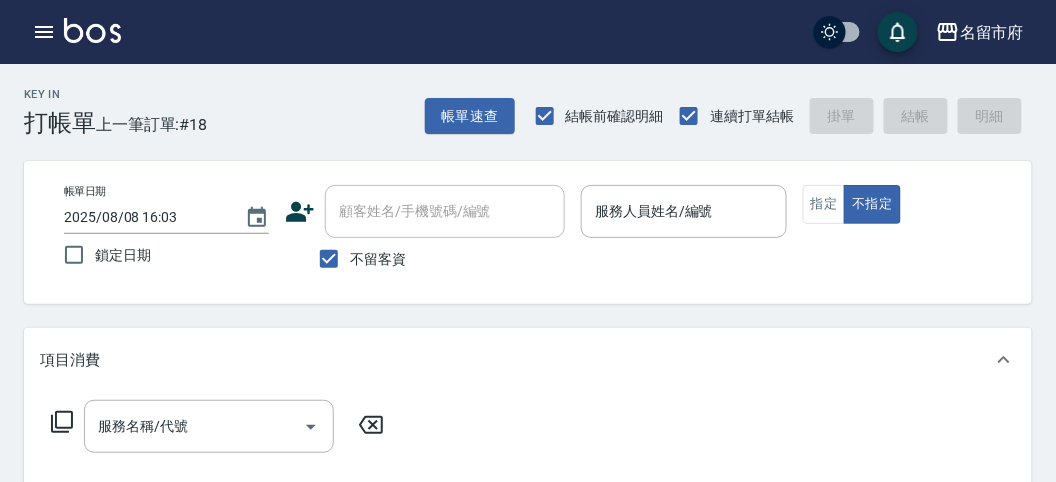 click on "Key In 打帳單 上一筆訂單:#18 帳單速查 結帳前確認明細 連續打單結帳 掛單 結帳 明細" at bounding box center [516, 100] 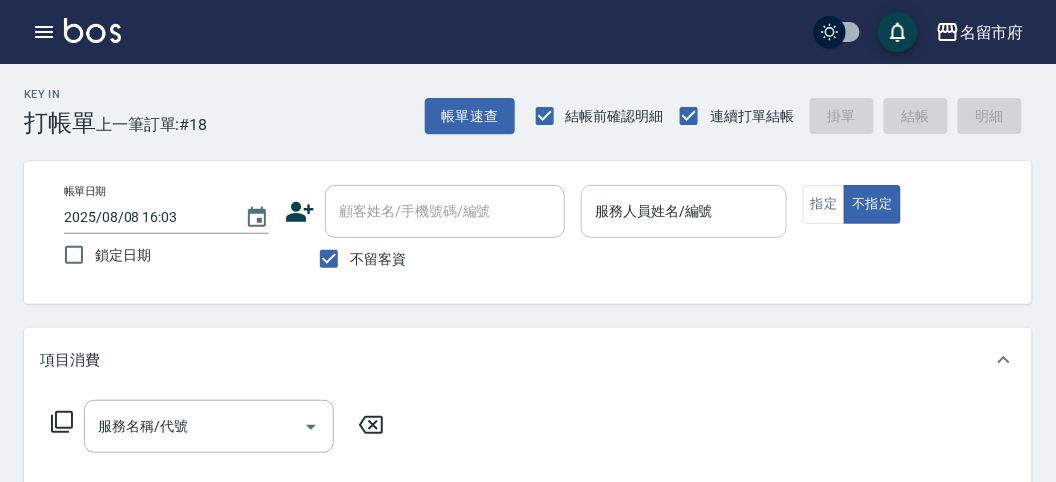 click on "服務人員姓名/編號" at bounding box center [683, 211] 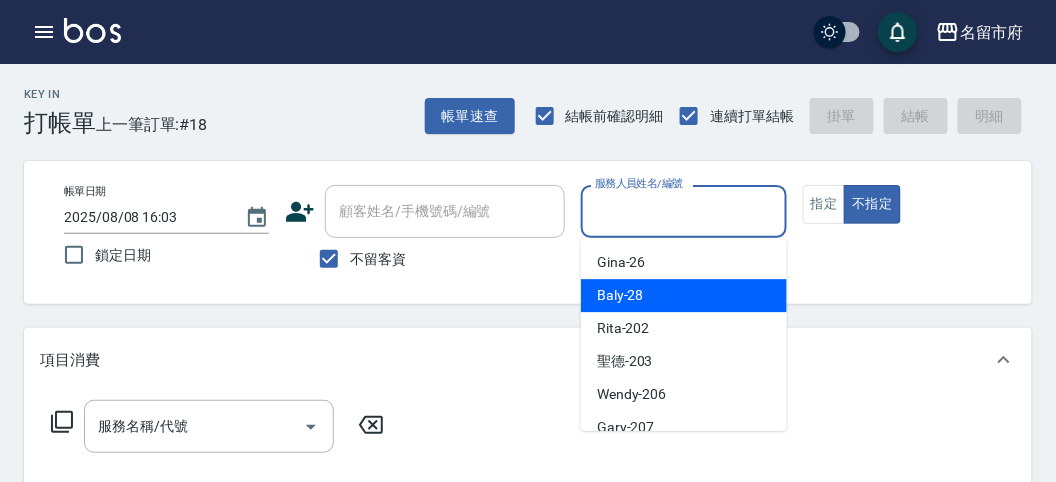 click on "Baly -28" at bounding box center (620, 295) 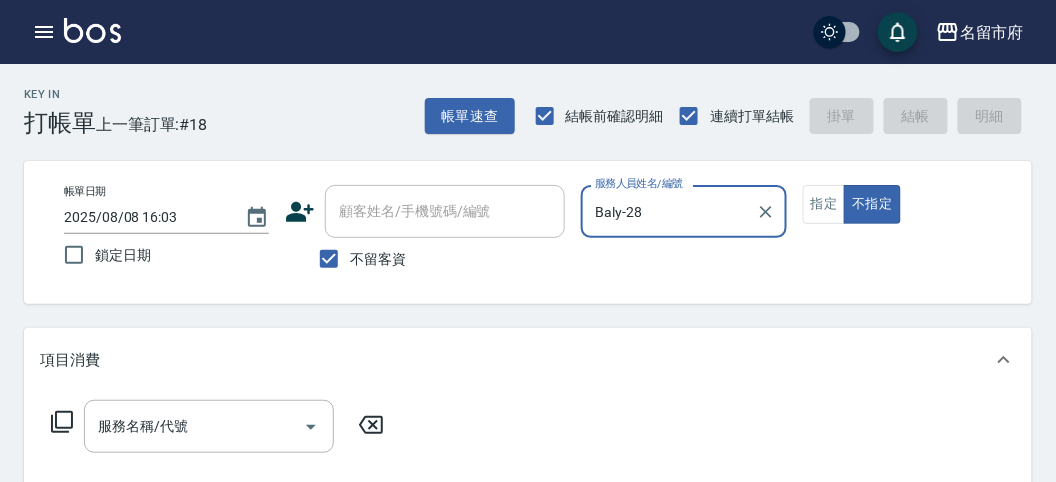 click 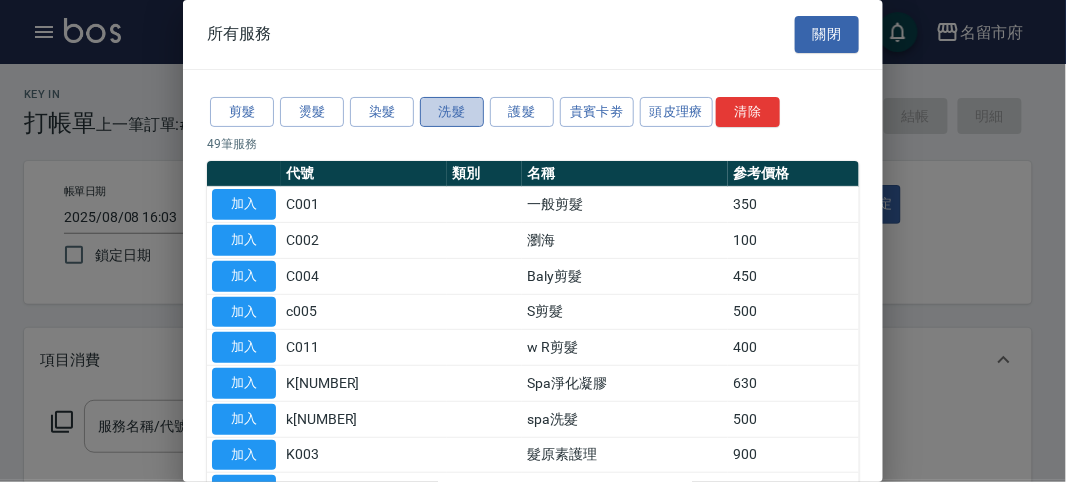click on "洗髮" at bounding box center (452, 112) 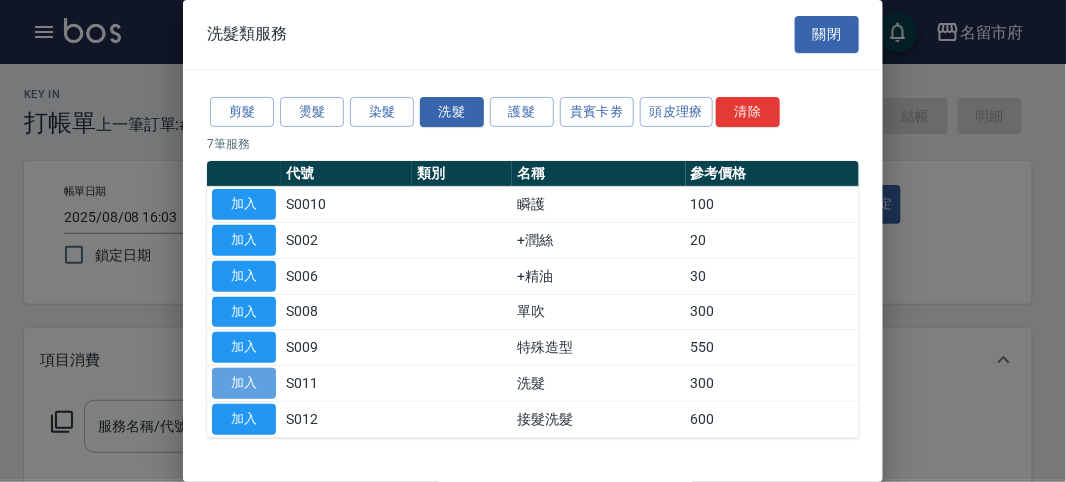 click on "加入" at bounding box center [244, 383] 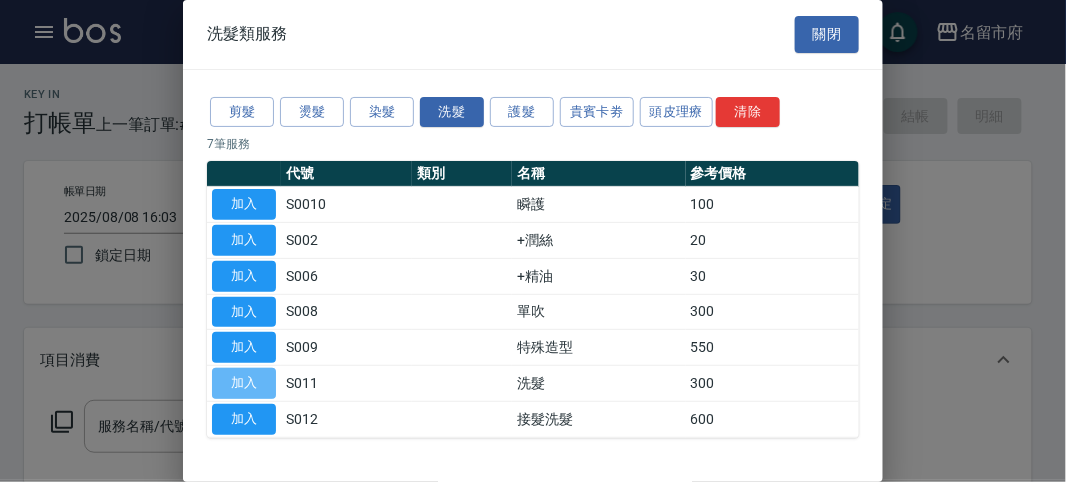 type on "洗髮(S011)" 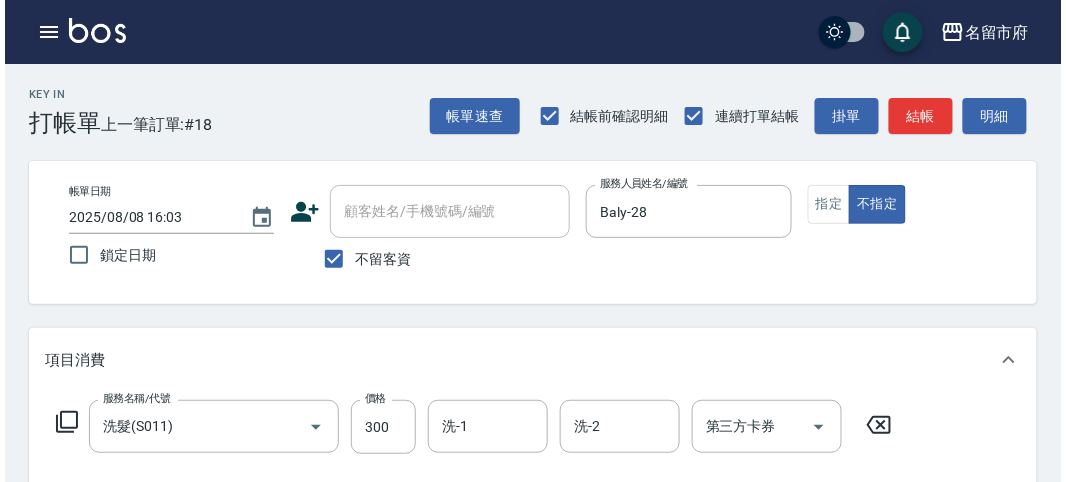 scroll, scrollTop: 585, scrollLeft: 0, axis: vertical 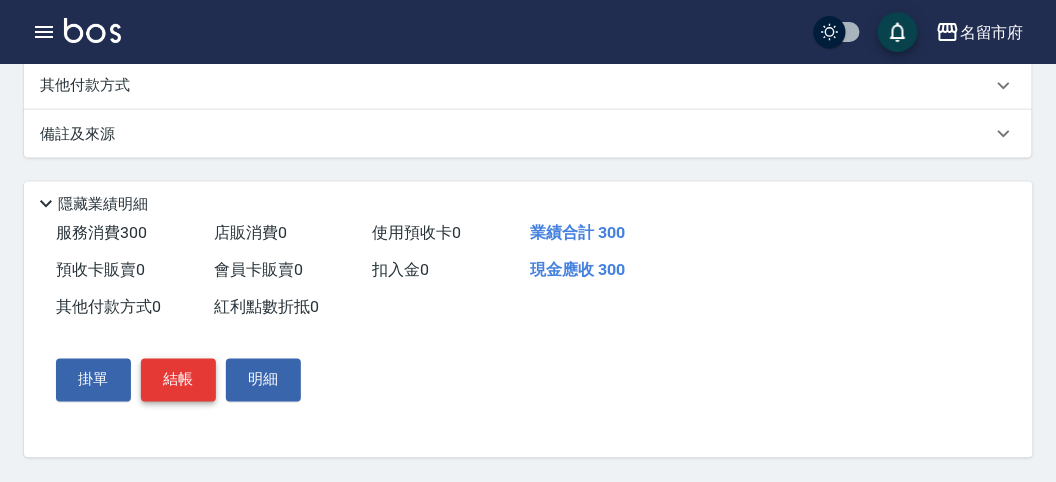 click on "結帳" at bounding box center [178, 380] 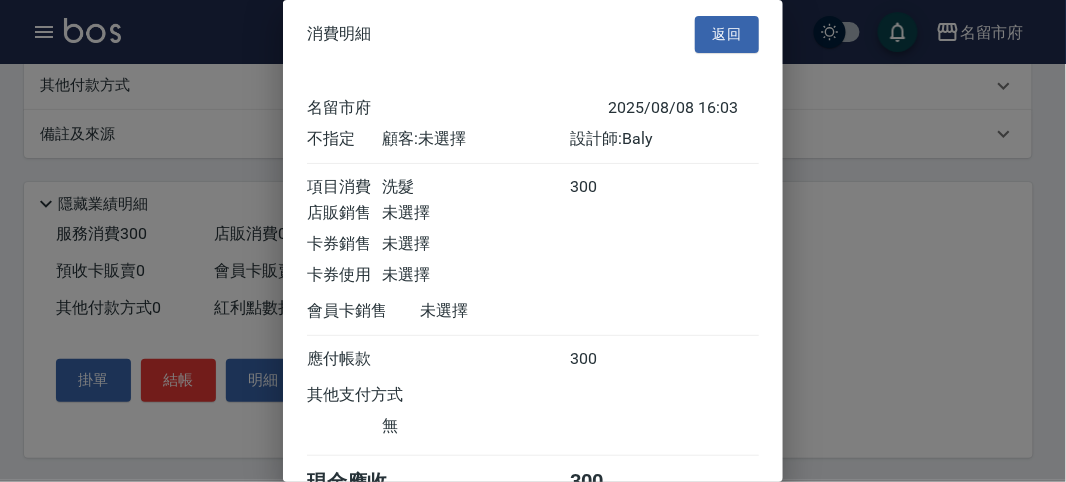 scroll, scrollTop: 111, scrollLeft: 0, axis: vertical 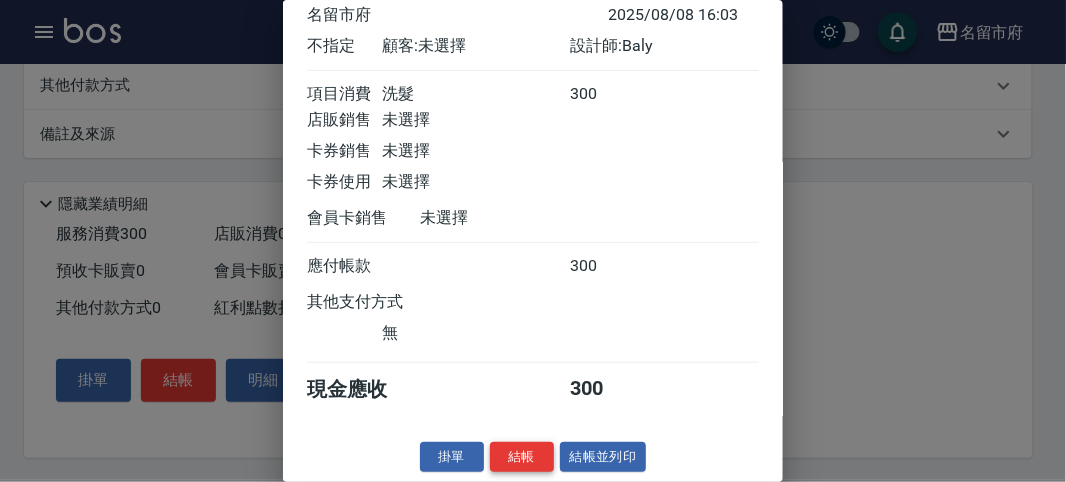 click on "結帳" at bounding box center [522, 457] 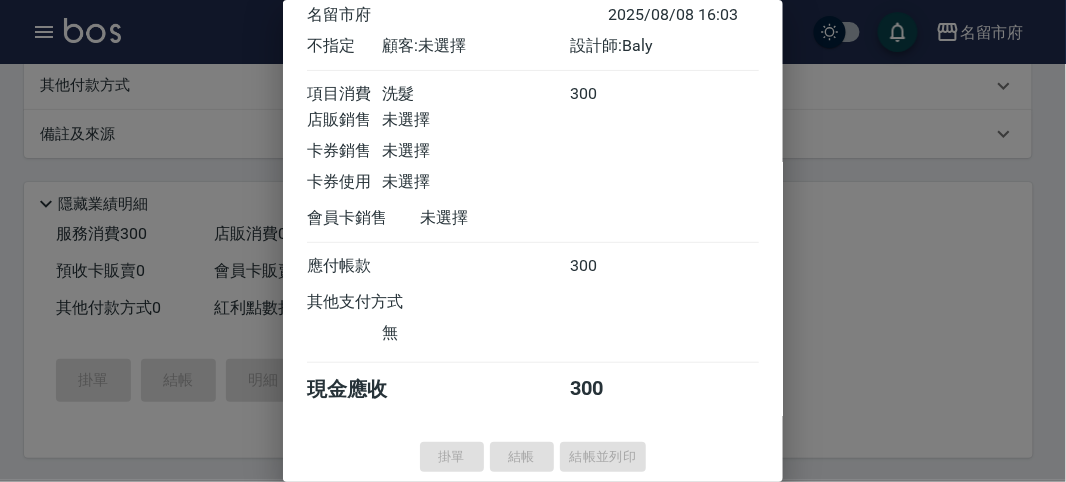 type on "2025/08/08 16:22" 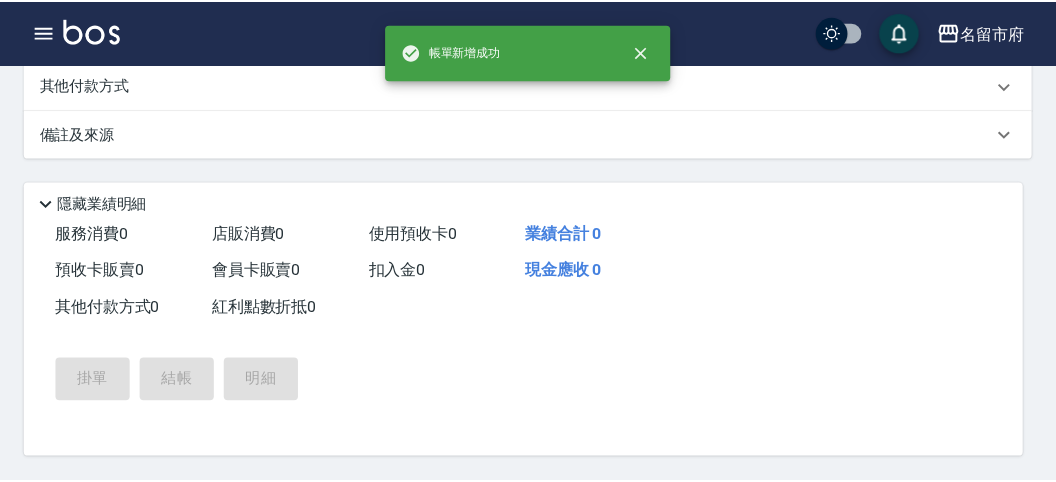 scroll, scrollTop: 0, scrollLeft: 0, axis: both 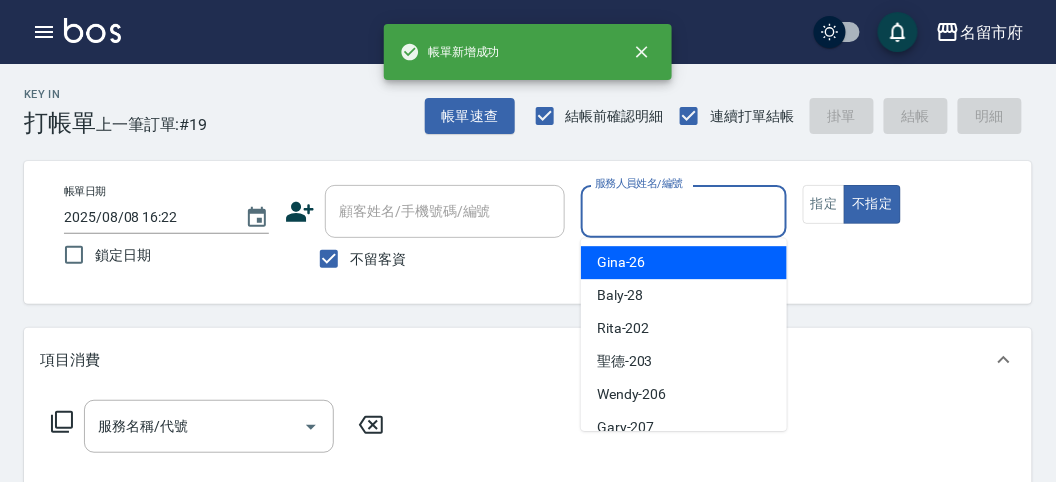 click on "服務人員姓名/編號" at bounding box center (683, 211) 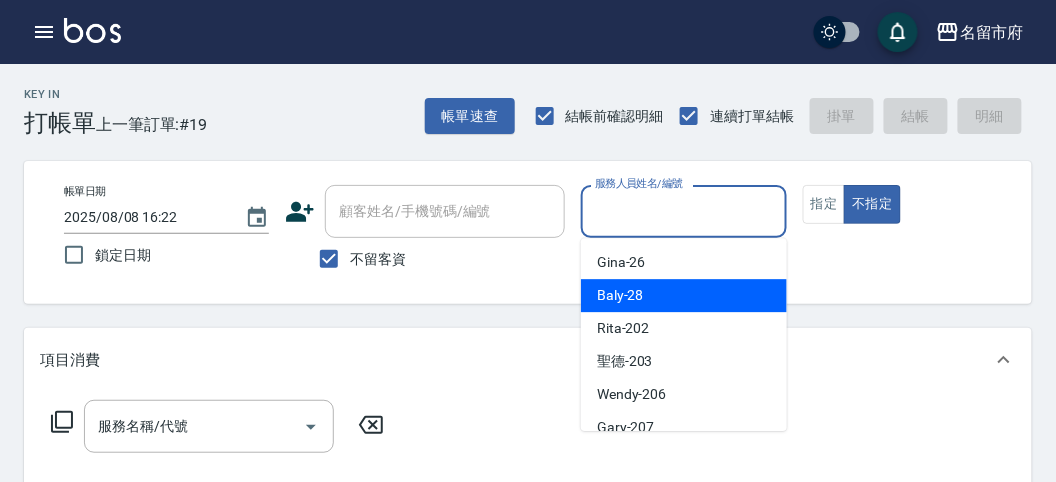 click on "Baly -28" at bounding box center [620, 295] 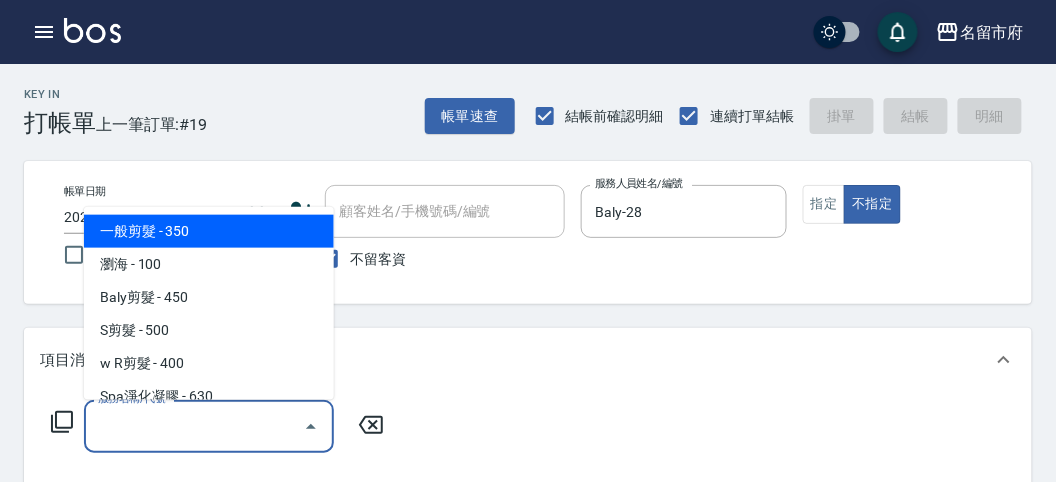 drag, startPoint x: 227, startPoint y: 423, endPoint x: 176, endPoint y: 337, distance: 99.985 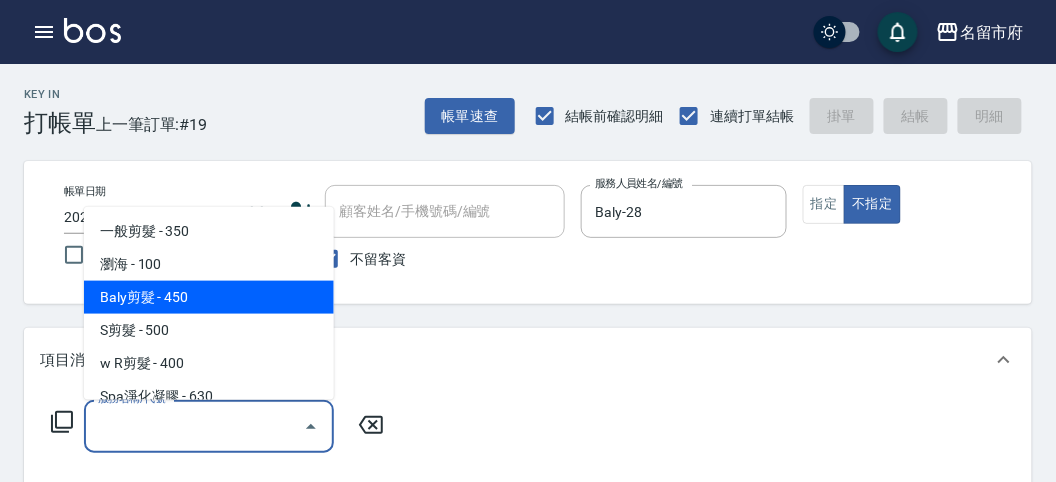 click on "Baly剪髮 - 450" at bounding box center [209, 297] 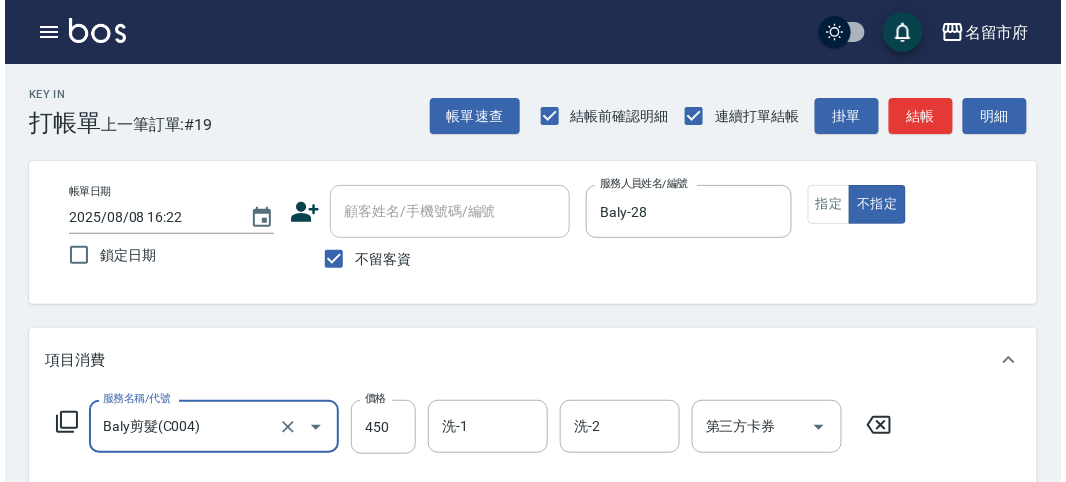 scroll, scrollTop: 585, scrollLeft: 0, axis: vertical 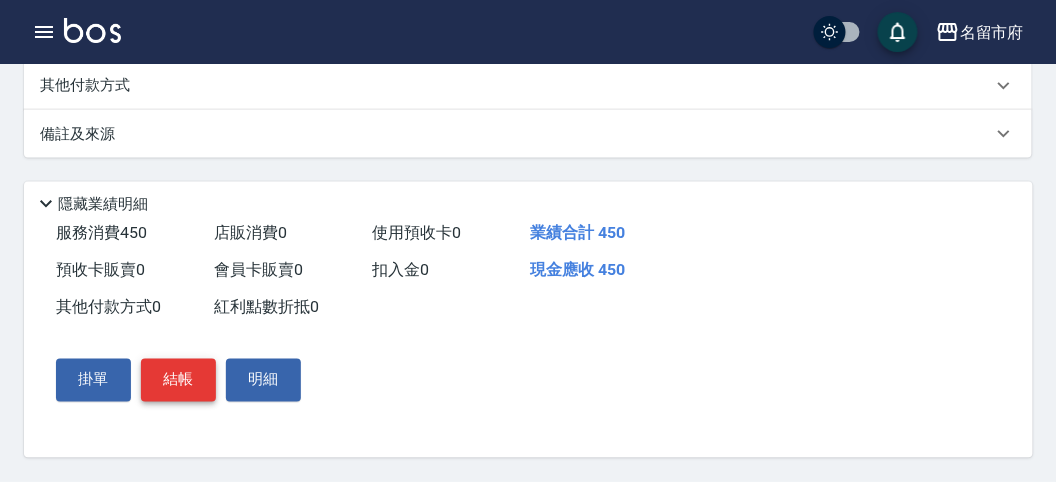 click on "結帳" at bounding box center (178, 380) 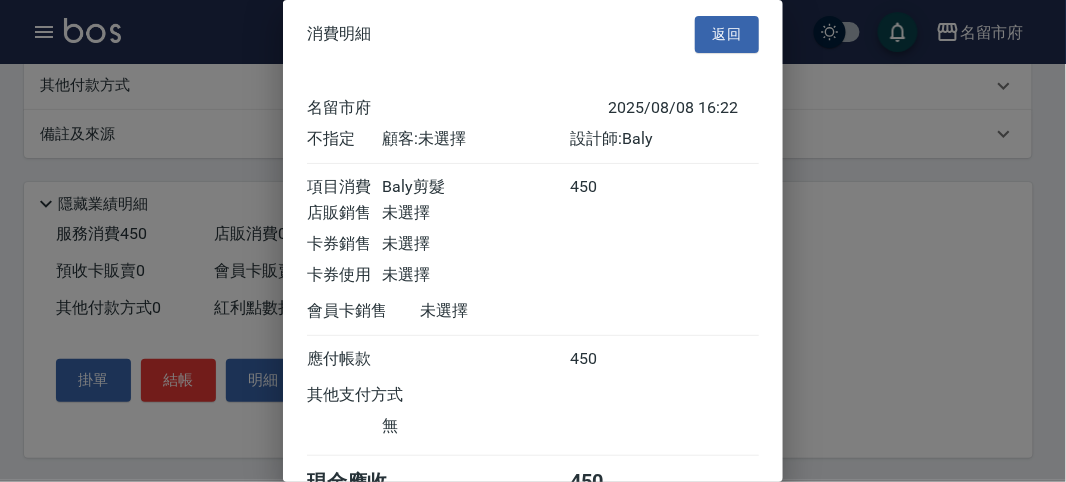 scroll, scrollTop: 111, scrollLeft: 0, axis: vertical 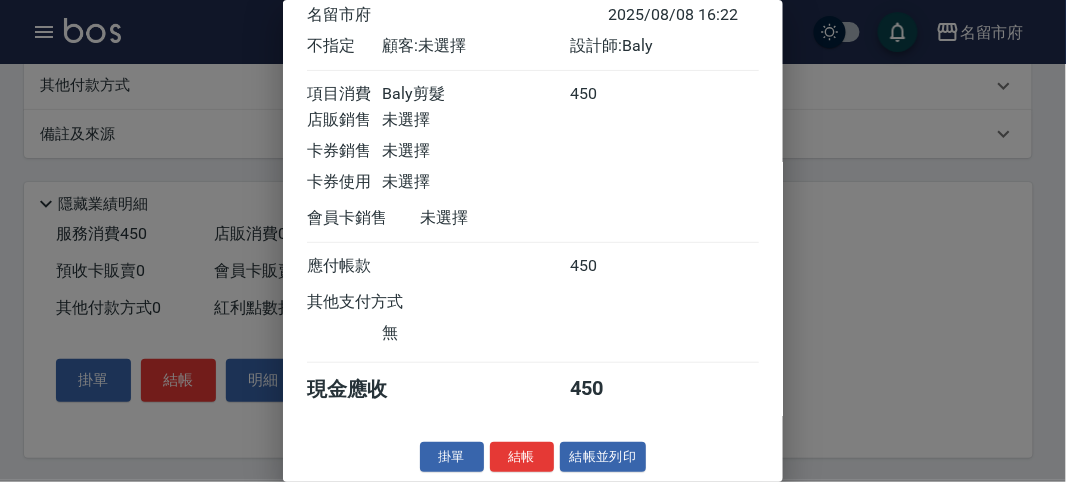 click on "結帳" at bounding box center (522, 457) 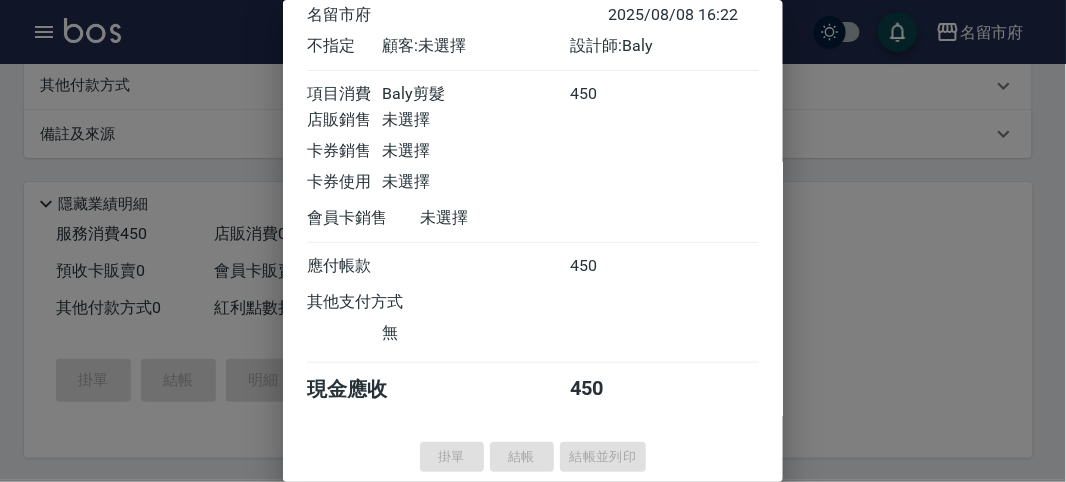 type 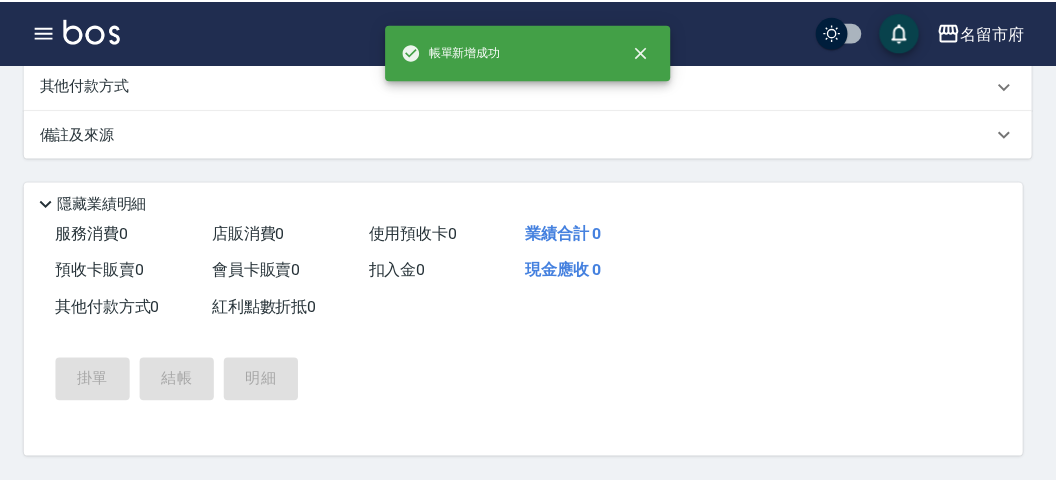scroll, scrollTop: 0, scrollLeft: 0, axis: both 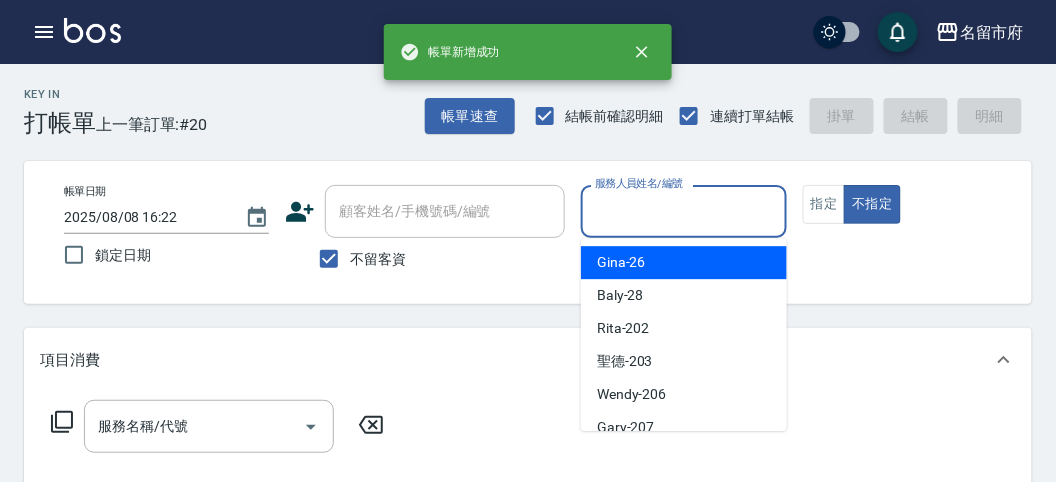 click on "服務人員姓名/編號" at bounding box center [683, 211] 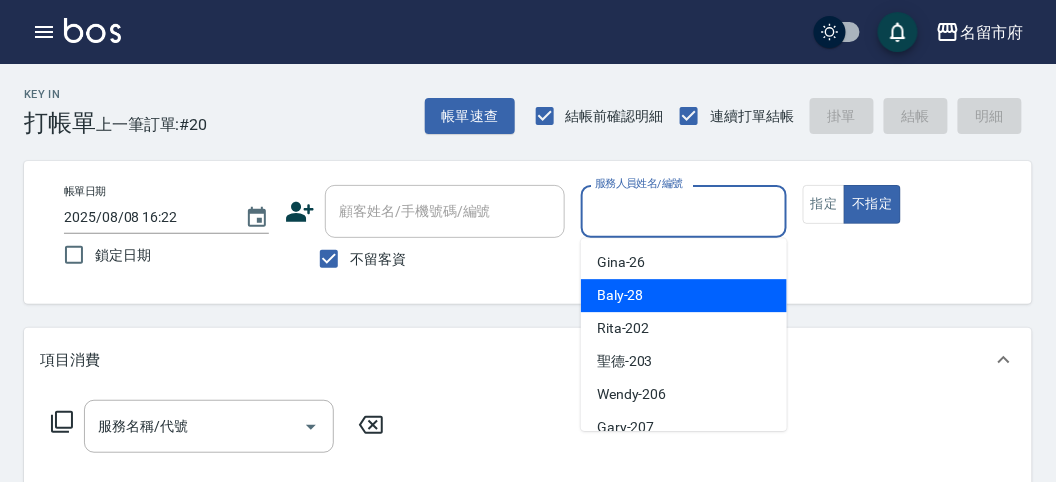 click on "Baly -28" at bounding box center (620, 295) 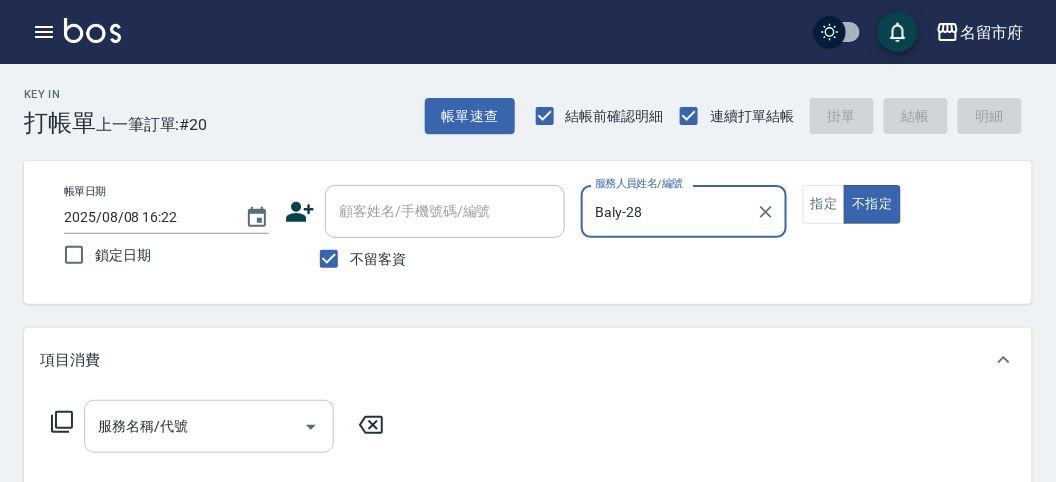 click on "服務名稱/代號" at bounding box center (194, 426) 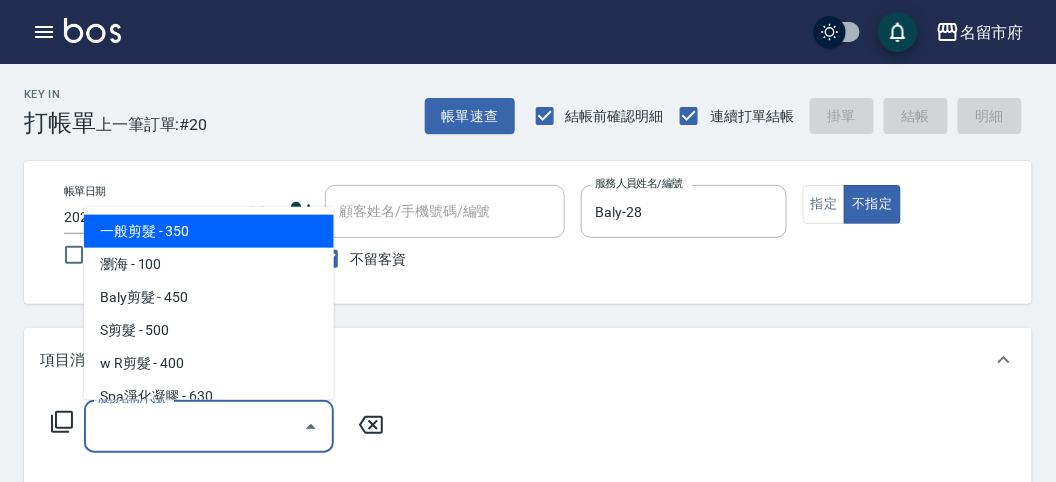 click on "一般剪髮 - 350" at bounding box center (209, 231) 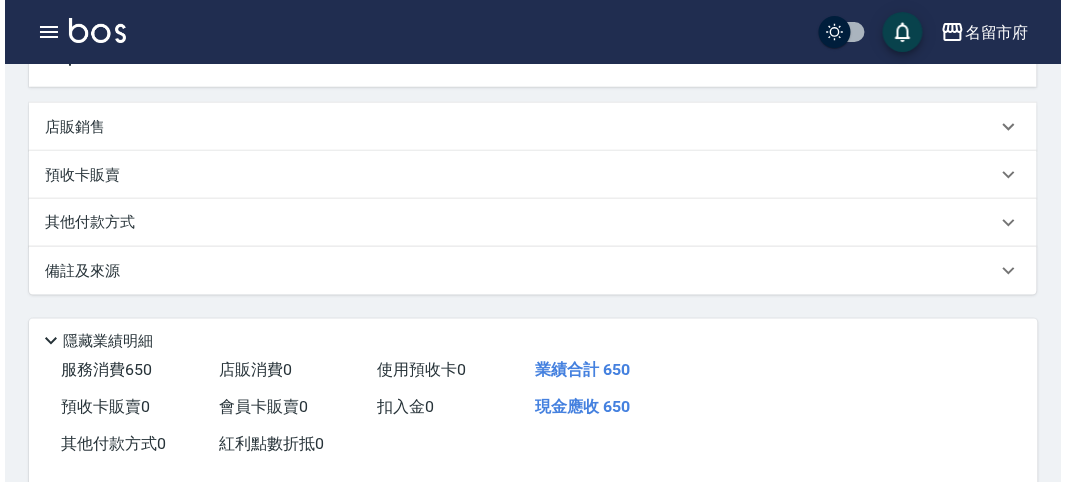 scroll, scrollTop: 585, scrollLeft: 0, axis: vertical 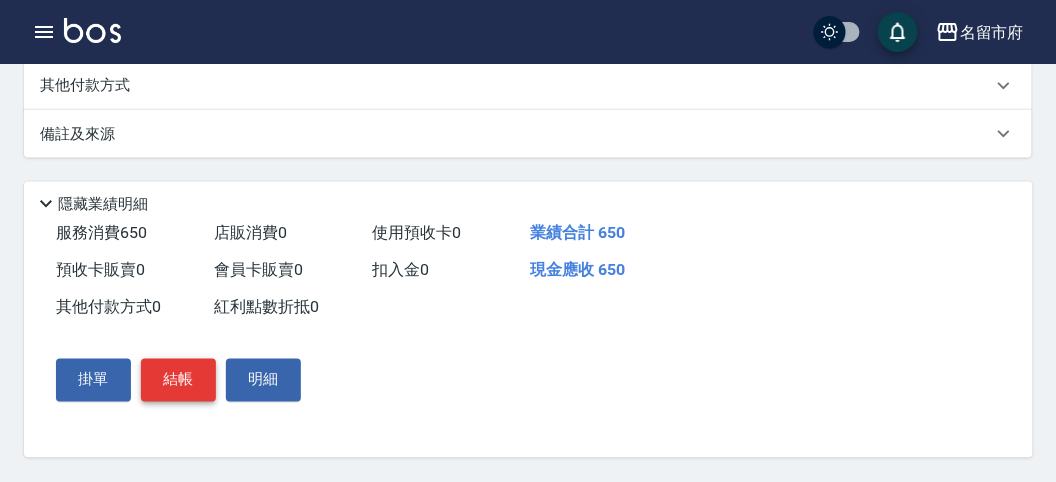 type on "650" 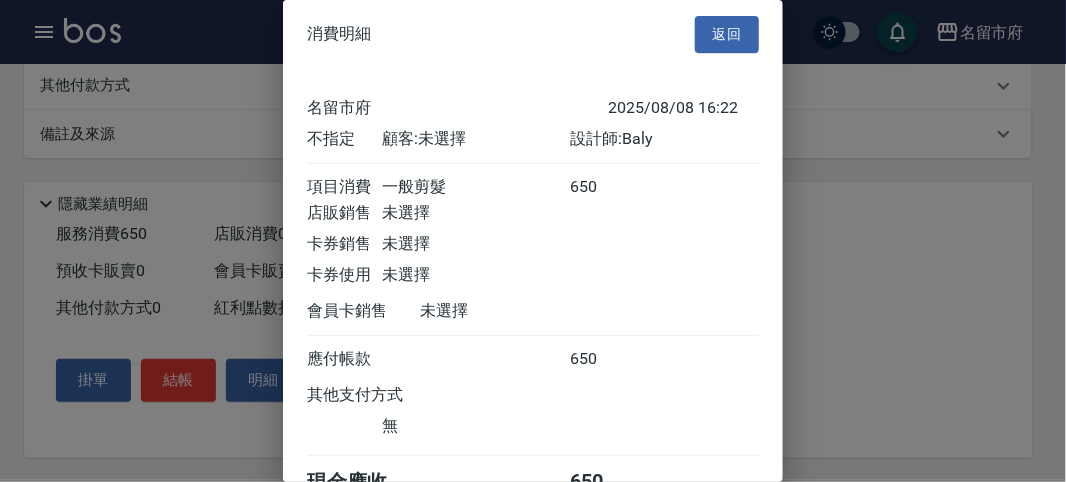 scroll, scrollTop: 111, scrollLeft: 0, axis: vertical 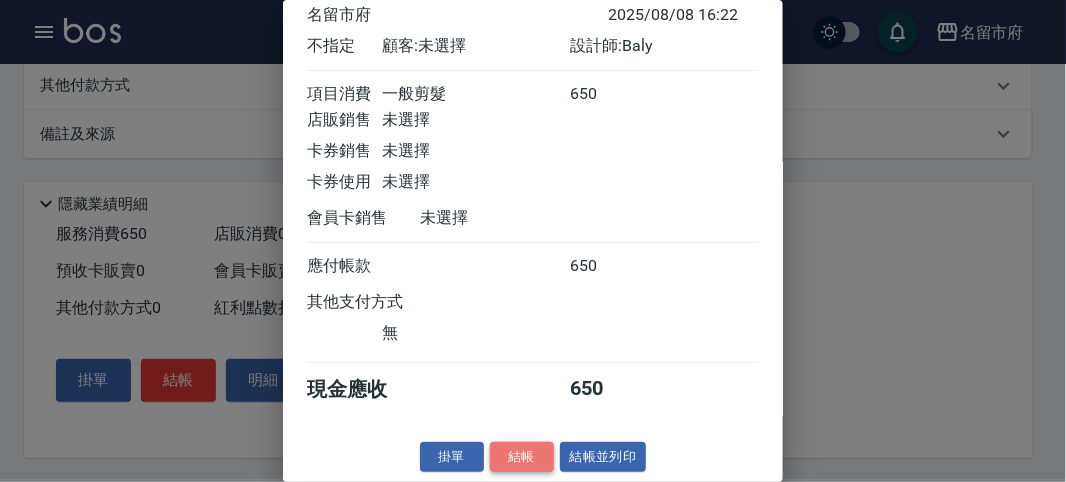 click on "結帳" at bounding box center [522, 457] 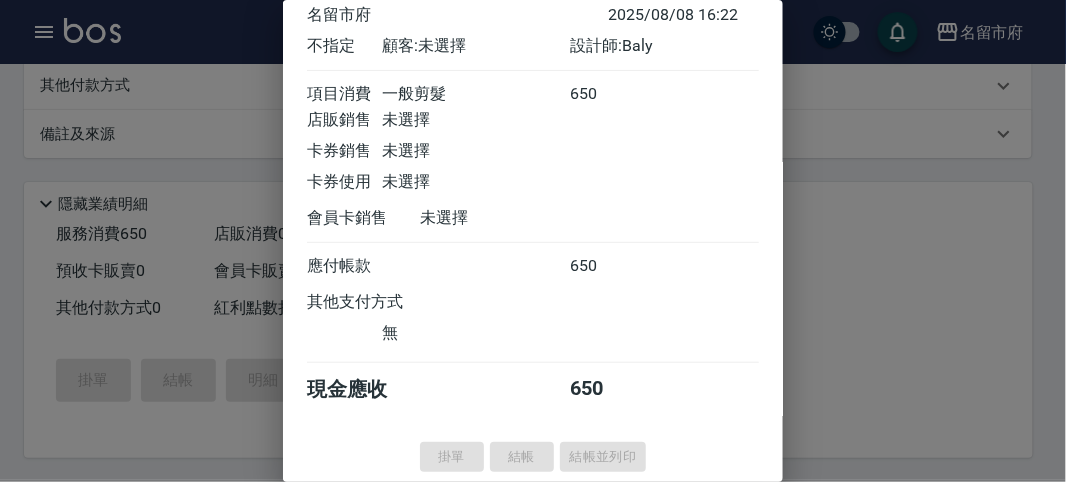 type 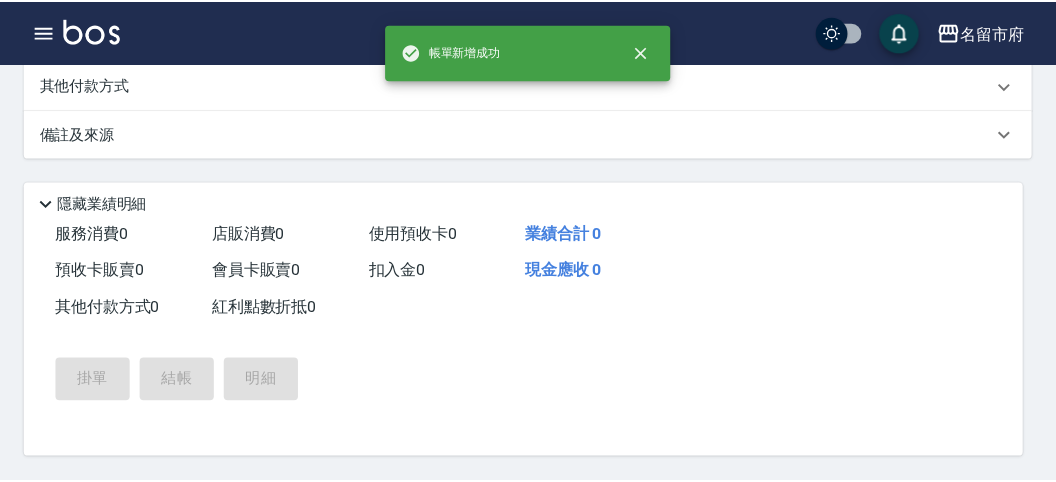 scroll, scrollTop: 0, scrollLeft: 0, axis: both 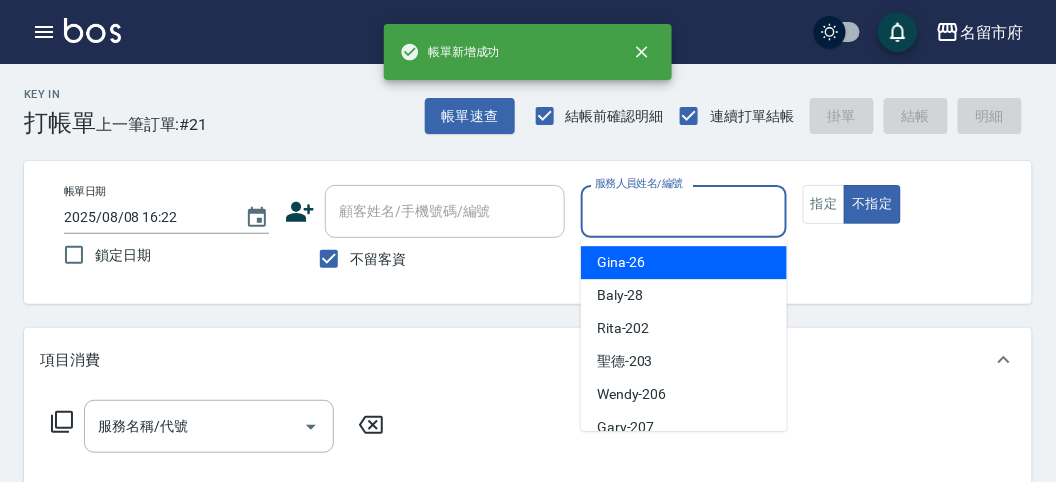 click on "服務人員姓名/編號" at bounding box center (683, 211) 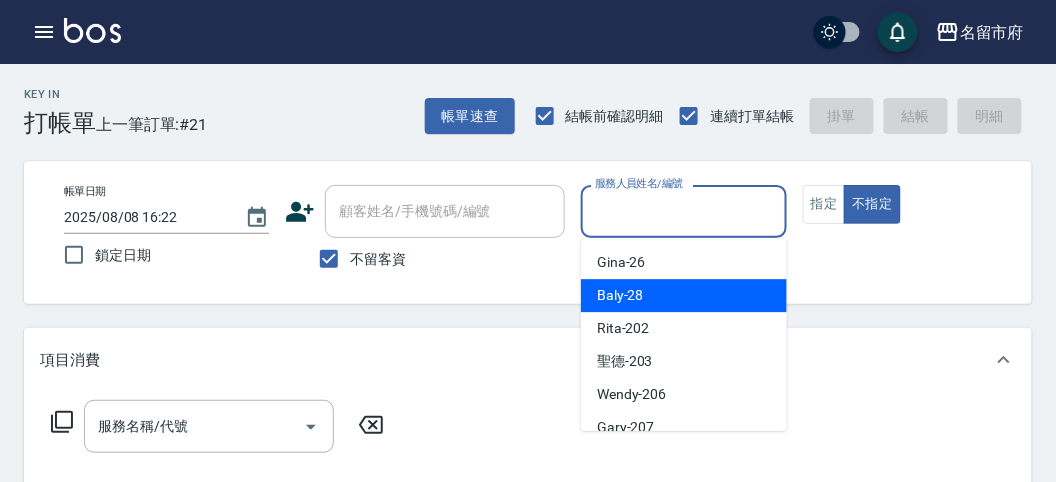 click on "Baly -28" at bounding box center (620, 295) 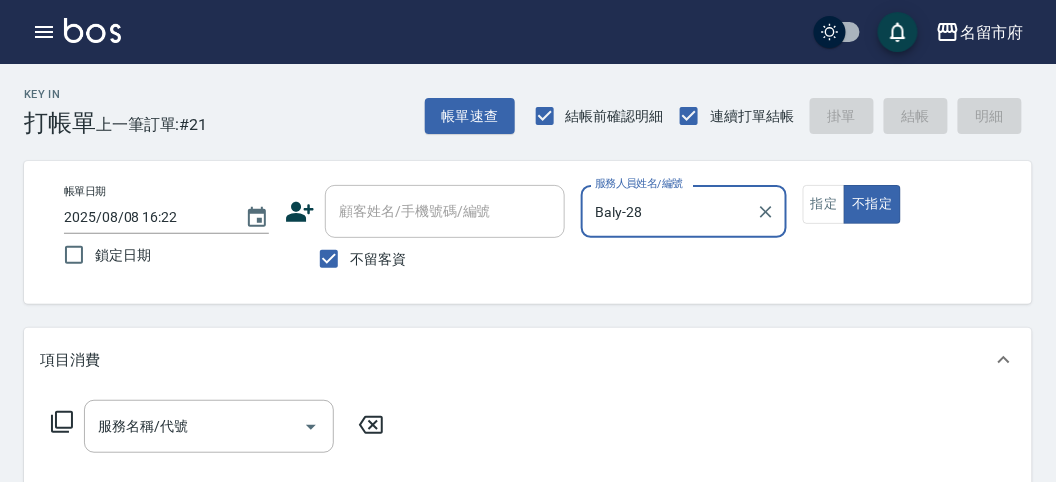 click 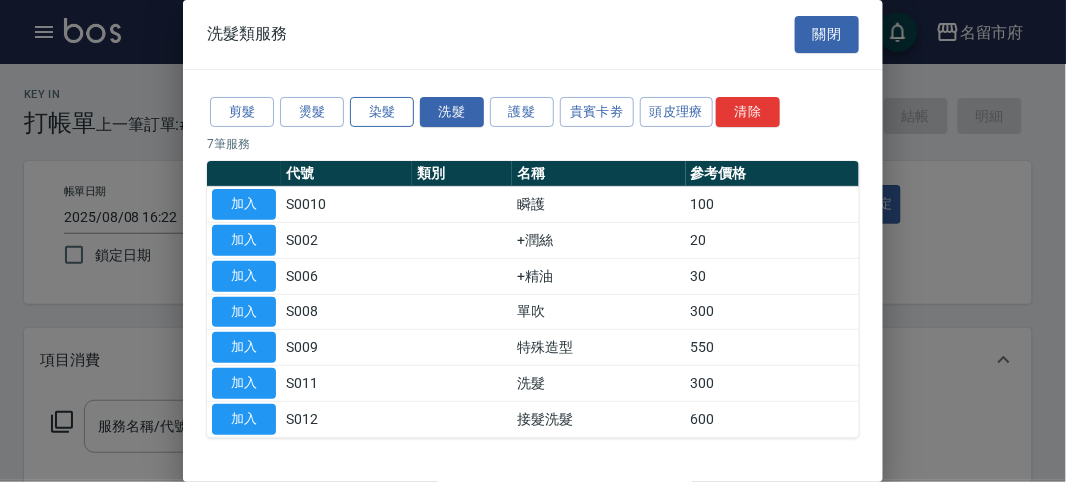 click on "染髮" at bounding box center (382, 112) 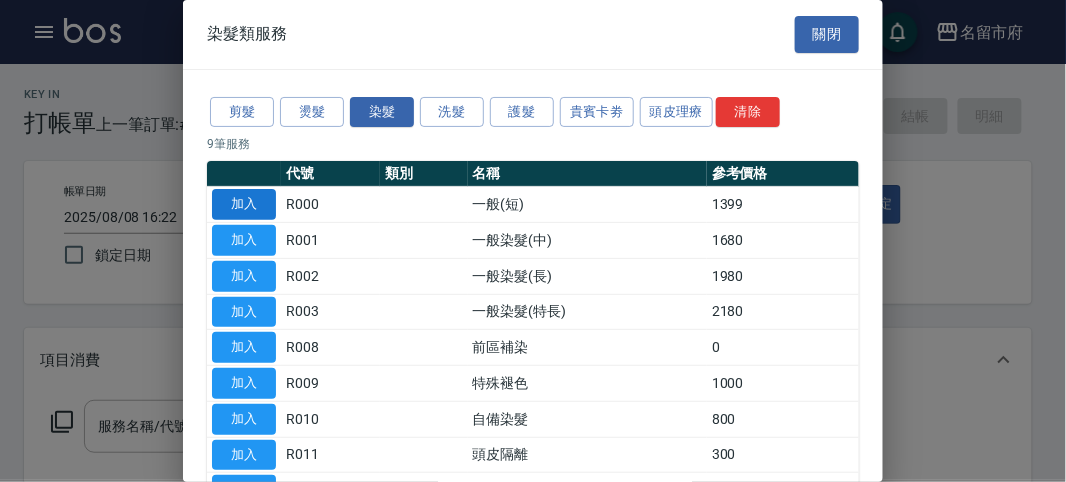 click on "加入" at bounding box center [244, 204] 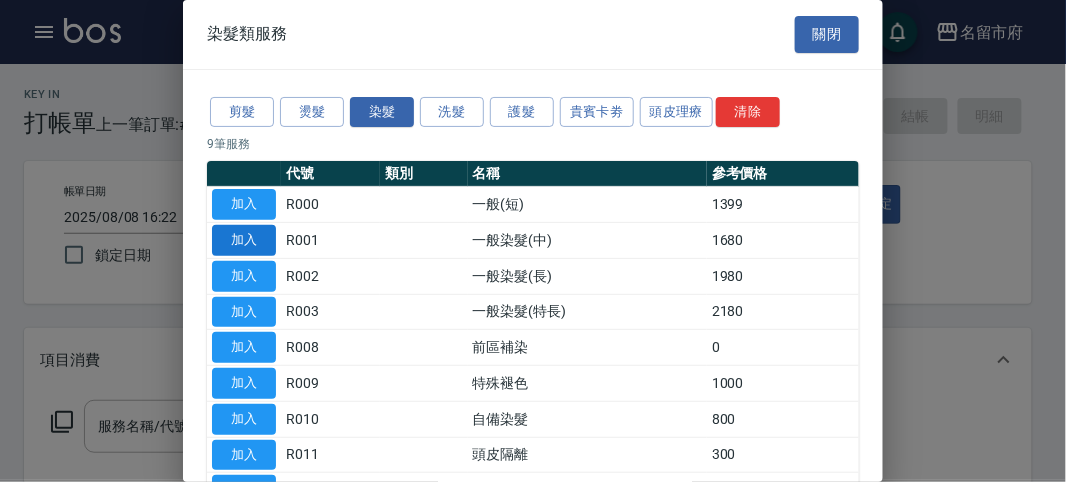 type on "一般(短)(R000)" 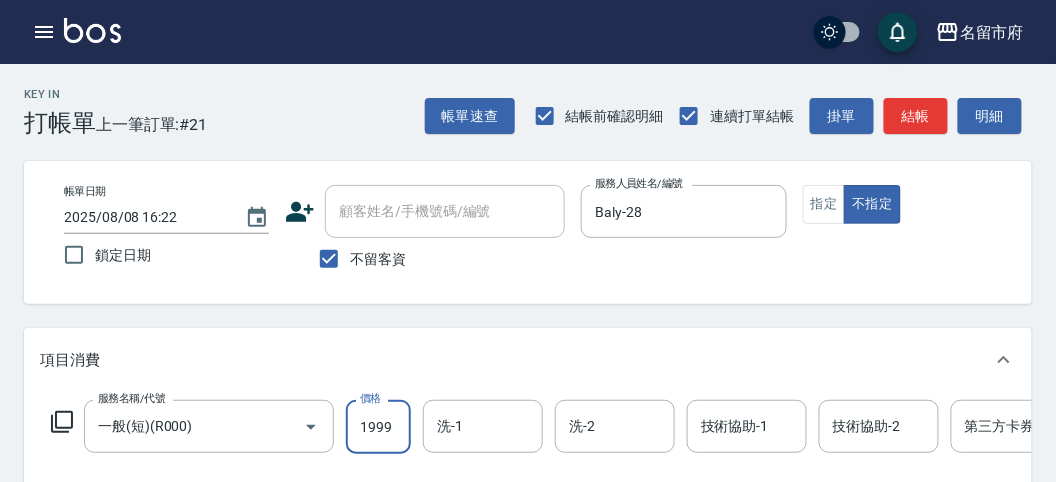 scroll, scrollTop: 0, scrollLeft: 0, axis: both 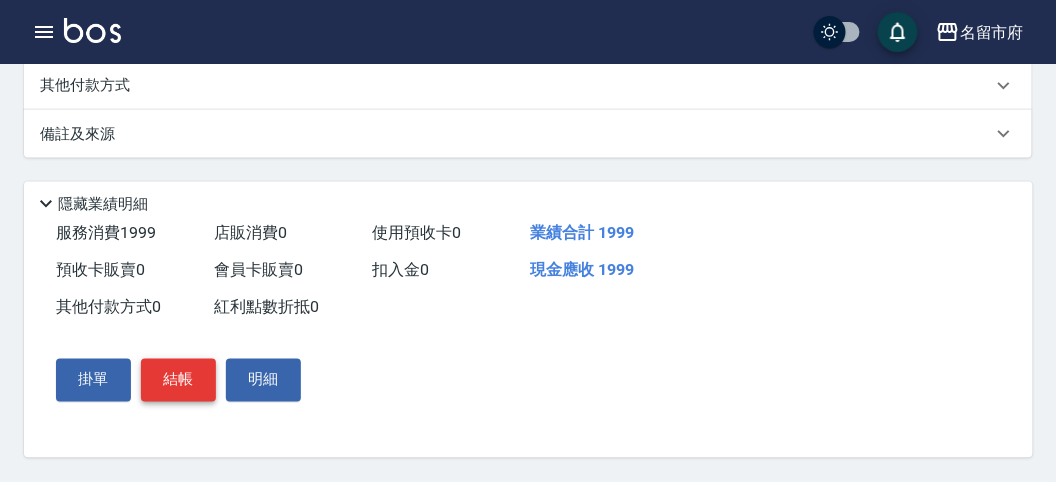 type on "1999" 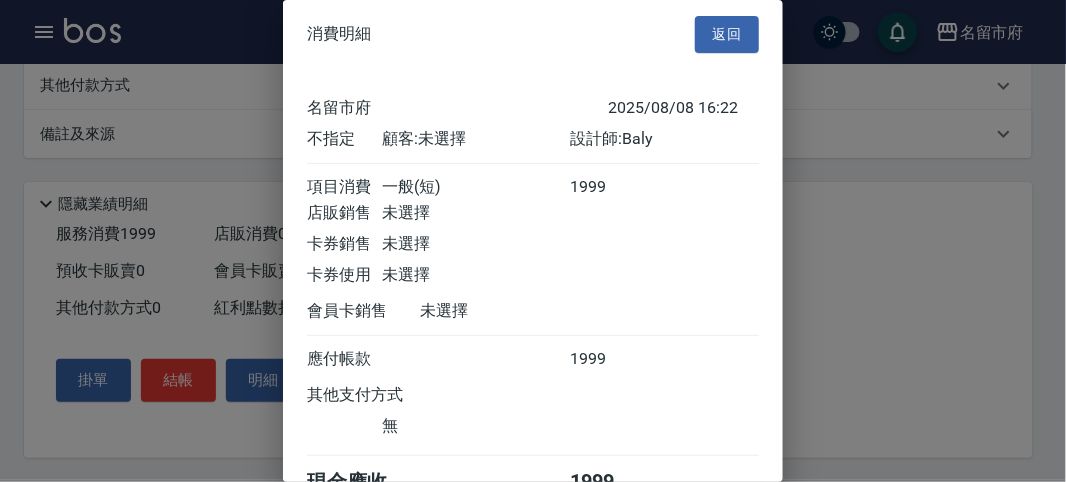 scroll, scrollTop: 111, scrollLeft: 0, axis: vertical 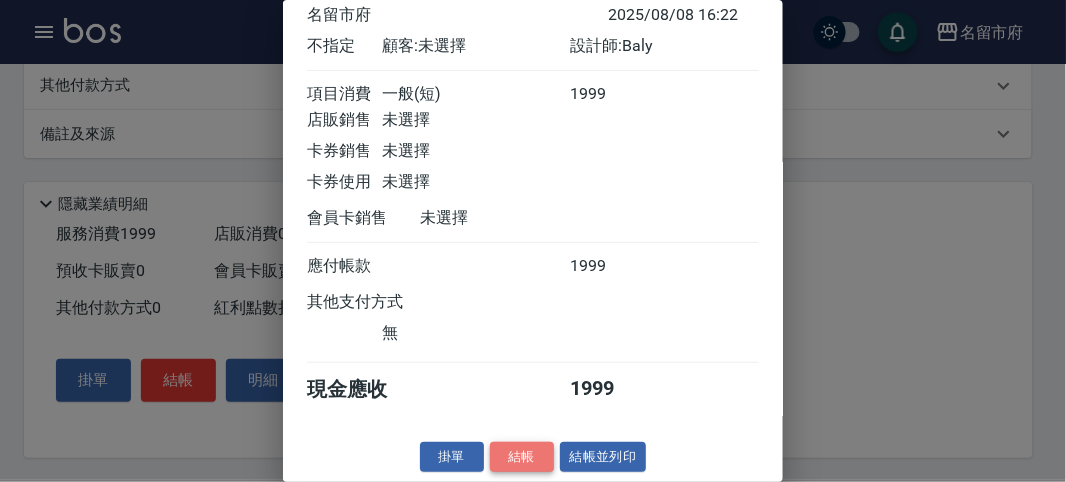 click on "結帳" at bounding box center (522, 457) 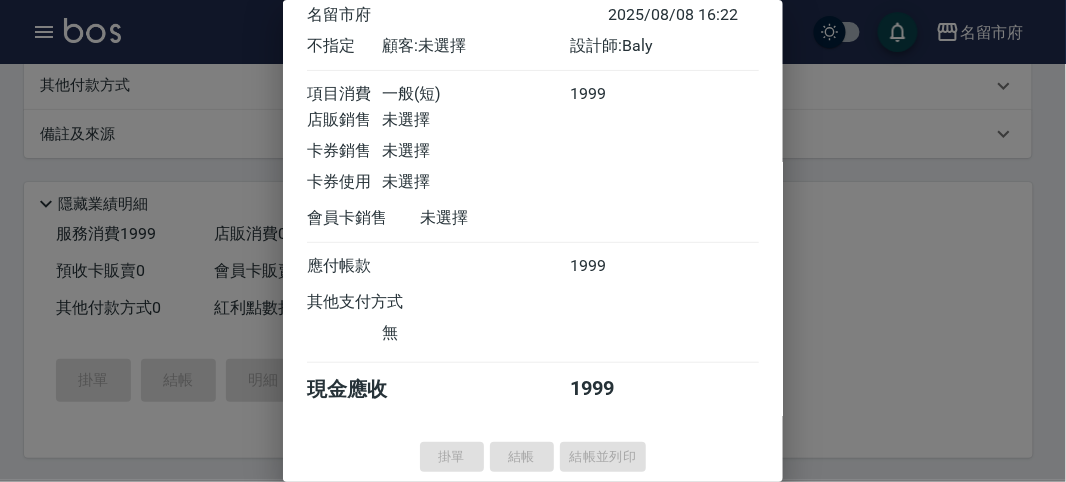 type on "2025/08/08 16:23" 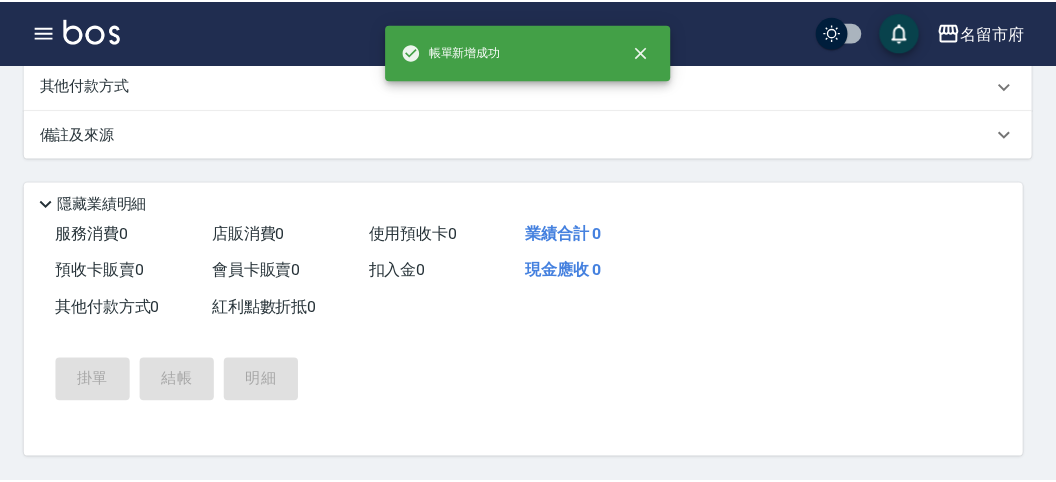scroll, scrollTop: 0, scrollLeft: 0, axis: both 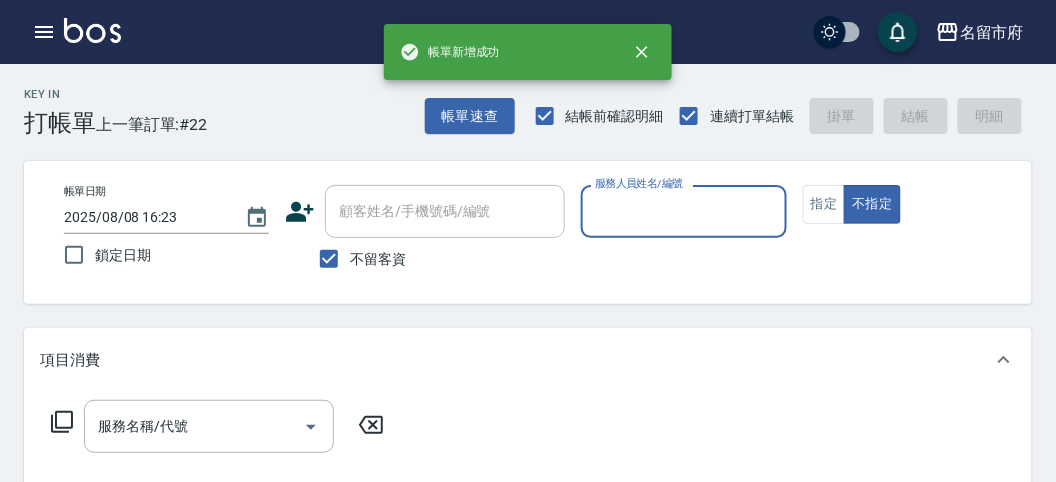 click on "服務人員姓名/編號" at bounding box center (683, 211) 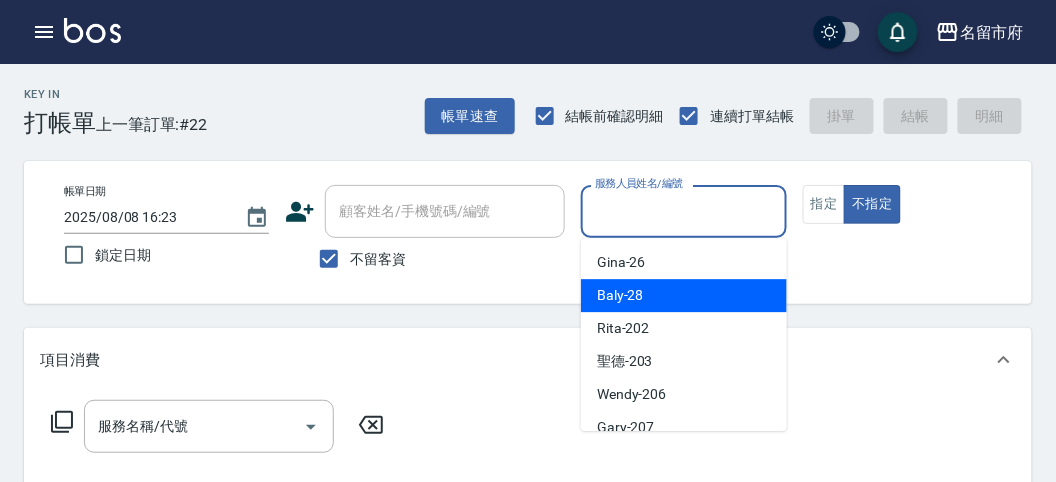 drag, startPoint x: 630, startPoint y: 300, endPoint x: 97, endPoint y: 395, distance: 541.4 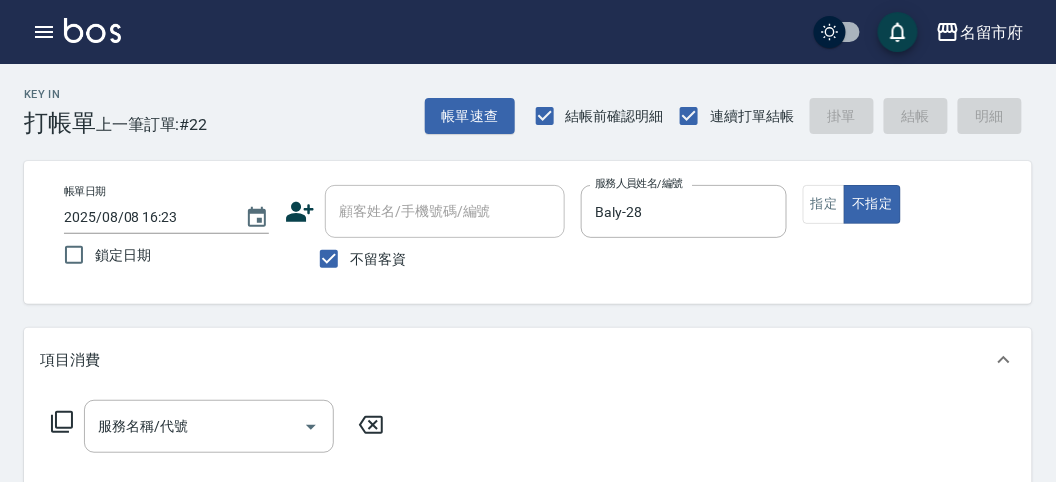 click 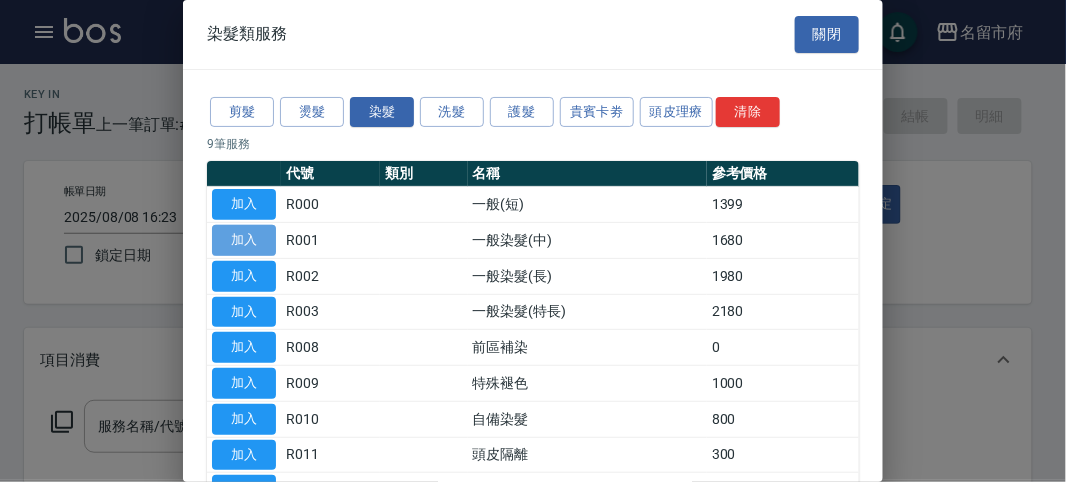 click on "加入" at bounding box center (244, 240) 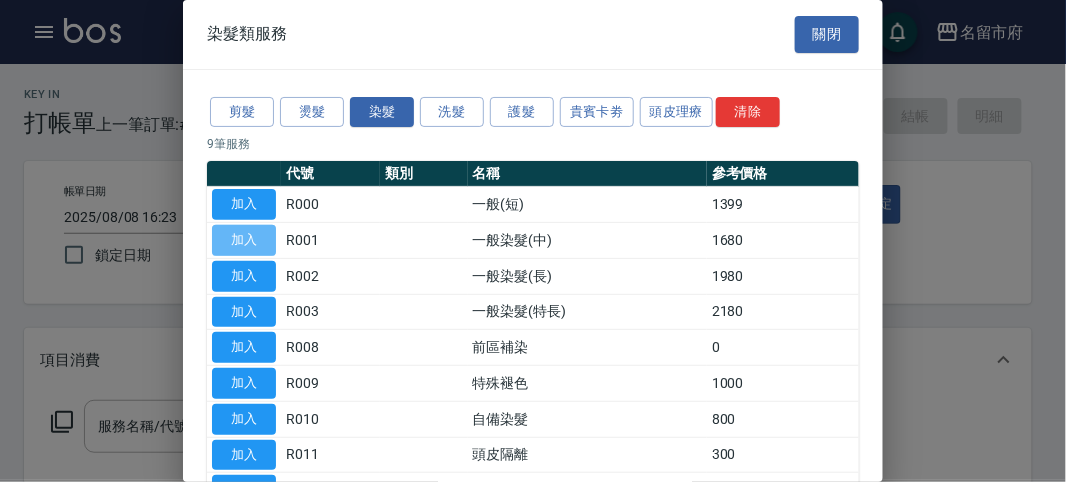type on "一般染髮(中)(R001)" 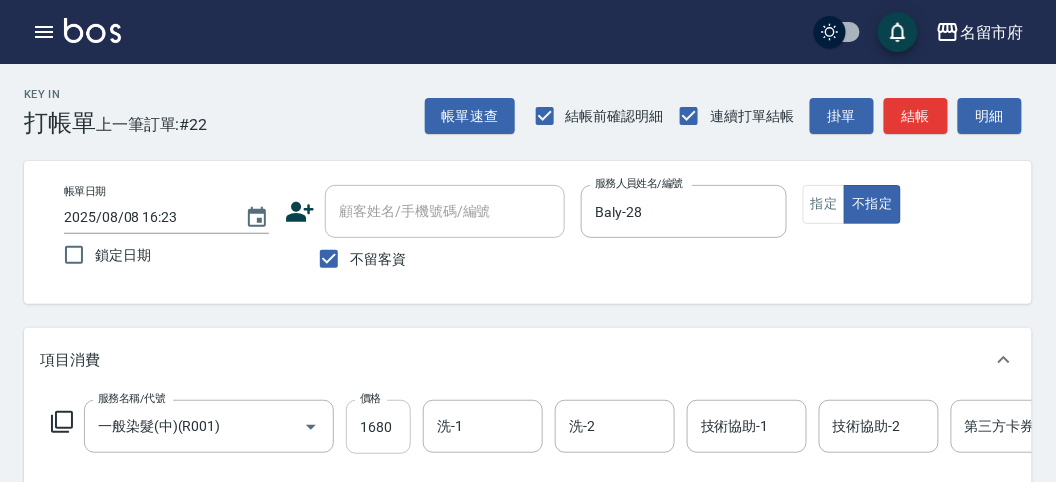 click on "1680" at bounding box center [378, 427] 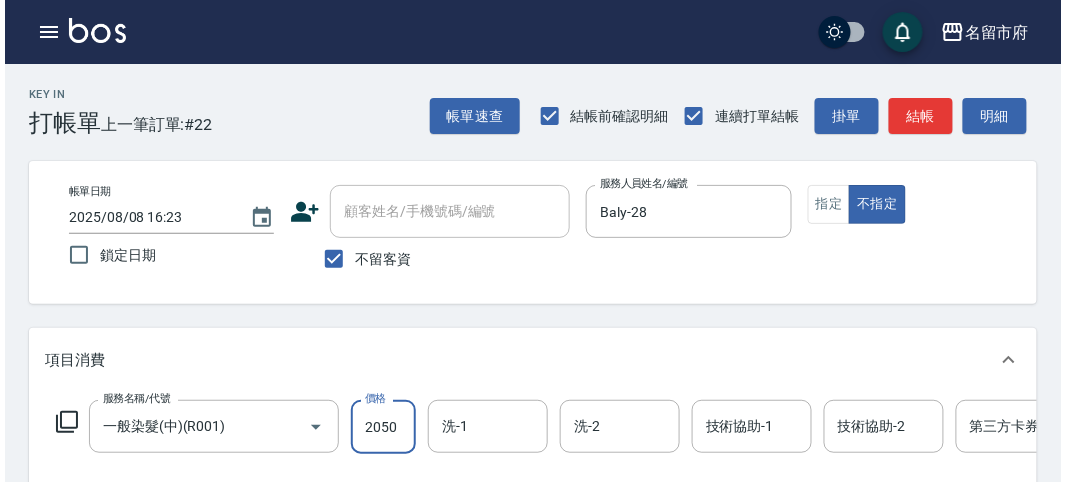 scroll, scrollTop: 604, scrollLeft: 0, axis: vertical 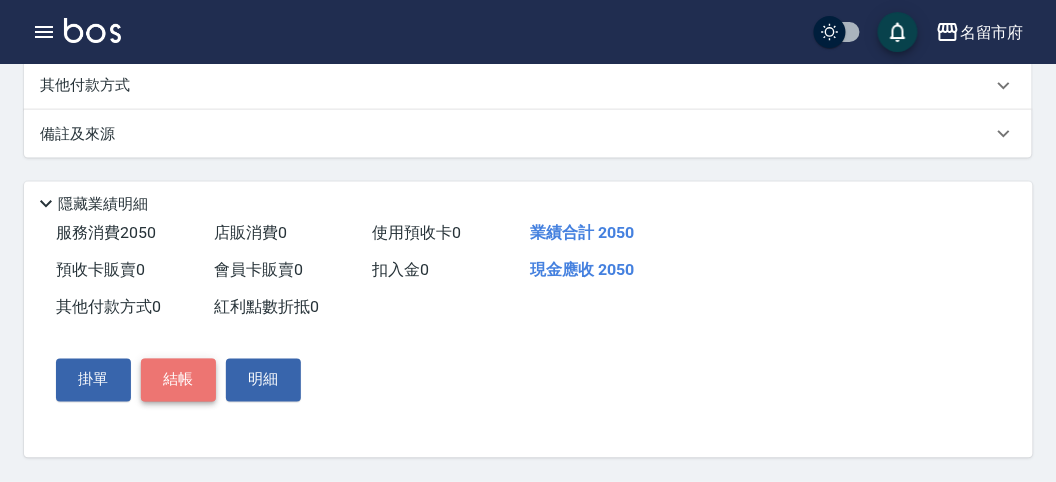 click on "結帳" at bounding box center [178, 380] 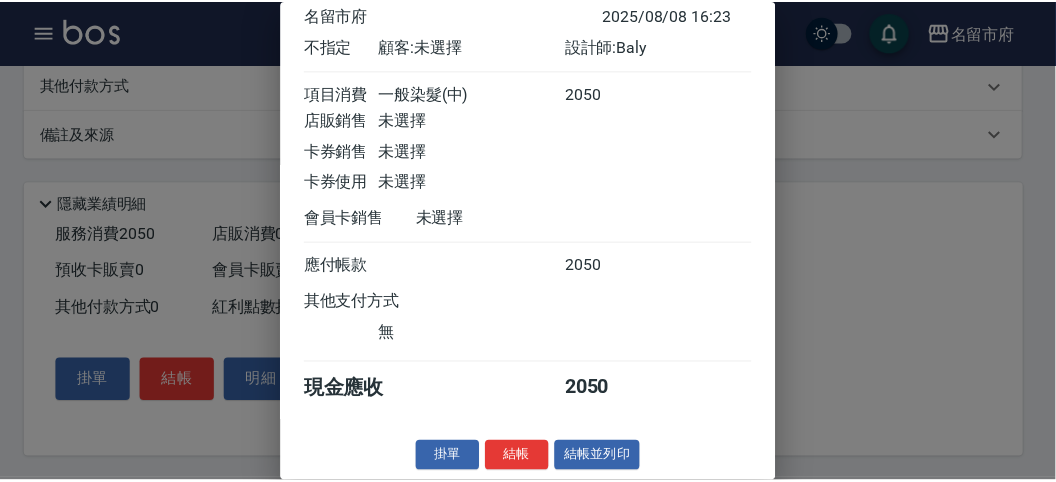 scroll, scrollTop: 0, scrollLeft: 0, axis: both 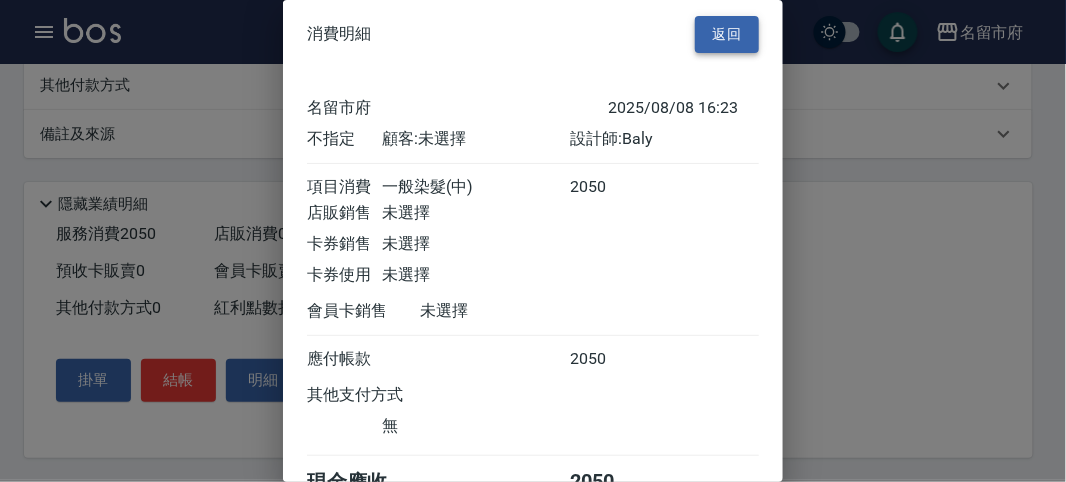 click on "返回" at bounding box center (727, 34) 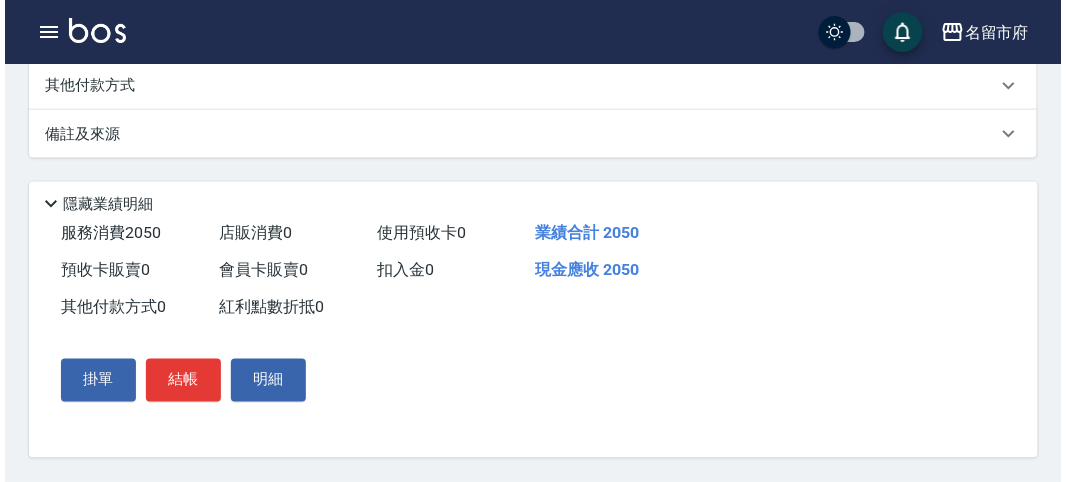scroll, scrollTop: 0, scrollLeft: 0, axis: both 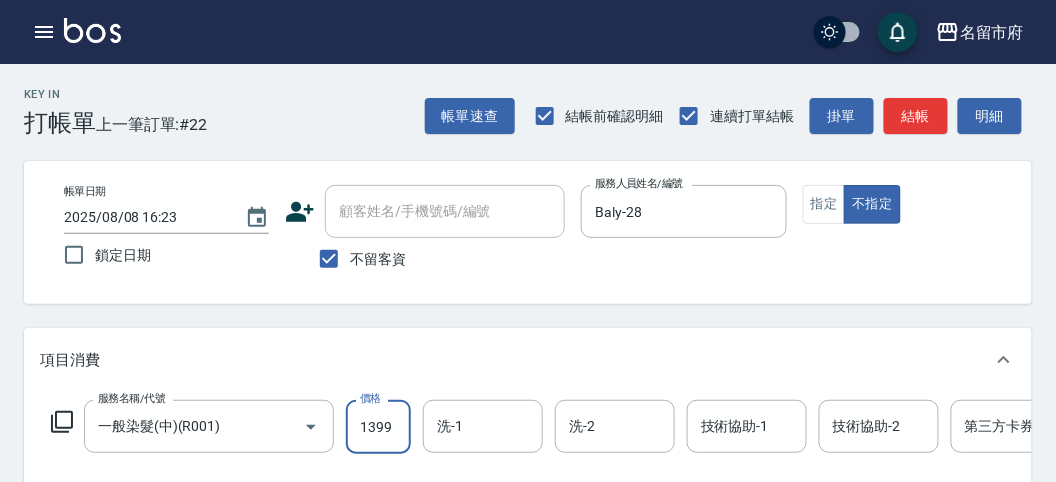 type on "1399" 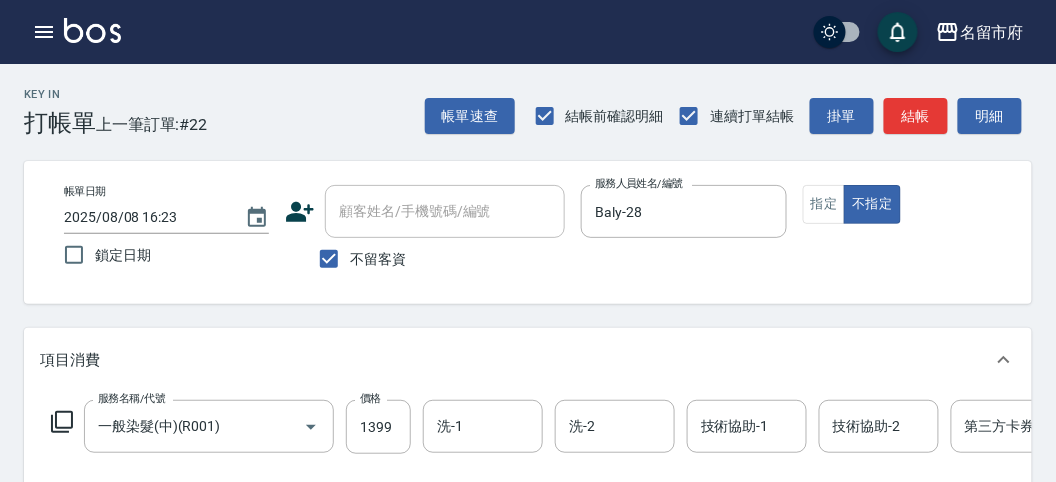 click 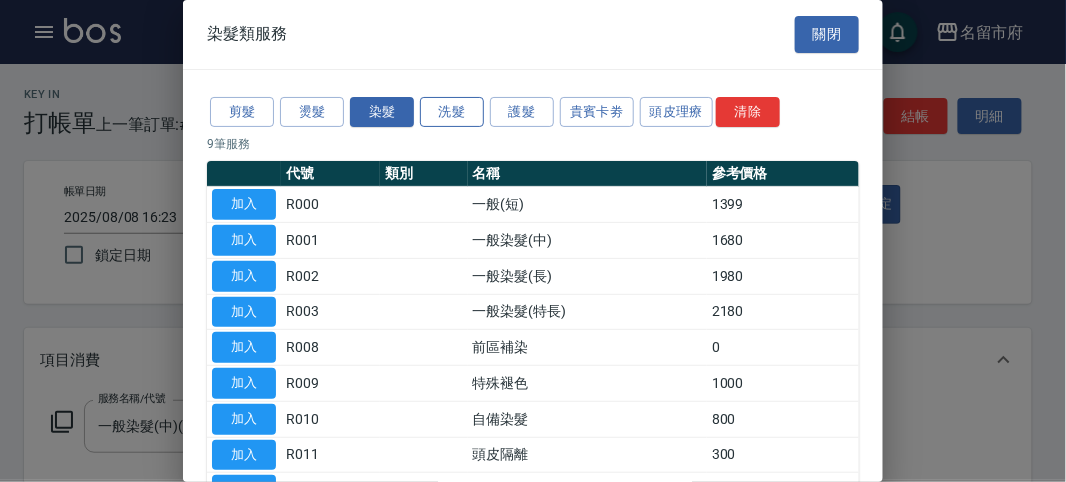 click on "洗髮" at bounding box center [452, 112] 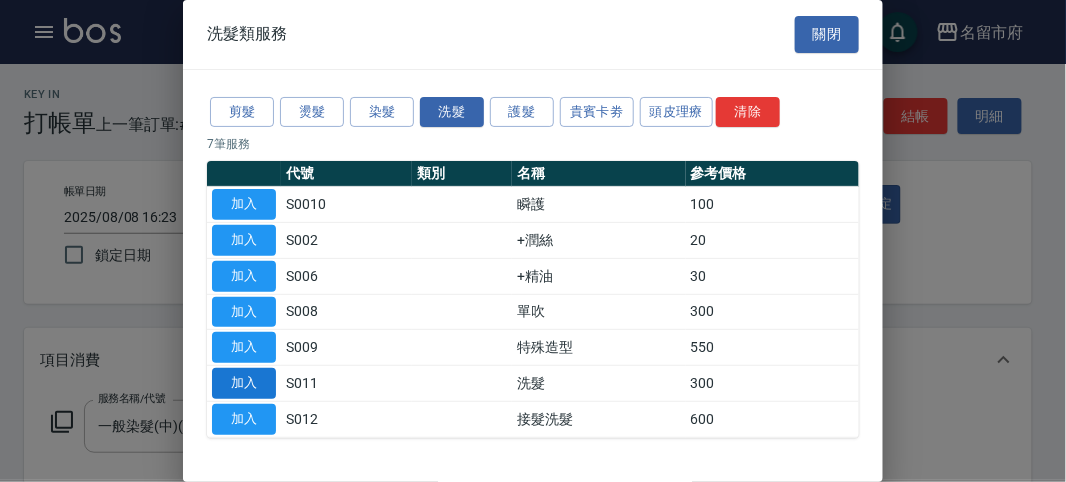 click on "加入" at bounding box center (244, 383) 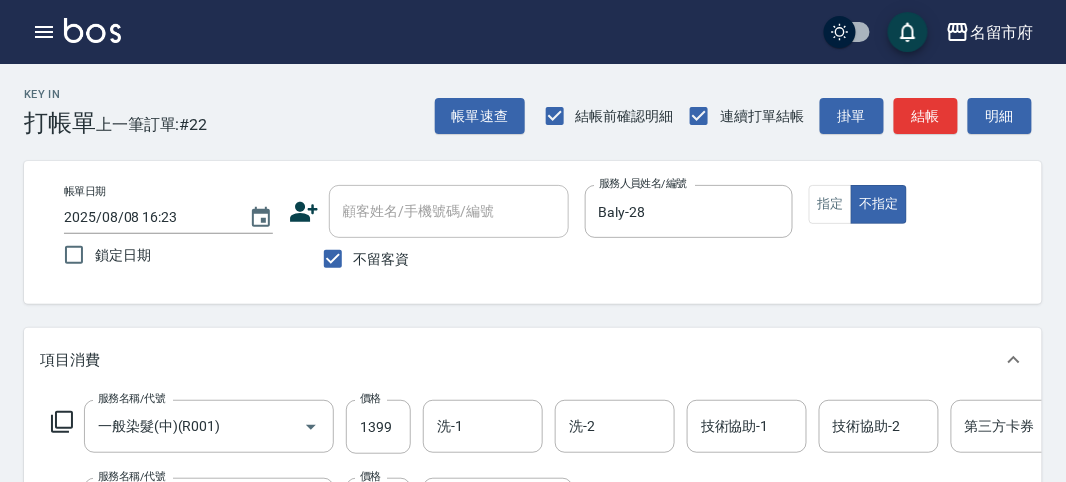 scroll, scrollTop: 50, scrollLeft: 0, axis: vertical 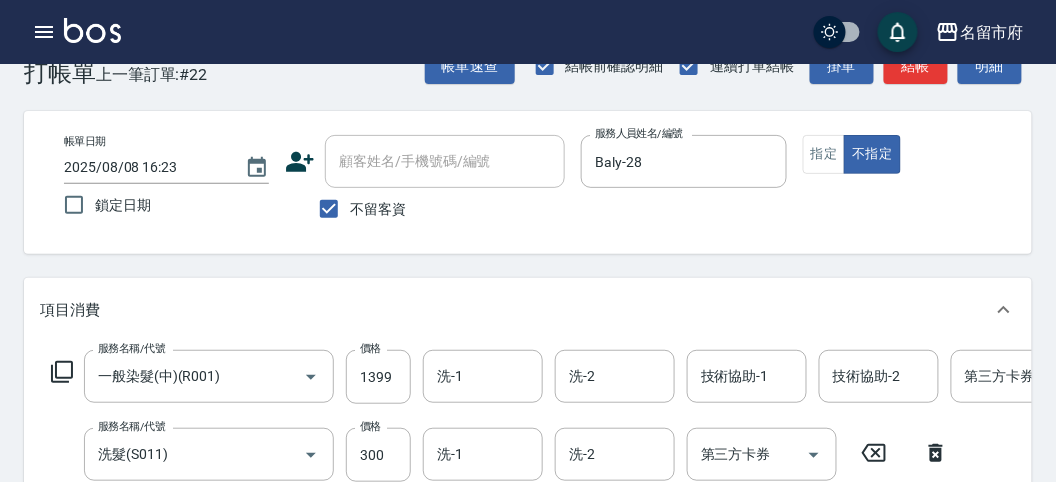 click 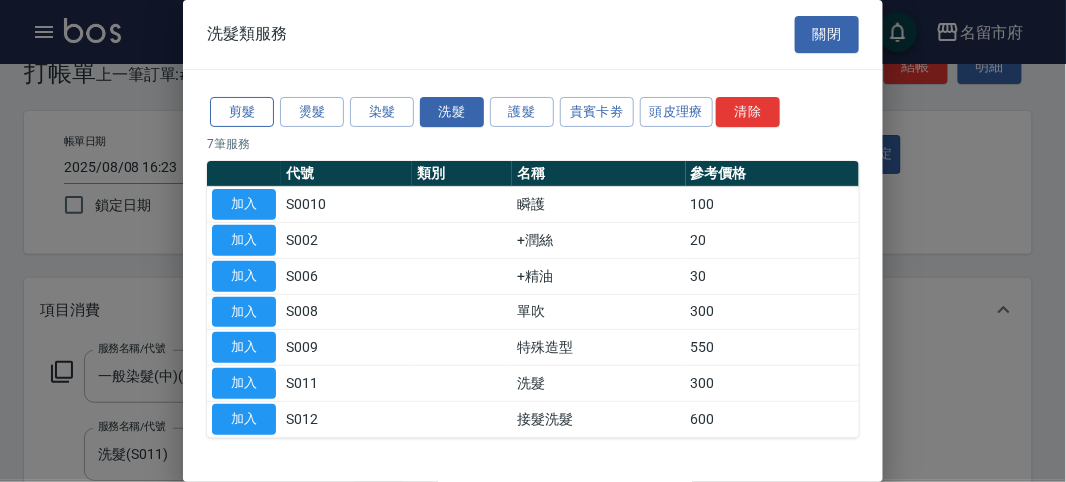 click on "剪髮" at bounding box center (242, 112) 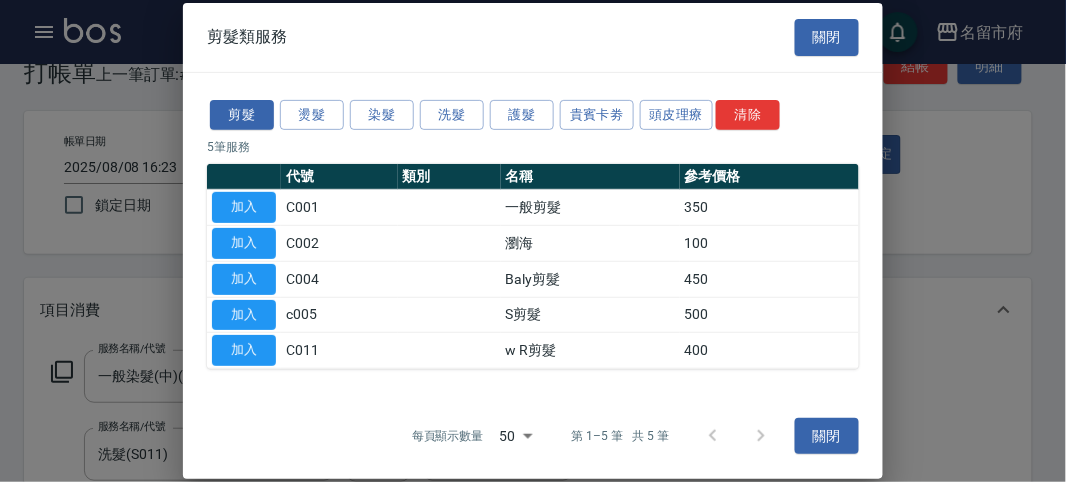 drag, startPoint x: 253, startPoint y: 275, endPoint x: 264, endPoint y: 284, distance: 14.21267 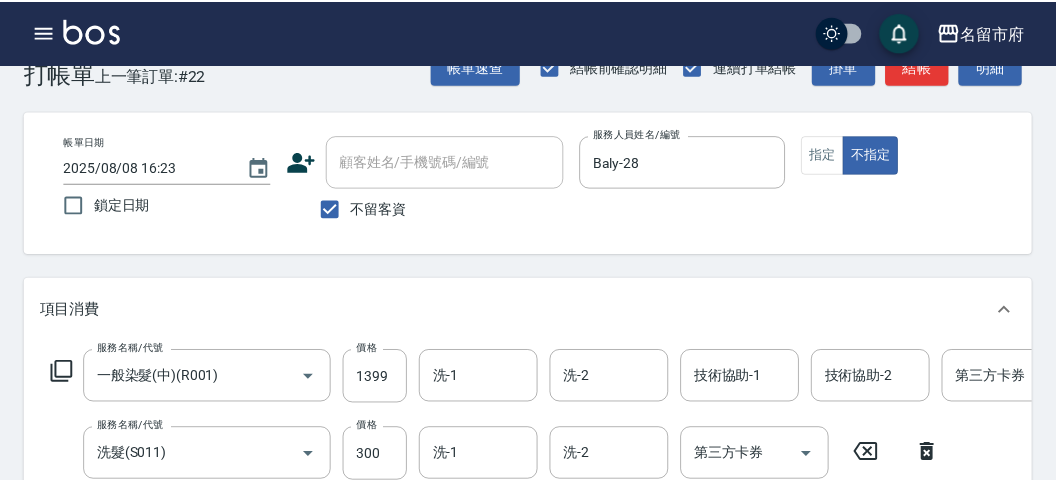 scroll, scrollTop: 341, scrollLeft: 0, axis: vertical 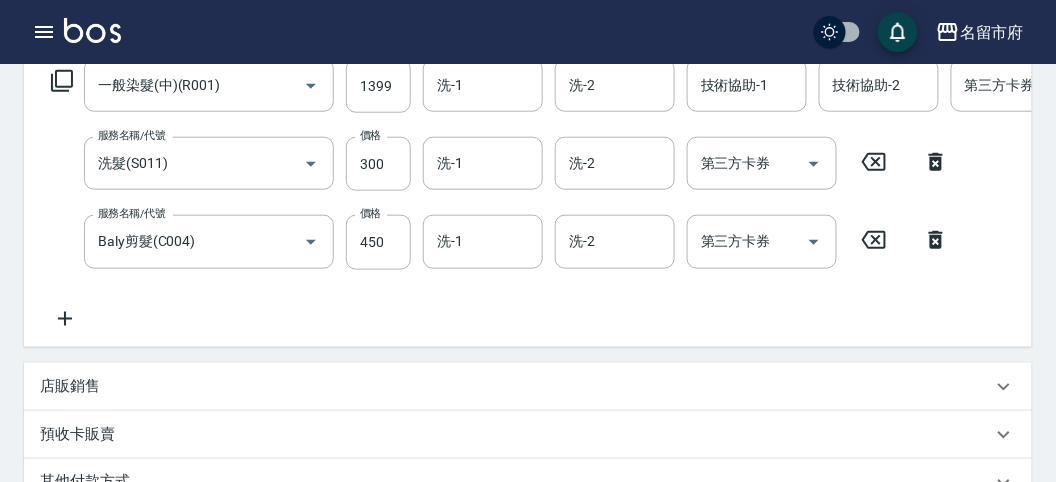 click 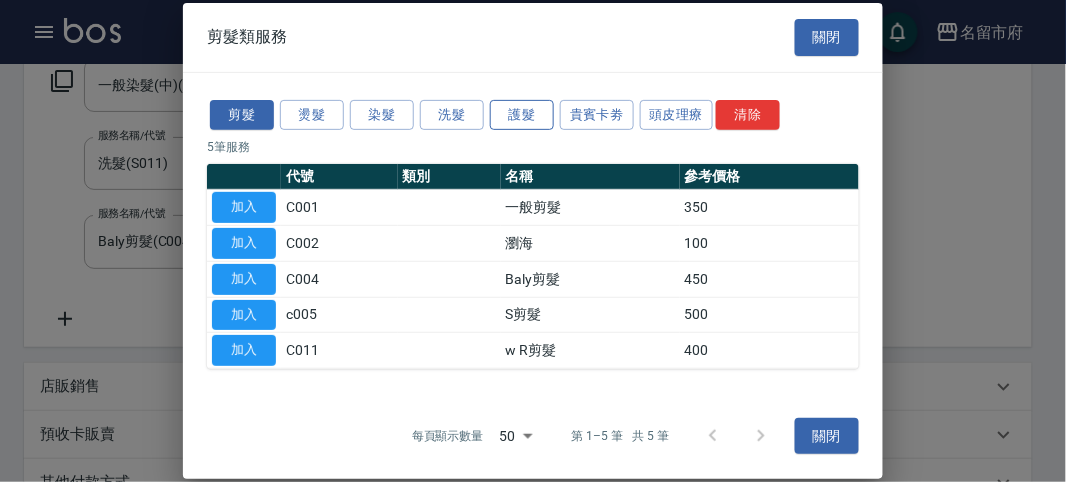 drag, startPoint x: 545, startPoint y: 116, endPoint x: 521, endPoint y: 116, distance: 24 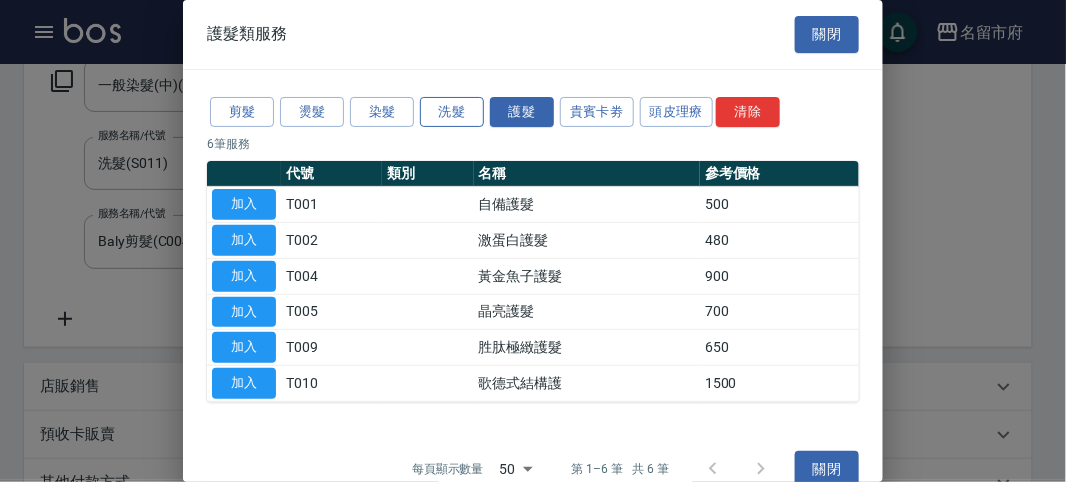 drag, startPoint x: 485, startPoint y: 120, endPoint x: 464, endPoint y: 118, distance: 21.095022 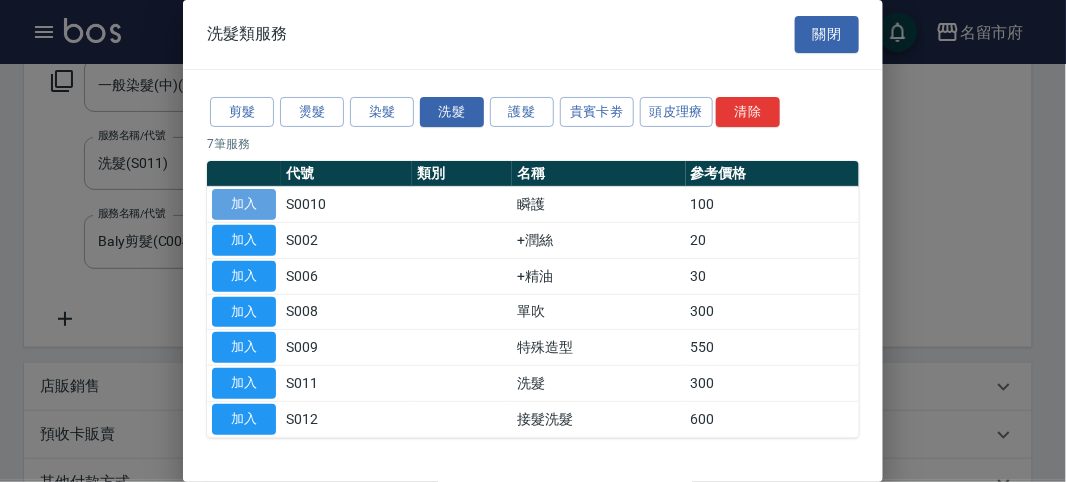 drag, startPoint x: 265, startPoint y: 208, endPoint x: 303, endPoint y: 190, distance: 42.047592 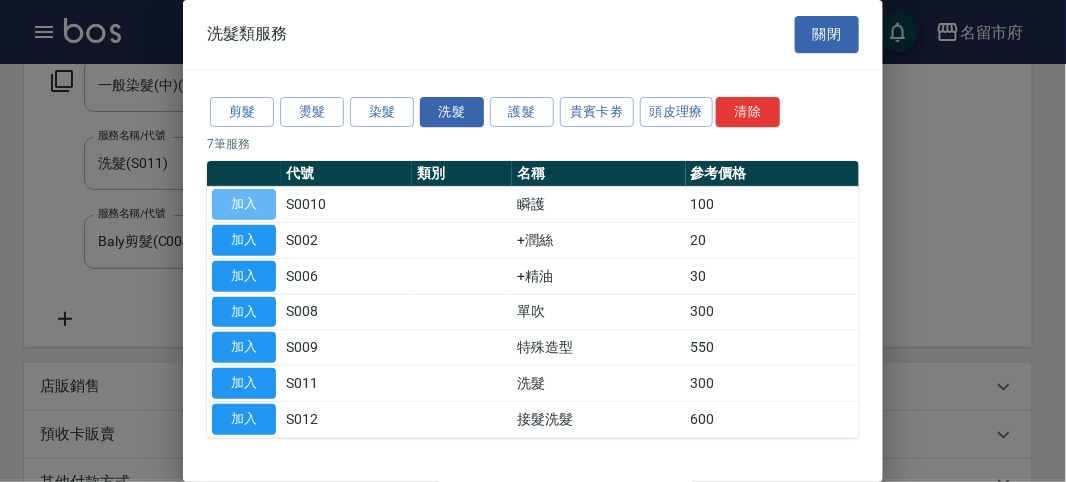 click on "加入" at bounding box center (244, 204) 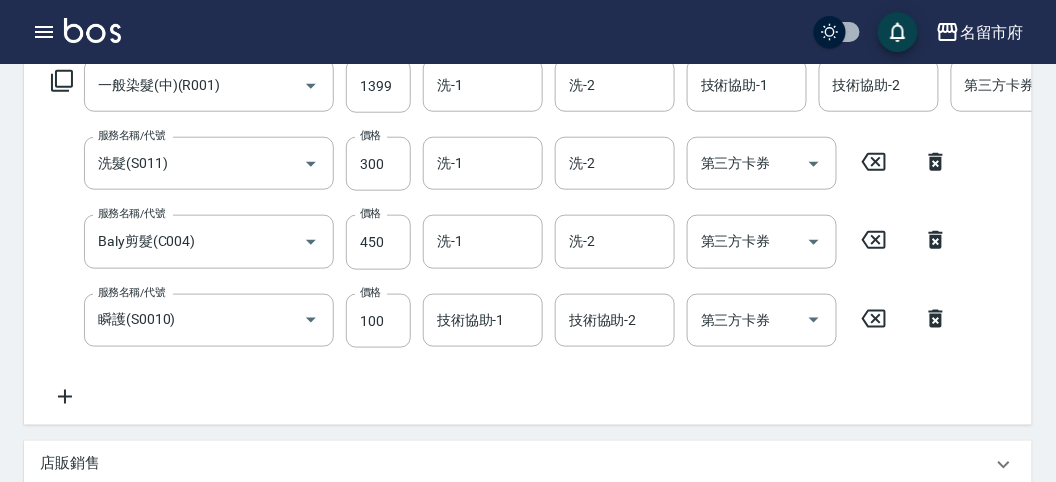 scroll, scrollTop: 838, scrollLeft: 0, axis: vertical 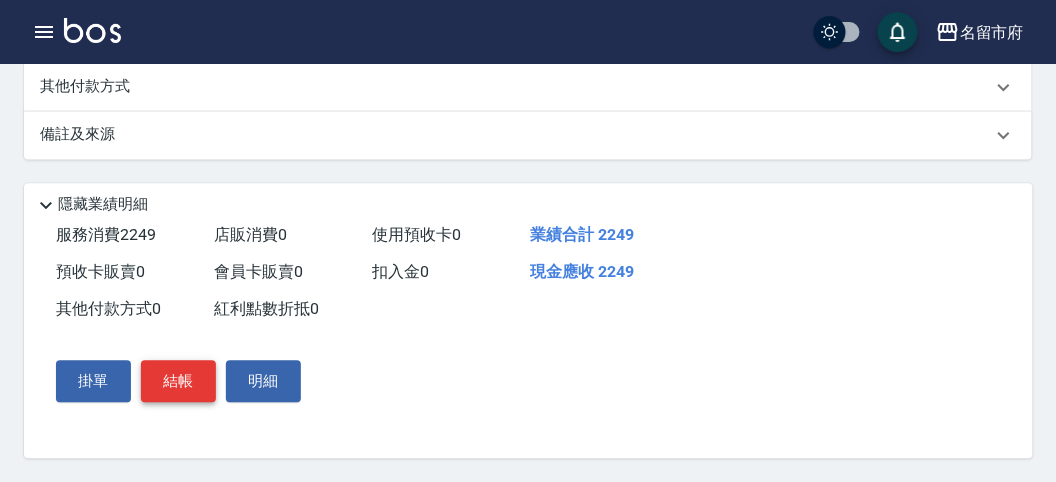 click on "結帳" at bounding box center (178, 381) 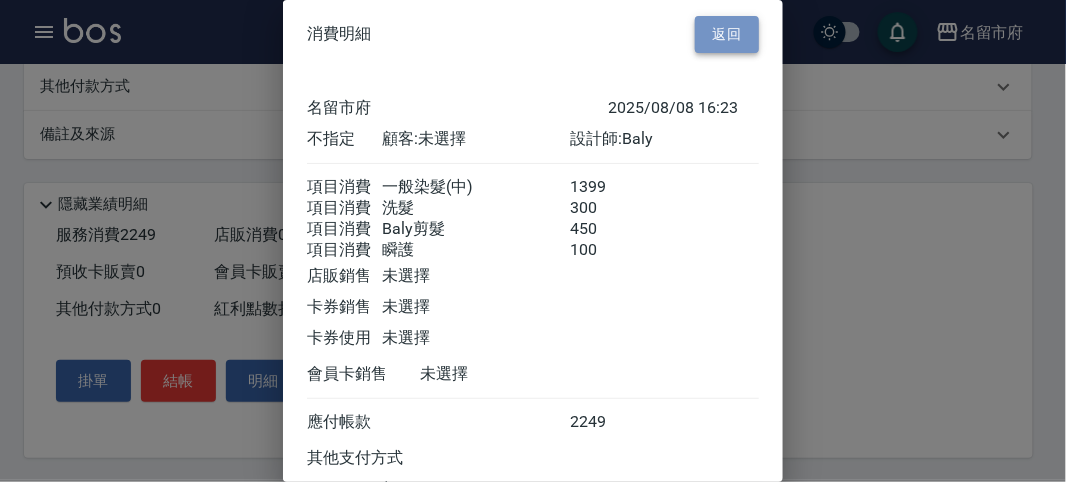 click on "返回" at bounding box center [727, 34] 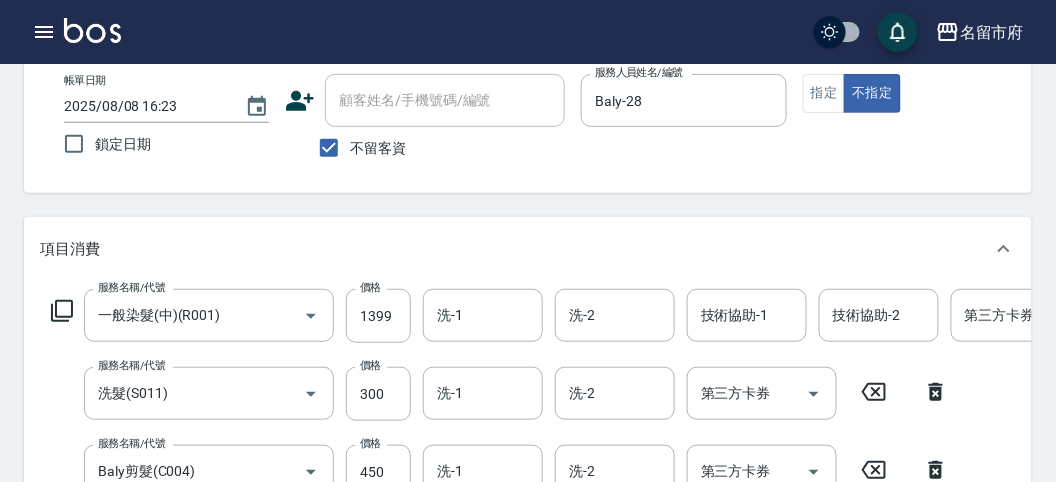 scroll, scrollTop: 444, scrollLeft: 0, axis: vertical 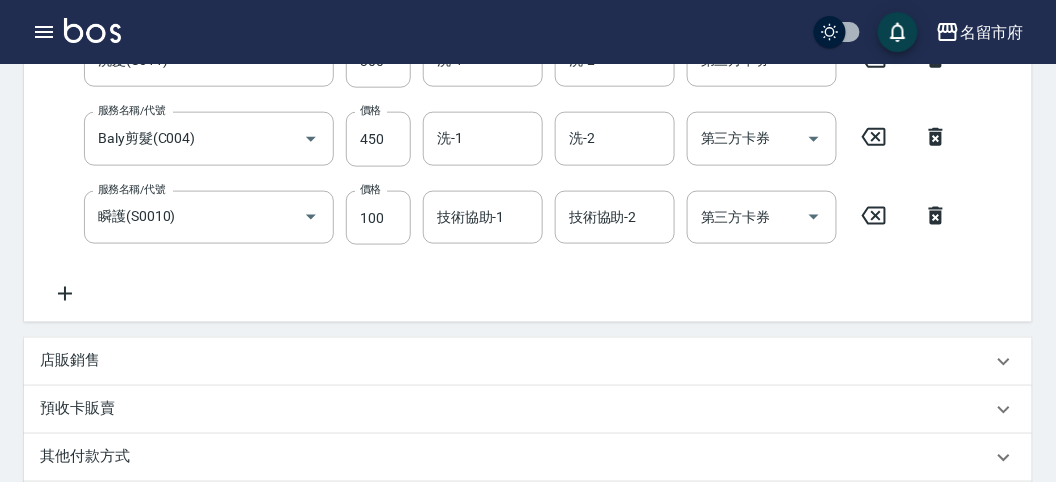 drag, startPoint x: 928, startPoint y: 216, endPoint x: 911, endPoint y: 210, distance: 18.027756 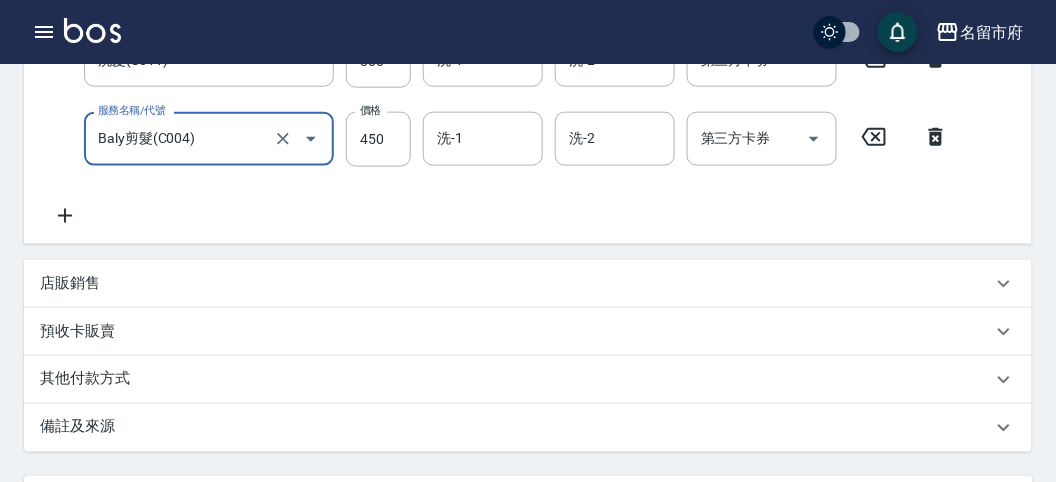 scroll, scrollTop: 185, scrollLeft: 0, axis: vertical 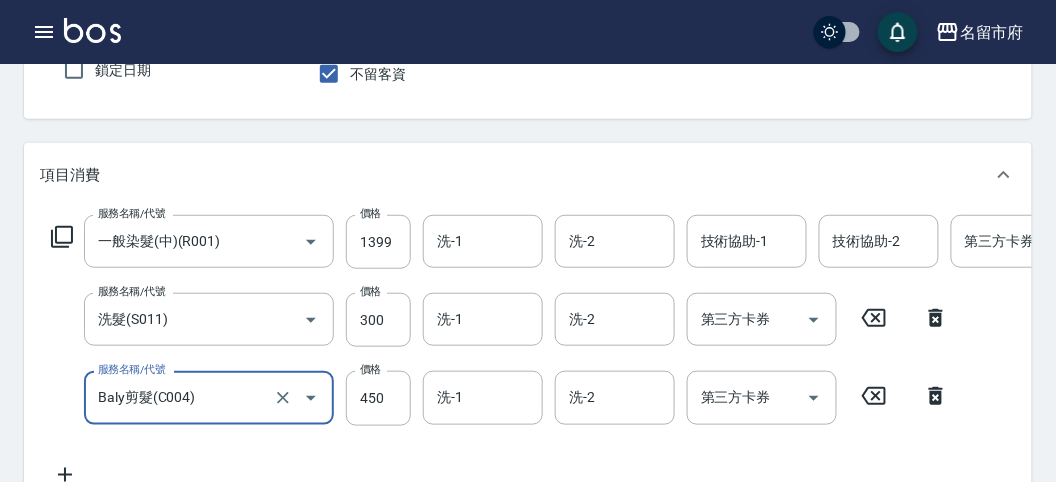 drag, startPoint x: 931, startPoint y: 320, endPoint x: 915, endPoint y: 308, distance: 20 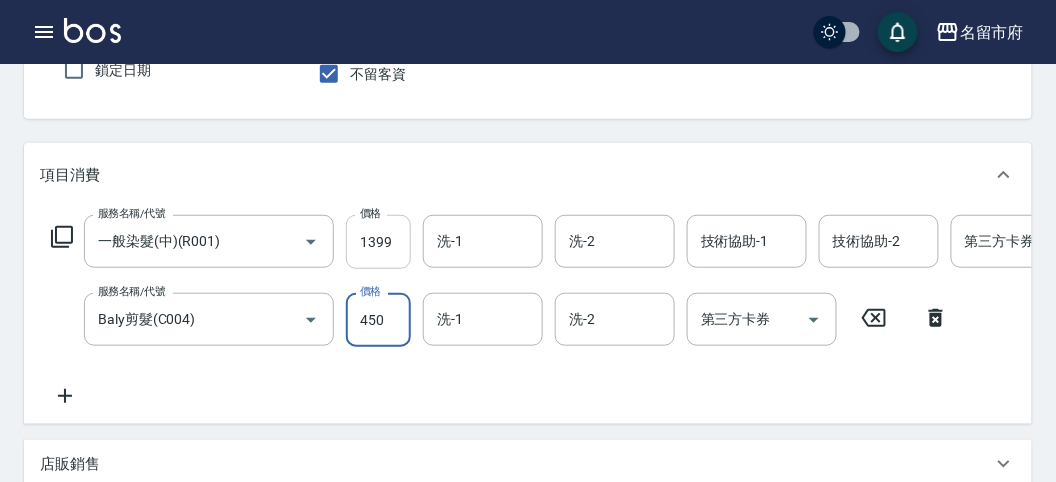 click on "1399" at bounding box center (378, 242) 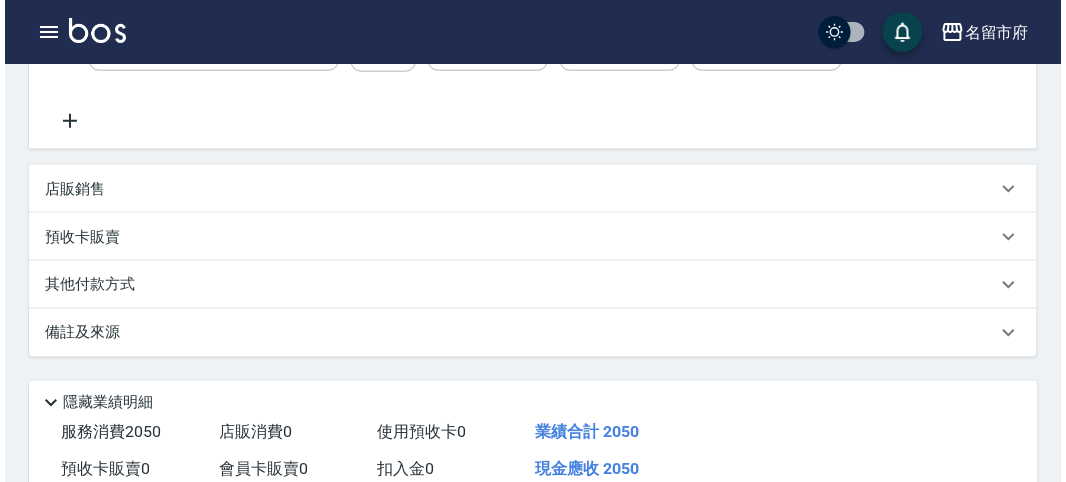 scroll, scrollTop: 682, scrollLeft: 0, axis: vertical 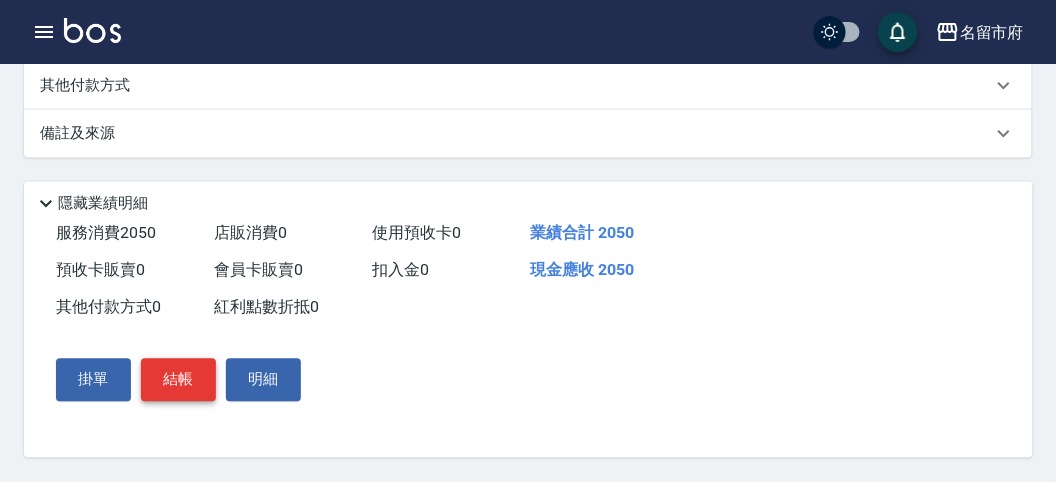 type on "1600" 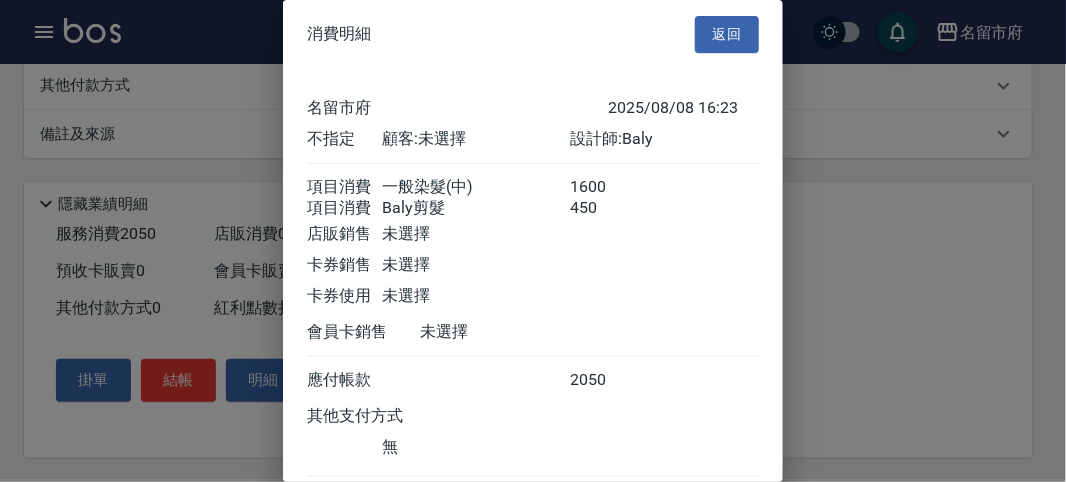 scroll, scrollTop: 133, scrollLeft: 0, axis: vertical 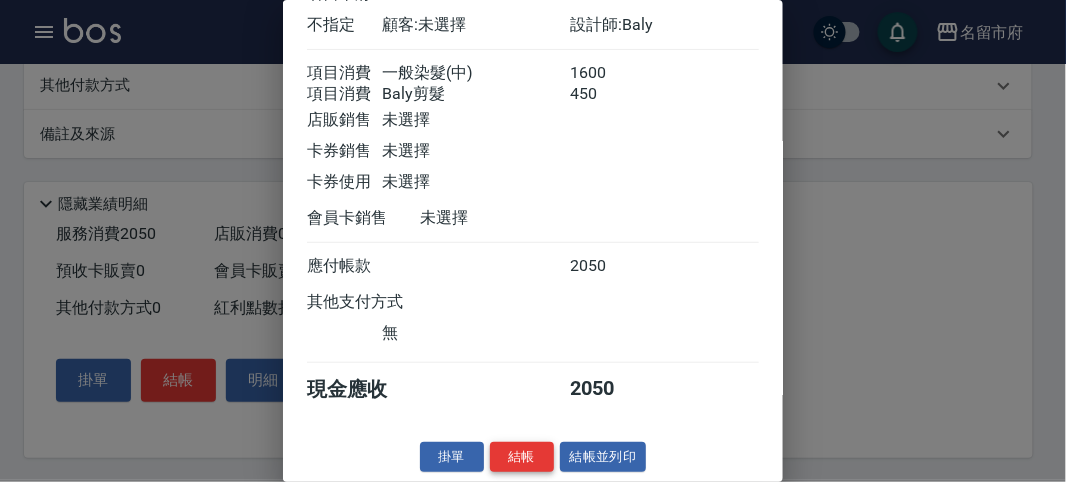 click on "結帳" at bounding box center (522, 457) 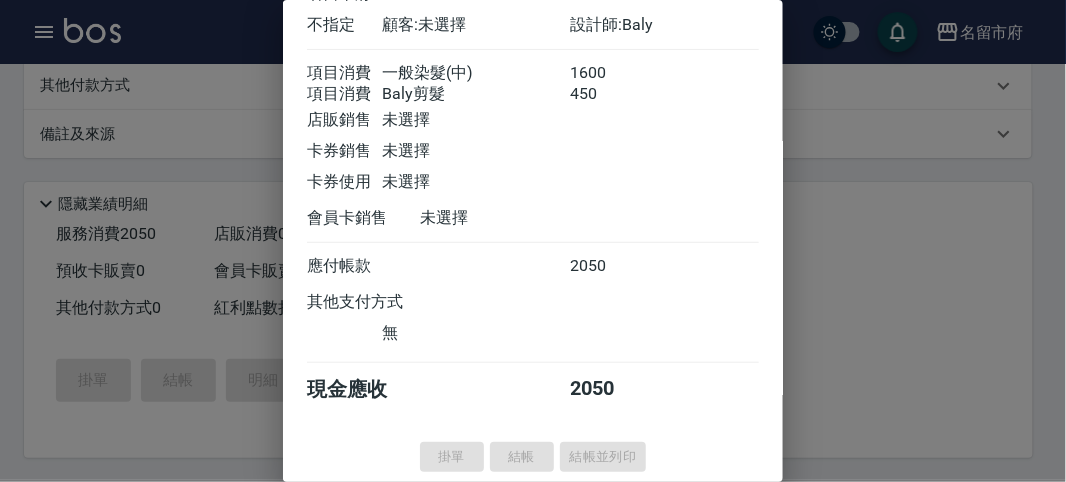 type on "2025/08/08 16:24" 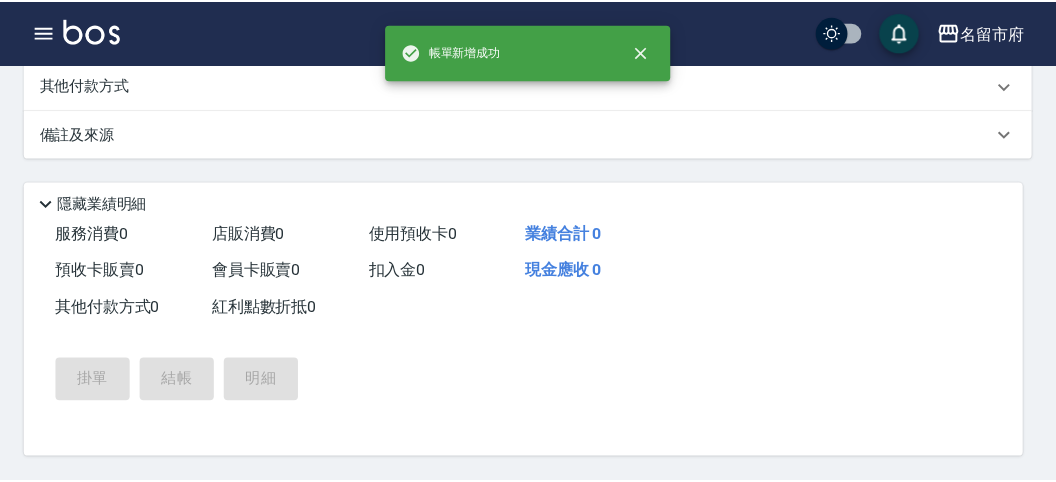 scroll, scrollTop: 0, scrollLeft: 0, axis: both 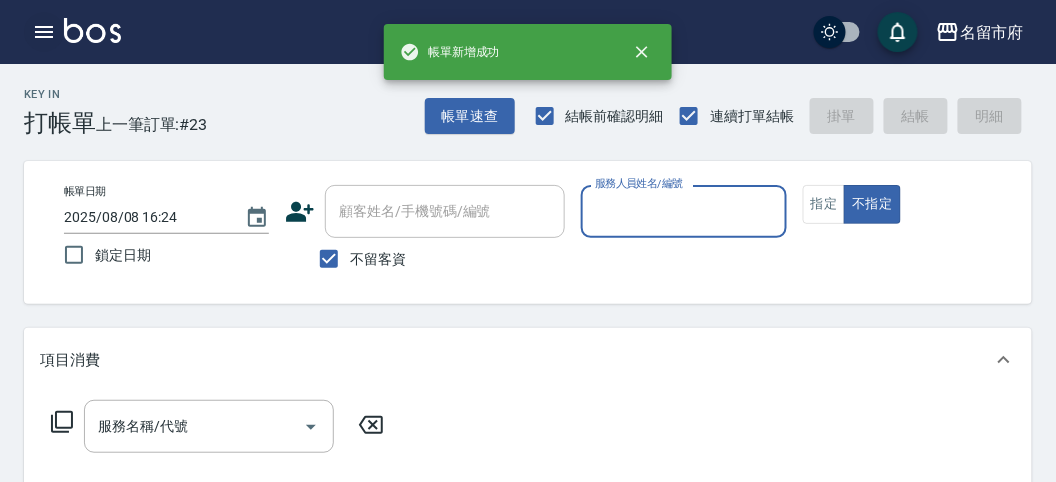click 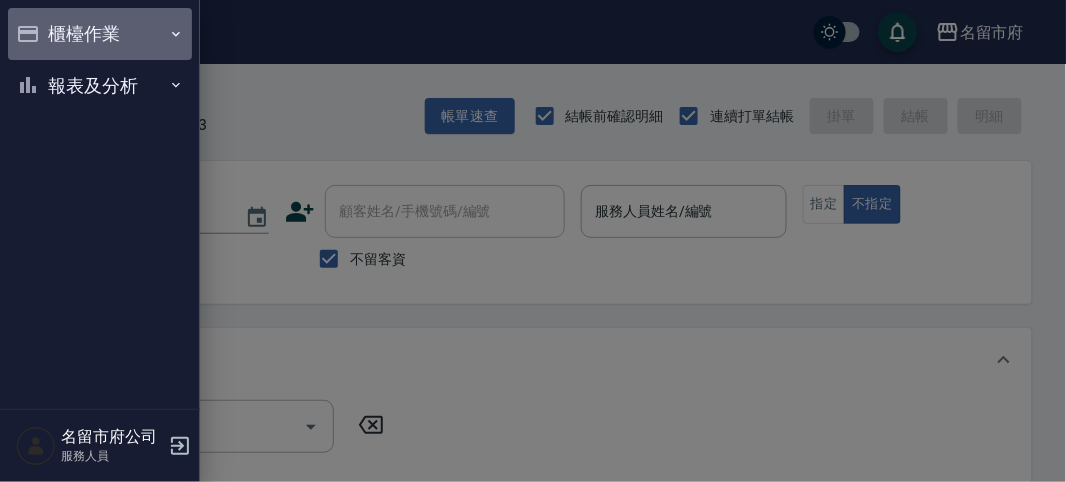 click on "櫃檯作業" at bounding box center [100, 34] 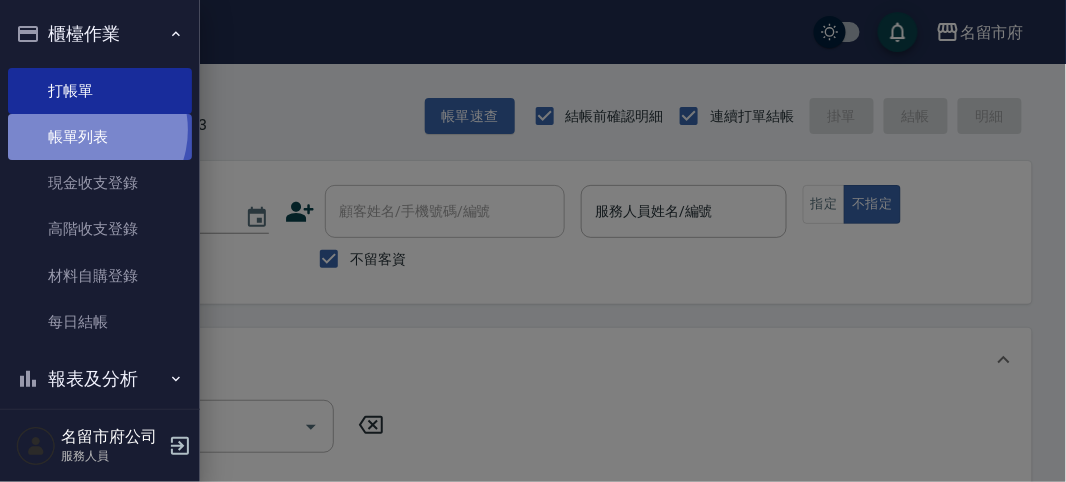 click on "帳單列表" at bounding box center [100, 137] 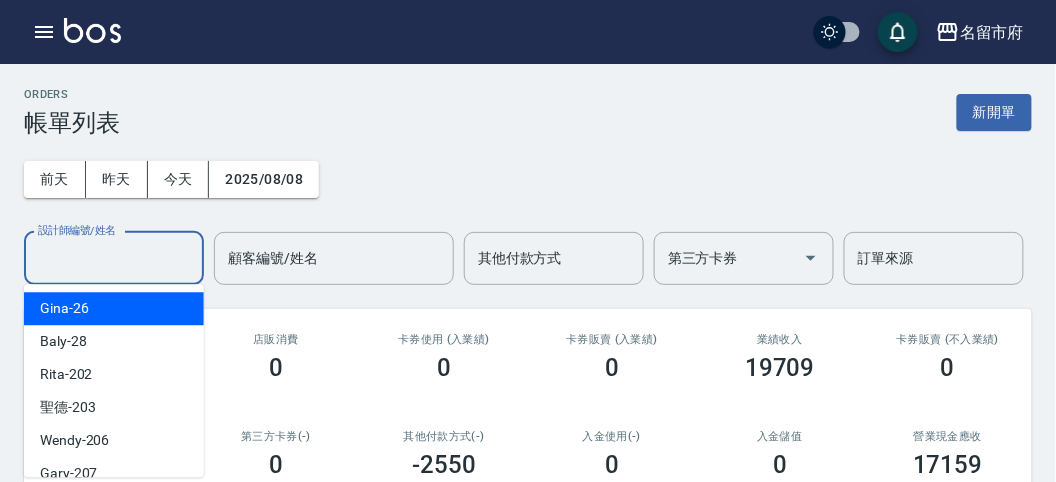 drag, startPoint x: 132, startPoint y: 257, endPoint x: 133, endPoint y: 268, distance: 11.045361 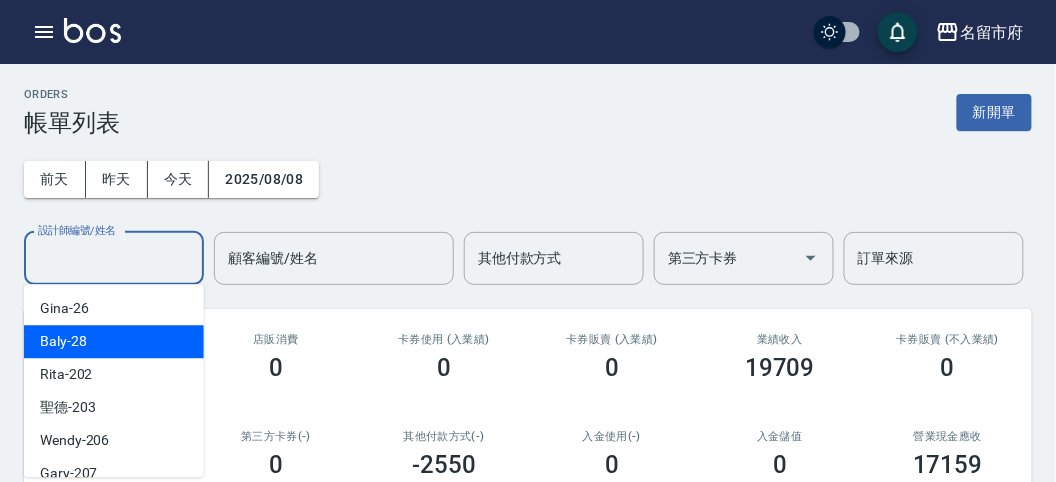 click on "Baly -28" at bounding box center (114, 341) 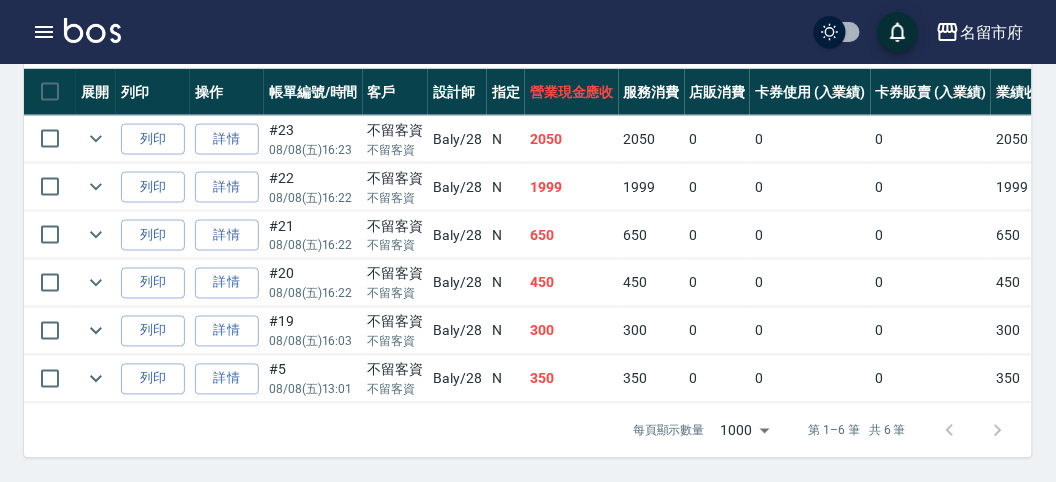 scroll, scrollTop: 116, scrollLeft: 0, axis: vertical 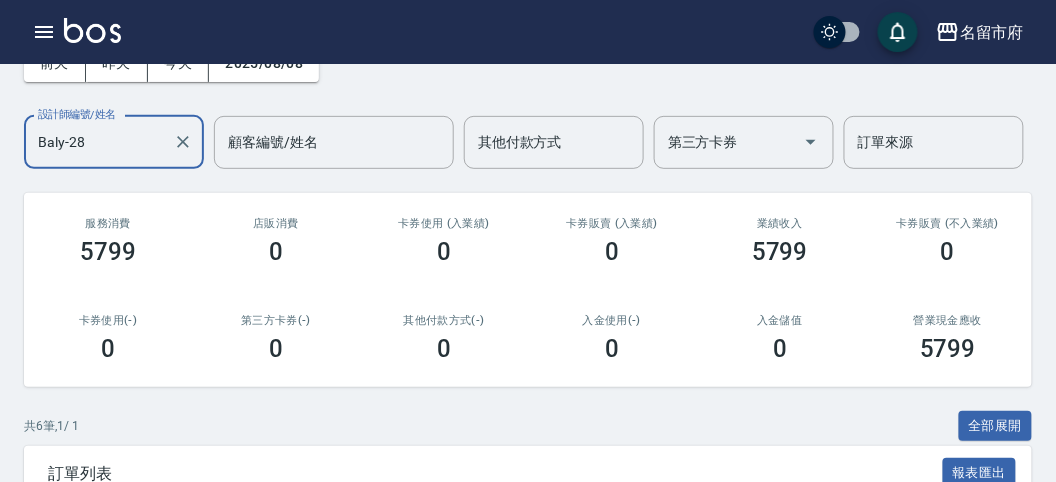 click on "Baly-28" at bounding box center (99, 142) 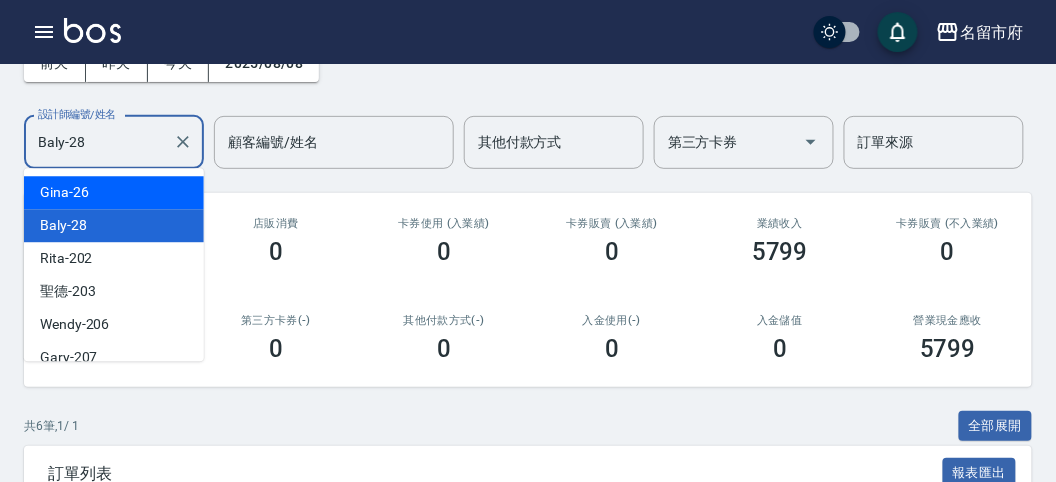 click on "Gina -26" at bounding box center (114, 192) 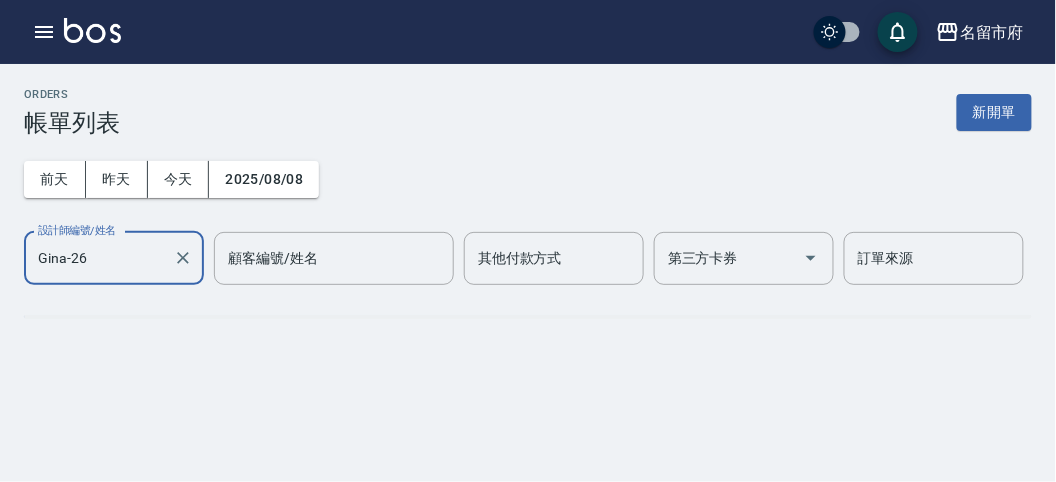 scroll, scrollTop: 0, scrollLeft: 0, axis: both 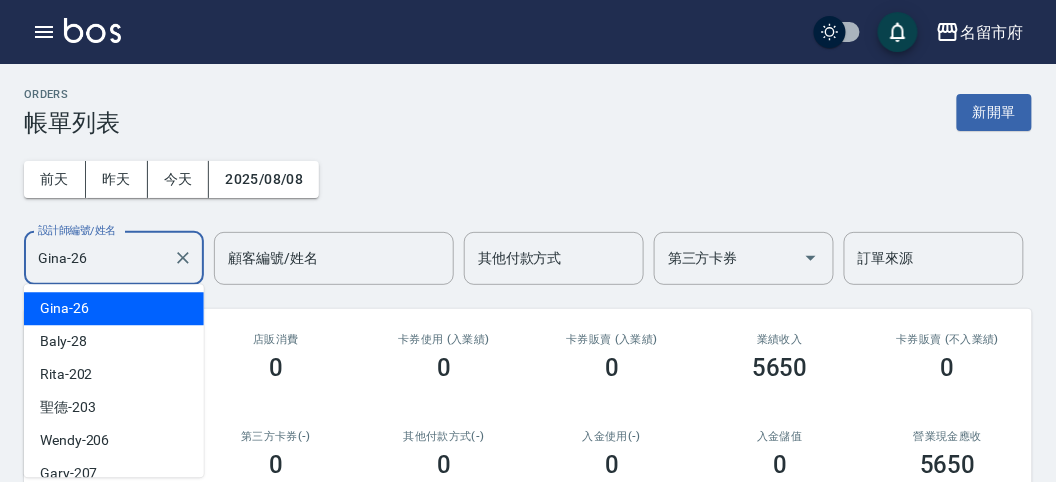 click on "Gina-26" at bounding box center (99, 258) 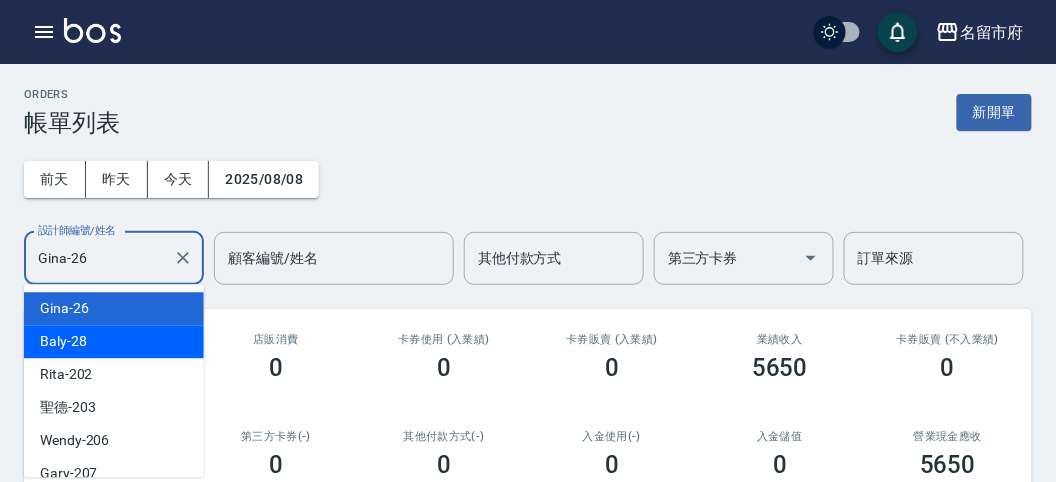 click on "Baly -28" at bounding box center (114, 341) 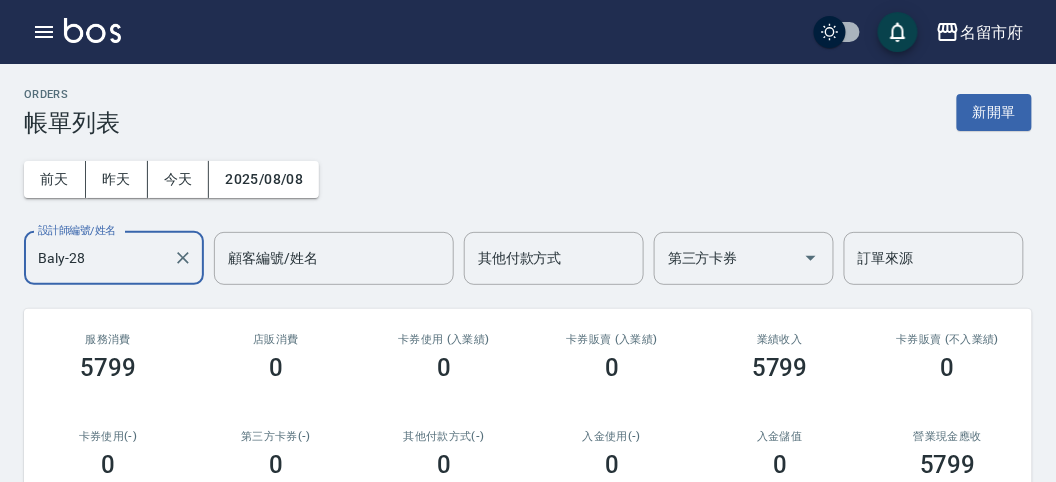 click on "Baly-28" at bounding box center [99, 258] 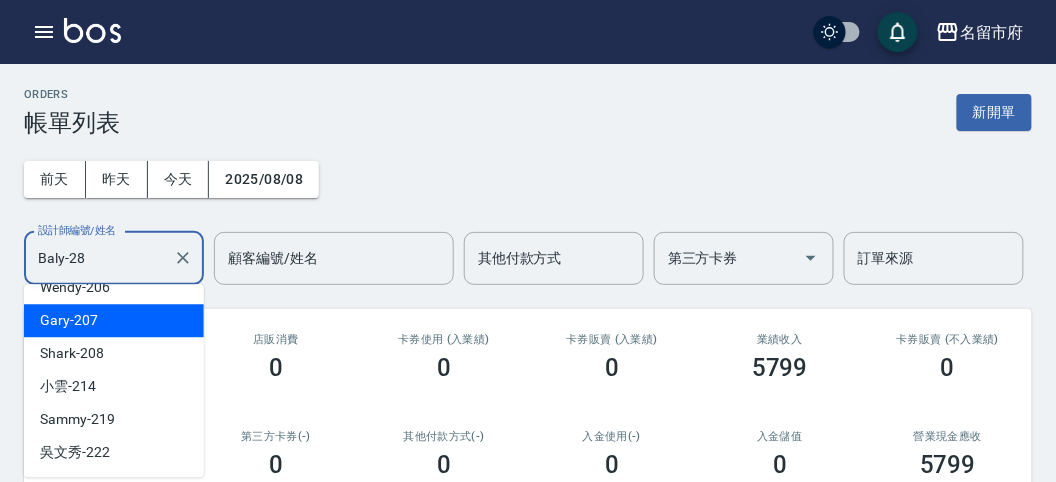 scroll, scrollTop: 0, scrollLeft: 0, axis: both 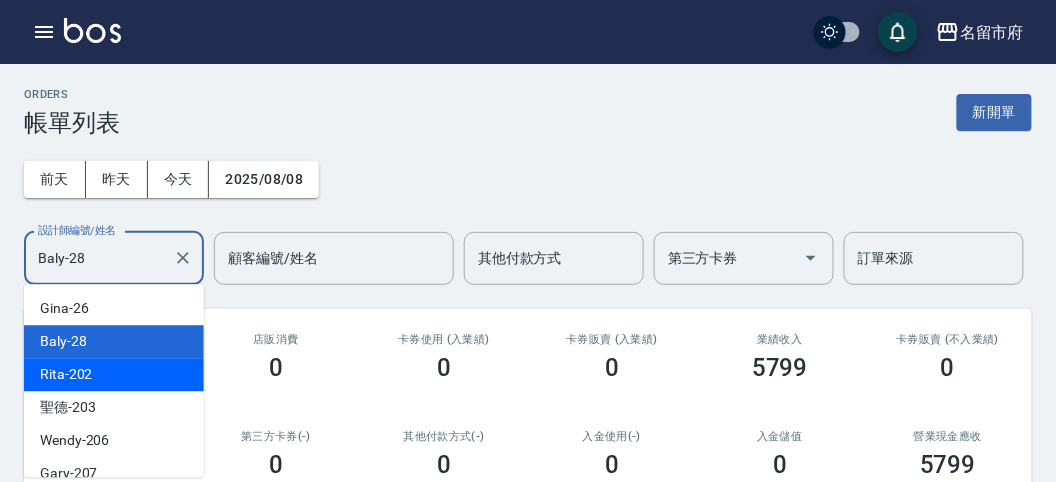 click on "Rita -202" at bounding box center (114, 374) 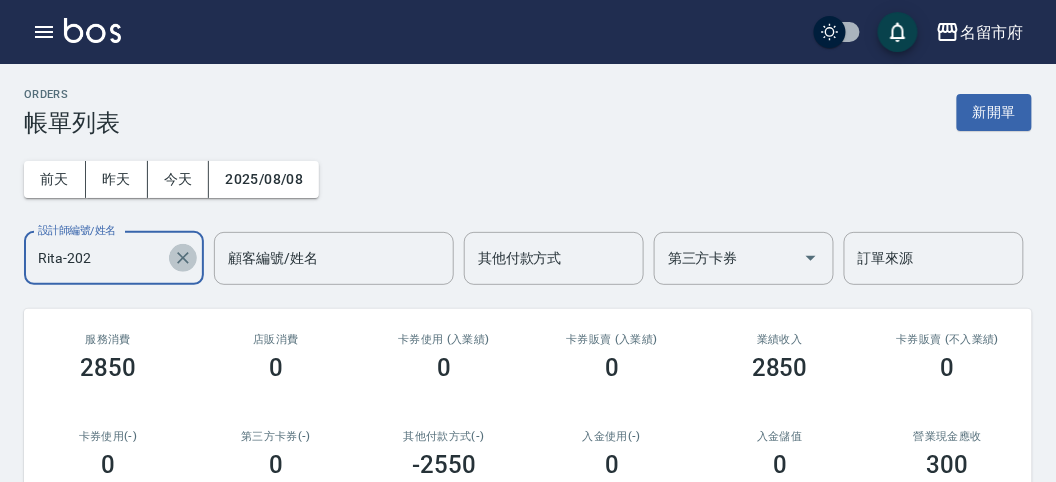 click 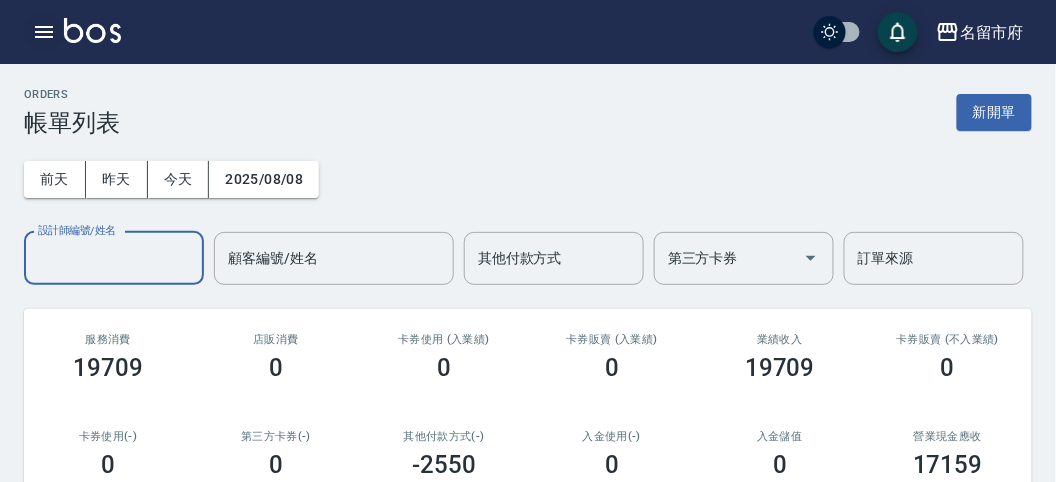 click 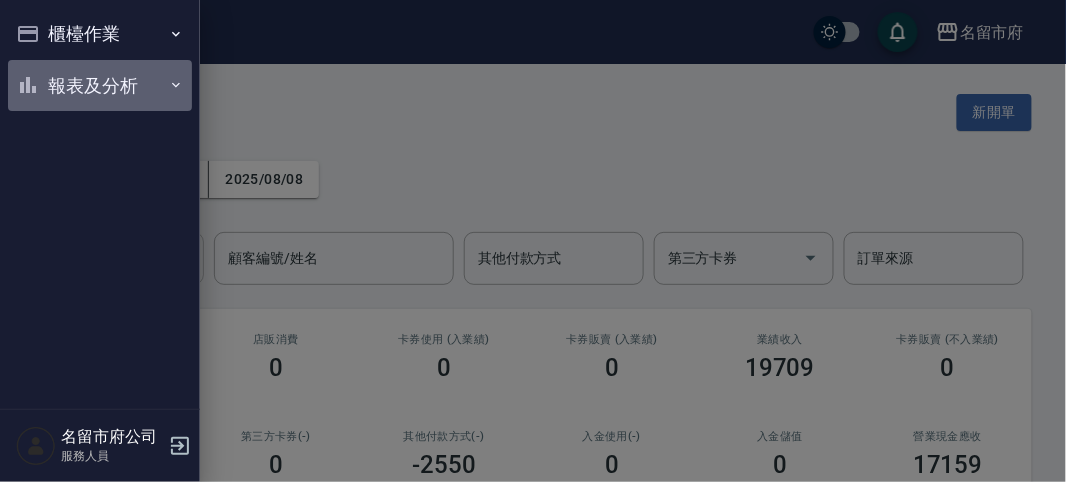 click on "報表及分析" at bounding box center [100, 86] 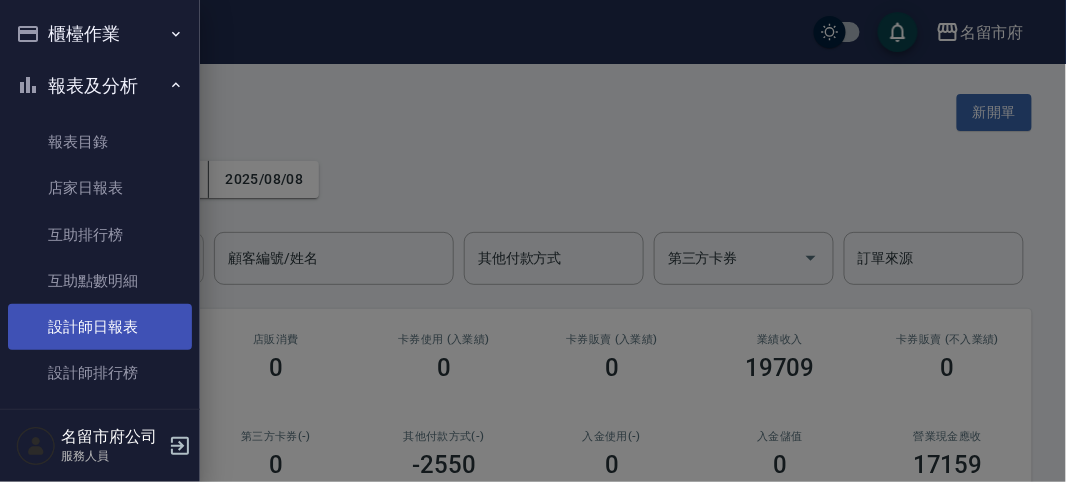 click on "設計師日報表" at bounding box center (100, 327) 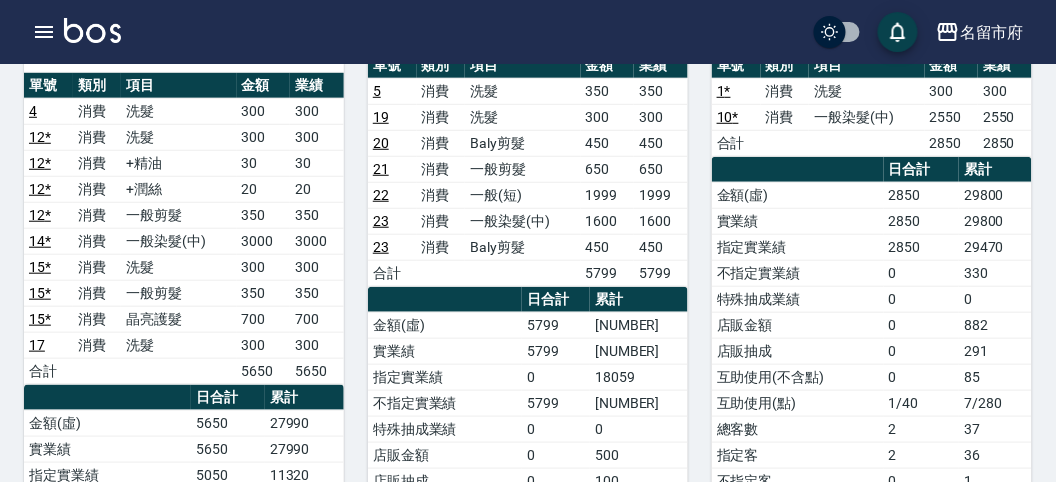 scroll, scrollTop: 0, scrollLeft: 0, axis: both 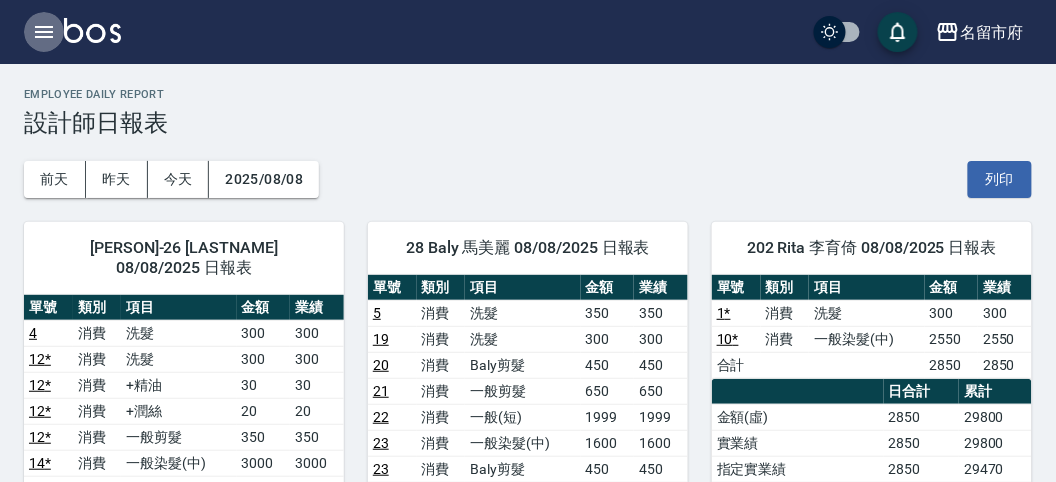 click 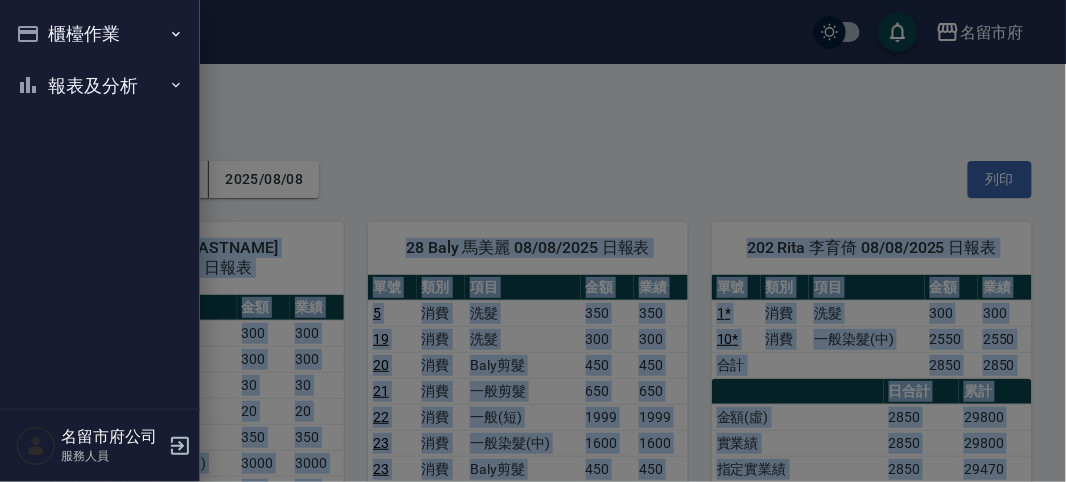 click on "櫃檯作業 打帳單 帳單列表 現金收支登錄 高階收支登錄 材料自購登錄 每日結帳 報表及分析 報表目錄 店家日報表 互助排行榜 互助點數明細 設計師日報表 設計師排行榜 收支分類明細表 名留市府公司 服務人員" at bounding box center (100, 241) 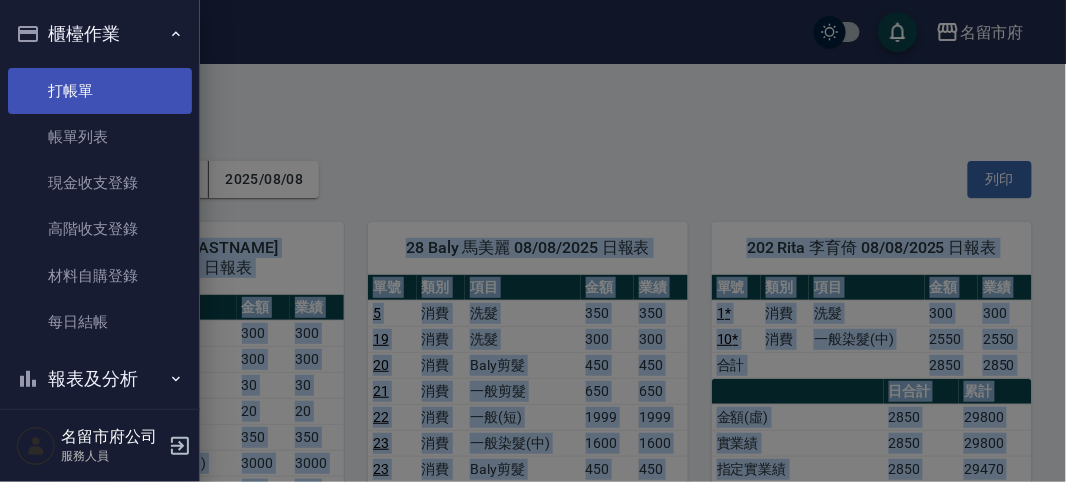 click on "打帳單" at bounding box center [100, 91] 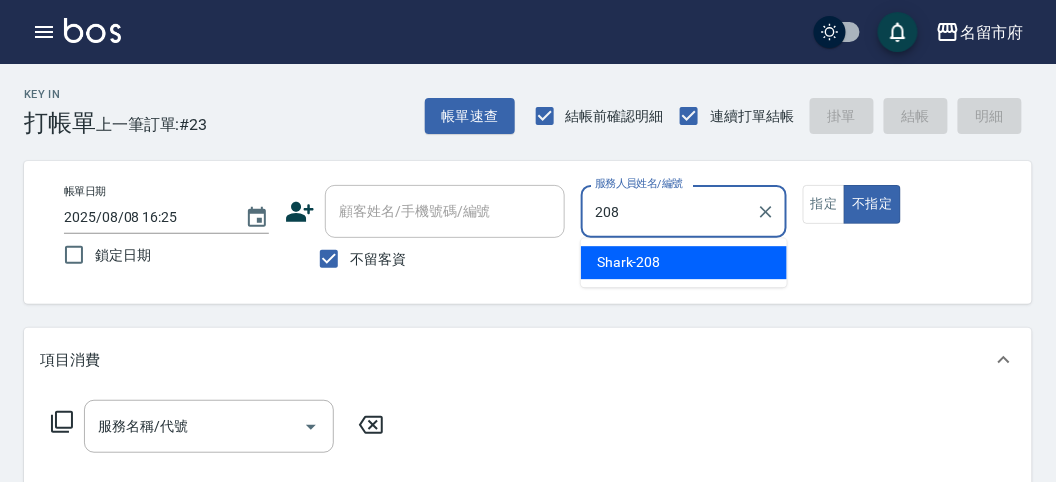 click on "Shark -208" at bounding box center (684, 262) 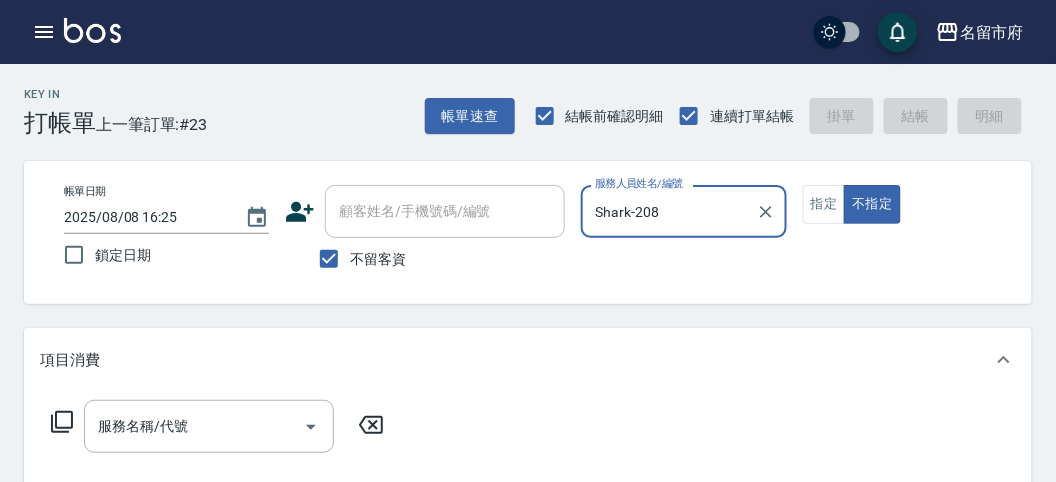 type on "Shark-208" 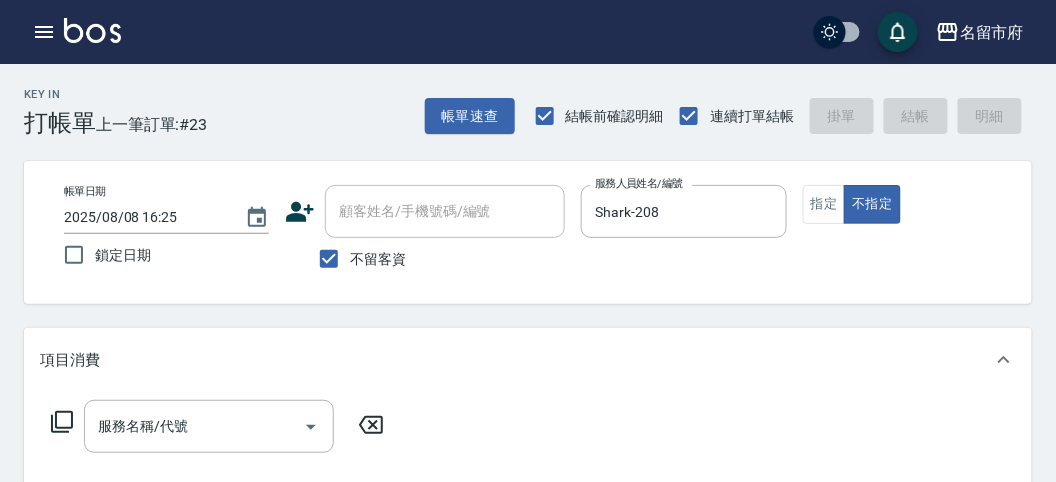 click 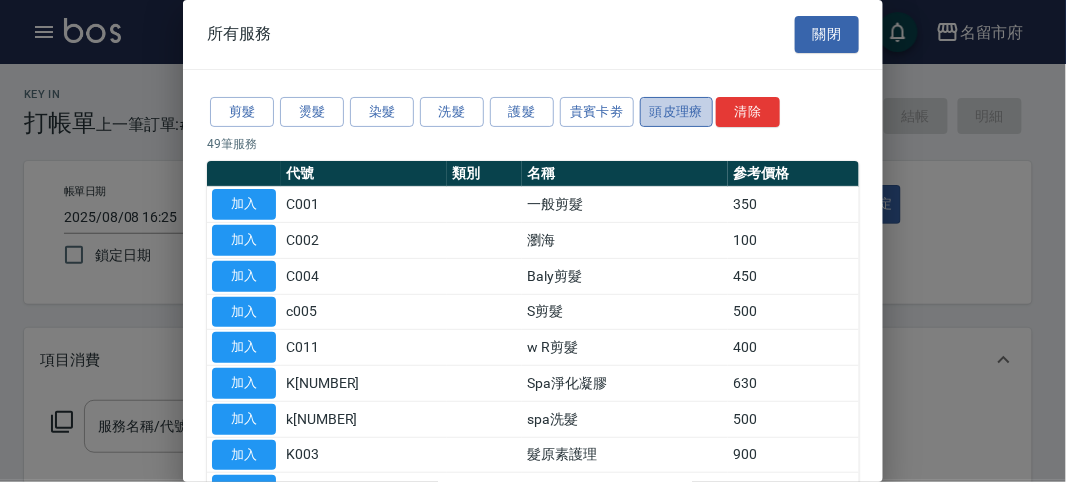 click on "頭皮理療" at bounding box center (677, 112) 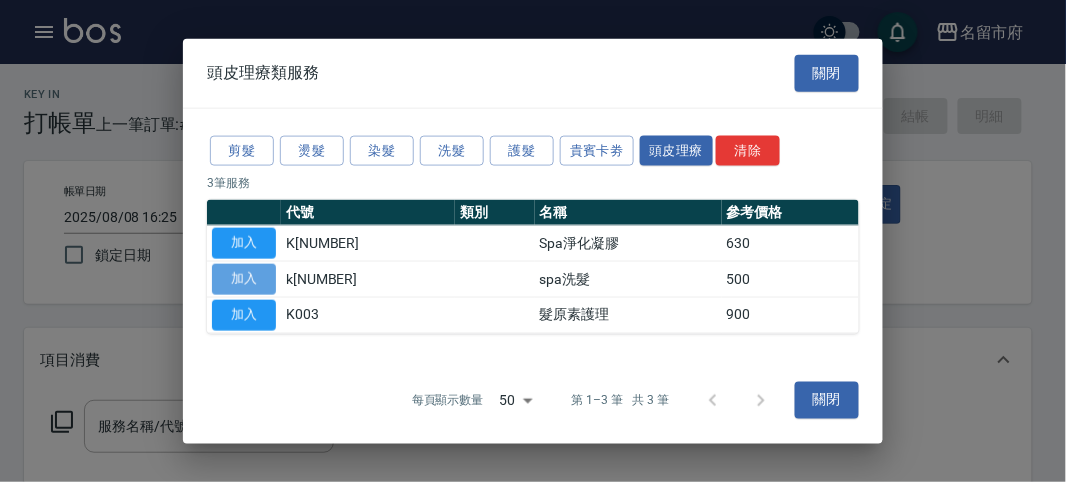 click on "加入" at bounding box center [244, 279] 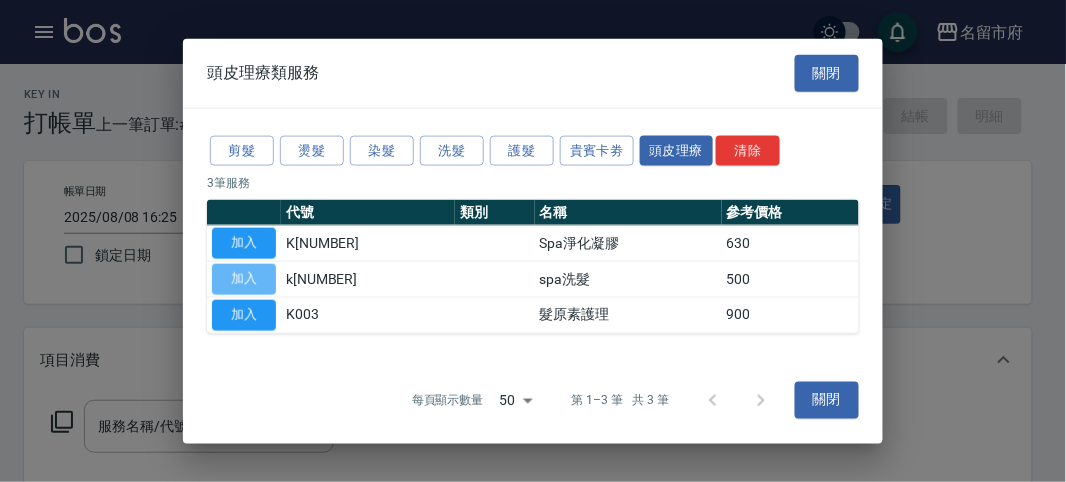 type on "spa洗髮(k003)" 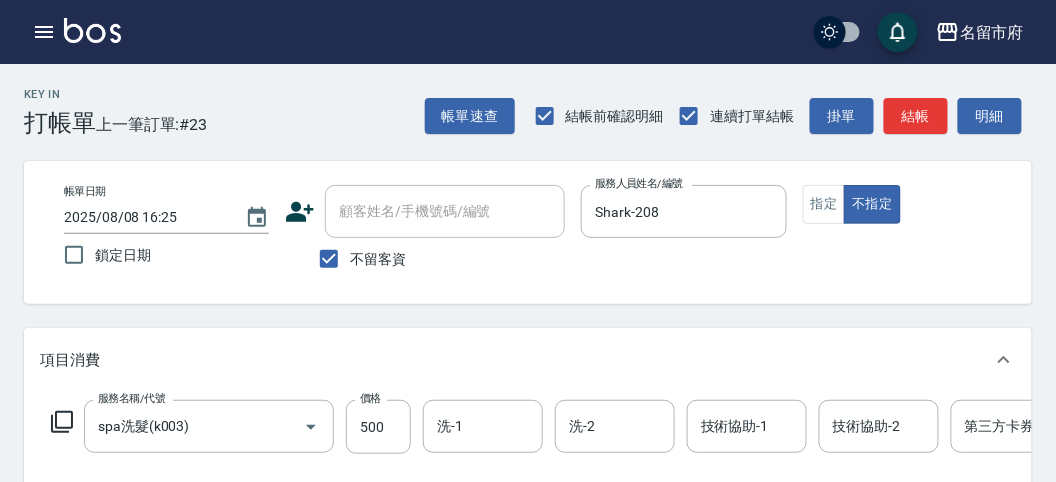 click 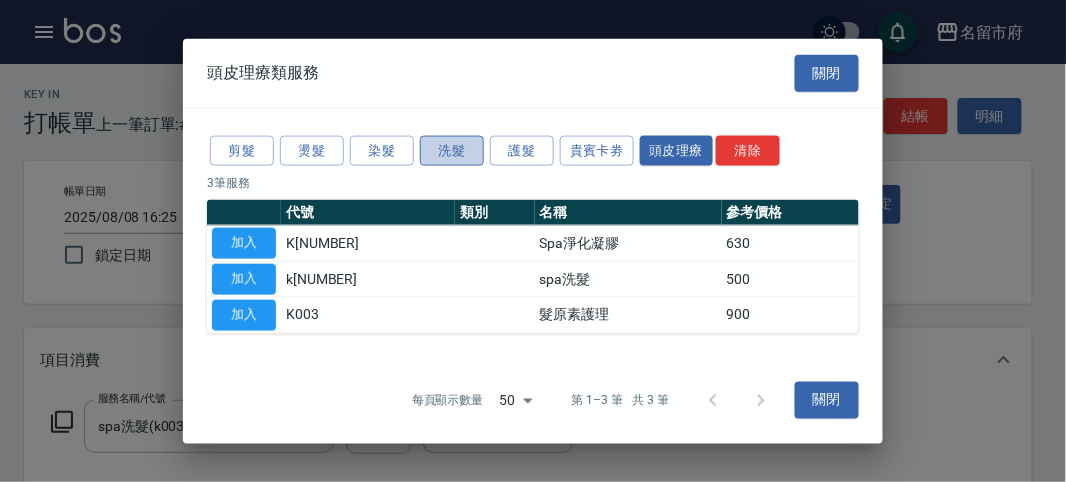 click on "洗髮" at bounding box center (452, 150) 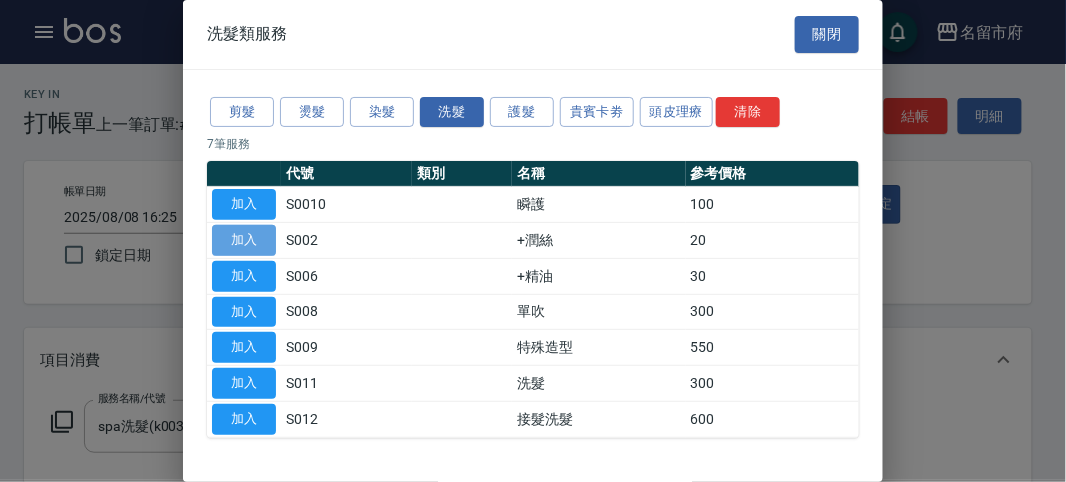 click on "加入" at bounding box center (244, 240) 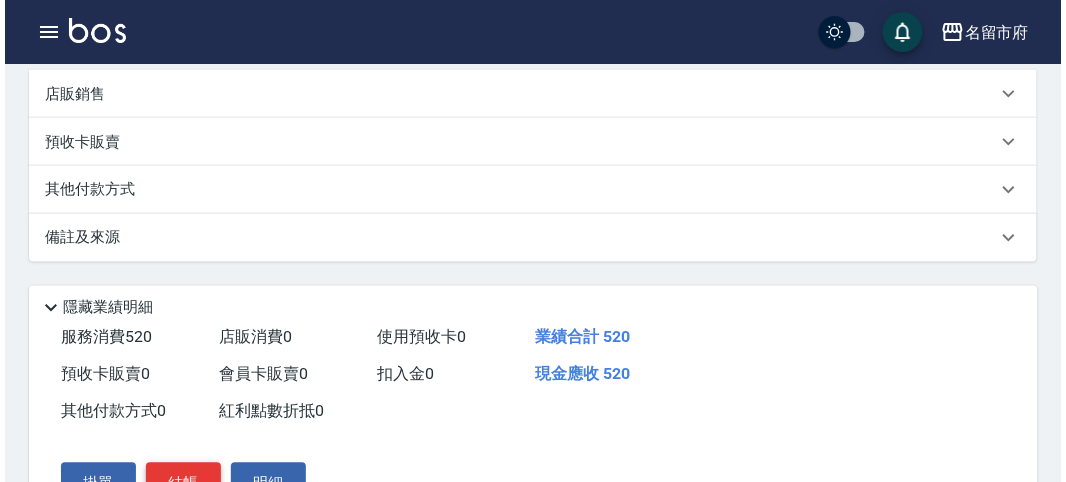scroll, scrollTop: 682, scrollLeft: 0, axis: vertical 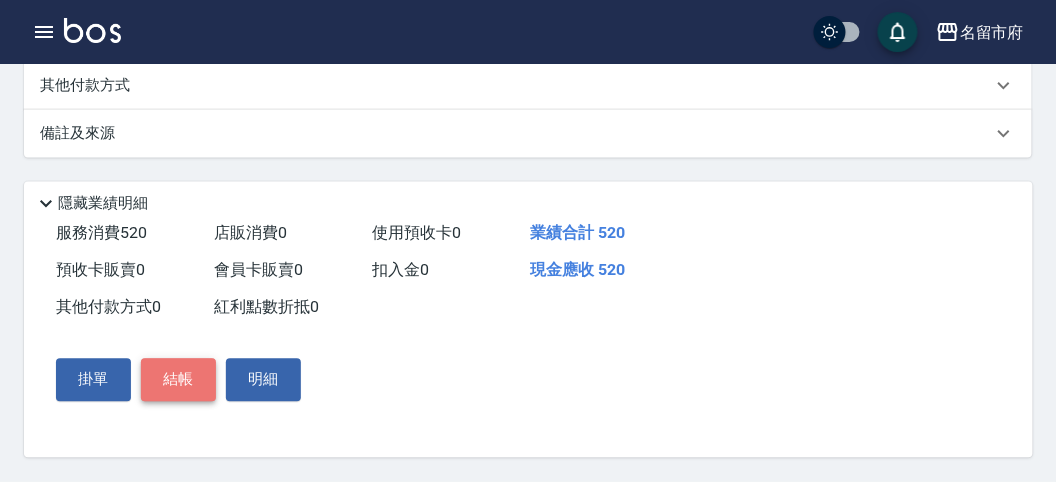 click on "結帳" at bounding box center [178, 380] 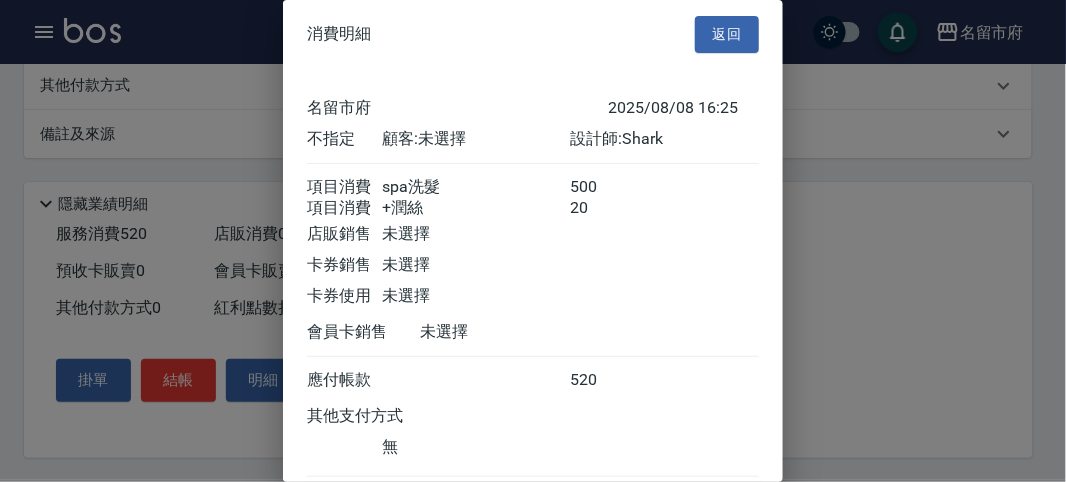 scroll, scrollTop: 133, scrollLeft: 0, axis: vertical 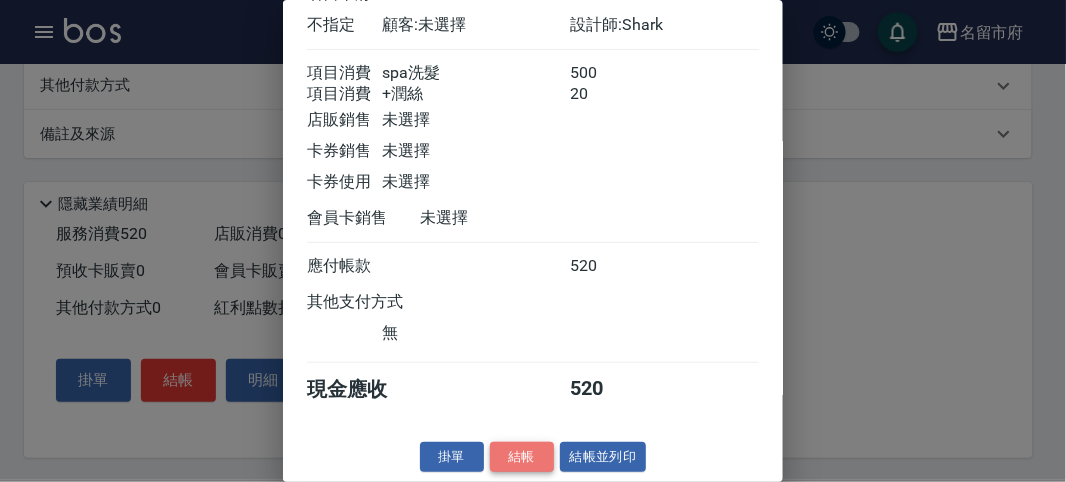 click on "結帳" at bounding box center [522, 457] 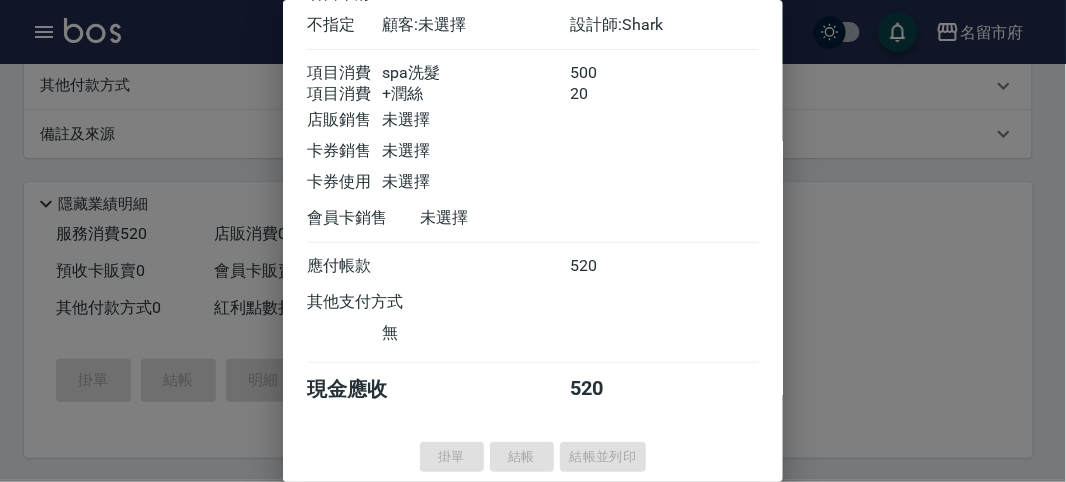 type on "[DATE] [TIME]" 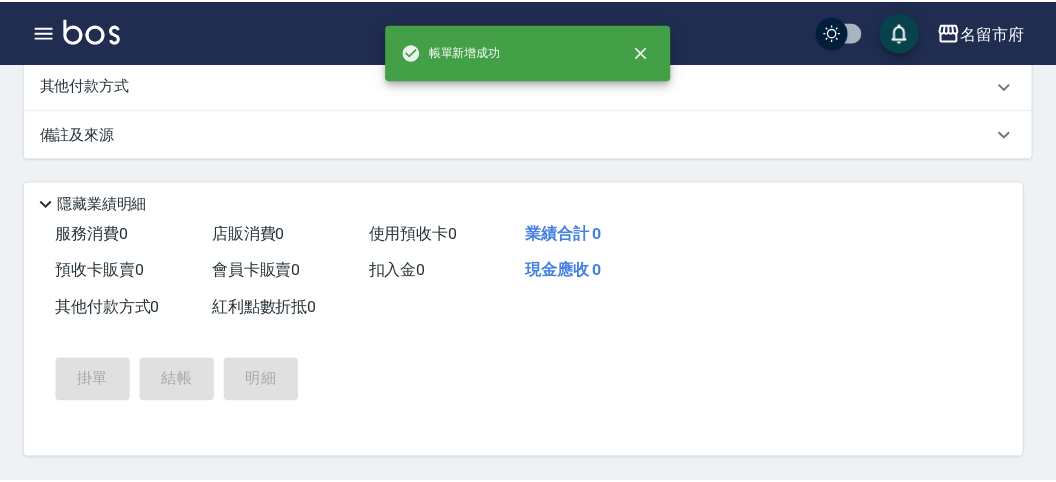 scroll, scrollTop: 0, scrollLeft: 0, axis: both 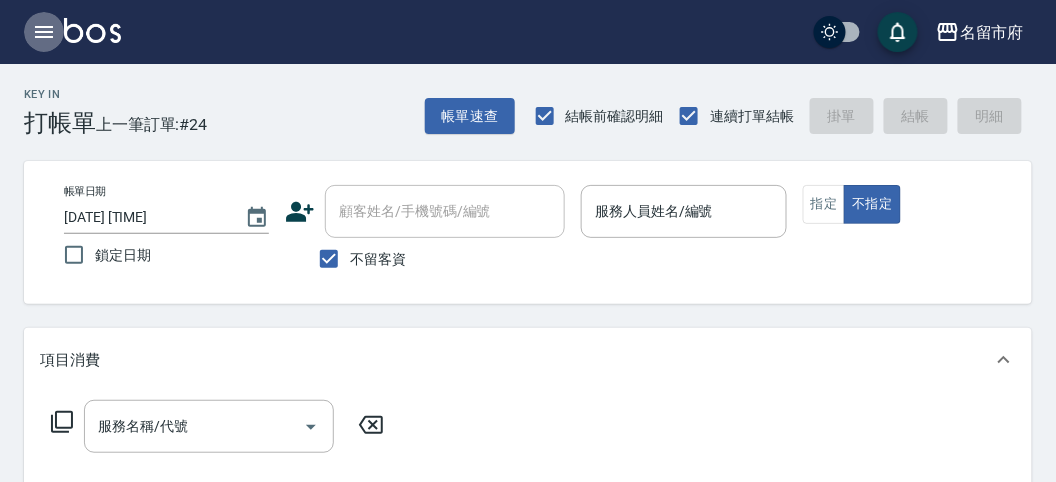 click 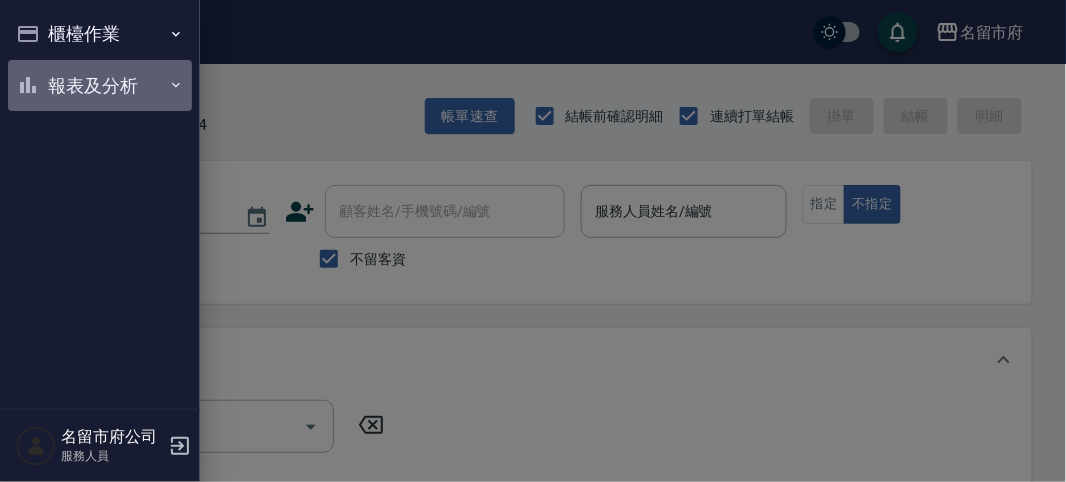 click on "報表及分析" at bounding box center (100, 86) 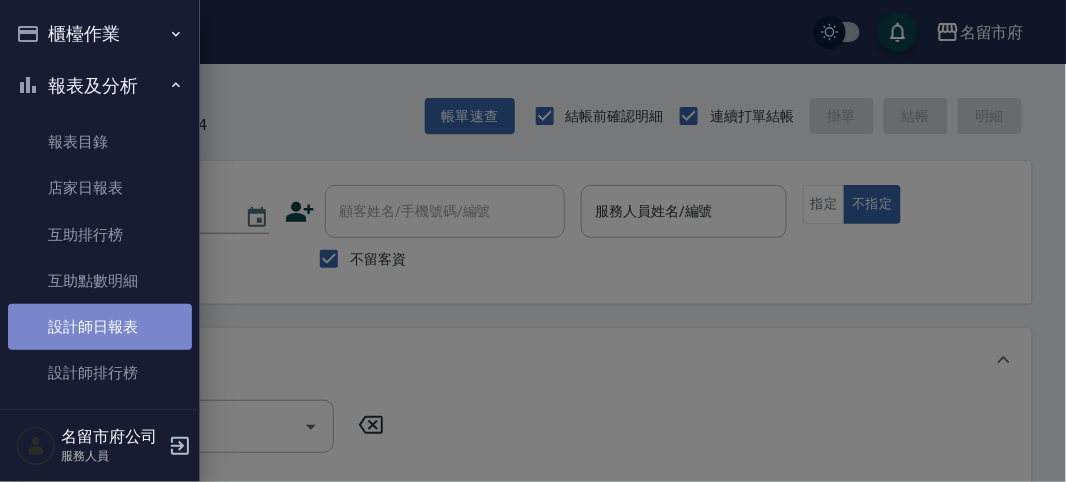 click on "設計師日報表" at bounding box center [100, 327] 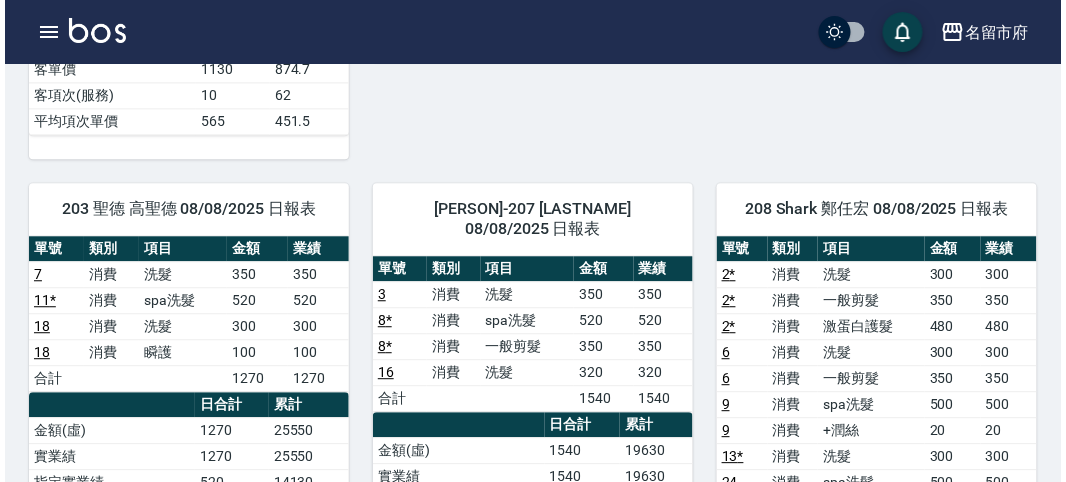scroll, scrollTop: 666, scrollLeft: 0, axis: vertical 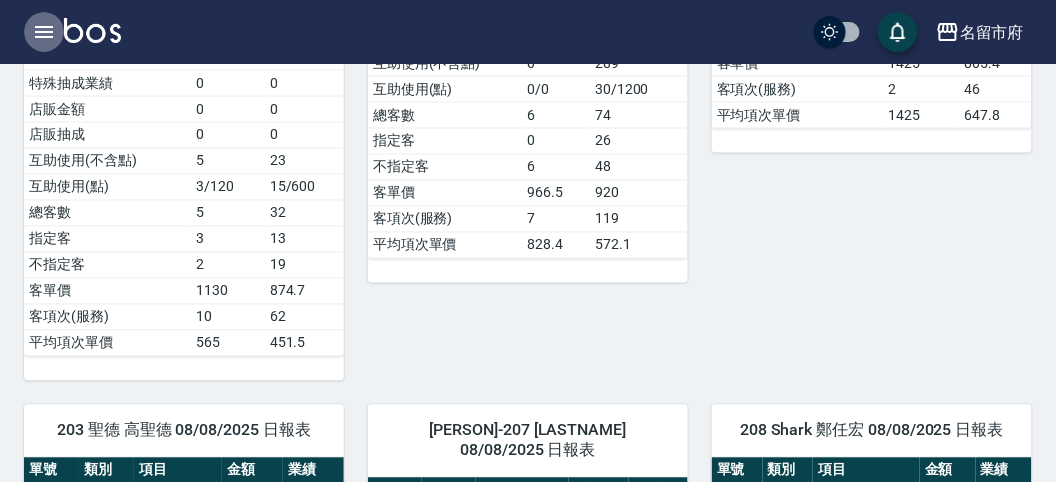 click 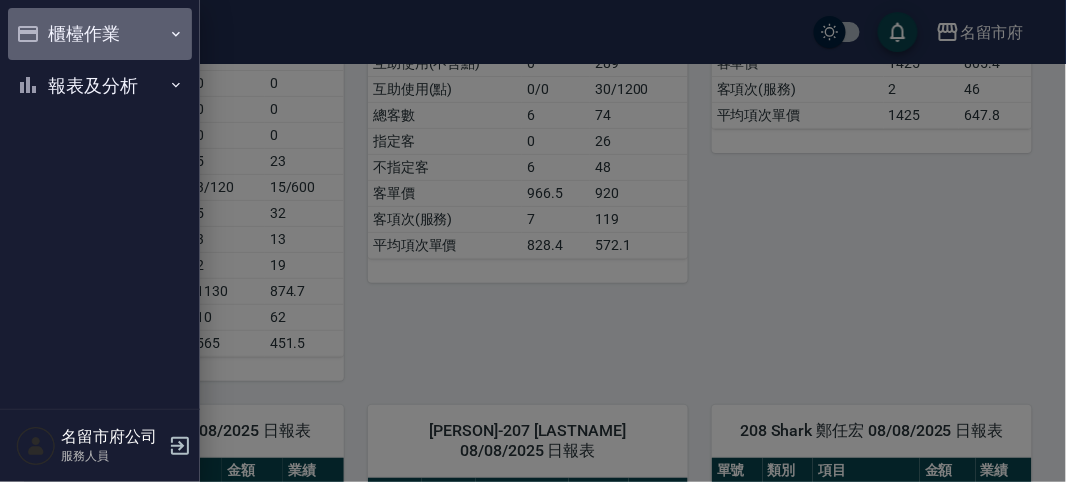 click on "櫃檯作業" at bounding box center (100, 34) 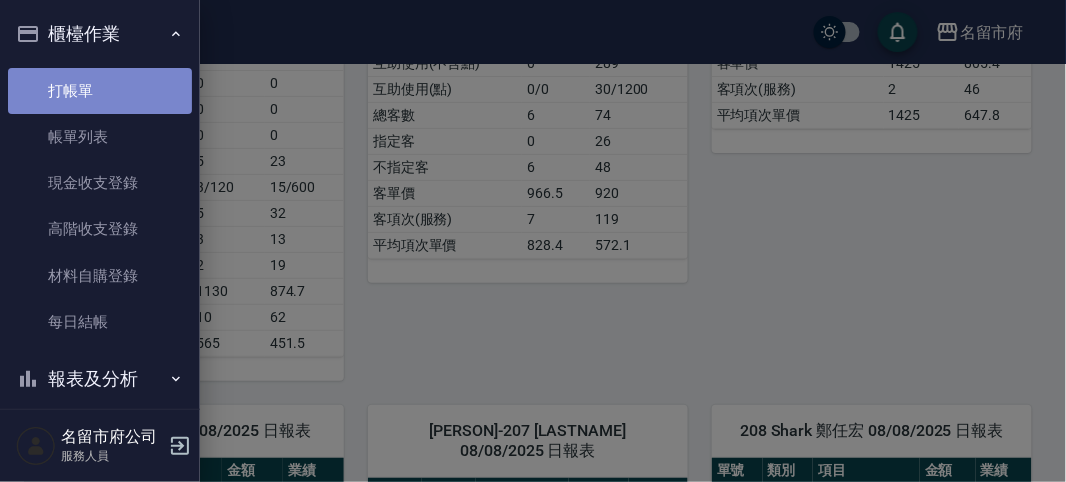 click on "打帳單" at bounding box center (100, 91) 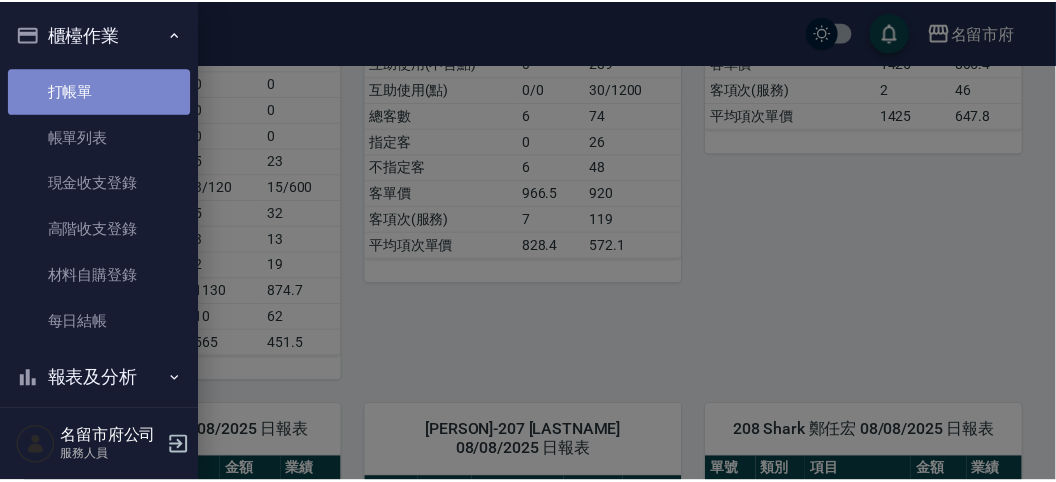 scroll, scrollTop: 0, scrollLeft: 0, axis: both 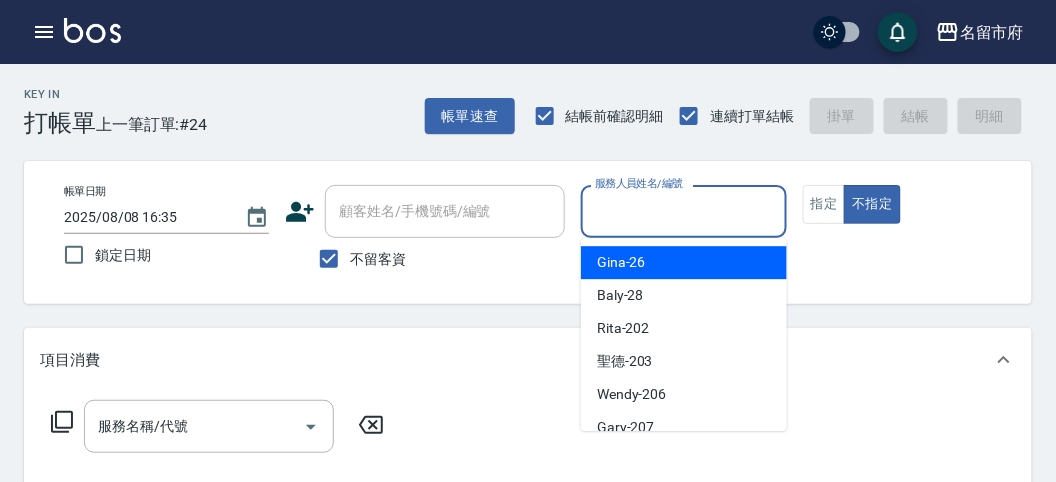 click on "服務人員姓名/編號" at bounding box center [683, 211] 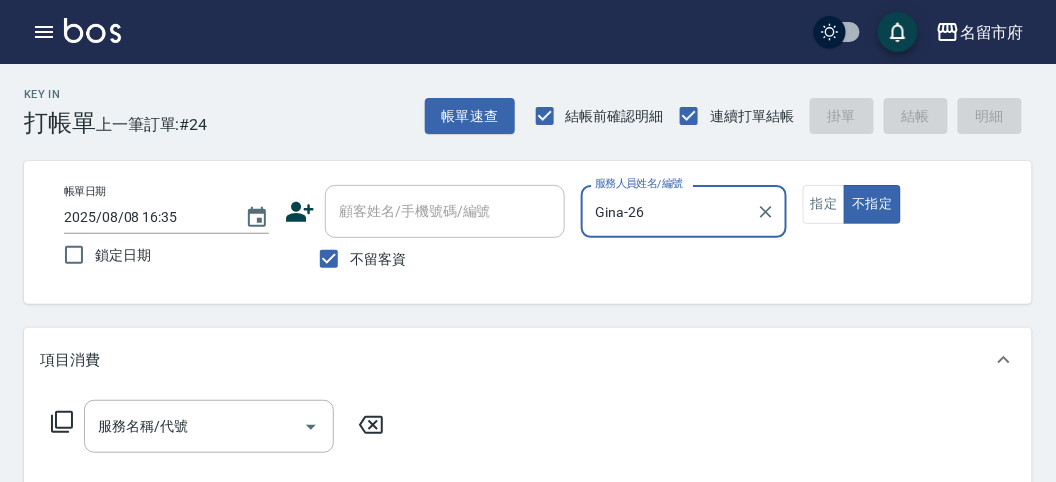 click 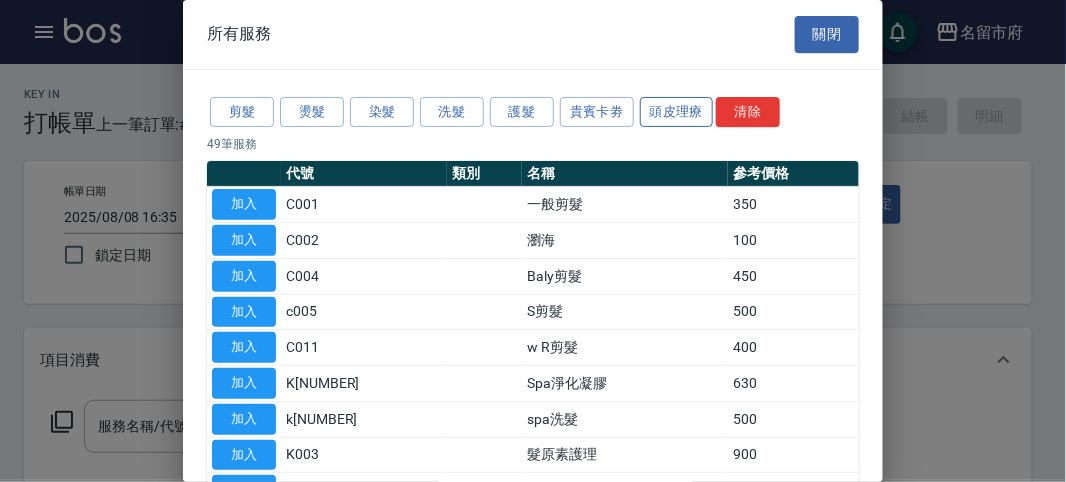 click on "頭皮理療" at bounding box center [677, 112] 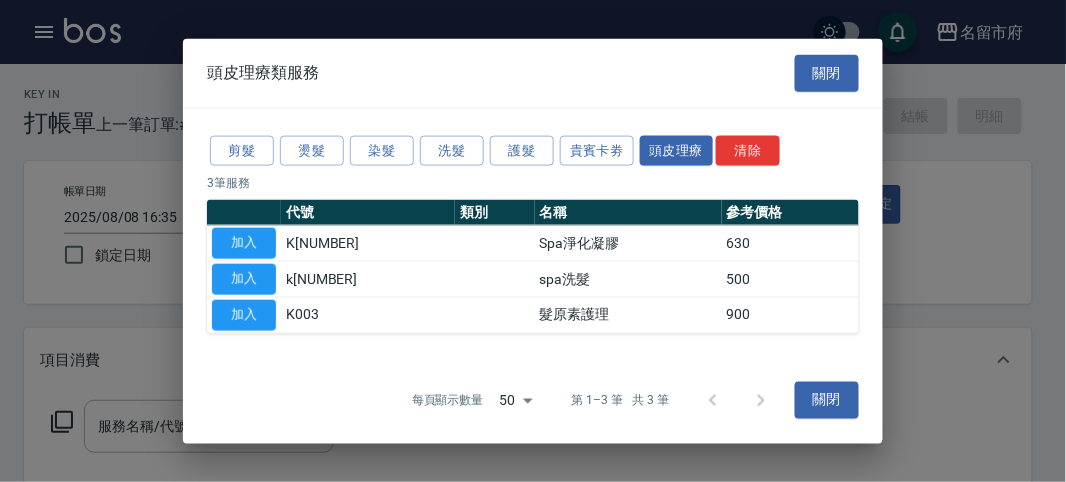 click on "加入" at bounding box center [244, 279] 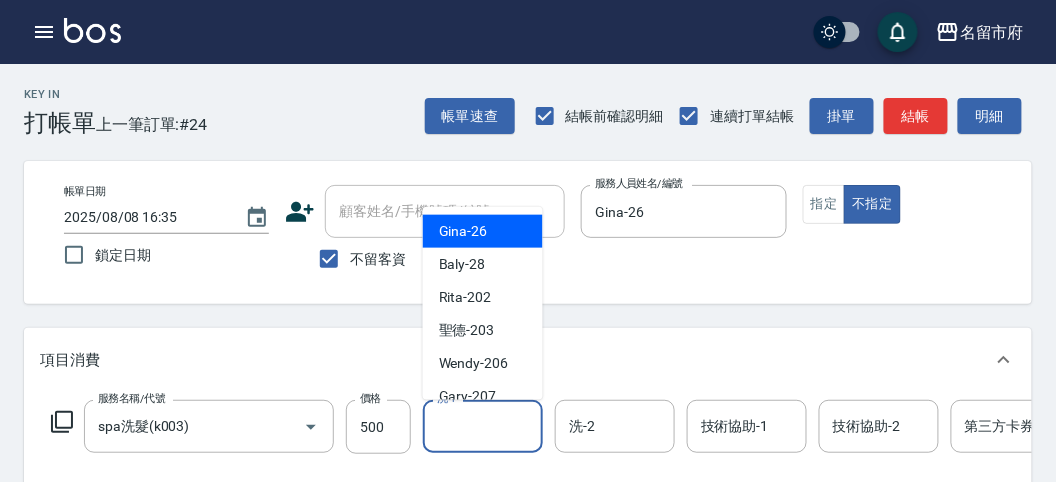 click on "洗-1" at bounding box center (483, 426) 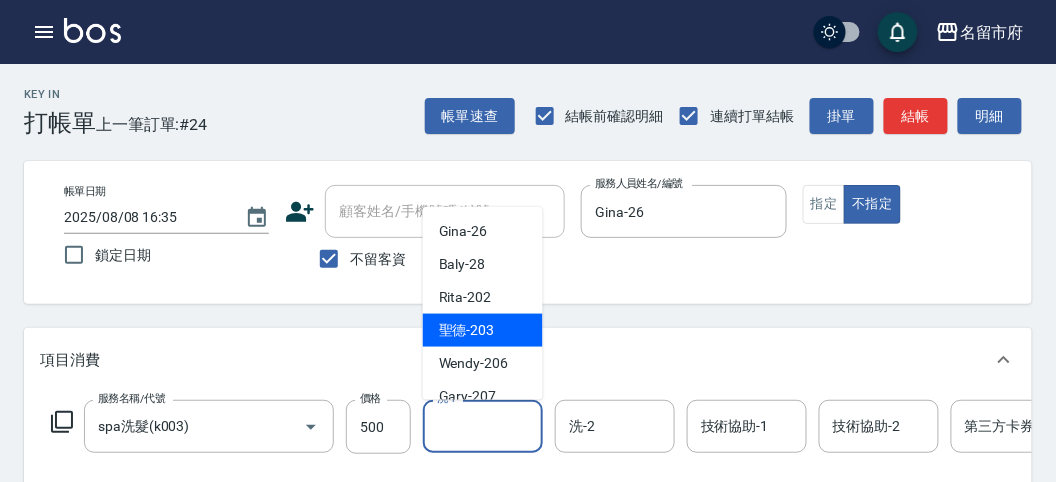 scroll, scrollTop: 111, scrollLeft: 0, axis: vertical 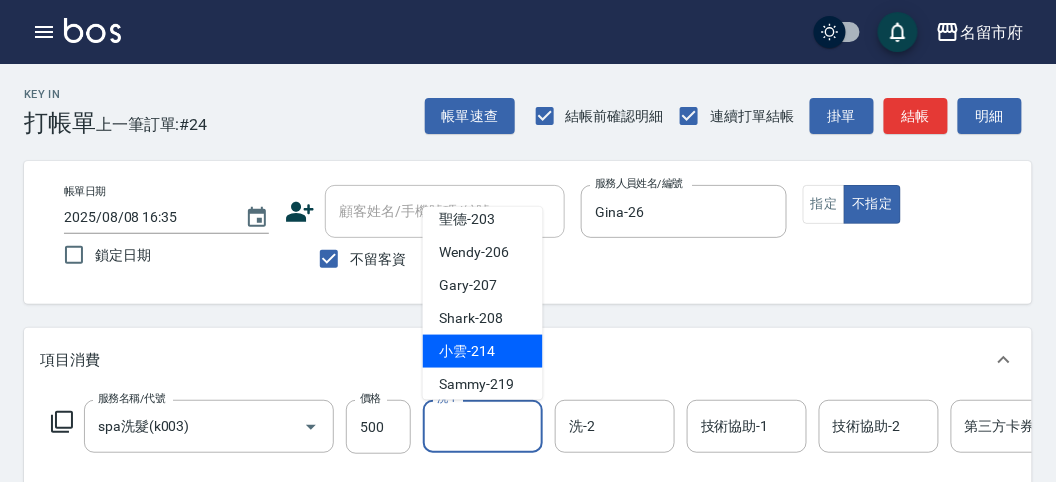 click on "小雲 -214" at bounding box center [467, 351] 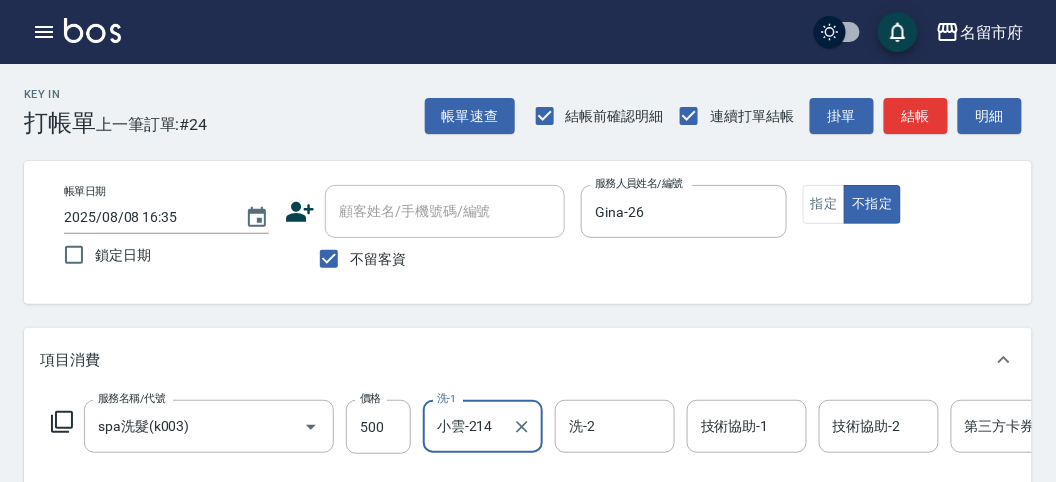 click 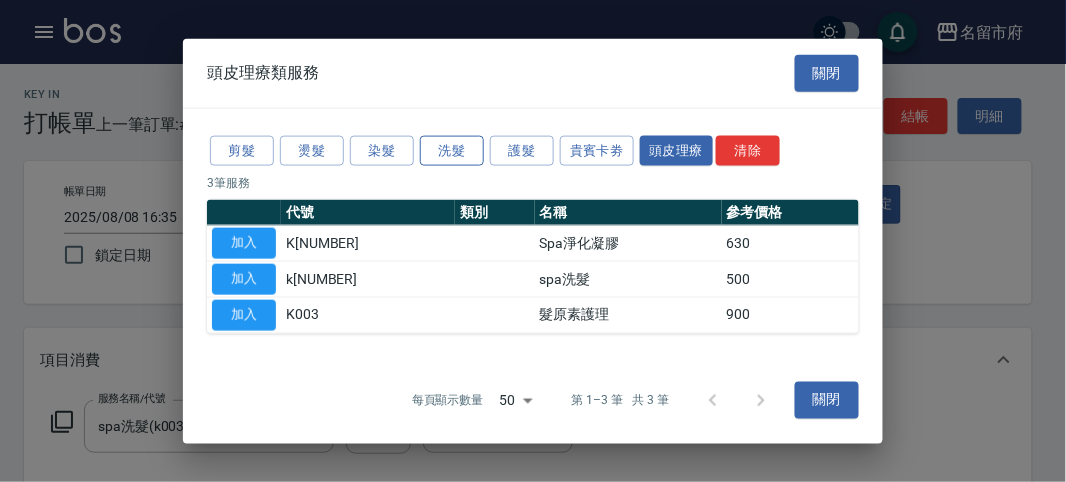 click on "洗髮" at bounding box center (452, 150) 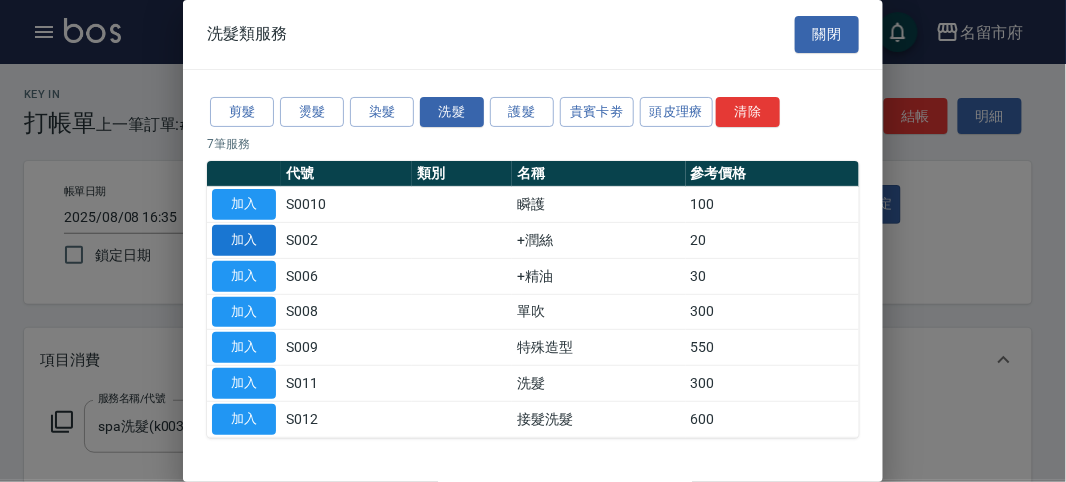 click on "加入" at bounding box center (244, 240) 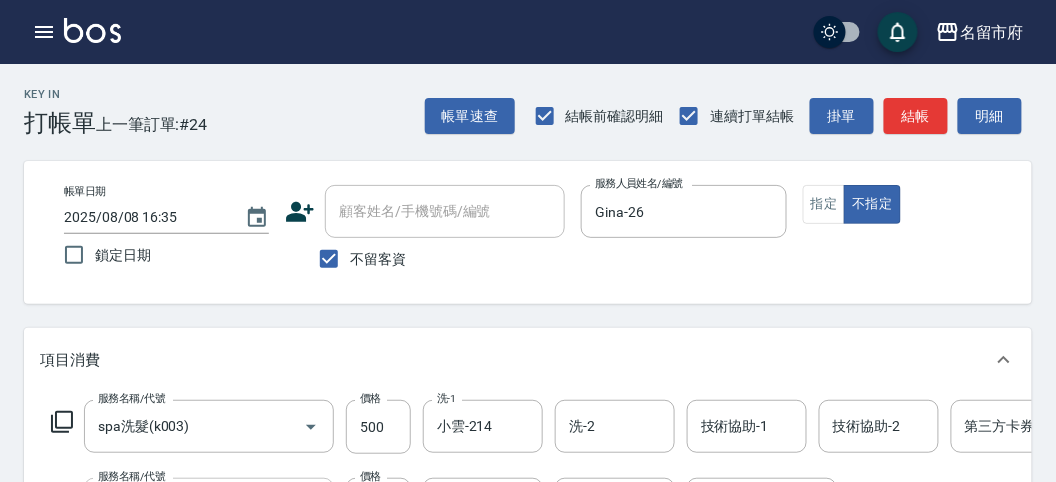 scroll, scrollTop: 222, scrollLeft: 0, axis: vertical 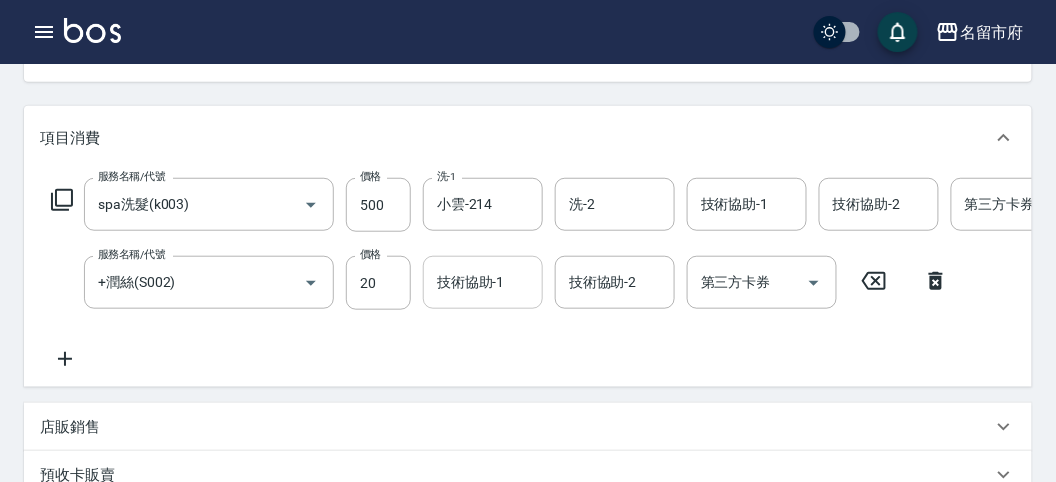 click on "技術協助-1" at bounding box center (483, 282) 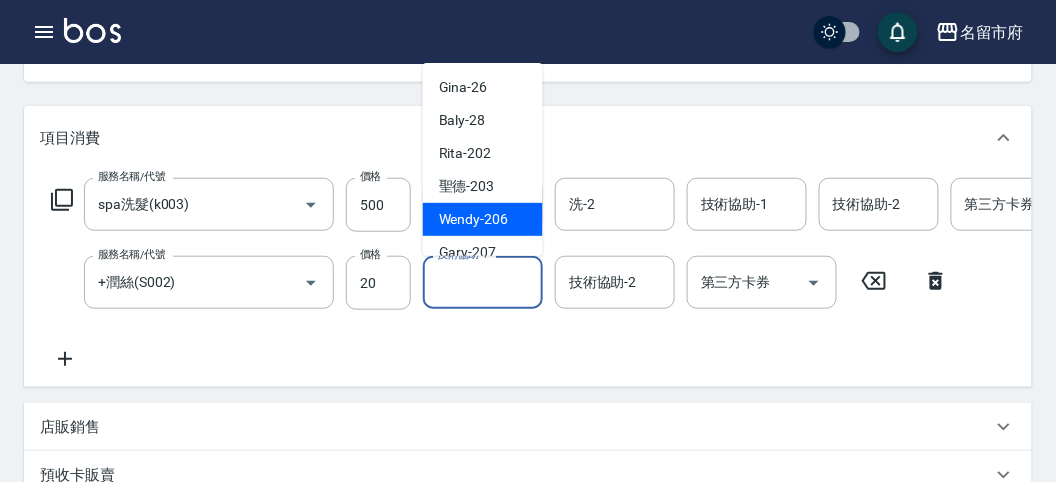 scroll, scrollTop: 153, scrollLeft: 0, axis: vertical 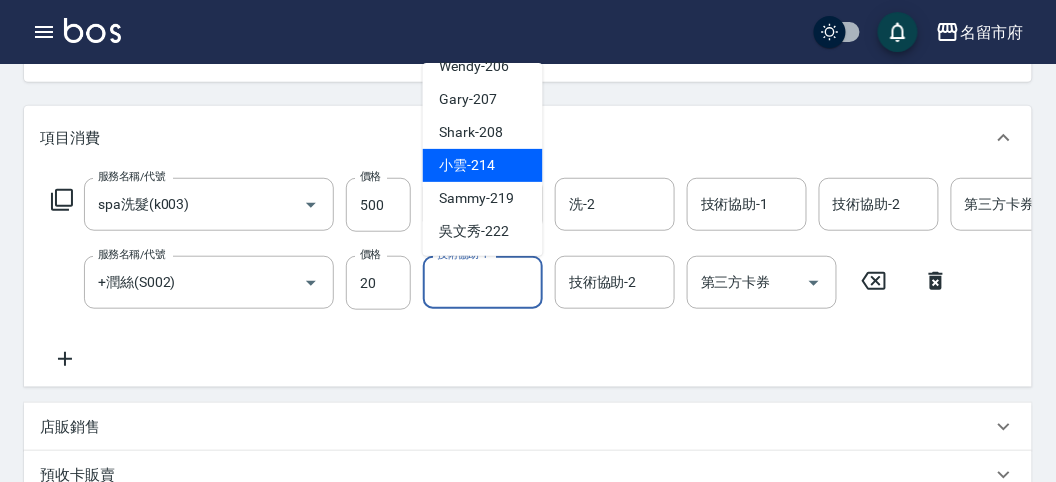 click on "小雲 -214" at bounding box center (467, 165) 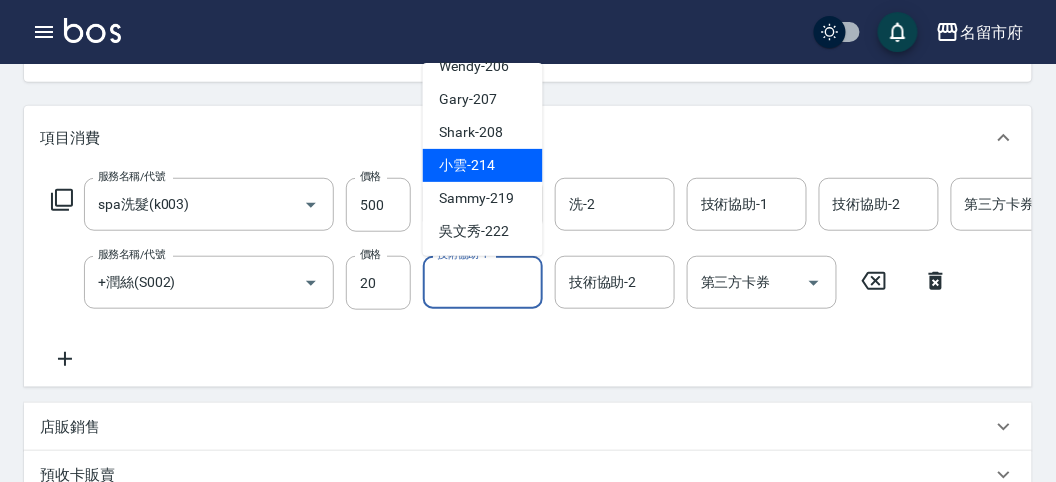 type on "小雲-214" 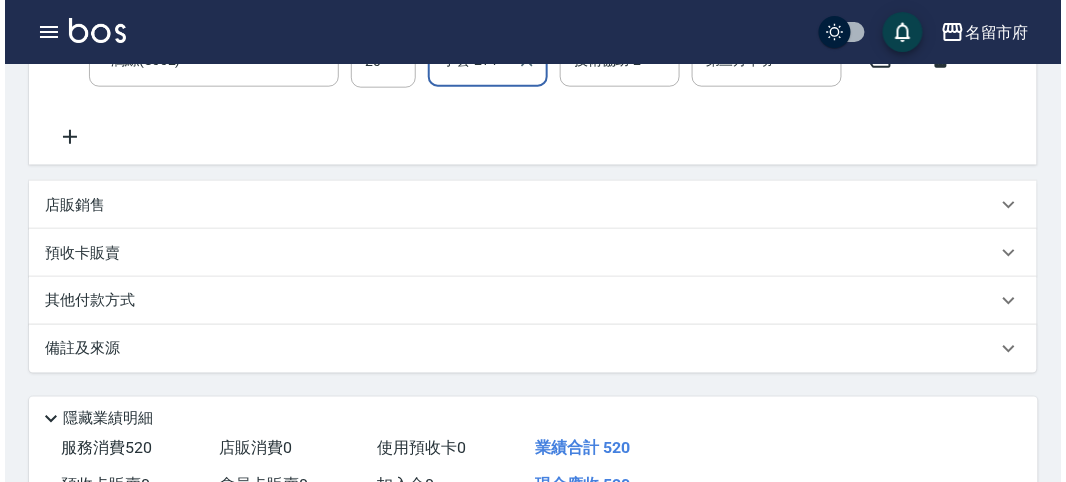 scroll, scrollTop: 682, scrollLeft: 0, axis: vertical 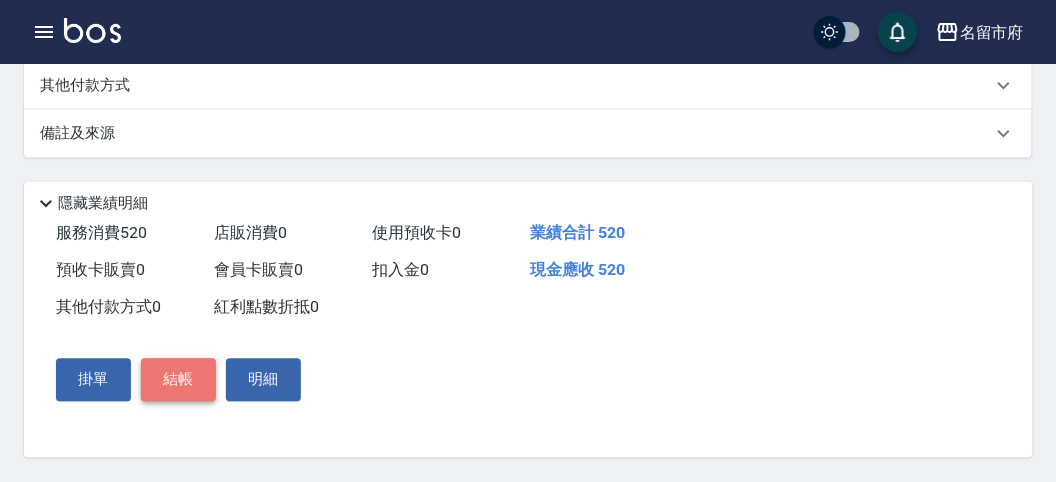 click on "結帳" at bounding box center [178, 380] 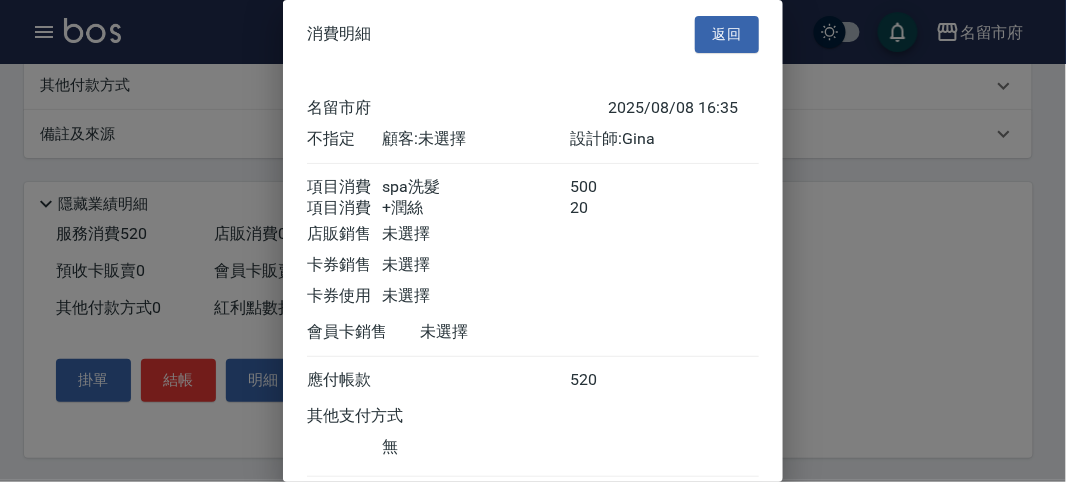 scroll, scrollTop: 133, scrollLeft: 0, axis: vertical 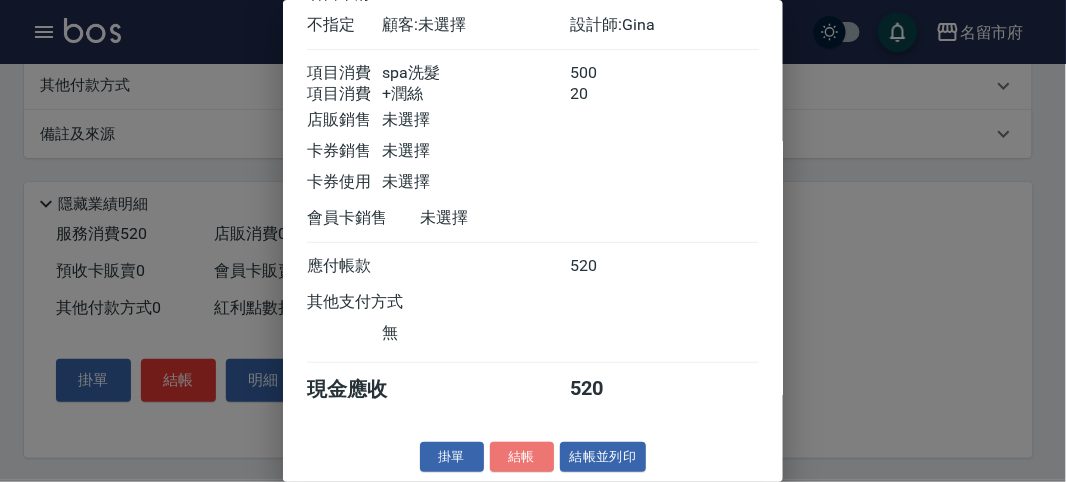 click on "結帳" at bounding box center (522, 457) 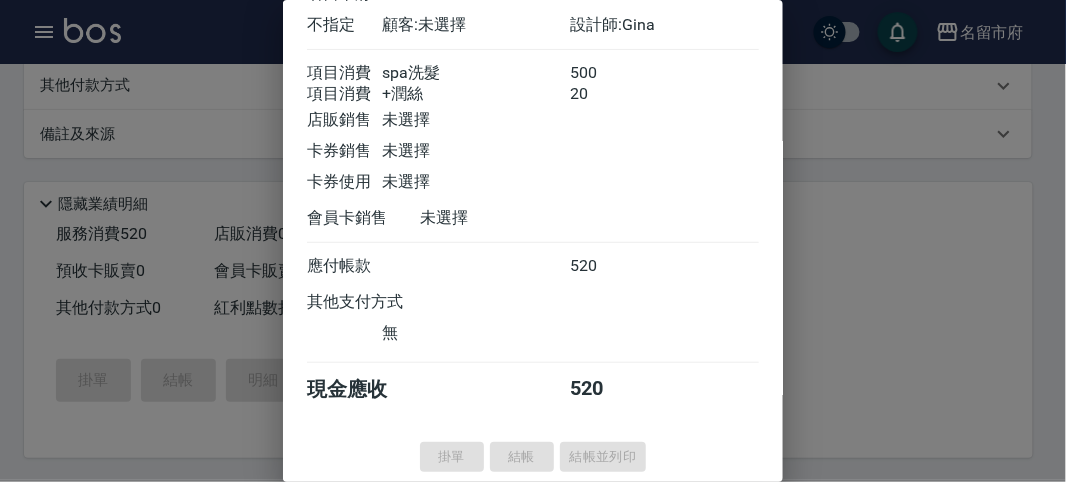 type on "2025/08/08 16:45" 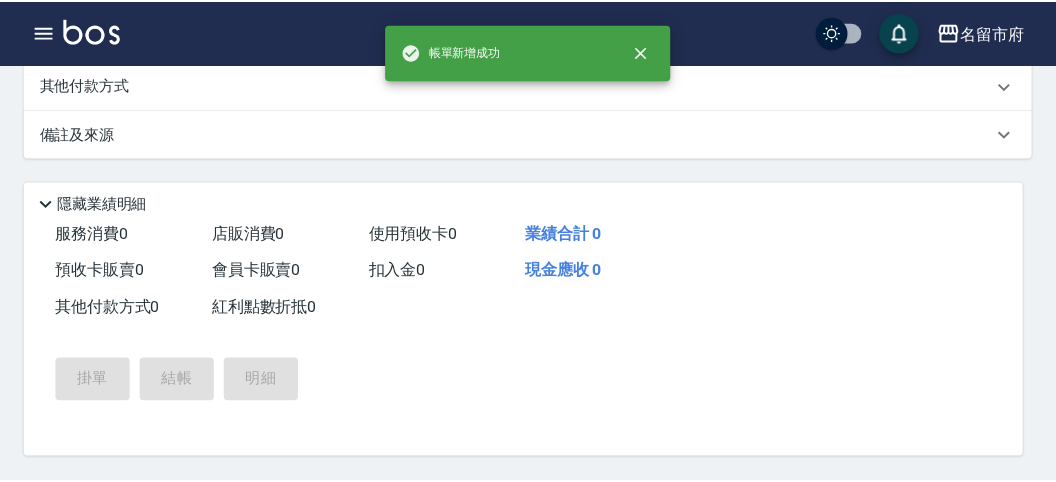 scroll, scrollTop: 0, scrollLeft: 0, axis: both 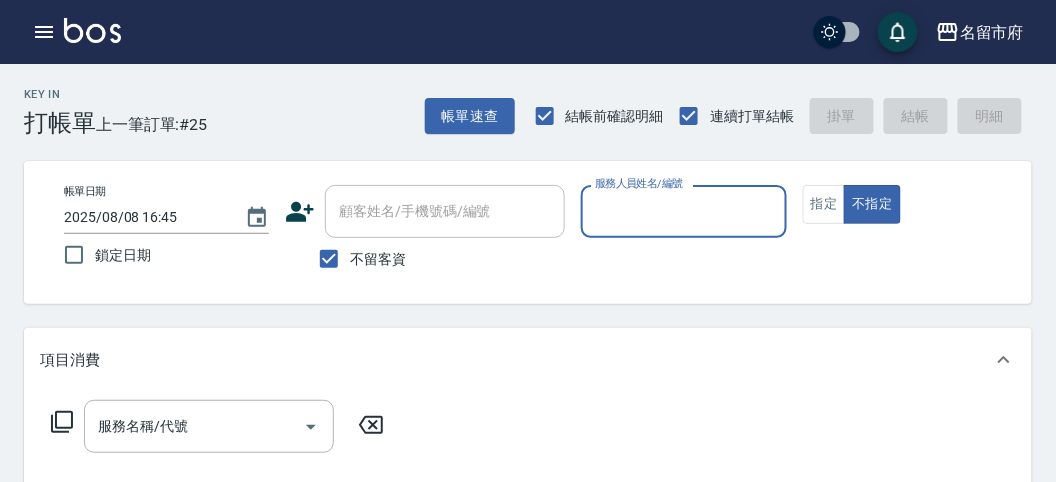 click on "服務人員姓名/編號" at bounding box center (683, 211) 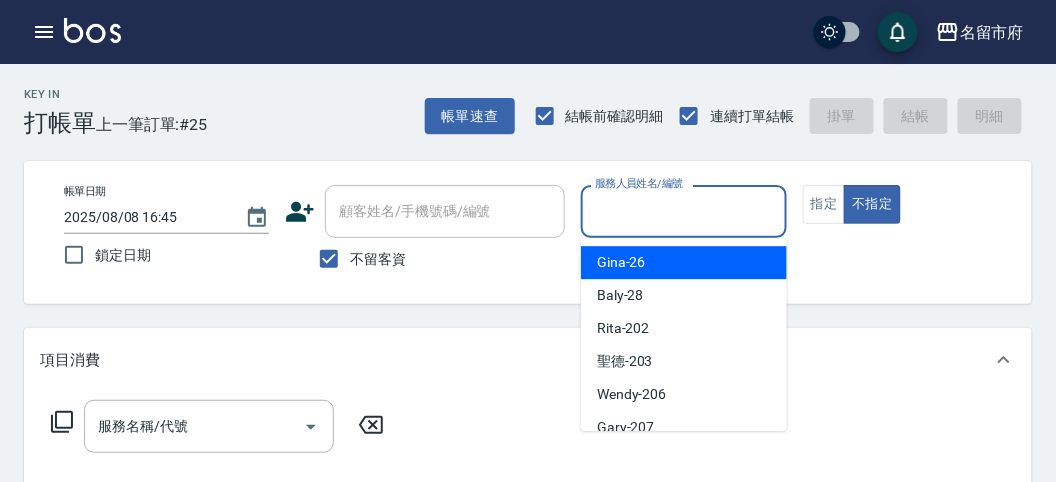 click on "Gina -26" at bounding box center [684, 262] 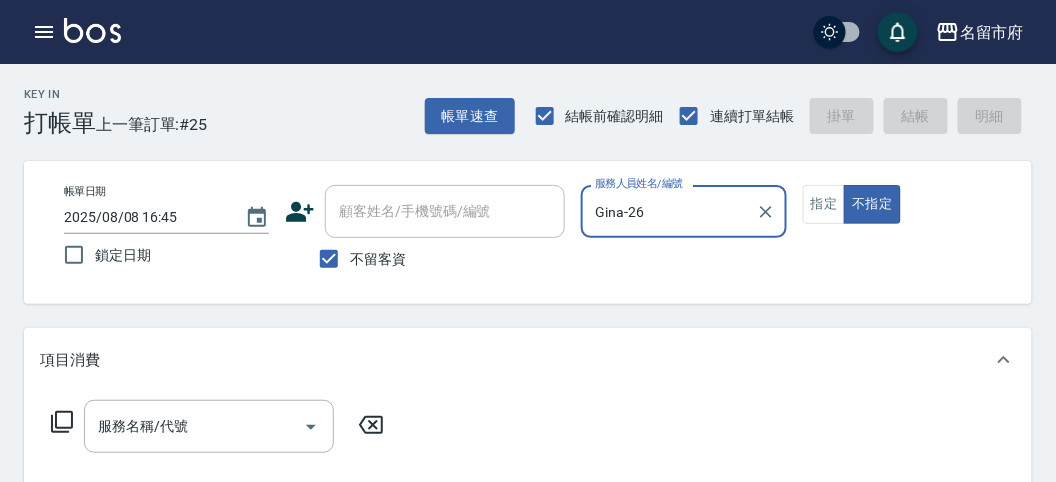 click 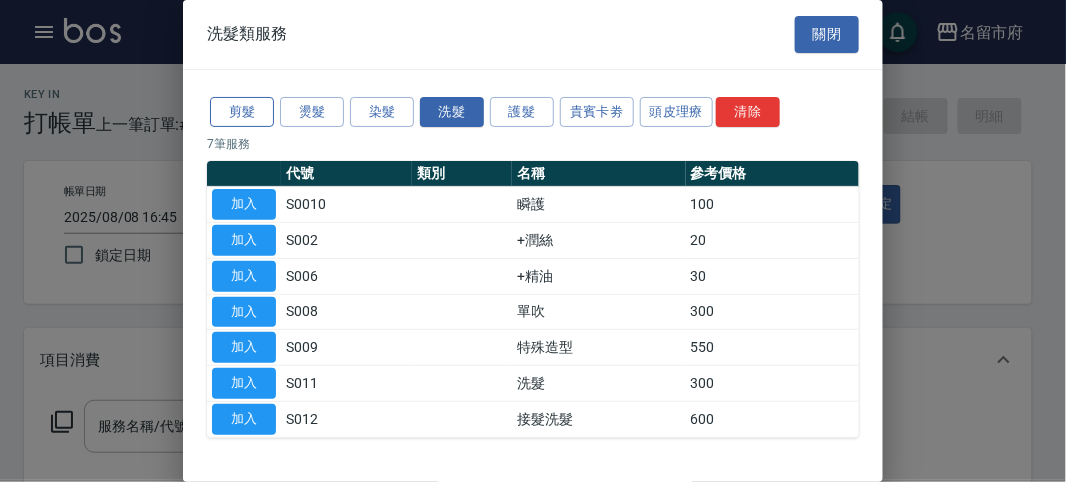 click on "剪髮" at bounding box center [242, 112] 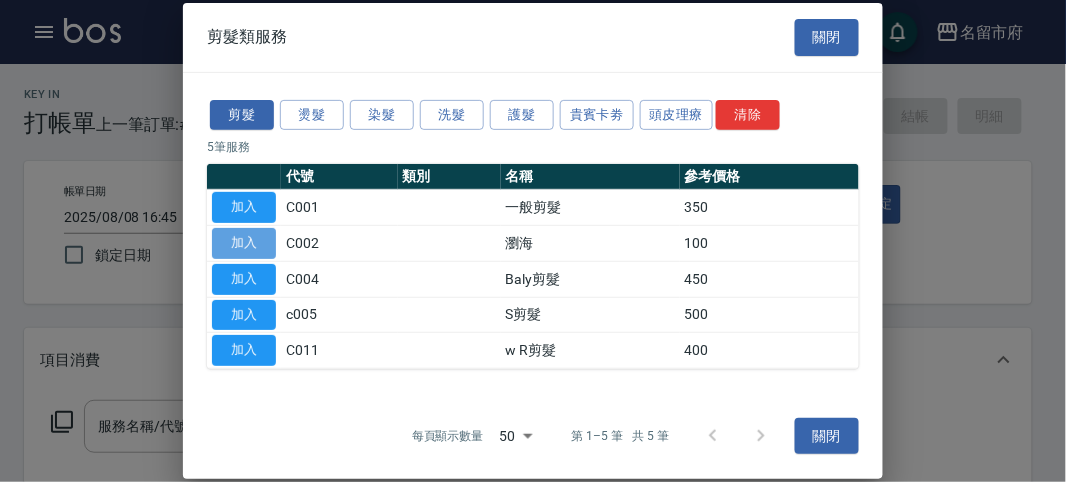 click on "加入" at bounding box center (244, 243) 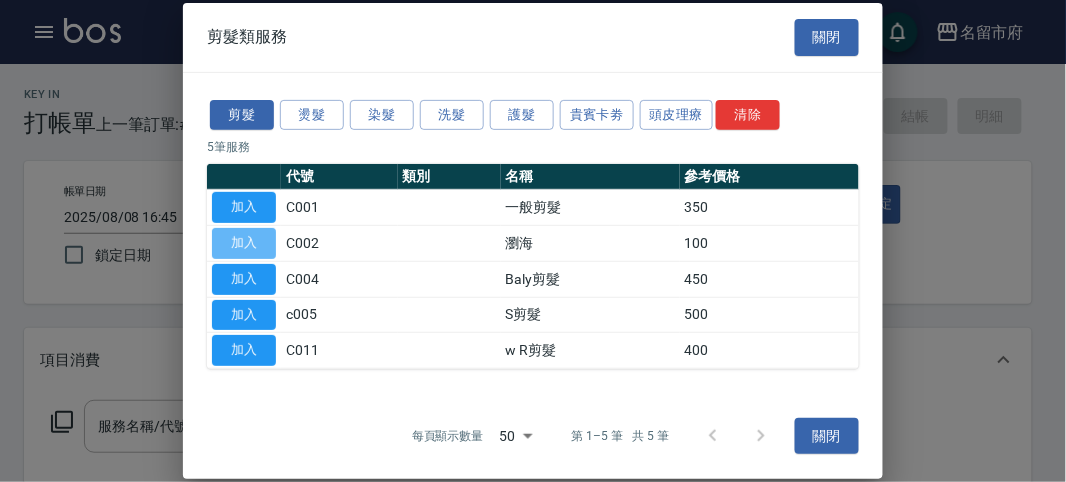 type on "瀏海(C002)" 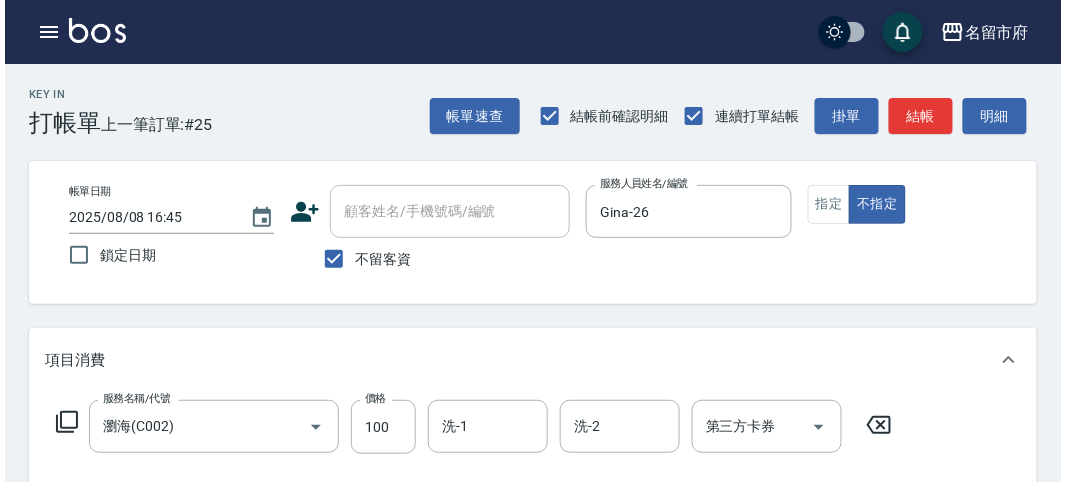 scroll, scrollTop: 555, scrollLeft: 0, axis: vertical 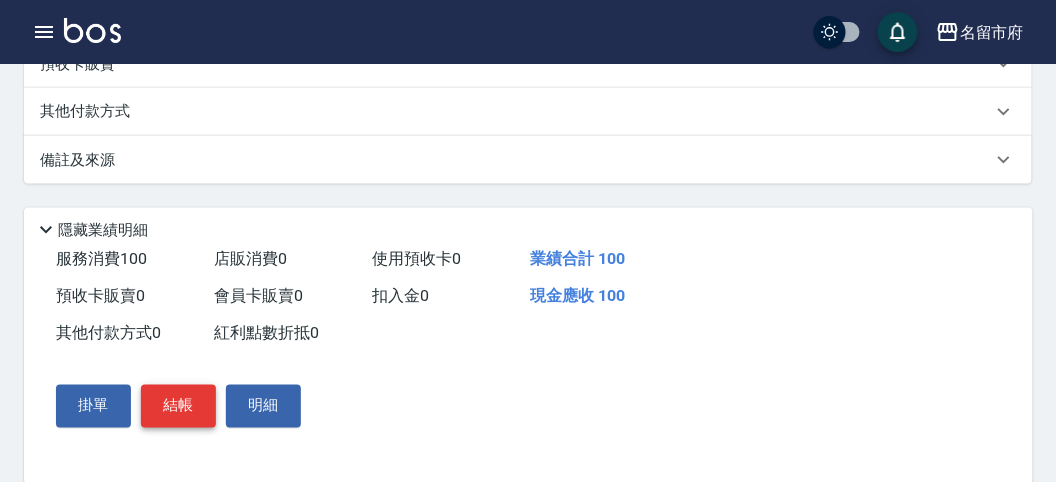 click on "結帳" at bounding box center (178, 406) 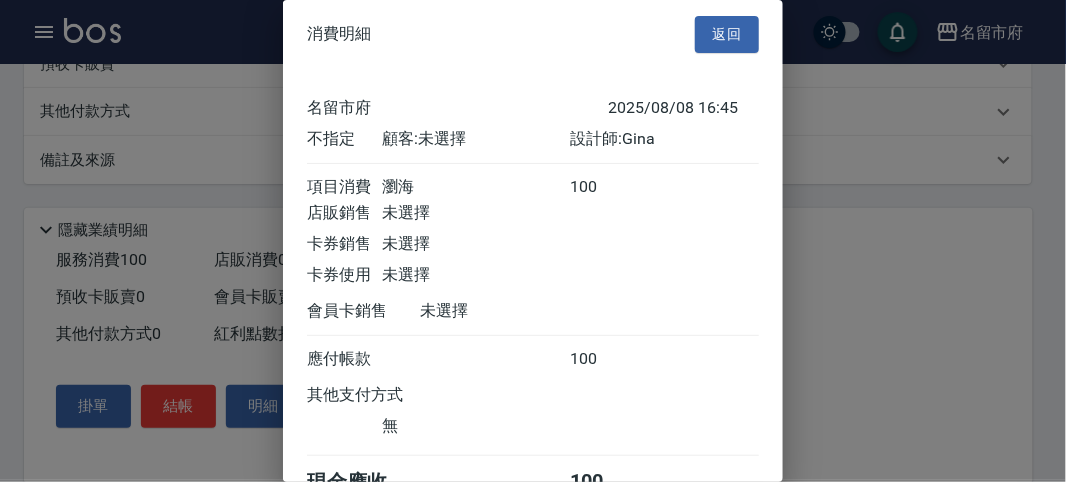 scroll, scrollTop: 111, scrollLeft: 0, axis: vertical 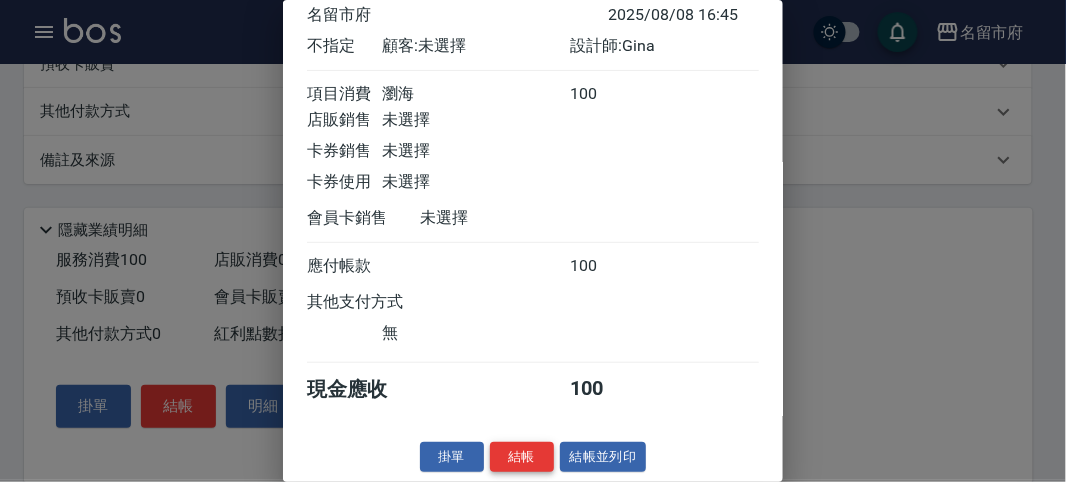 click on "結帳" at bounding box center [522, 457] 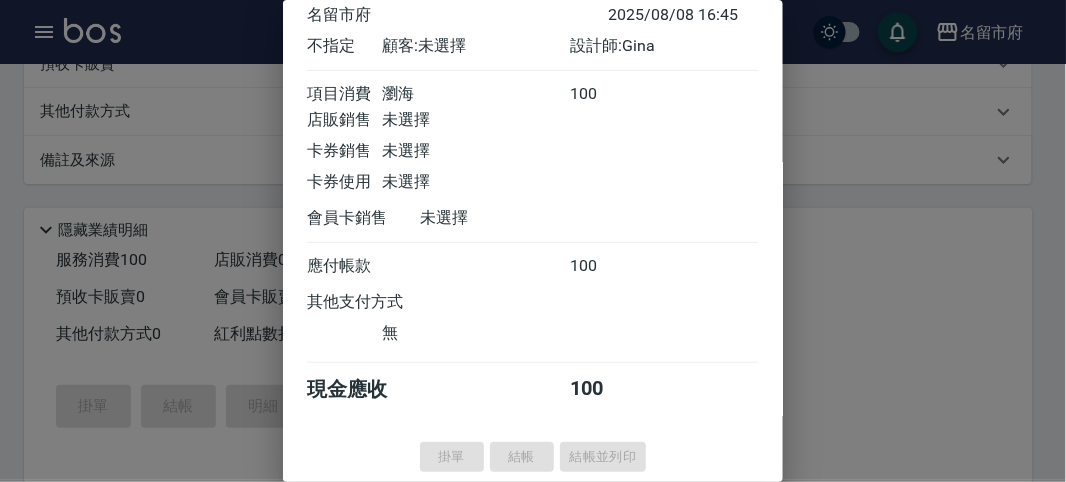 type on "2025/08/08 17:00" 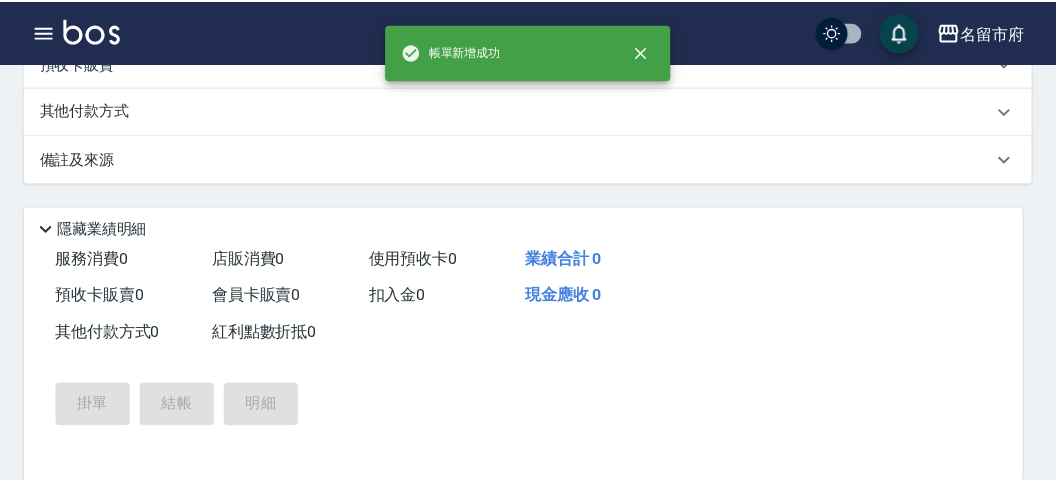 scroll, scrollTop: 0, scrollLeft: 0, axis: both 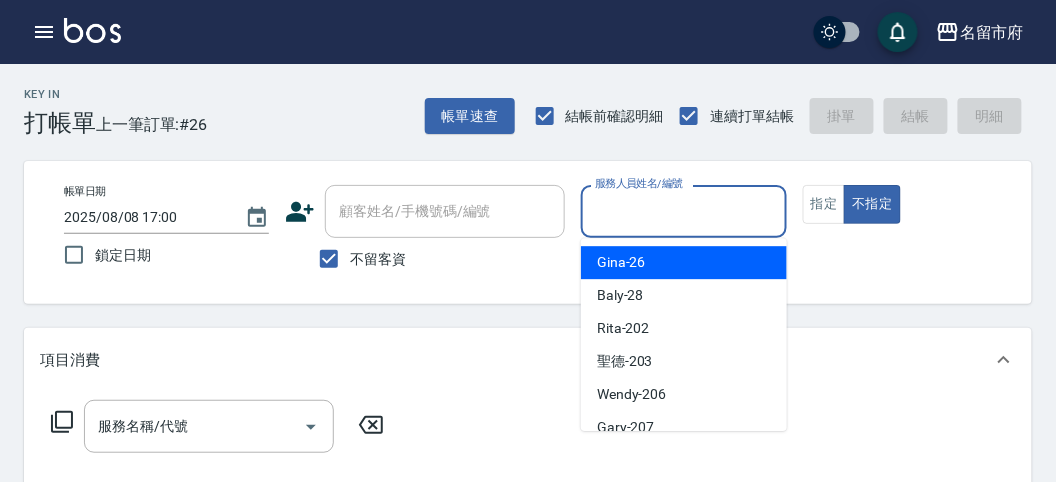 click on "服務人員姓名/編號" at bounding box center (683, 211) 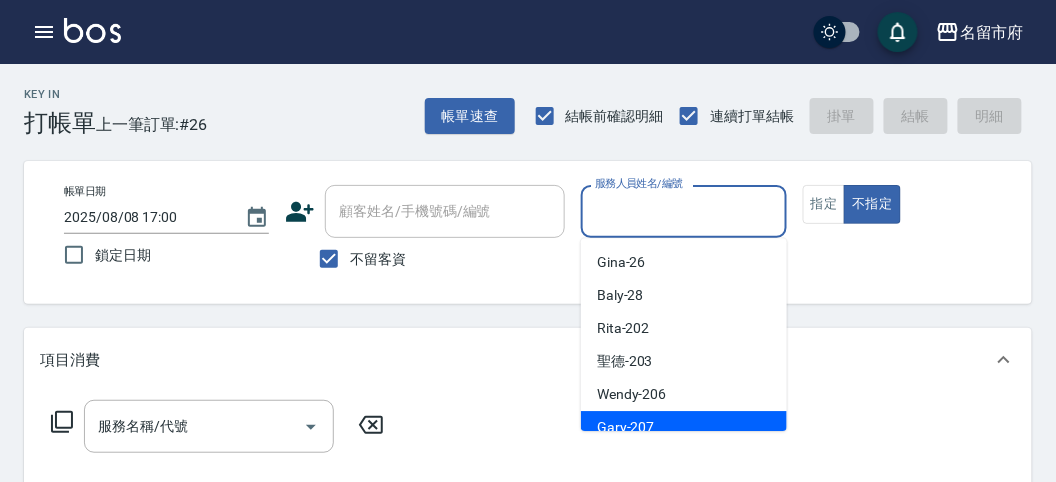 click on "Gary -207" at bounding box center [684, 427] 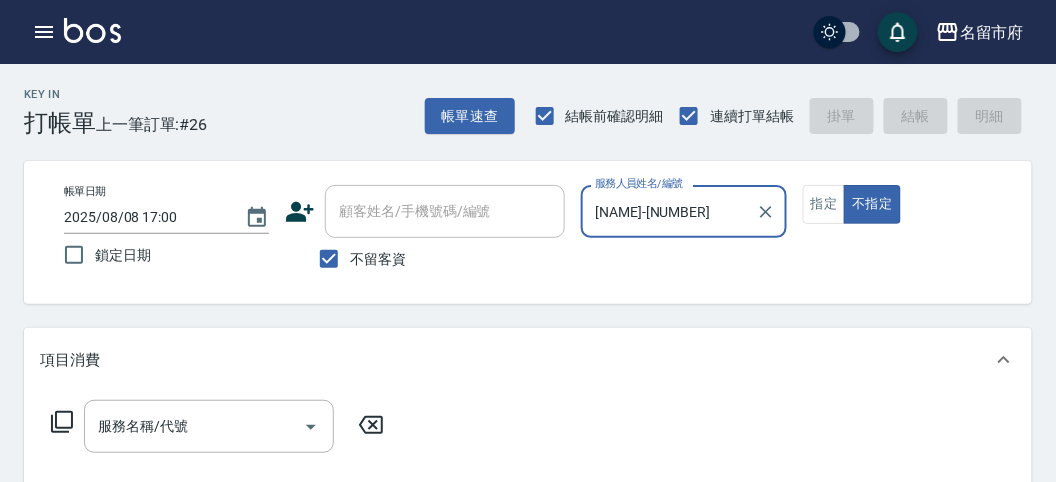 click 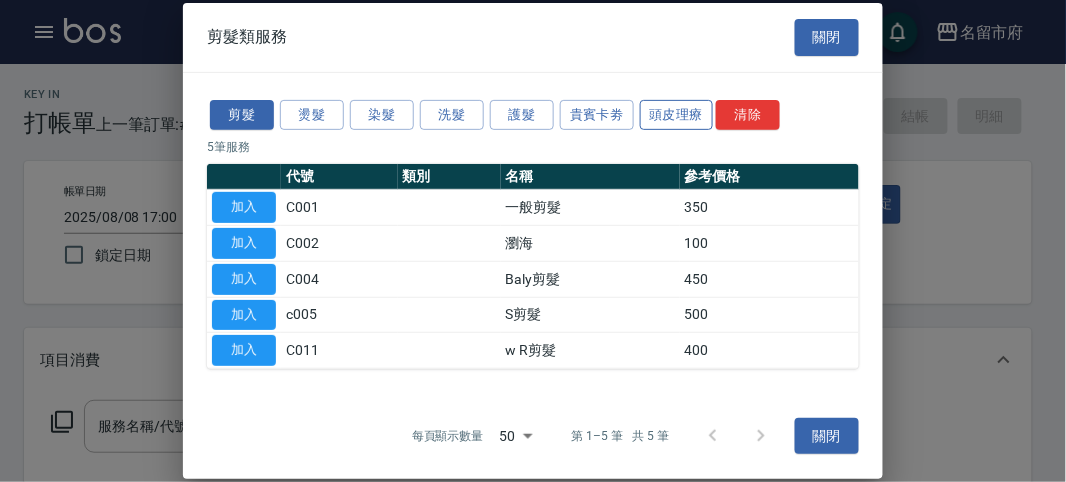 click on "頭皮理療" at bounding box center (677, 114) 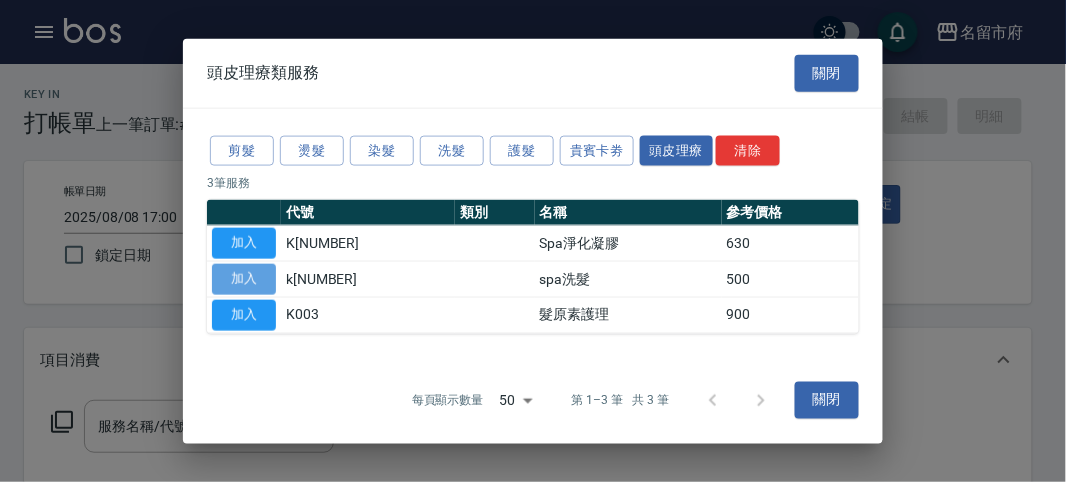 click on "加入" at bounding box center (244, 279) 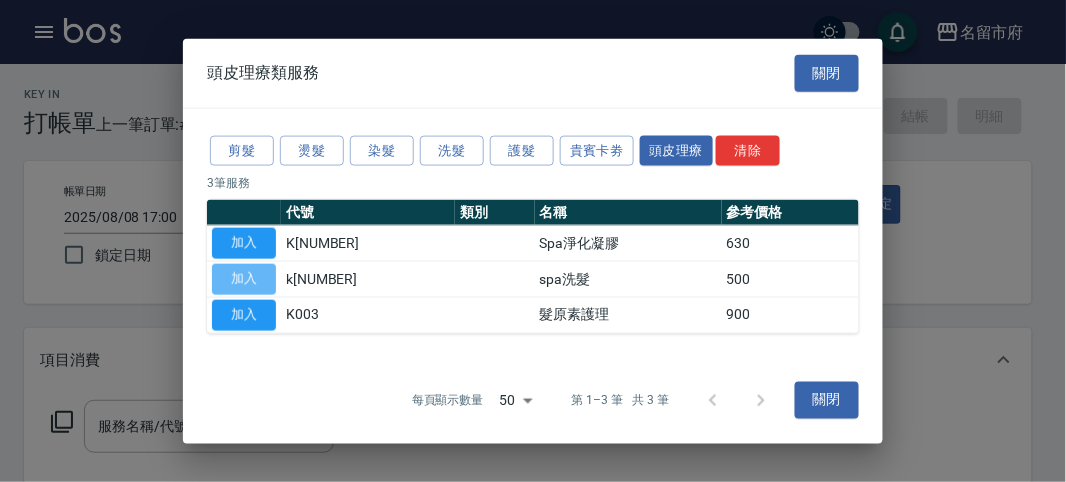 type on "spa洗髮(k003)" 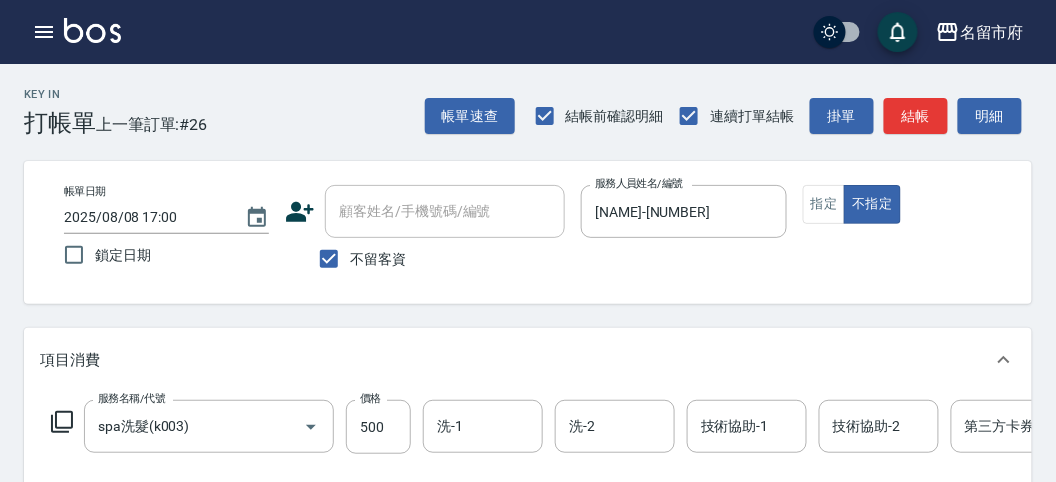 click 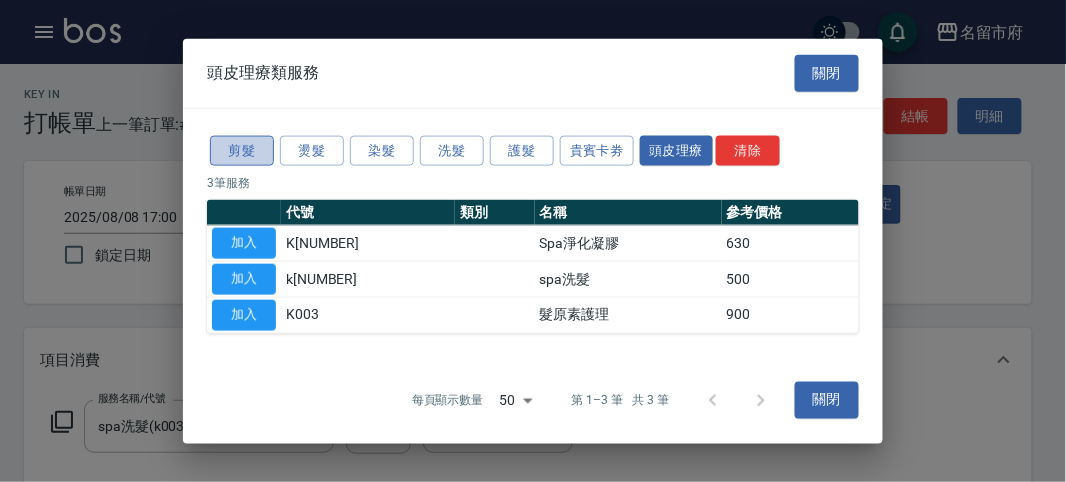 click on "剪髮" at bounding box center [242, 150] 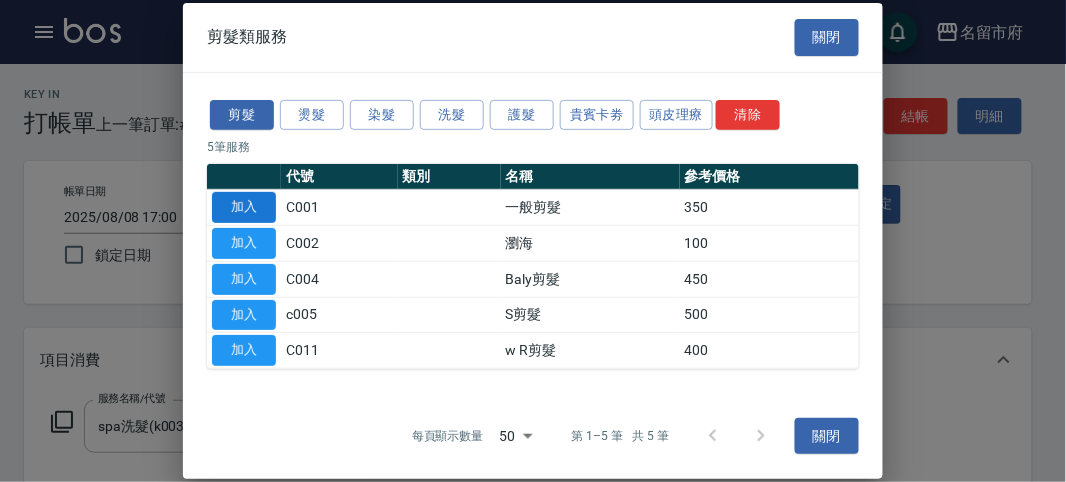 click on "加入" at bounding box center [244, 207] 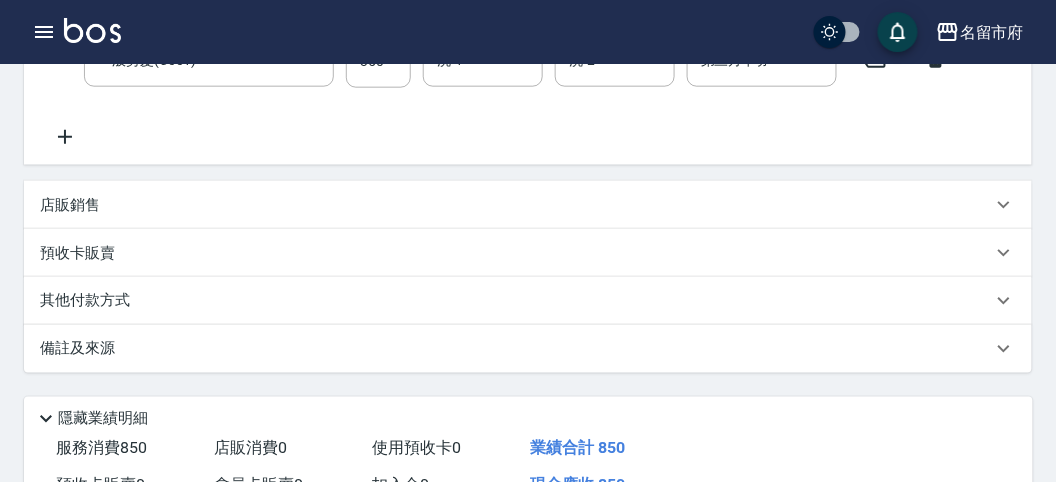 scroll, scrollTop: 555, scrollLeft: 0, axis: vertical 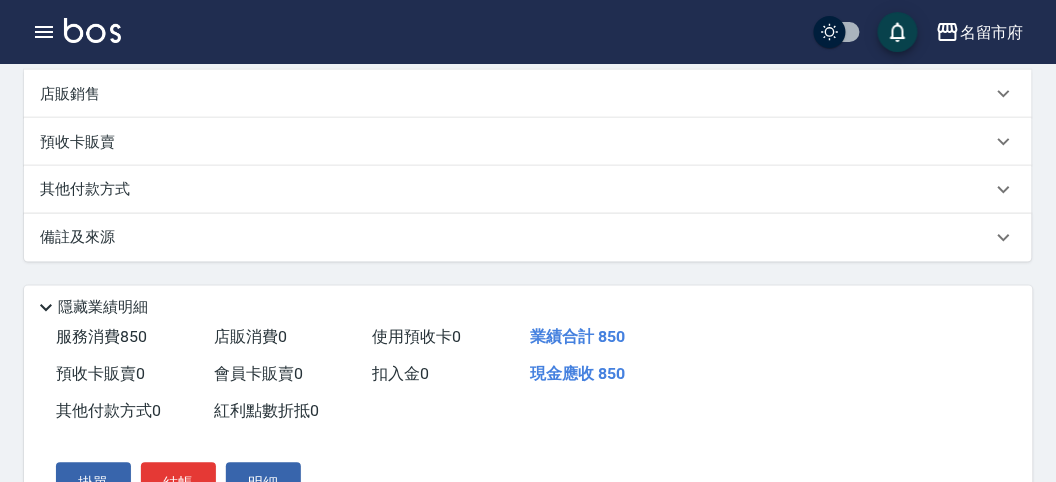 click on "其他付款方式" at bounding box center (90, 190) 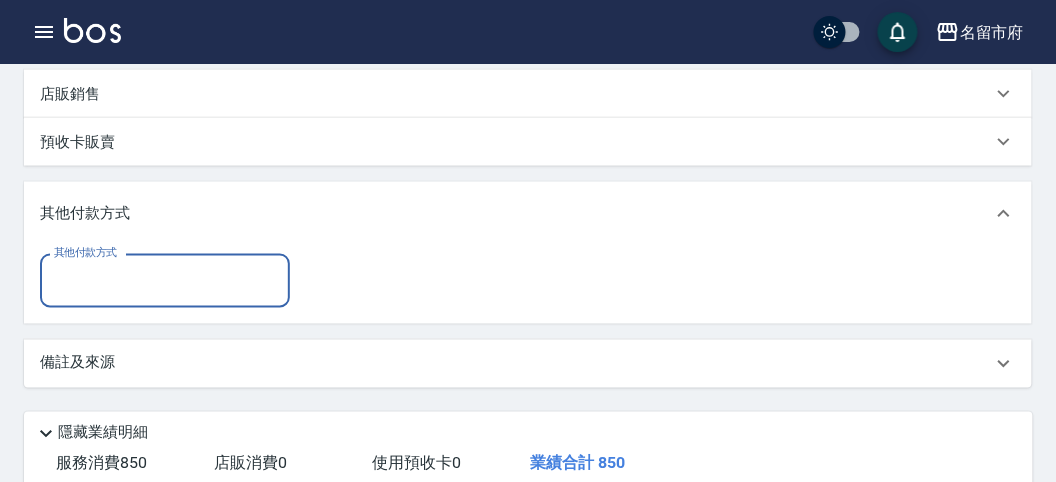 scroll, scrollTop: 0, scrollLeft: 0, axis: both 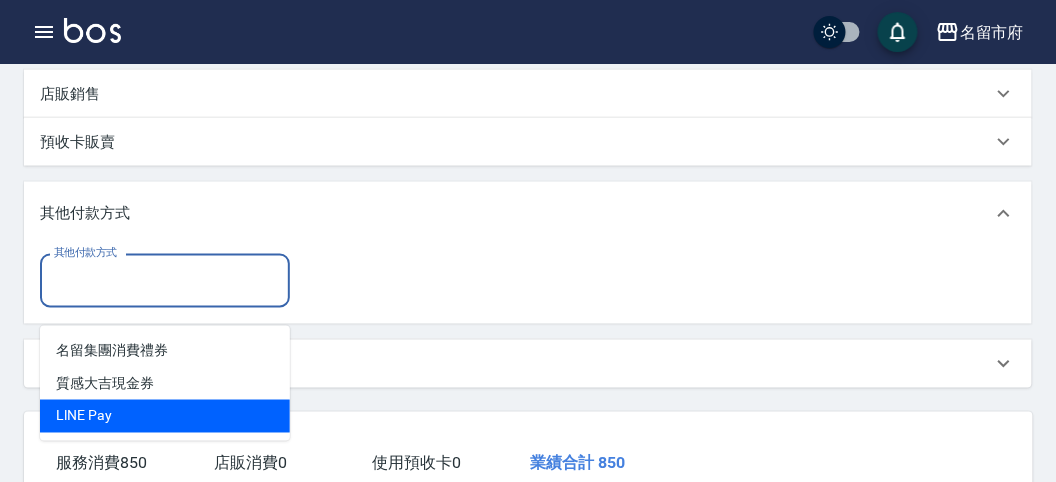 click on "LlNE Pay" at bounding box center (165, 416) 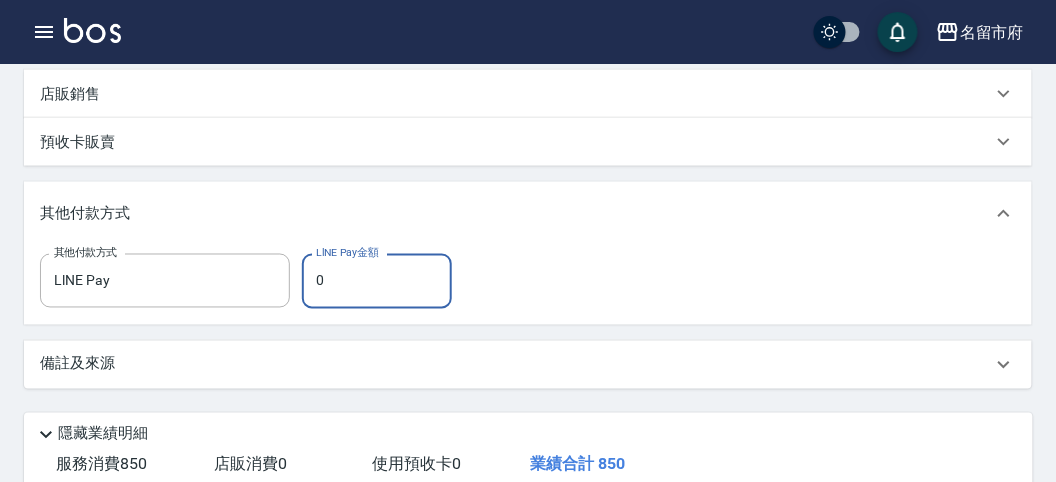 click on "0" at bounding box center (377, 281) 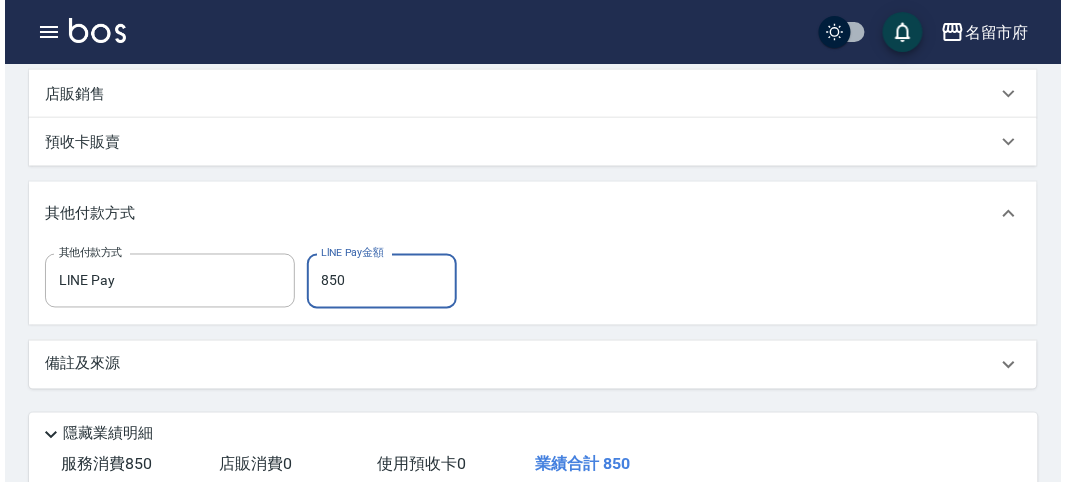 scroll, scrollTop: 808, scrollLeft: 0, axis: vertical 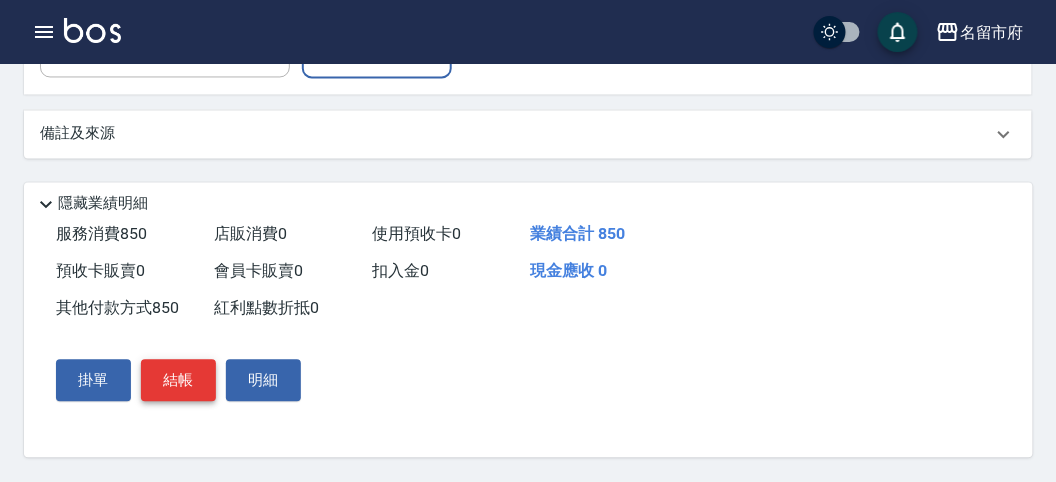 type on "850" 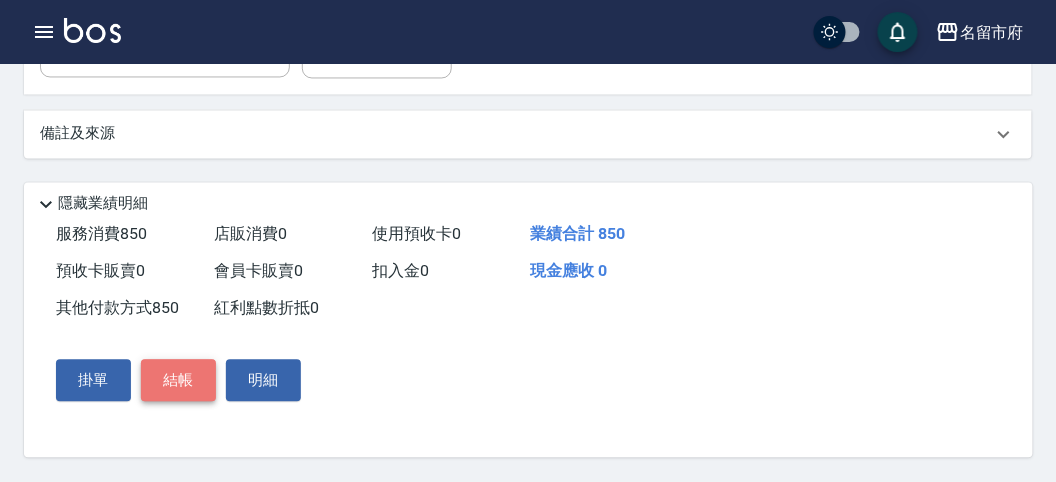 click on "結帳" at bounding box center (178, 381) 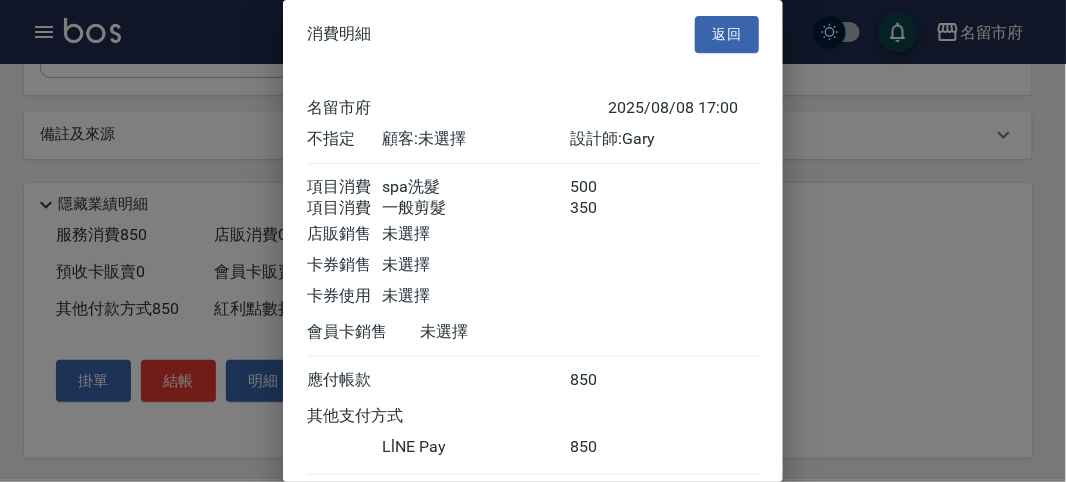 scroll, scrollTop: 130, scrollLeft: 0, axis: vertical 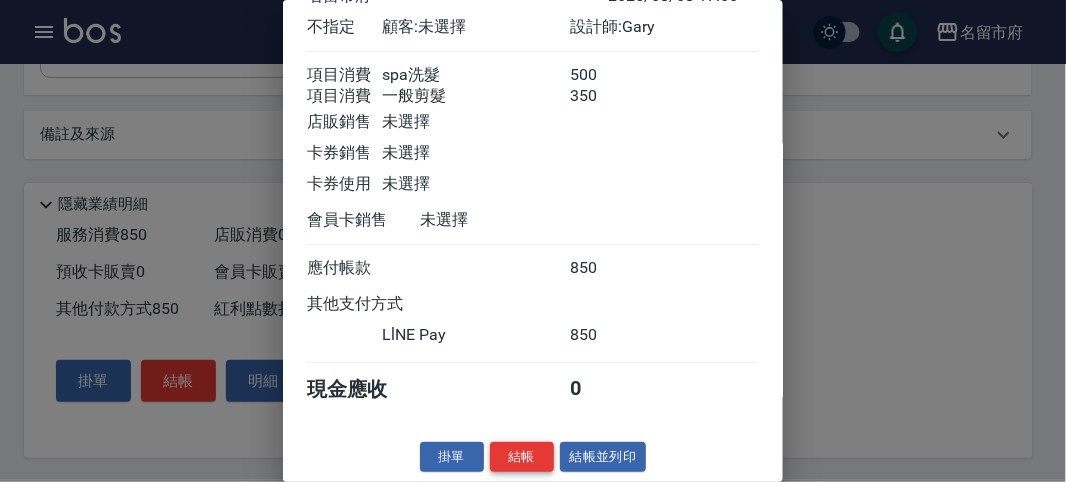 click on "結帳" at bounding box center (522, 457) 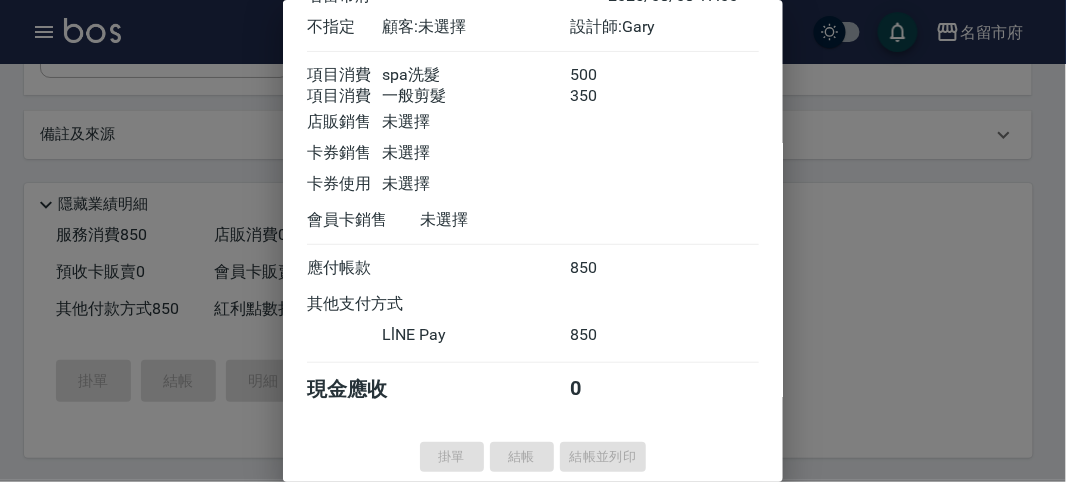 type on "2025/08/08 17:03" 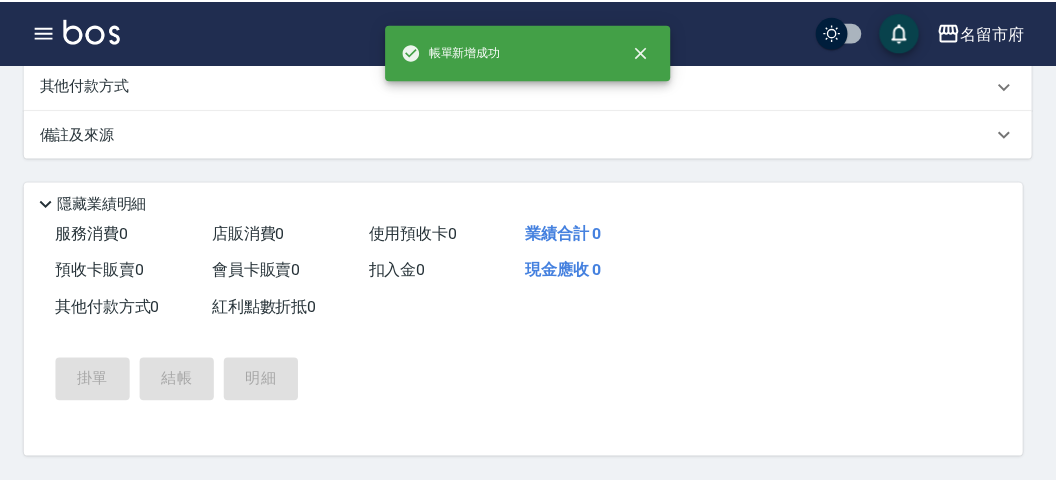 scroll, scrollTop: 0, scrollLeft: 0, axis: both 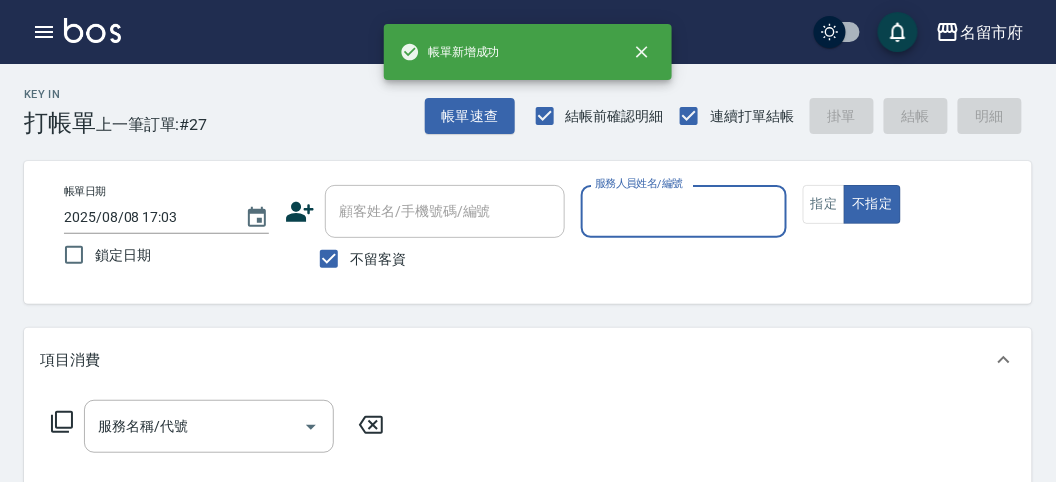 click on "服務人員姓名/編號" at bounding box center (683, 211) 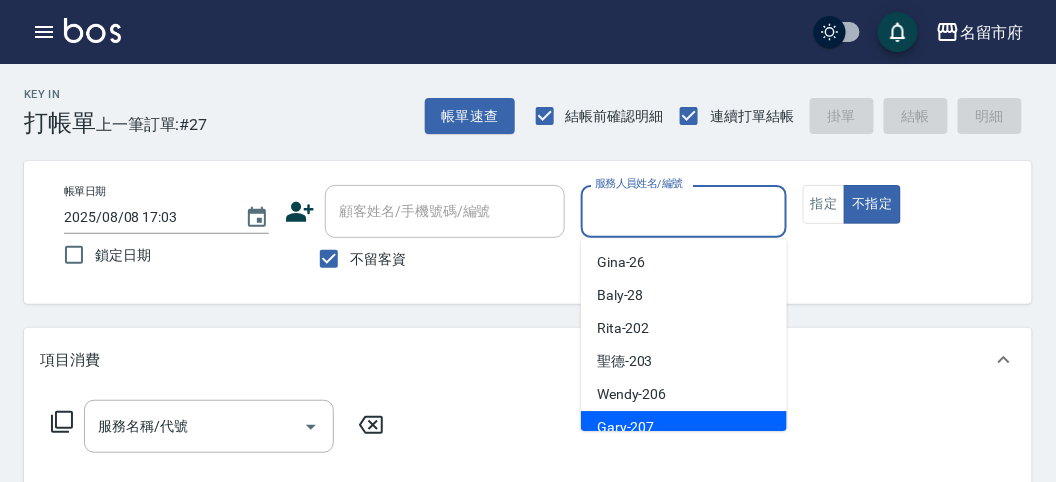 click on "Gary -207" at bounding box center (626, 427) 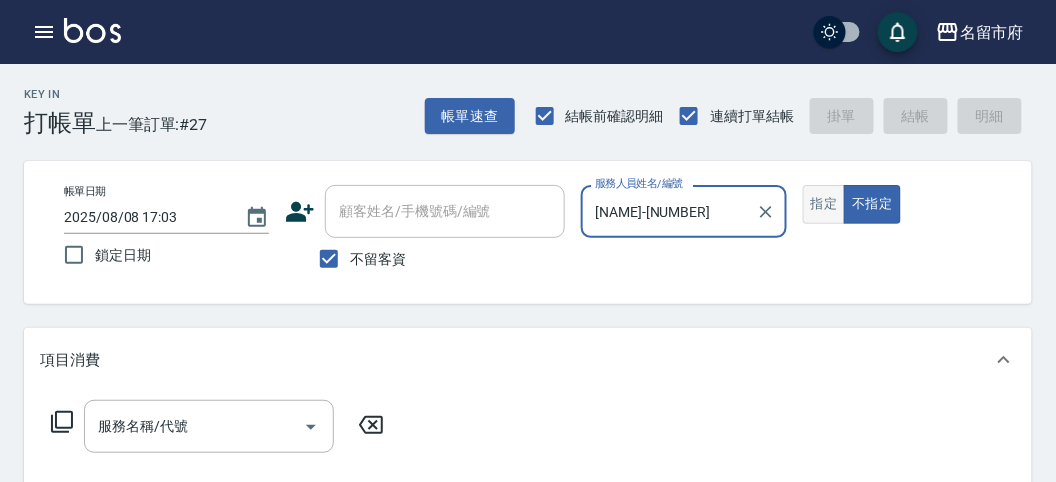 click on "指定" at bounding box center [824, 204] 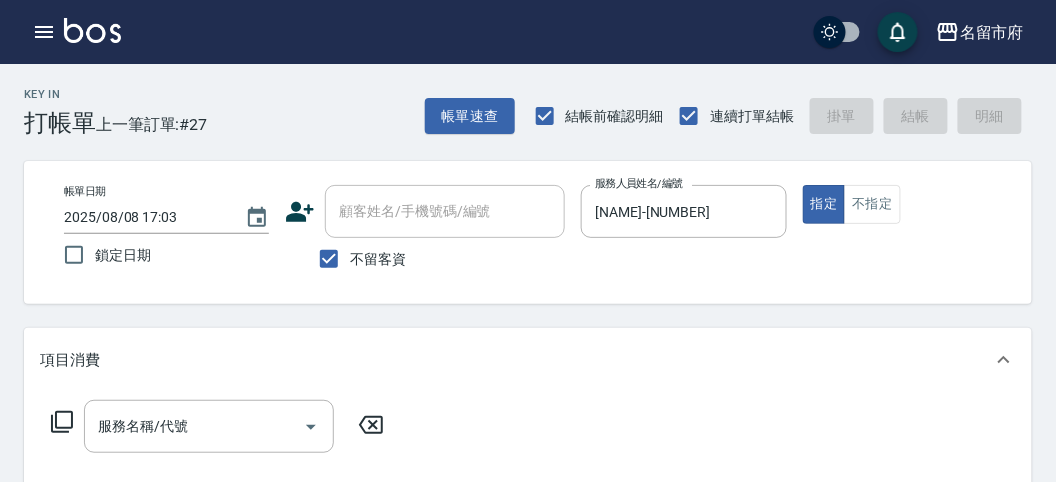 click 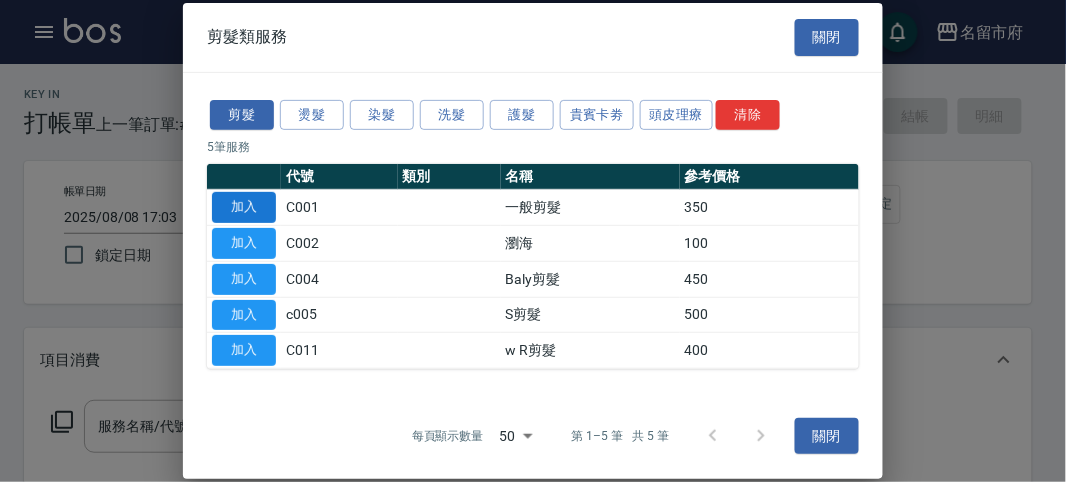 click on "加入" at bounding box center [244, 207] 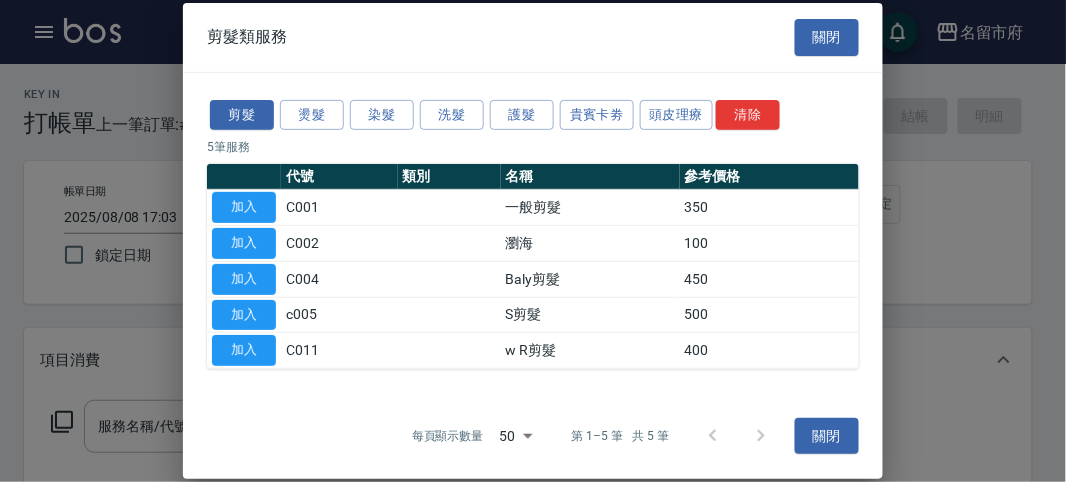 type on "一般剪髮(C001)" 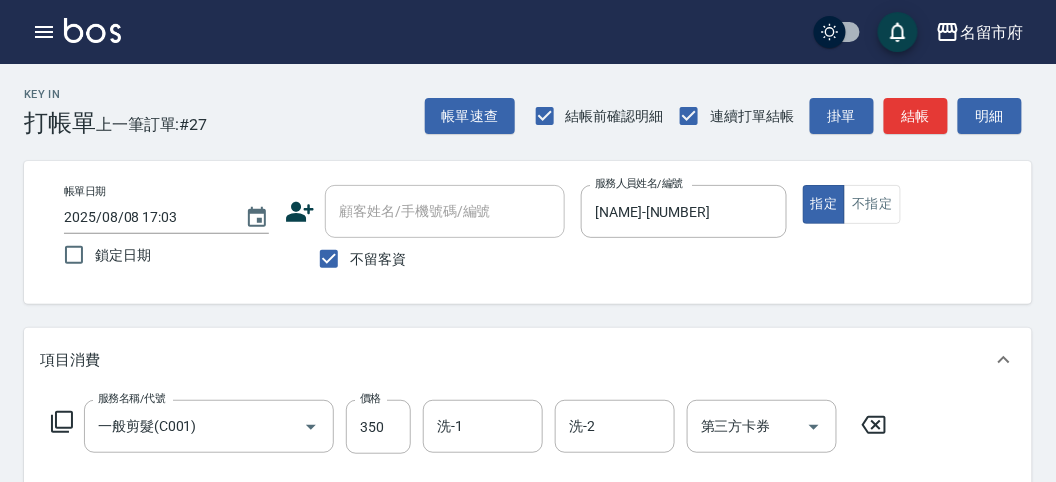 click 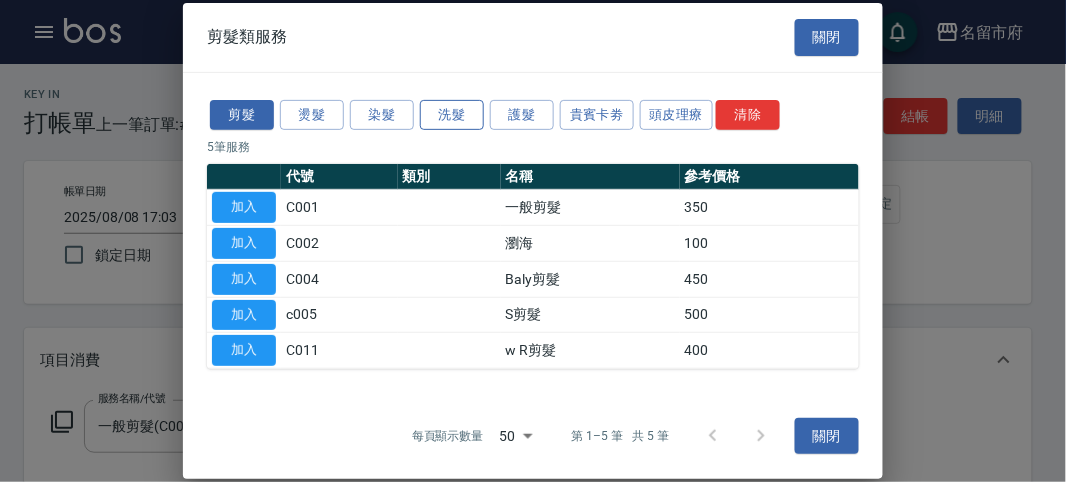 click on "洗髮" at bounding box center [452, 114] 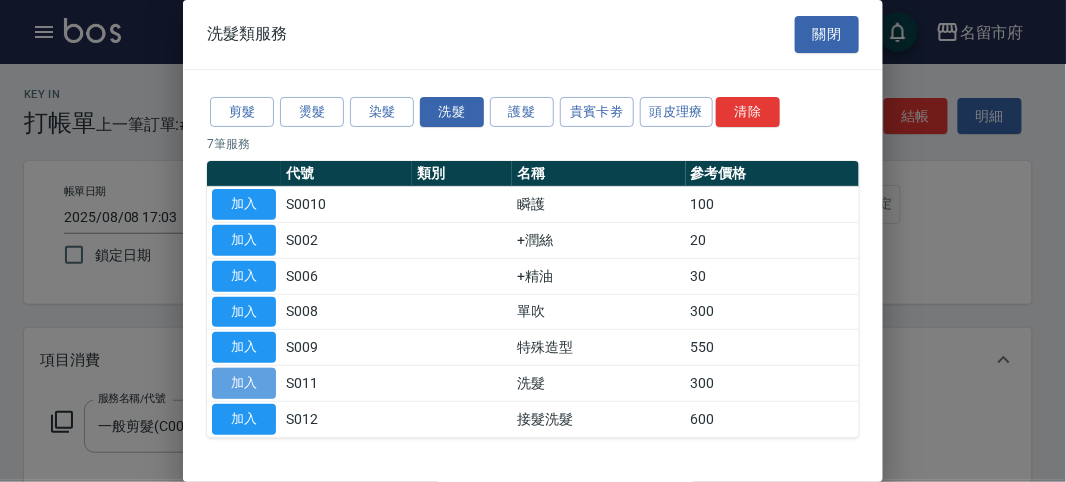 click on "加入" at bounding box center [244, 383] 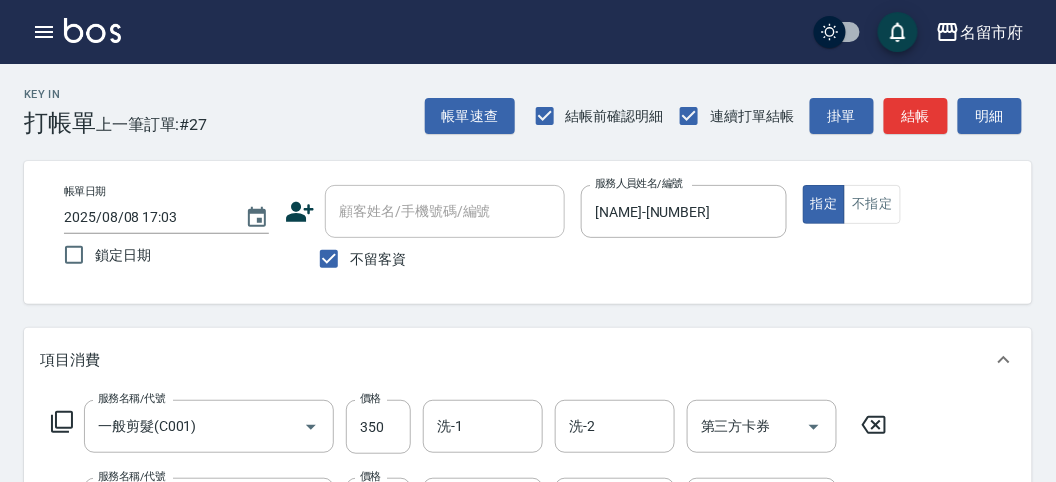 scroll, scrollTop: 111, scrollLeft: 0, axis: vertical 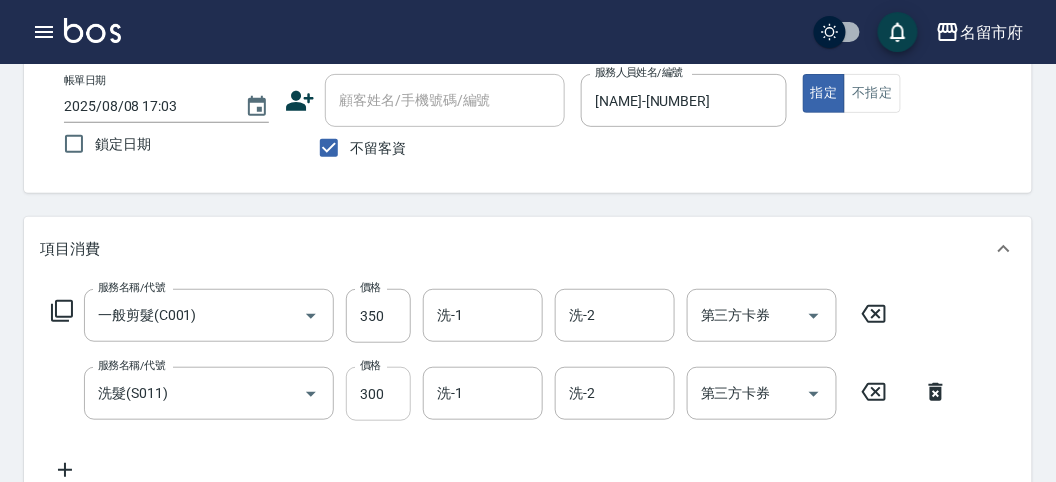 click on "300" at bounding box center (378, 394) 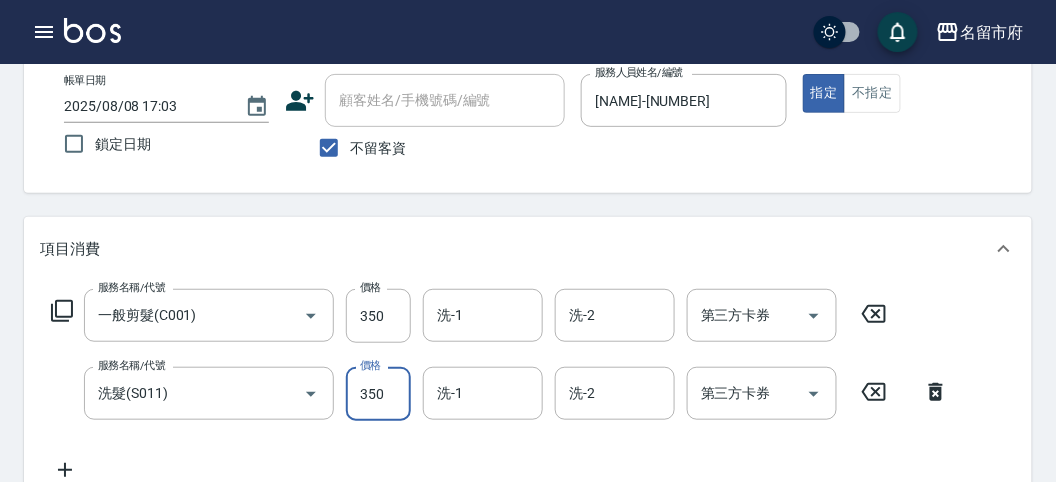 type on "350" 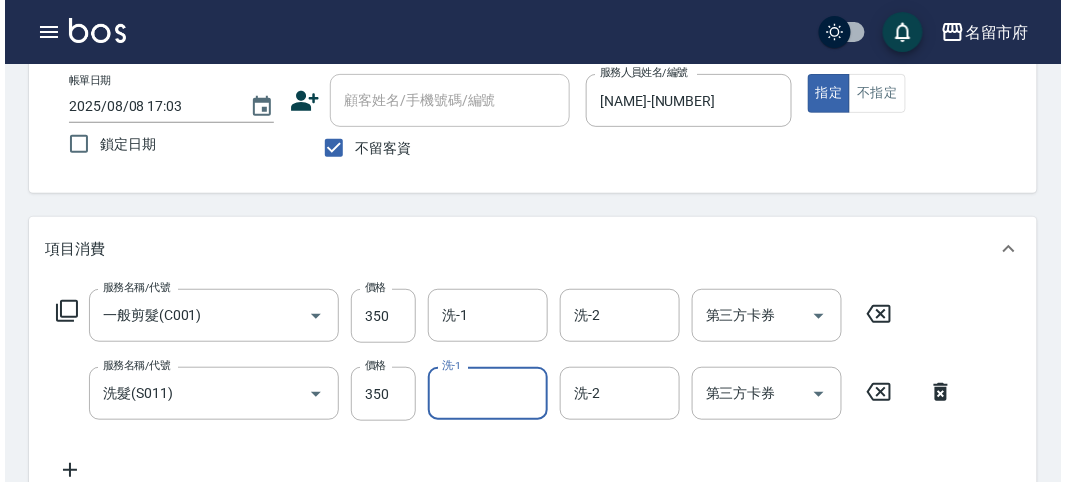scroll, scrollTop: 663, scrollLeft: 0, axis: vertical 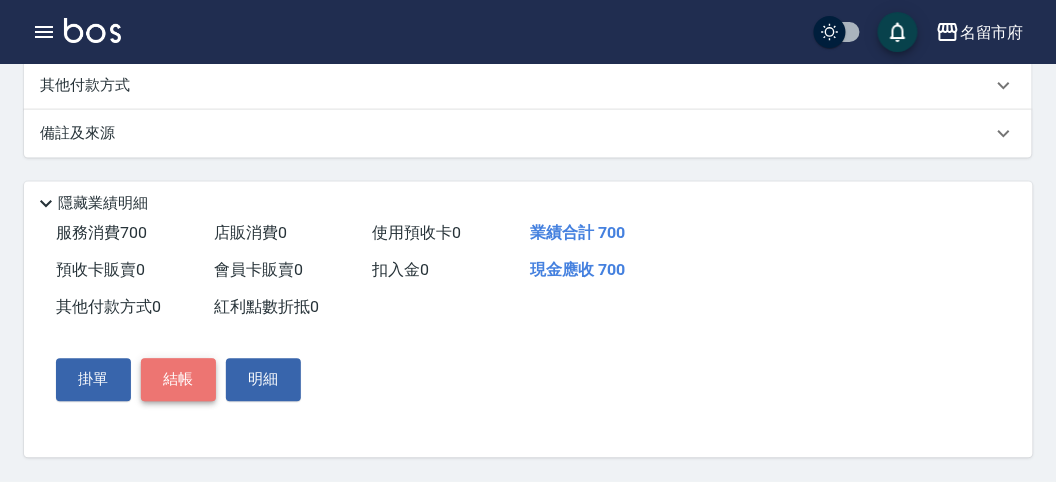 click on "結帳" at bounding box center [178, 380] 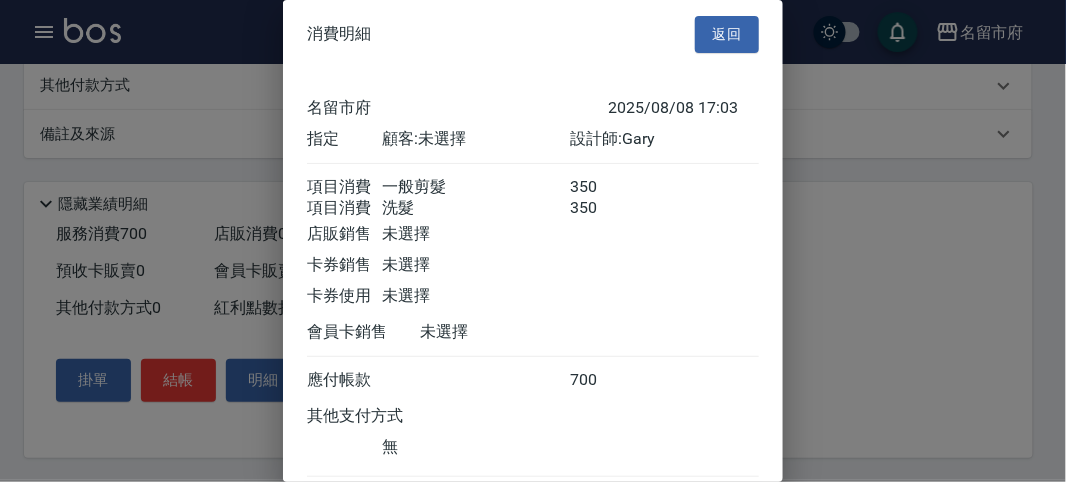 scroll, scrollTop: 133, scrollLeft: 0, axis: vertical 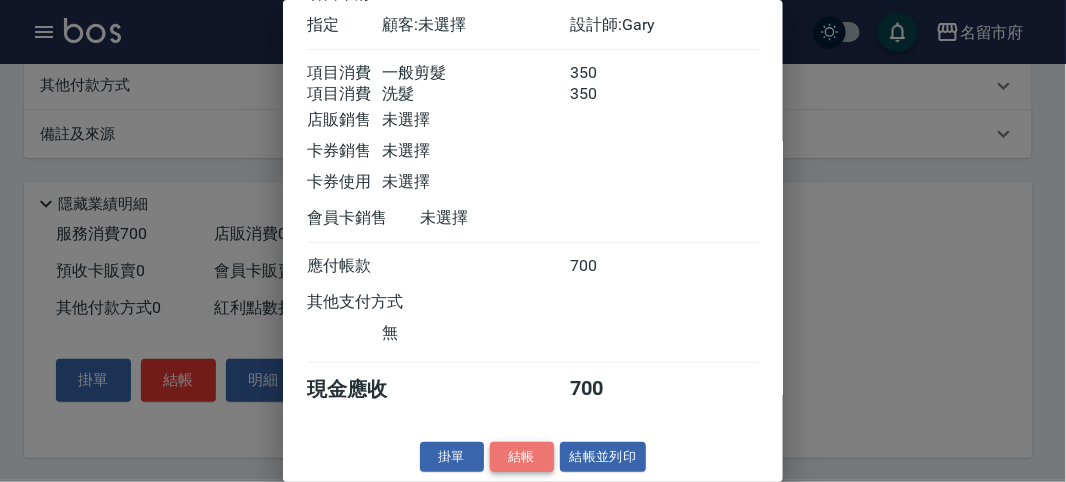 click on "結帳" at bounding box center (522, 457) 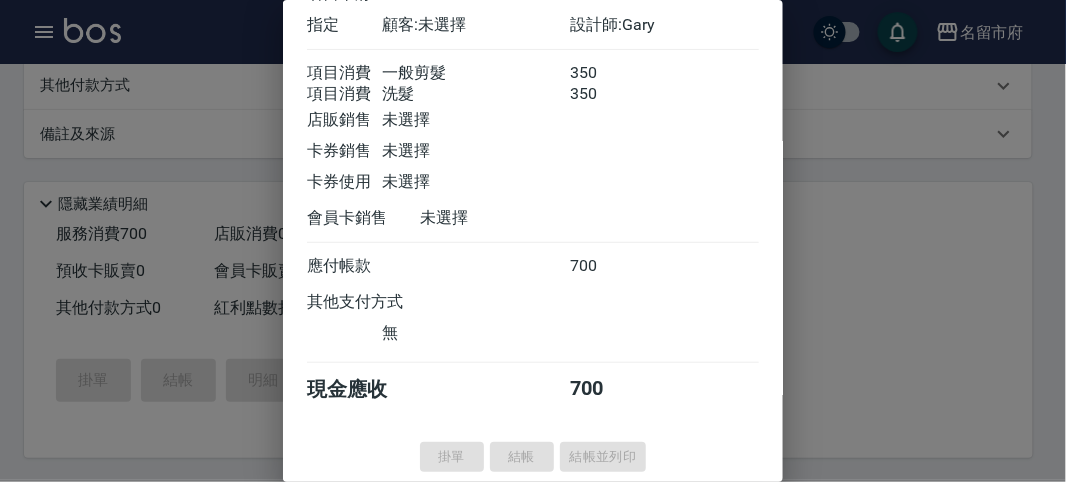 type 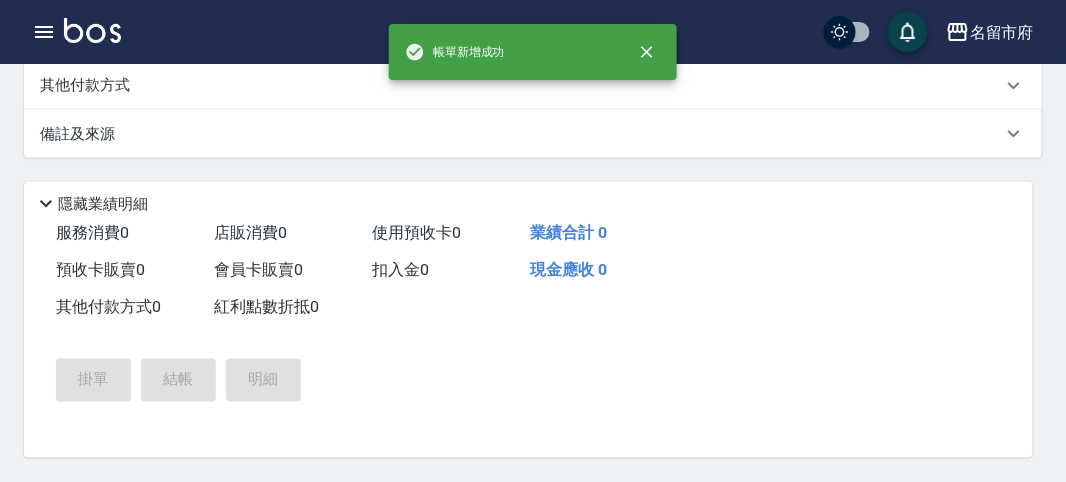 scroll, scrollTop: 0, scrollLeft: 0, axis: both 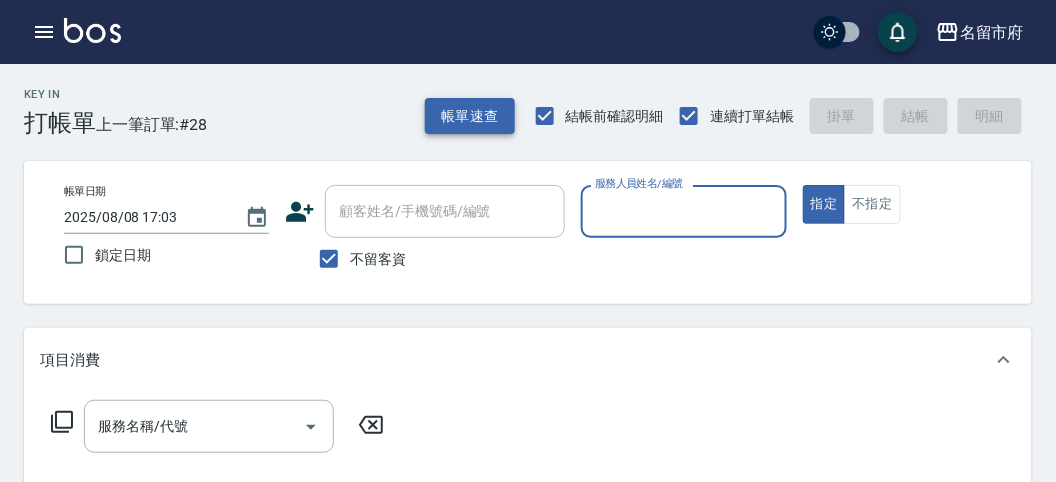 click on "帳單速查" at bounding box center [470, 116] 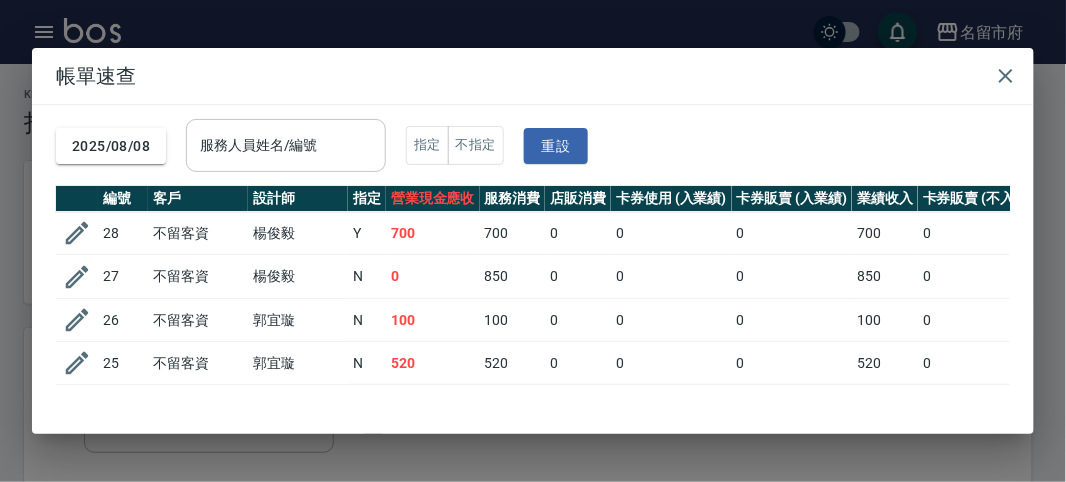 click on "服務人員姓名/編號" at bounding box center (286, 145) 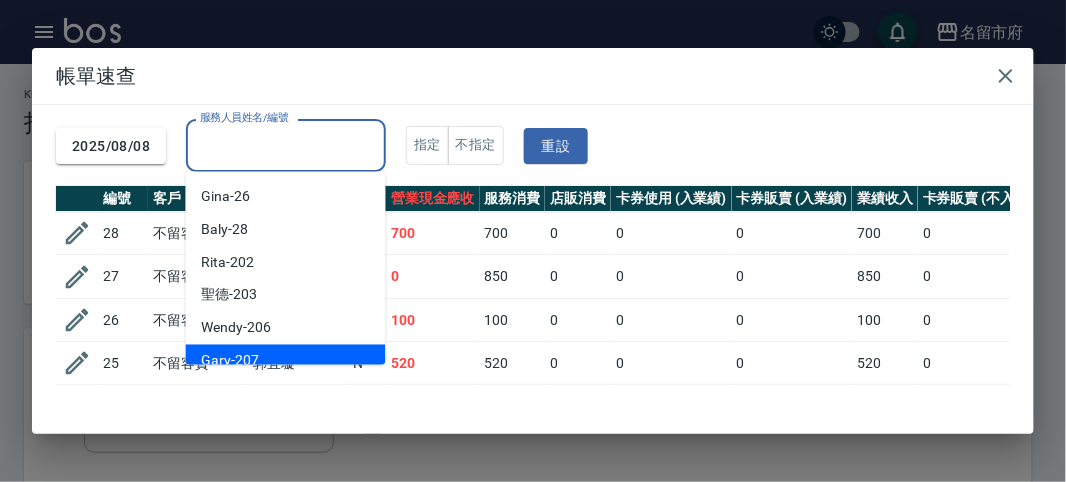 click on "Gary -207" at bounding box center (286, 361) 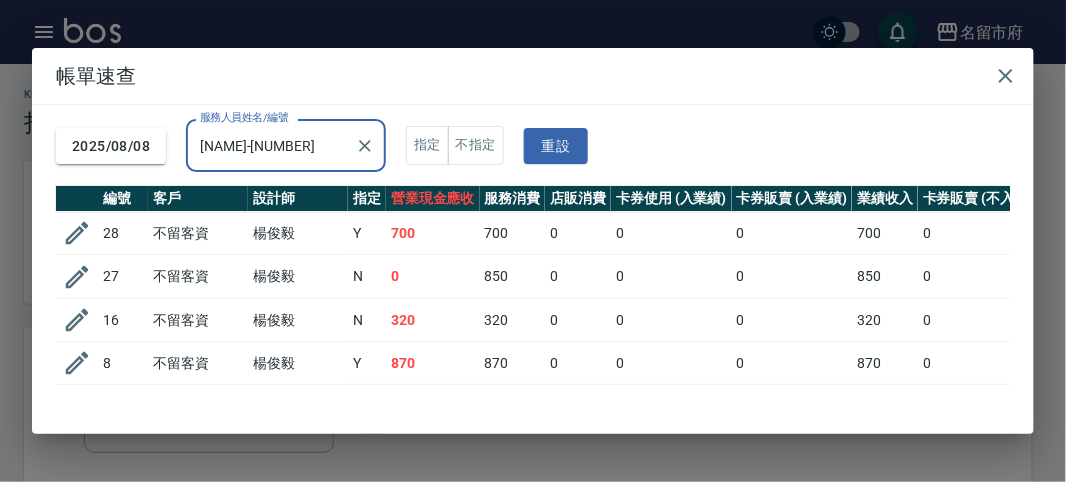 scroll, scrollTop: 78, scrollLeft: 0, axis: vertical 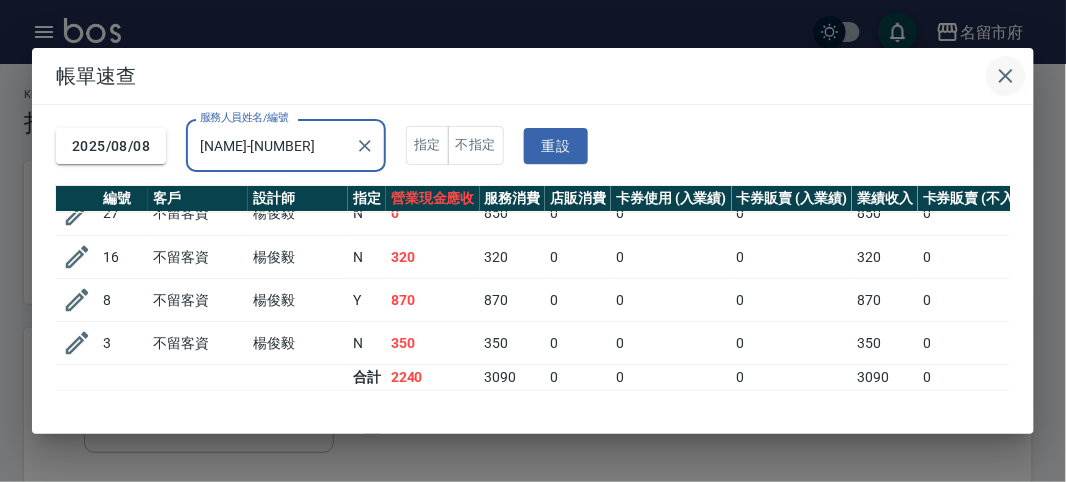 click 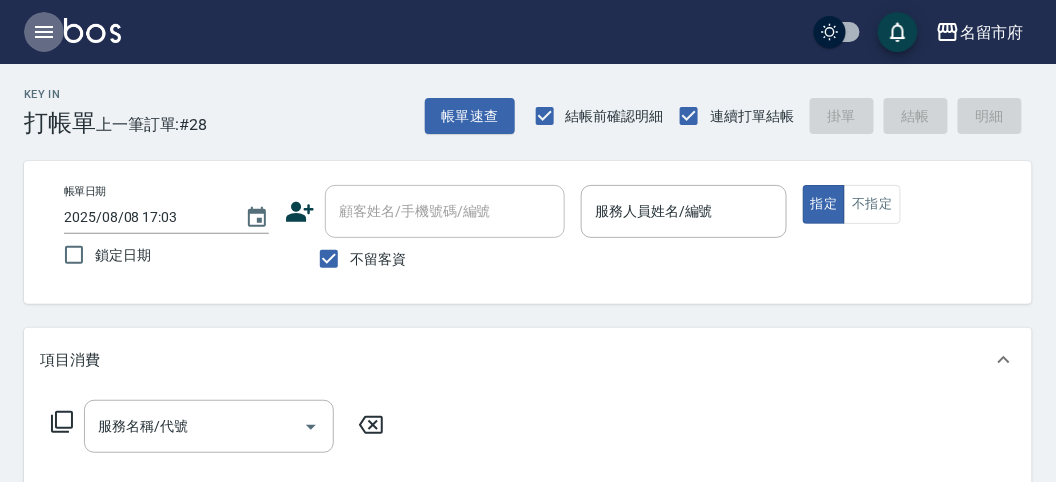 click 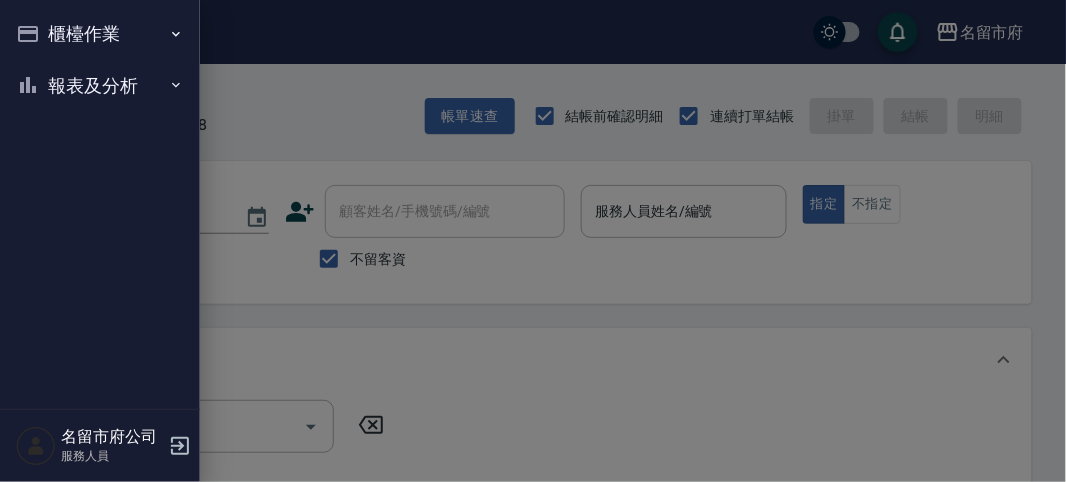 click on "報表及分析" at bounding box center (100, 86) 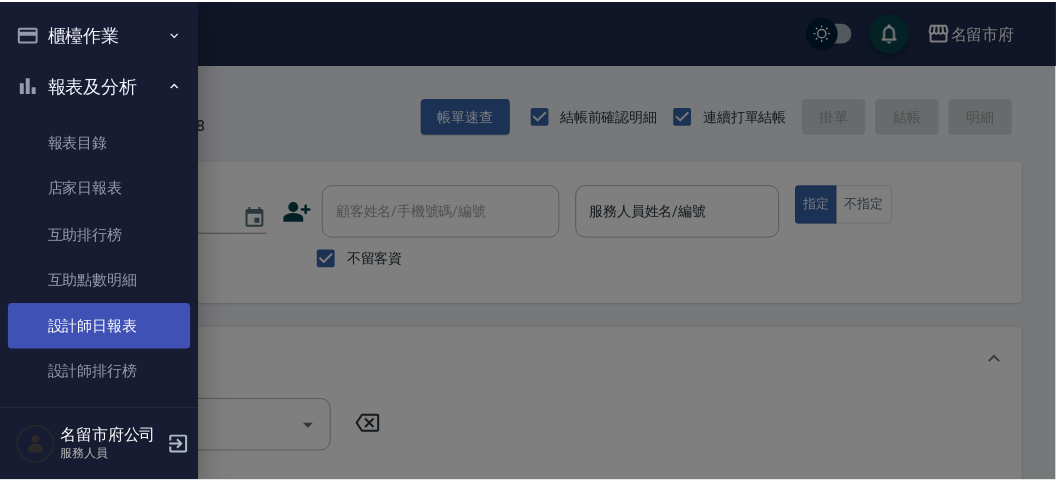 scroll, scrollTop: 65, scrollLeft: 0, axis: vertical 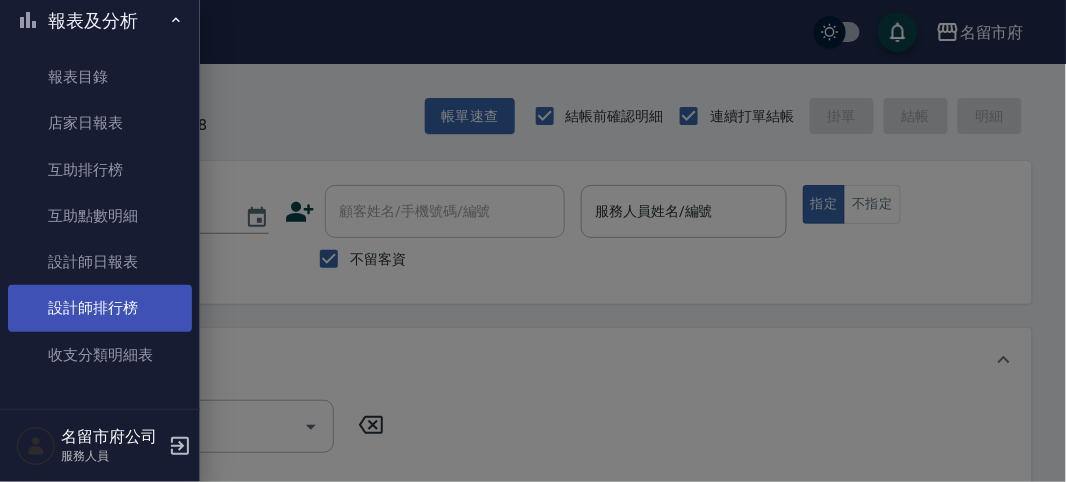 click on "設計師排行榜" at bounding box center (100, 308) 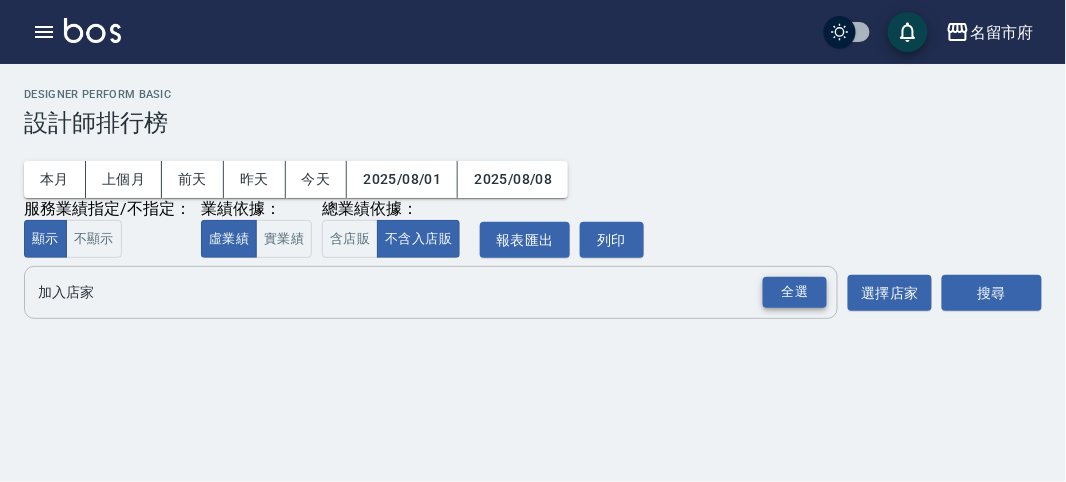 click on "全選" at bounding box center [795, 292] 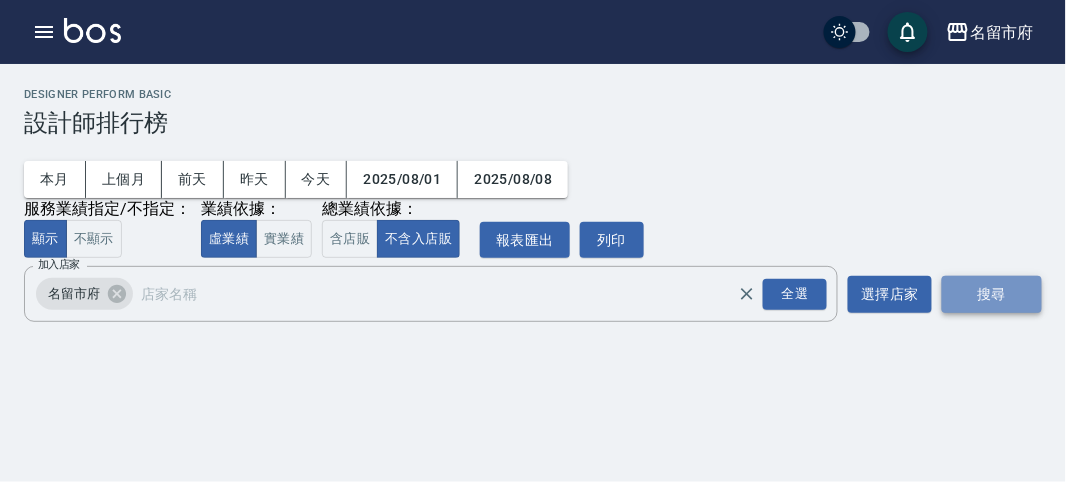 click on "搜尋" at bounding box center [992, 294] 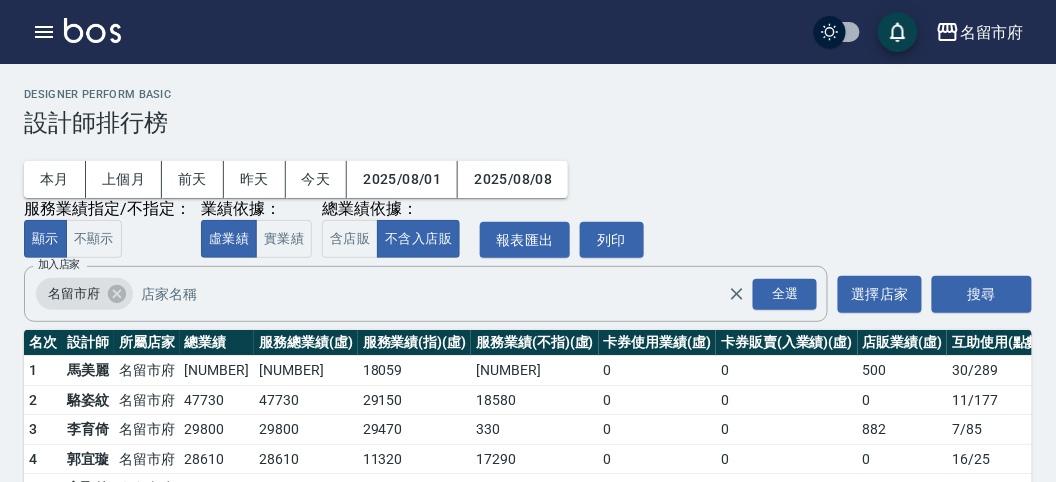 scroll, scrollTop: 175, scrollLeft: 0, axis: vertical 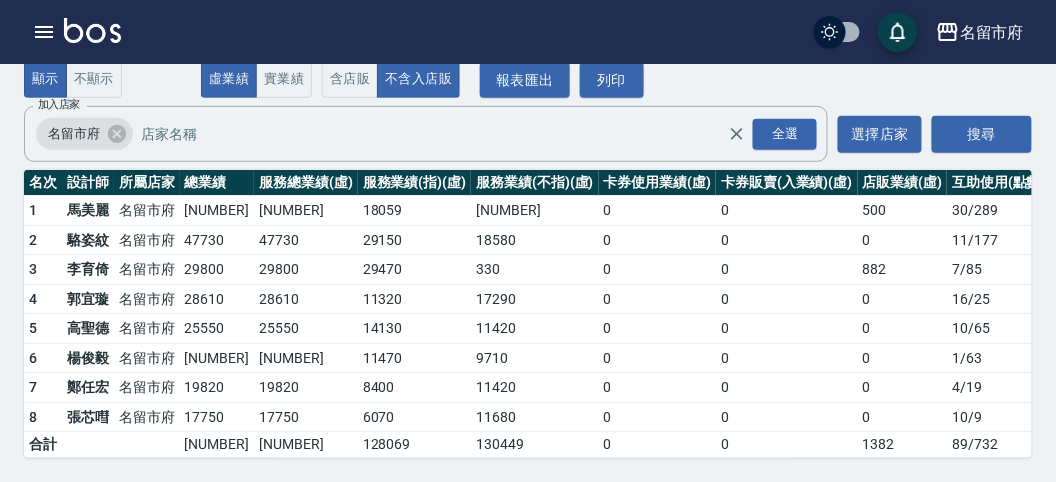 click at bounding box center [92, 30] 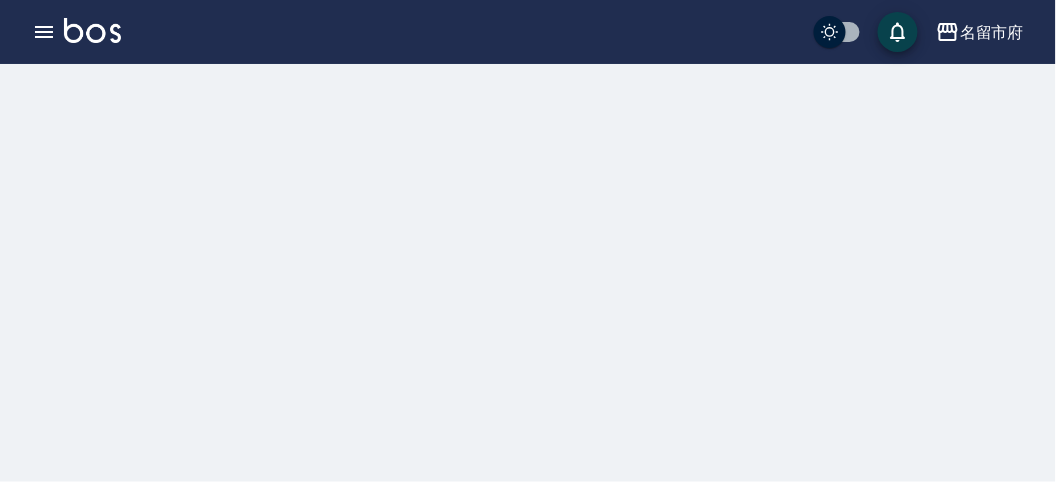 scroll, scrollTop: 0, scrollLeft: 0, axis: both 